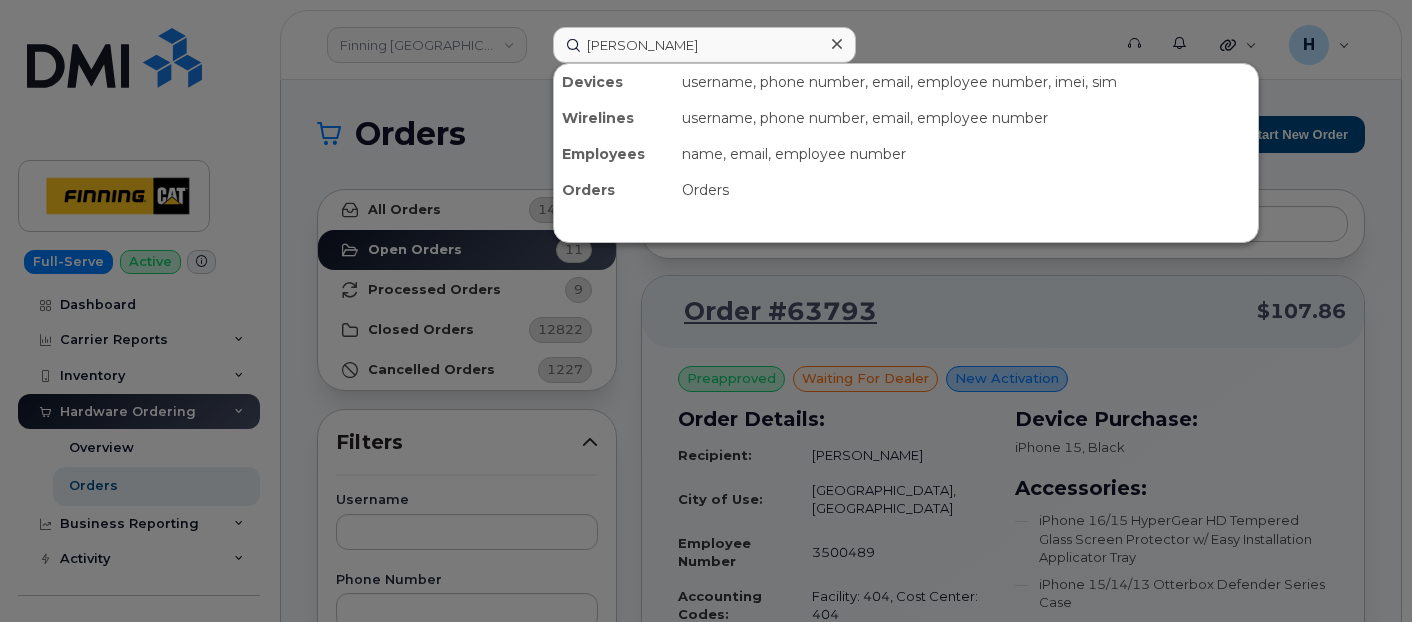 scroll, scrollTop: 1888, scrollLeft: 0, axis: vertical 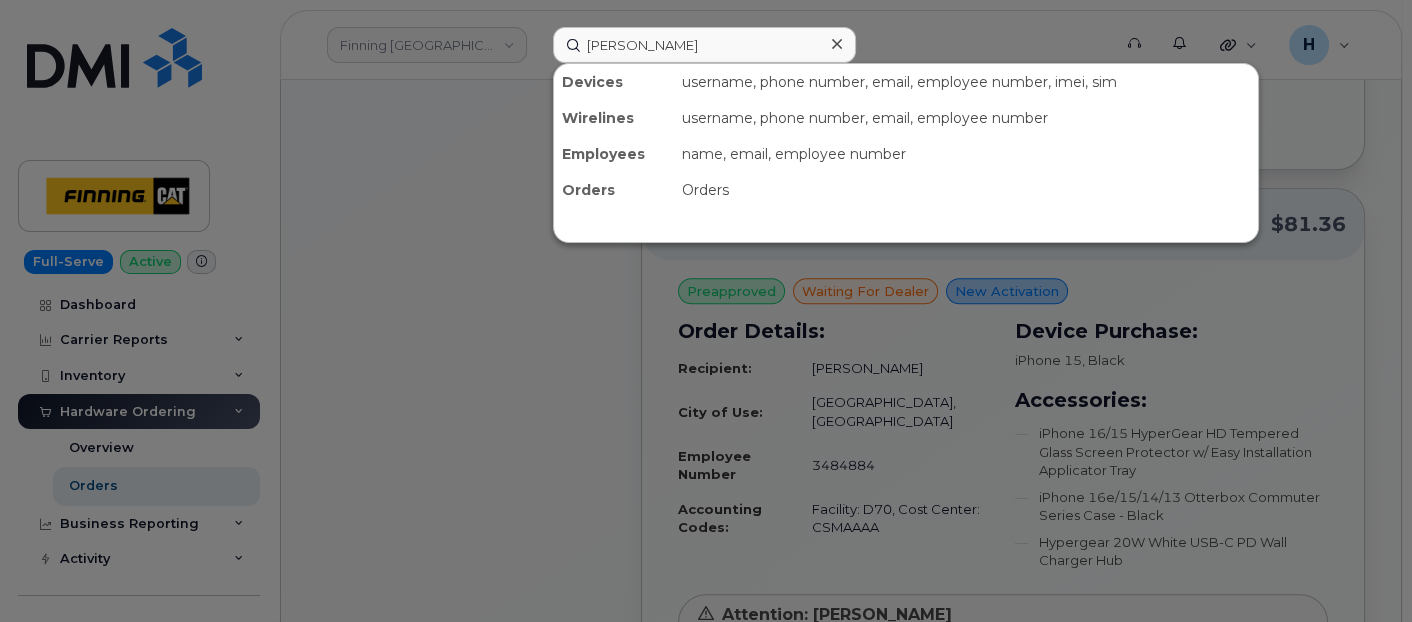 type on "Dwayne Pace" 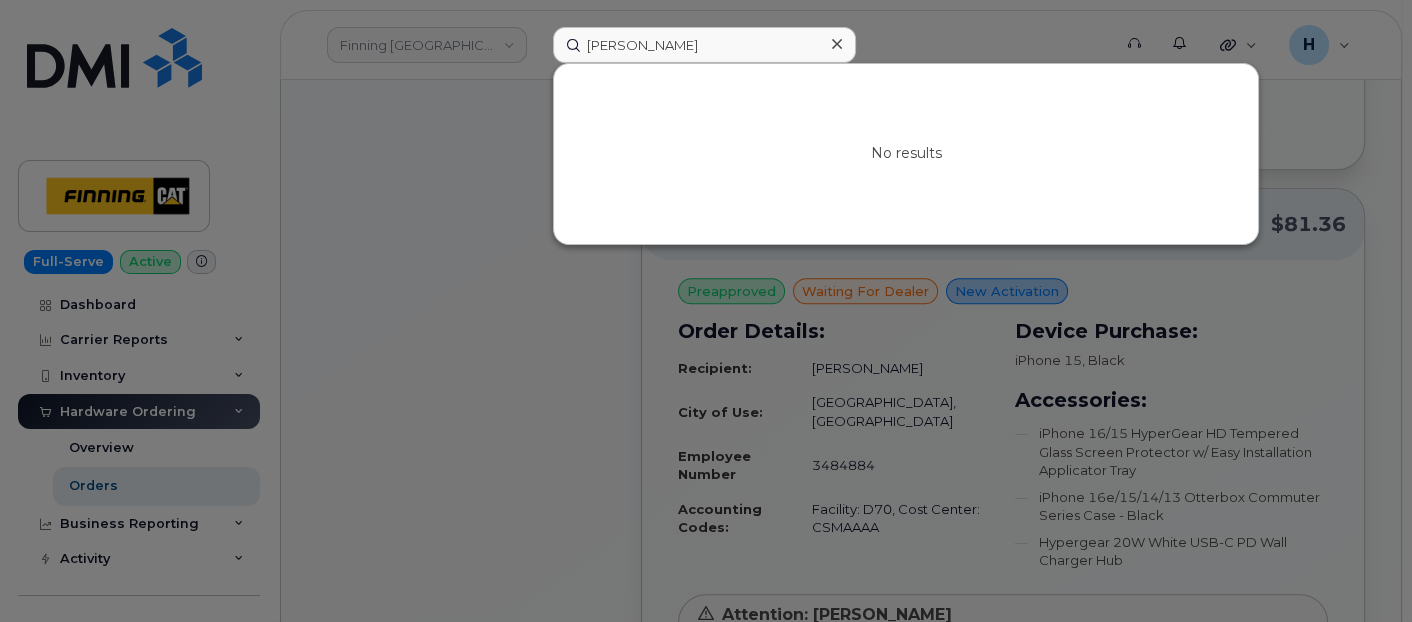 click at bounding box center (836, 44) 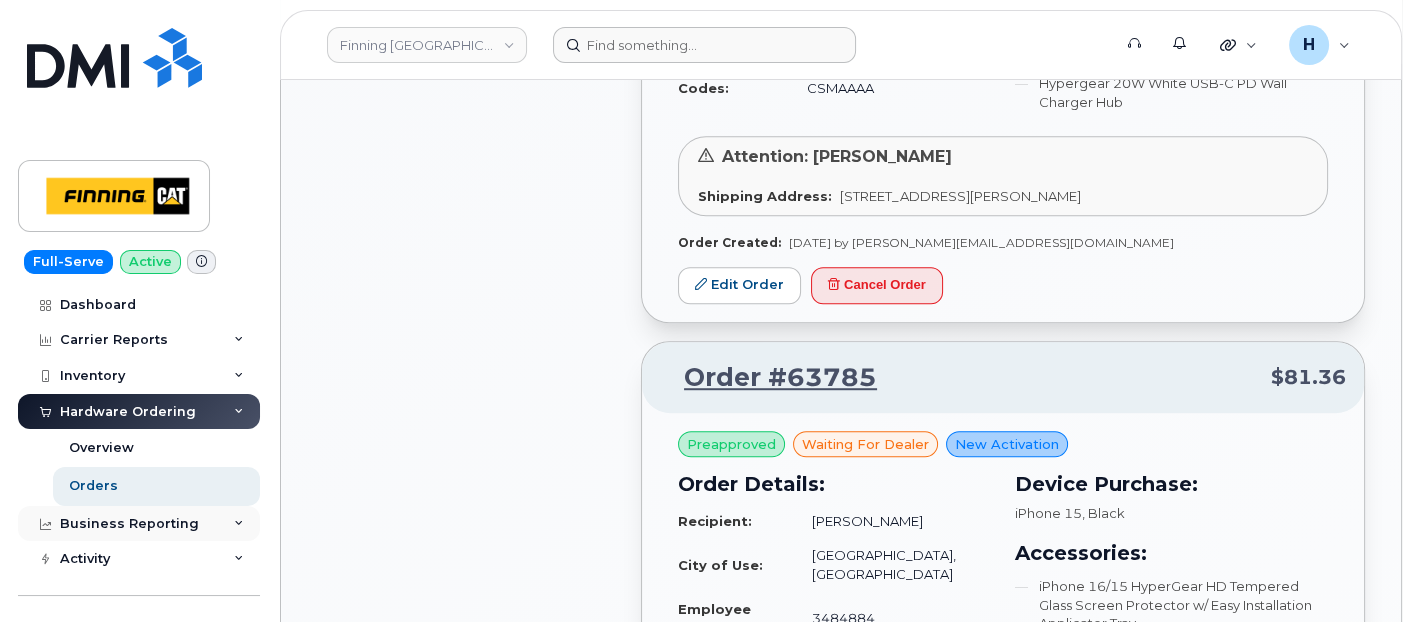 scroll, scrollTop: 1444, scrollLeft: 0, axis: vertical 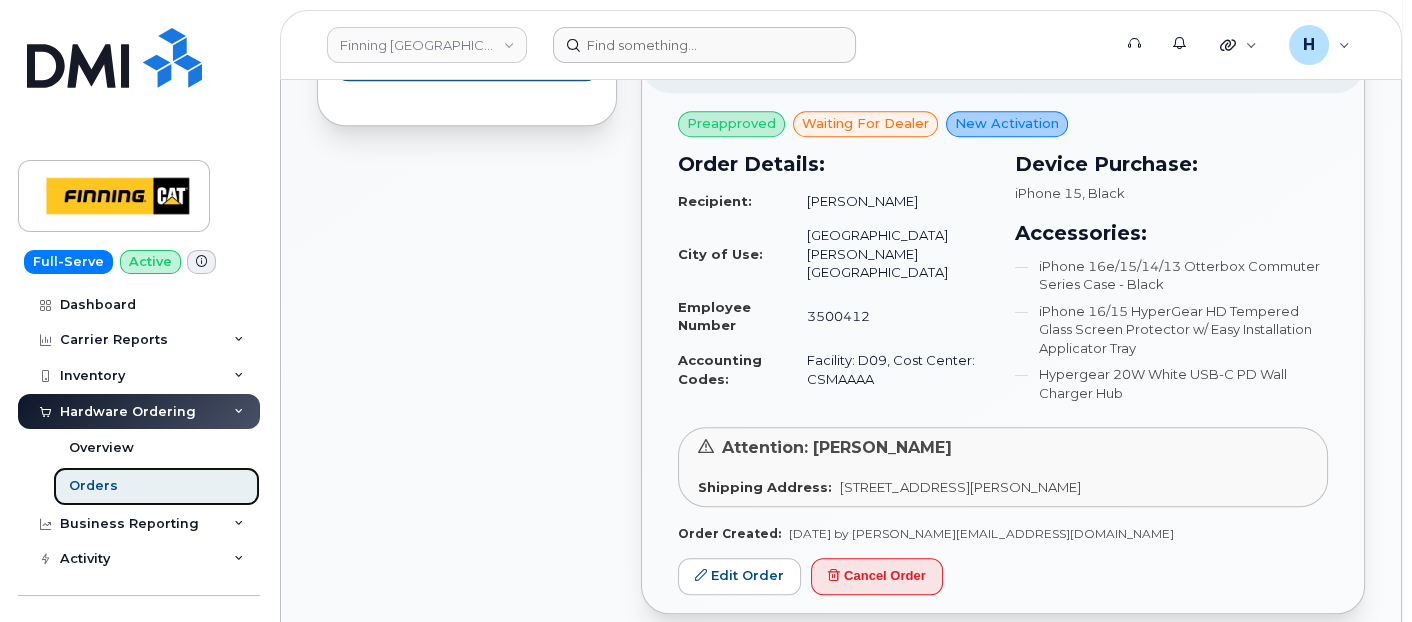 drag, startPoint x: 161, startPoint y: 500, endPoint x: 242, endPoint y: 487, distance: 82.036575 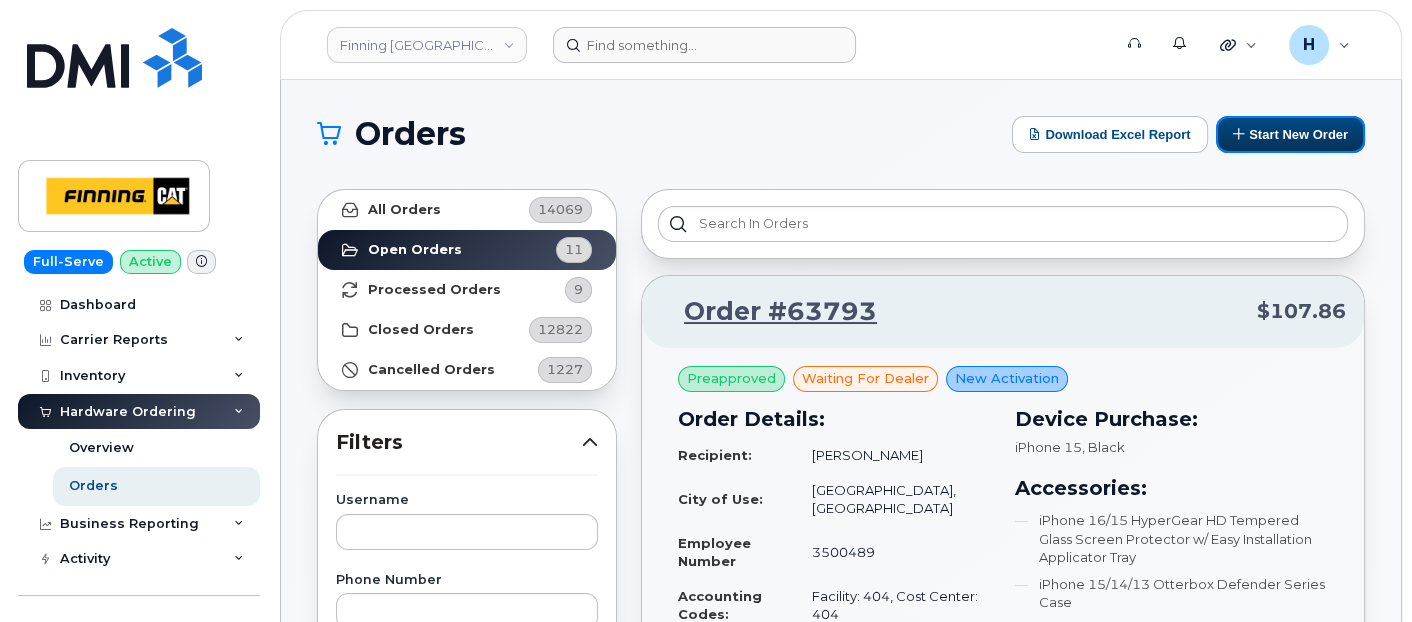 click on "Start New Order" at bounding box center [1290, 134] 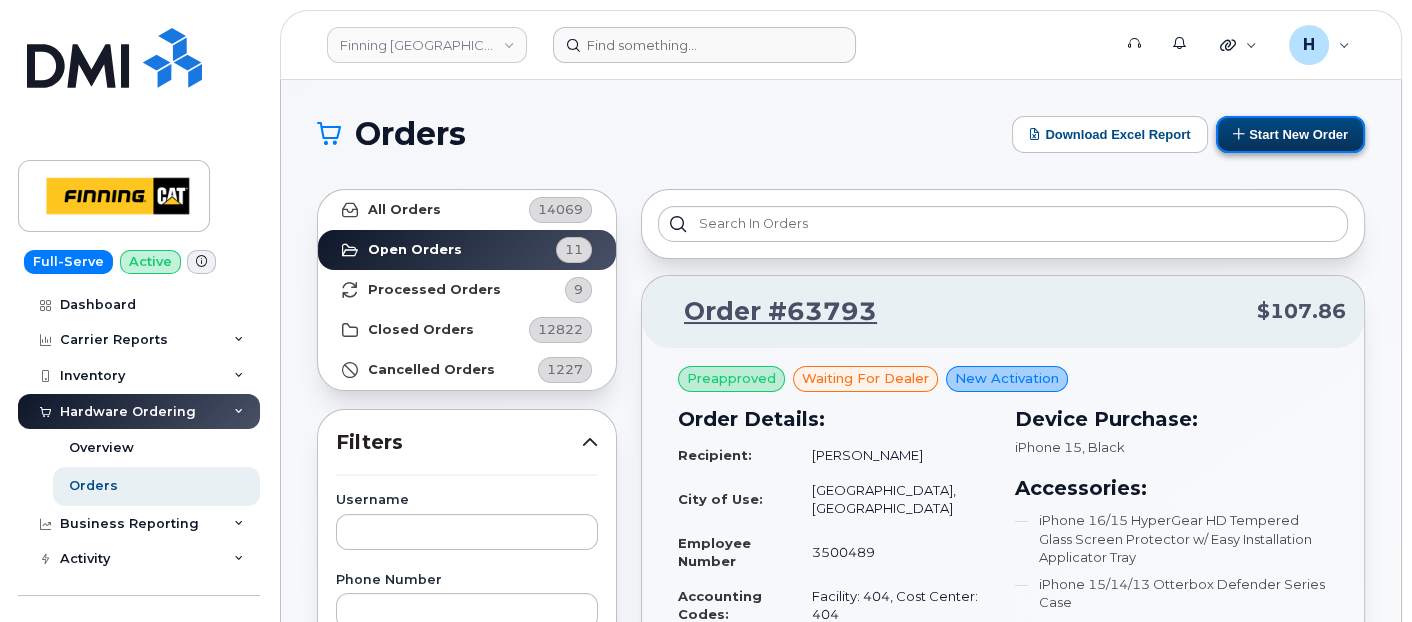 click on "Start New Order" at bounding box center [1290, 134] 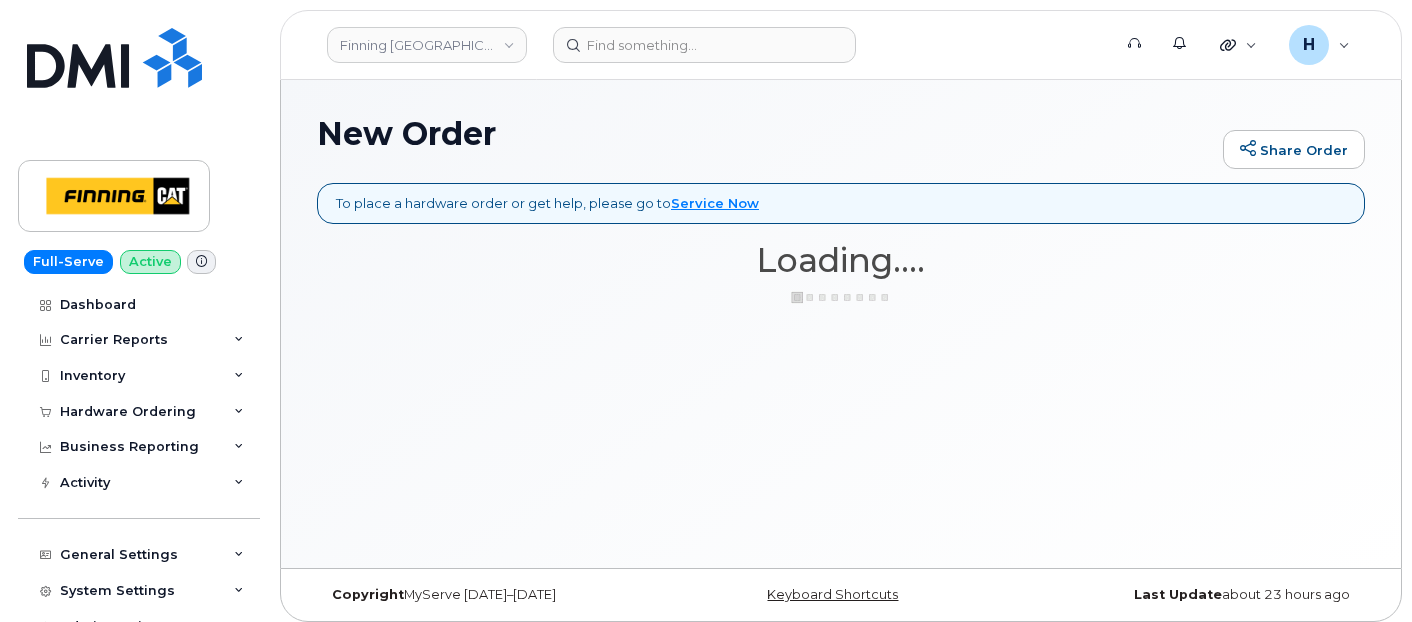 scroll, scrollTop: 0, scrollLeft: 0, axis: both 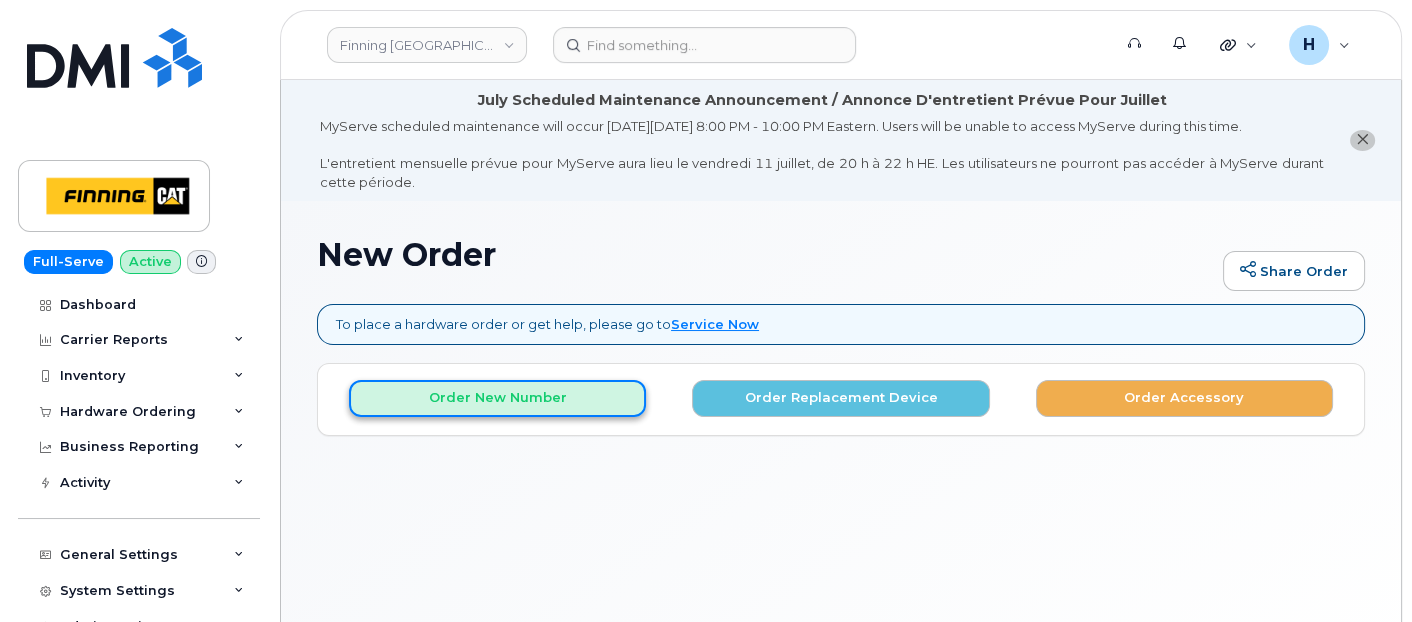 click on "Order New Number" at bounding box center [497, 398] 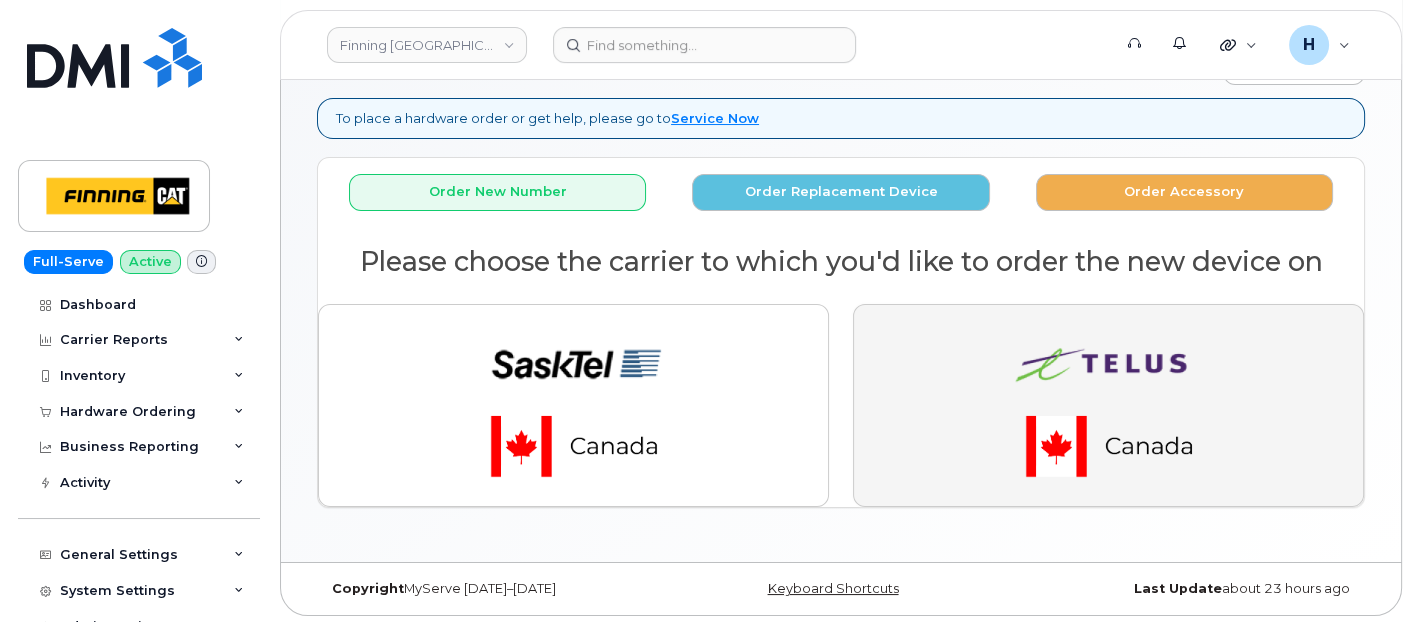 click at bounding box center (1108, 405) 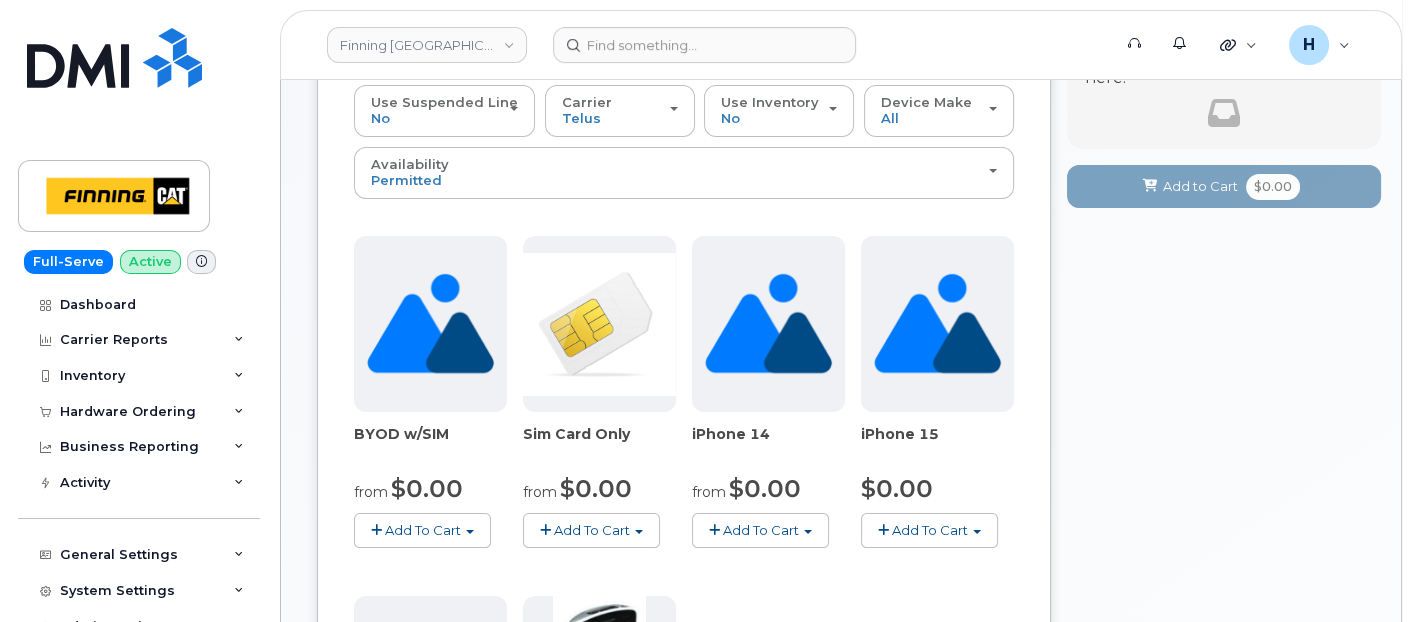 scroll, scrollTop: 540, scrollLeft: 0, axis: vertical 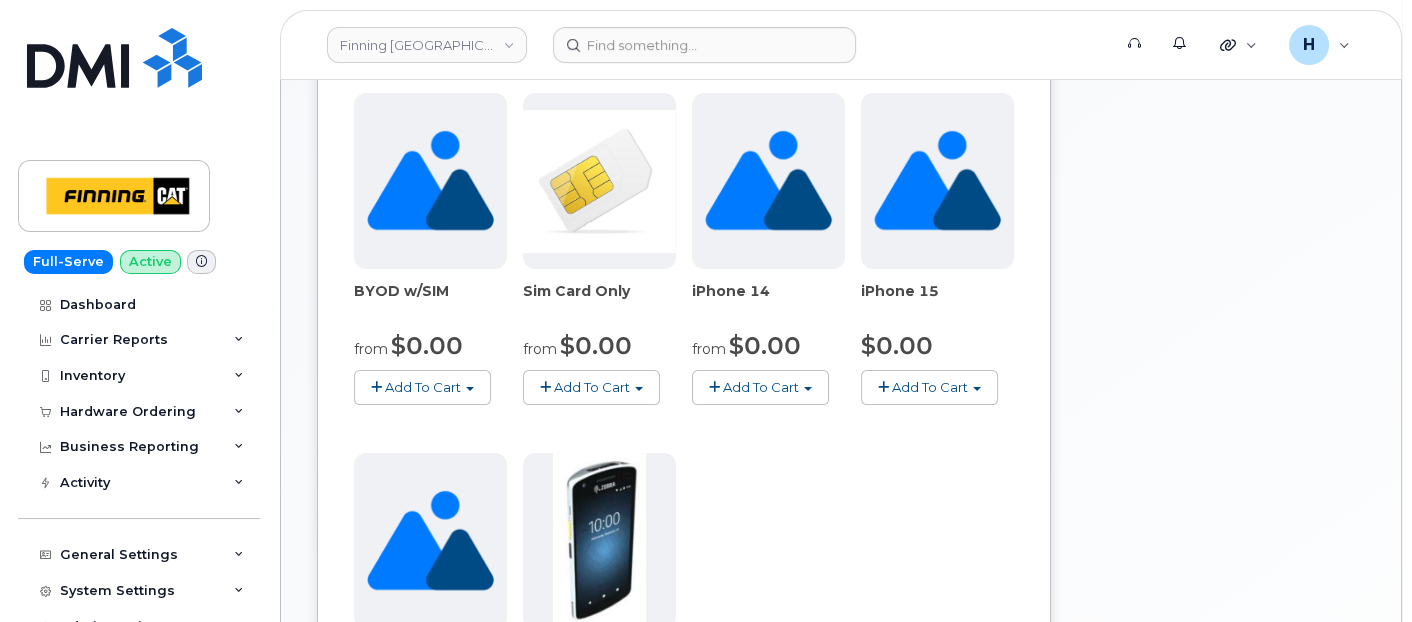 click on "Add To Cart" at bounding box center [929, 387] 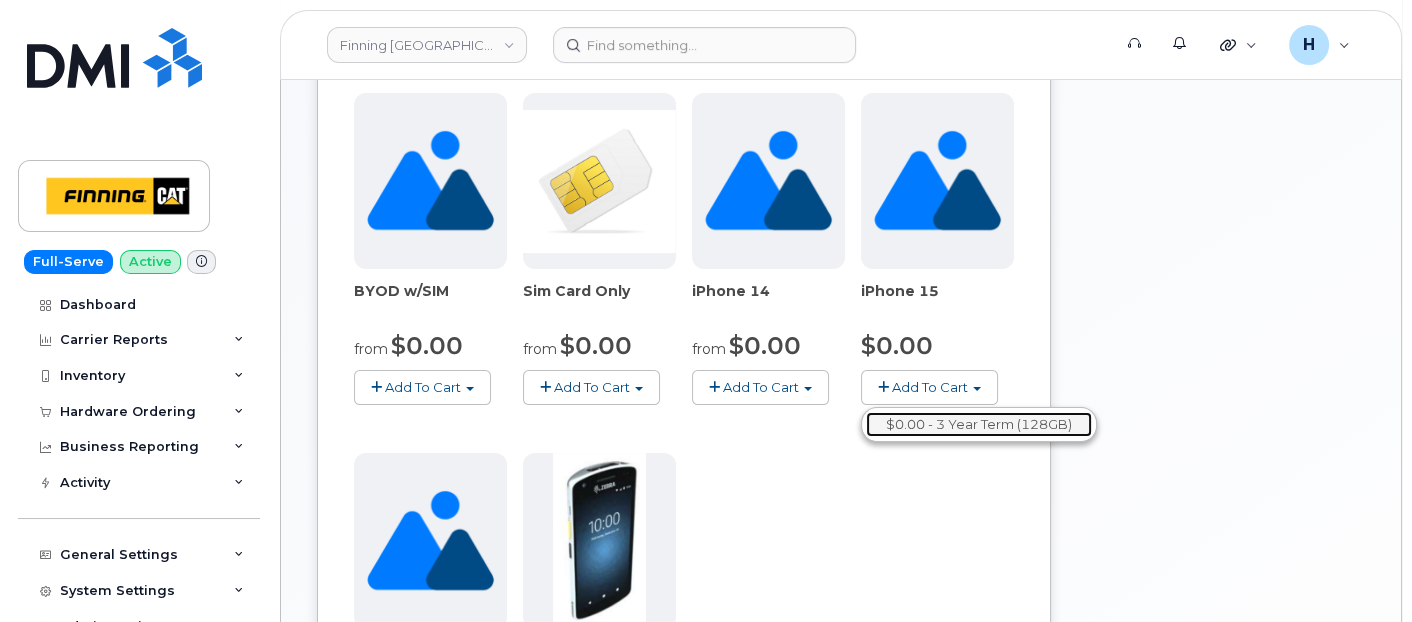 click on "$0.00 - 3 Year Term (128GB)" at bounding box center [979, 424] 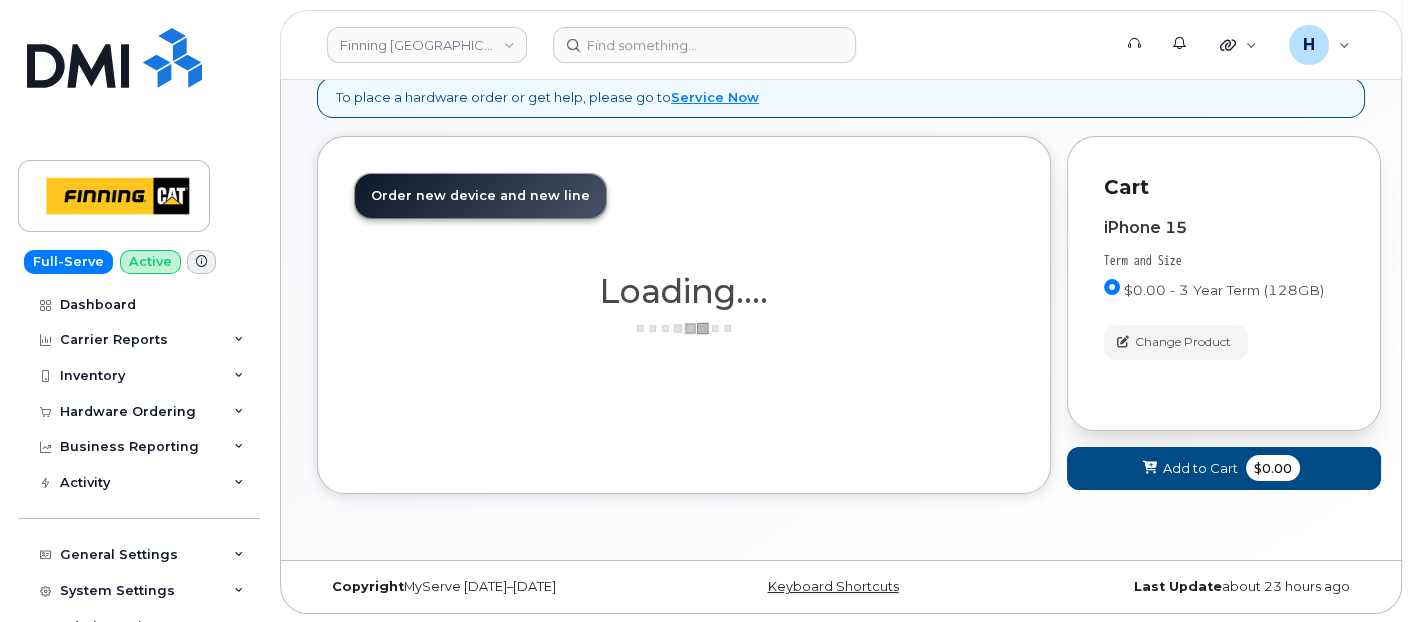 scroll, scrollTop: 540, scrollLeft: 0, axis: vertical 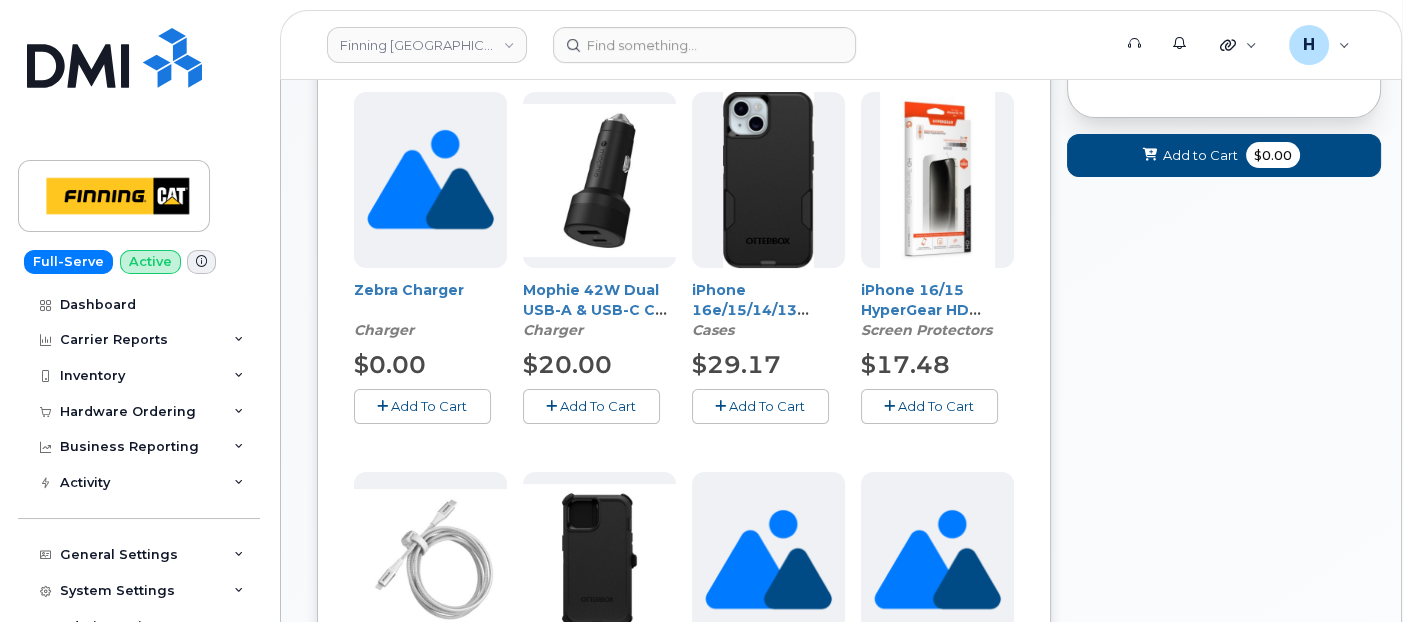 drag, startPoint x: 941, startPoint y: 403, endPoint x: 367, endPoint y: 4, distance: 699.0544 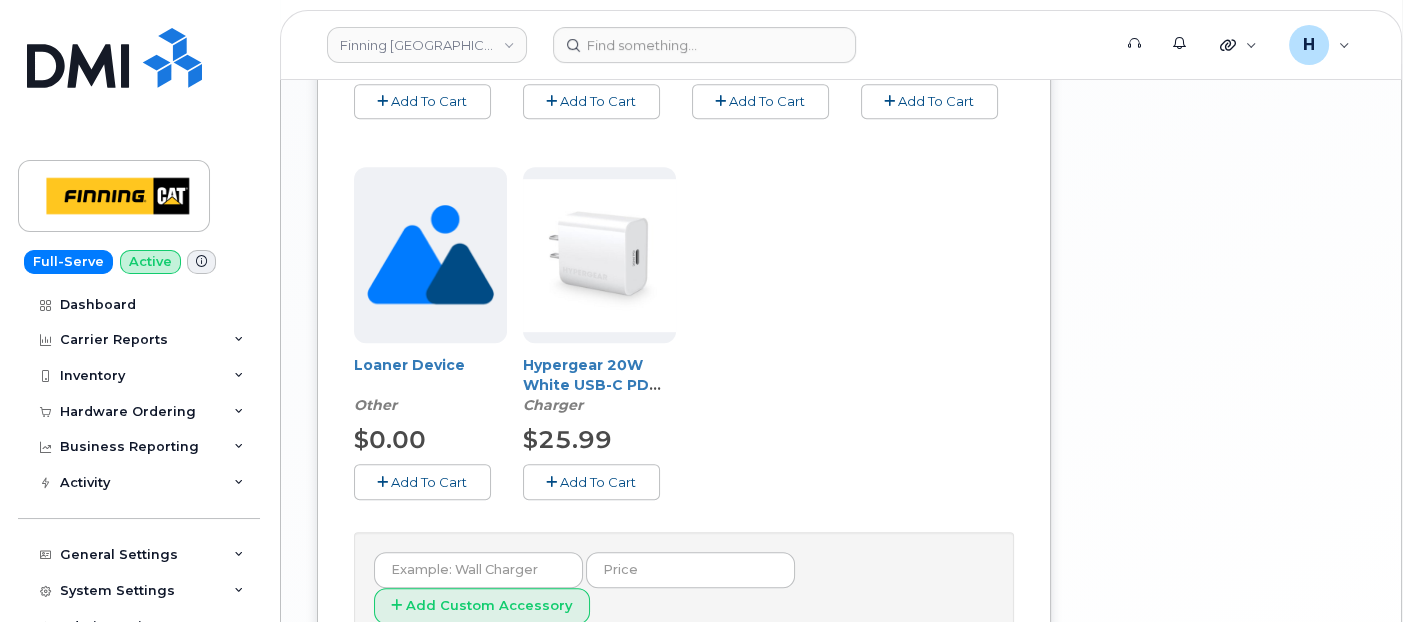 scroll, scrollTop: 1651, scrollLeft: 0, axis: vertical 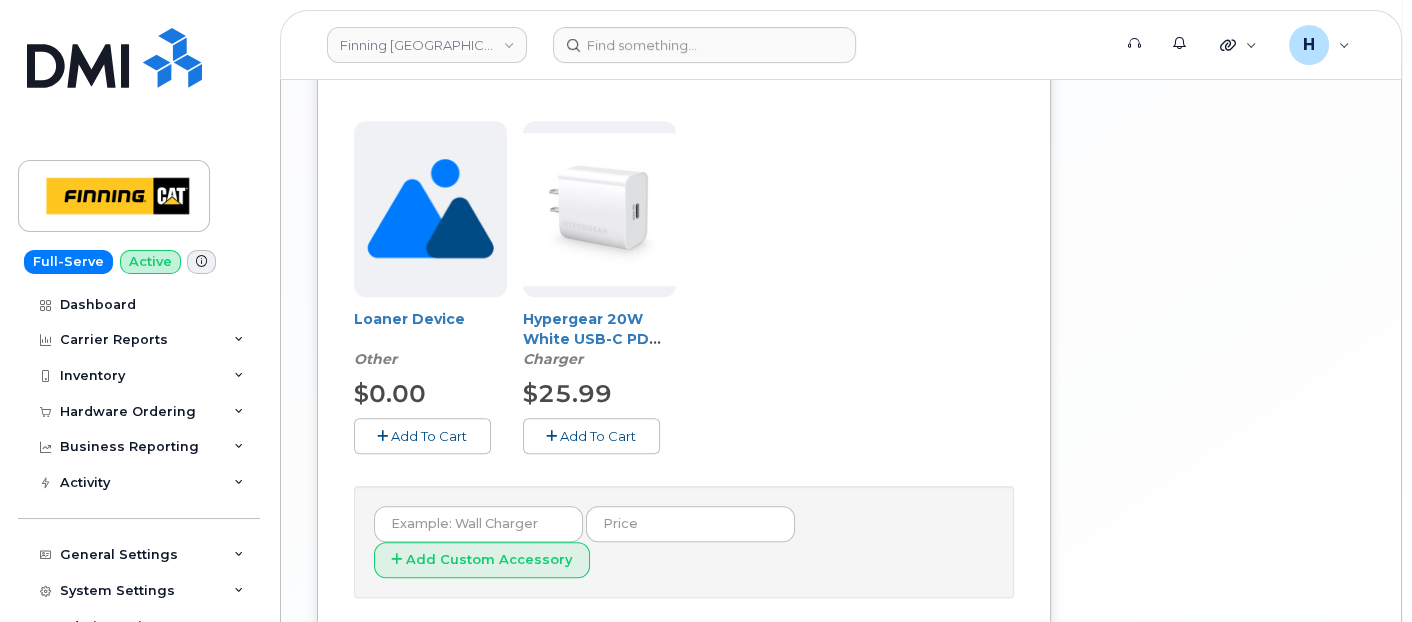 click on "Add To Cart" at bounding box center [599, 435] 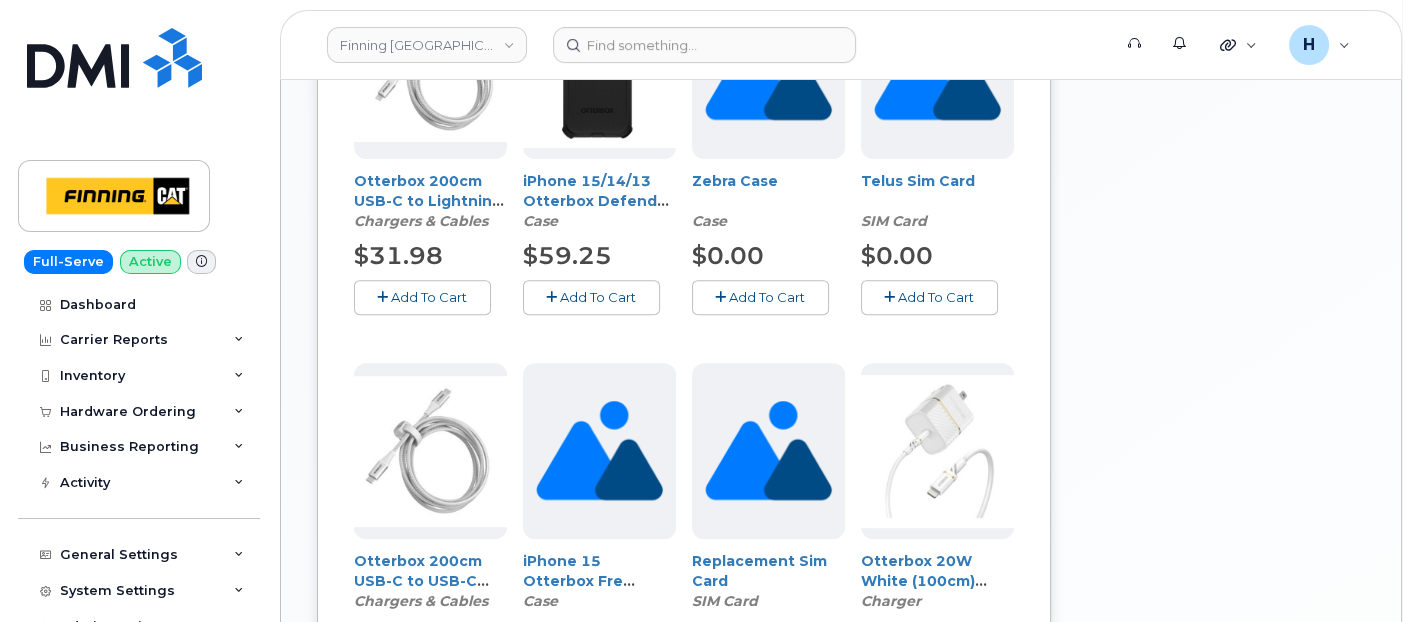 scroll, scrollTop: 984, scrollLeft: 0, axis: vertical 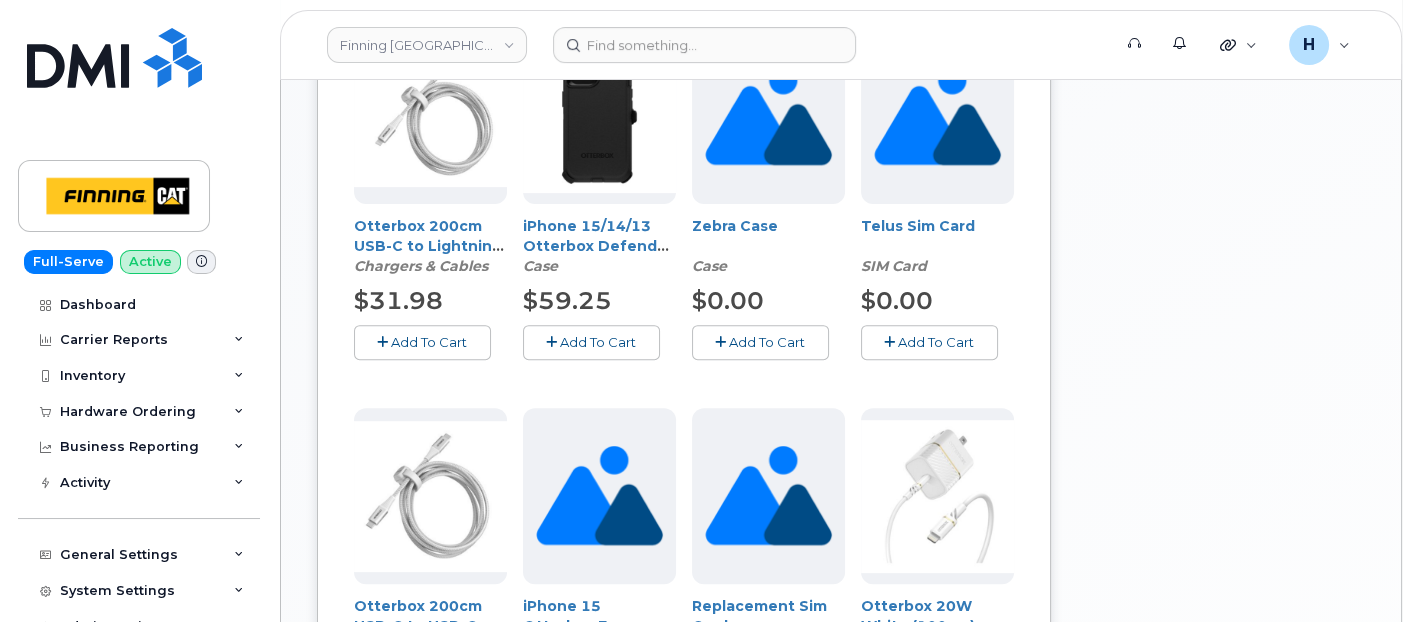 click at bounding box center (551, 342) 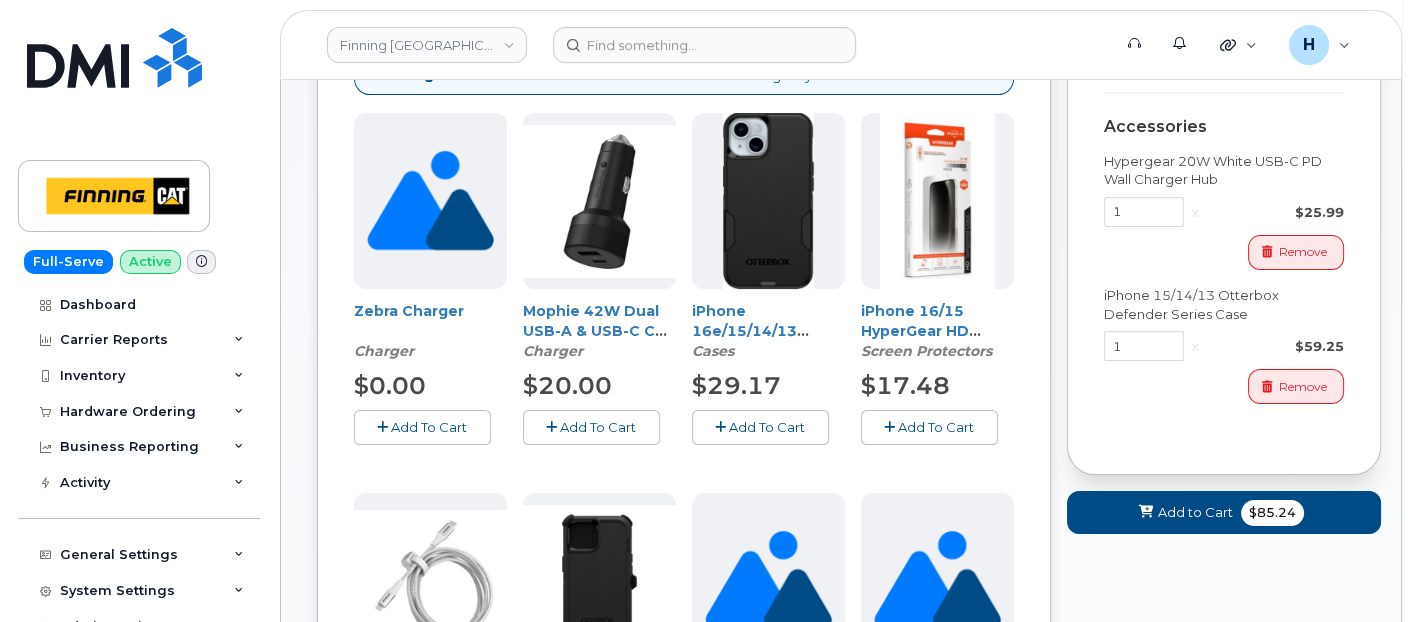 scroll, scrollTop: 762, scrollLeft: 0, axis: vertical 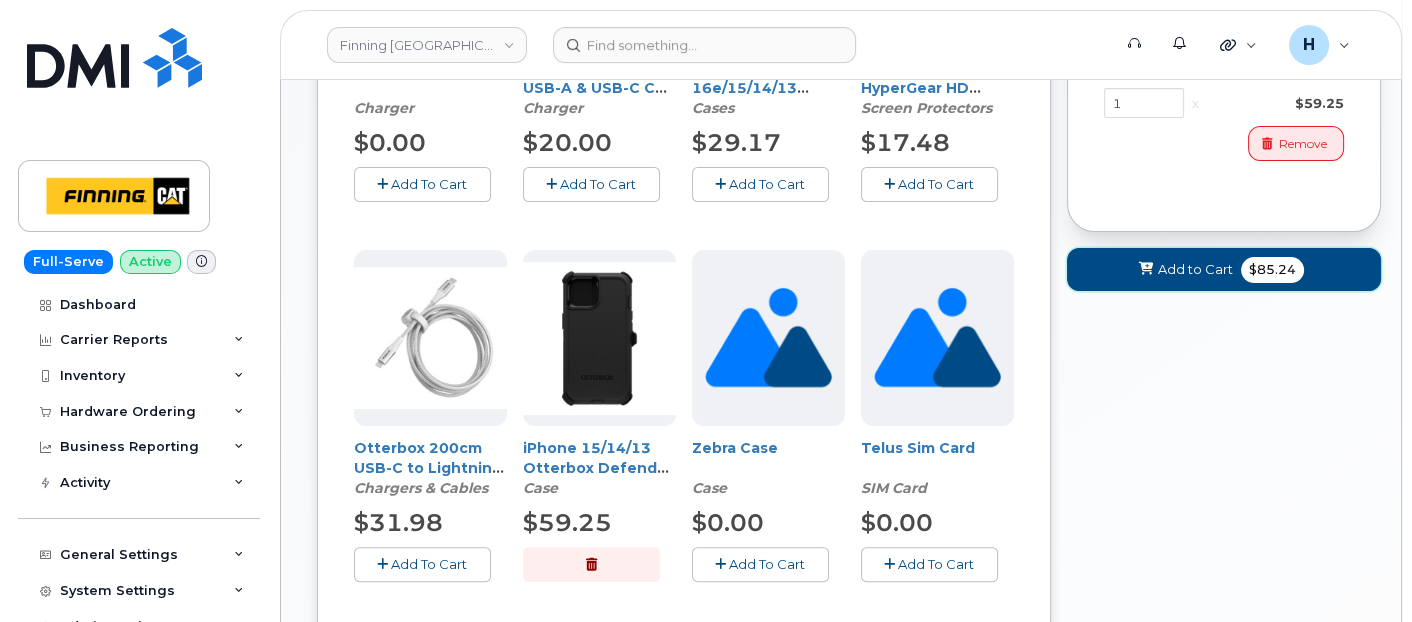 click on "Add to Cart
$85.24" at bounding box center (1224, 269) 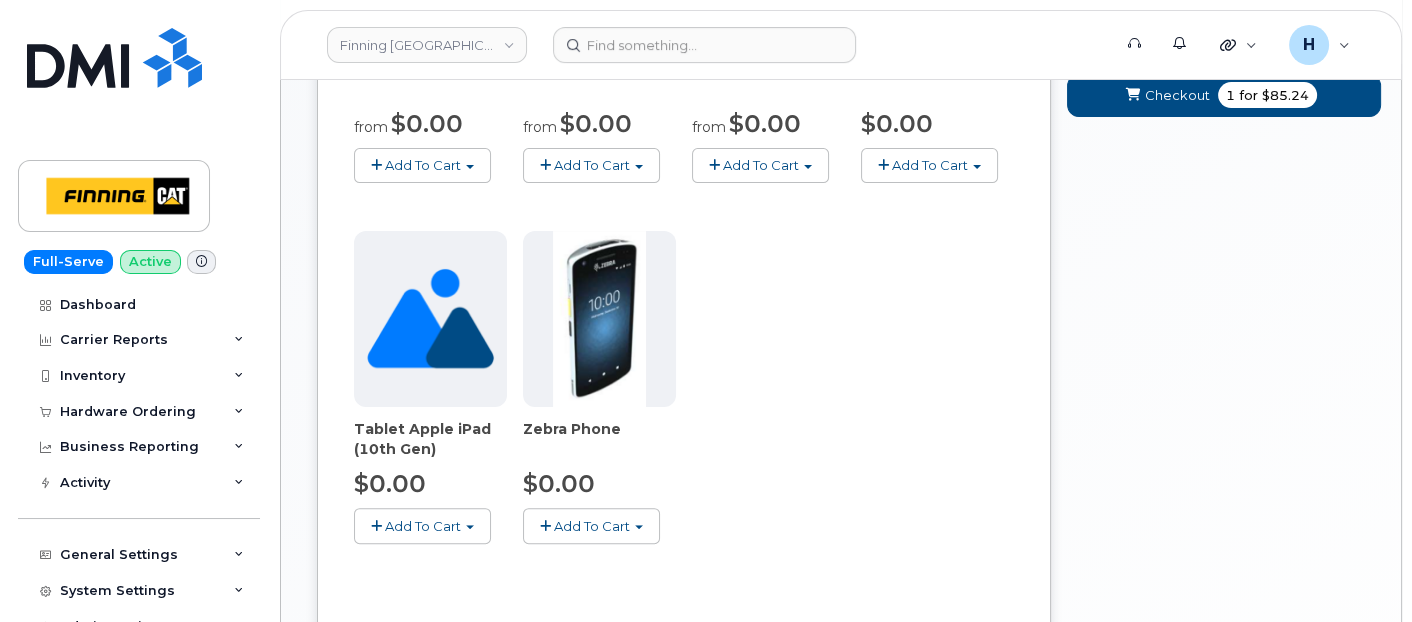 scroll, scrollTop: 1122, scrollLeft: 0, axis: vertical 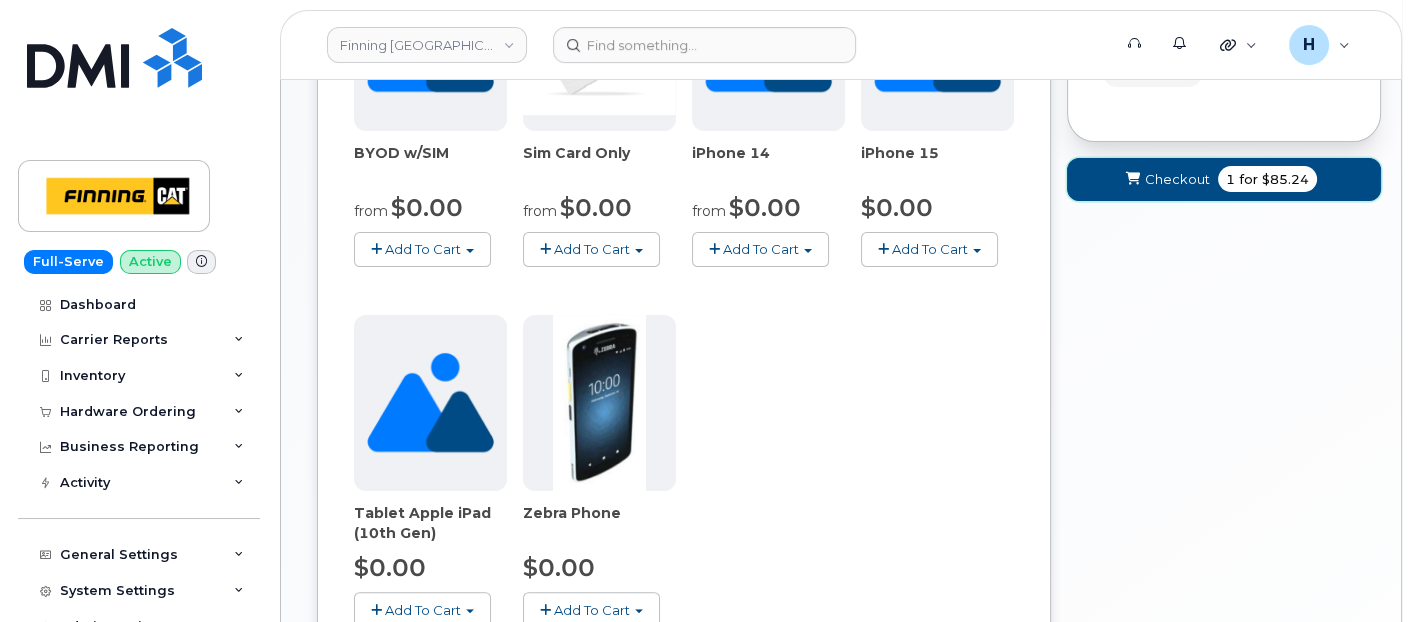 click at bounding box center (1132, 179) 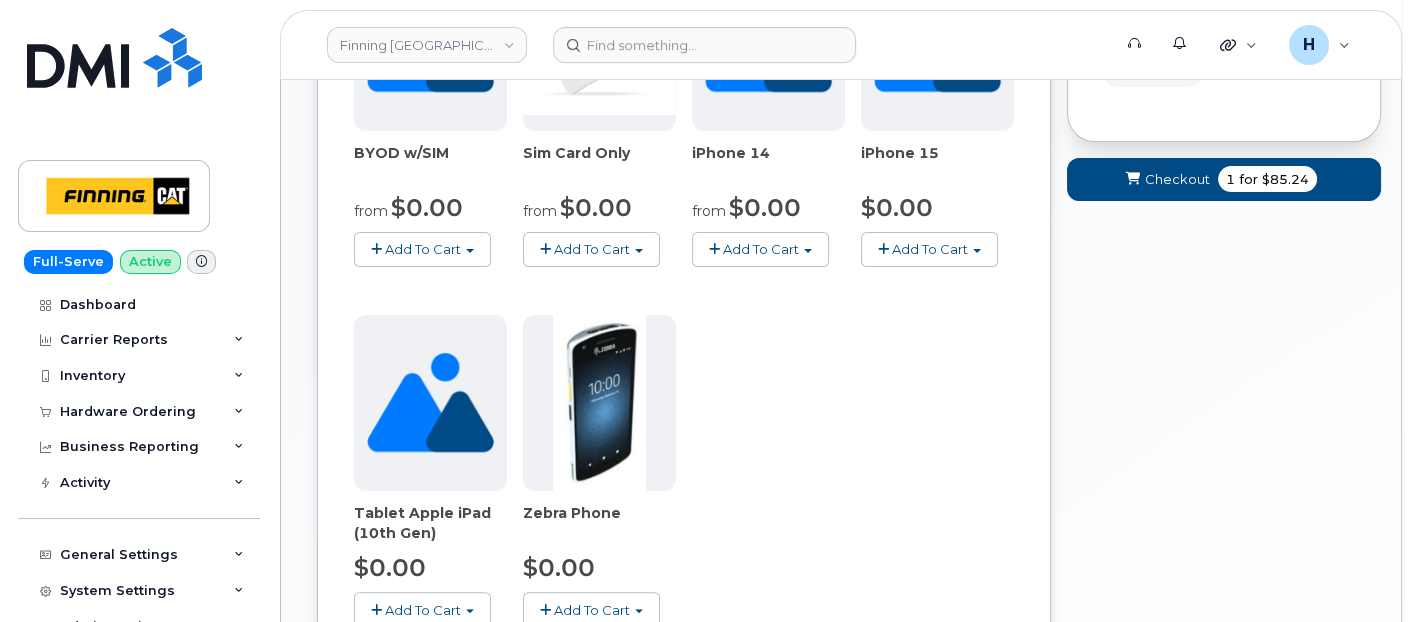 scroll, scrollTop: 130, scrollLeft: 0, axis: vertical 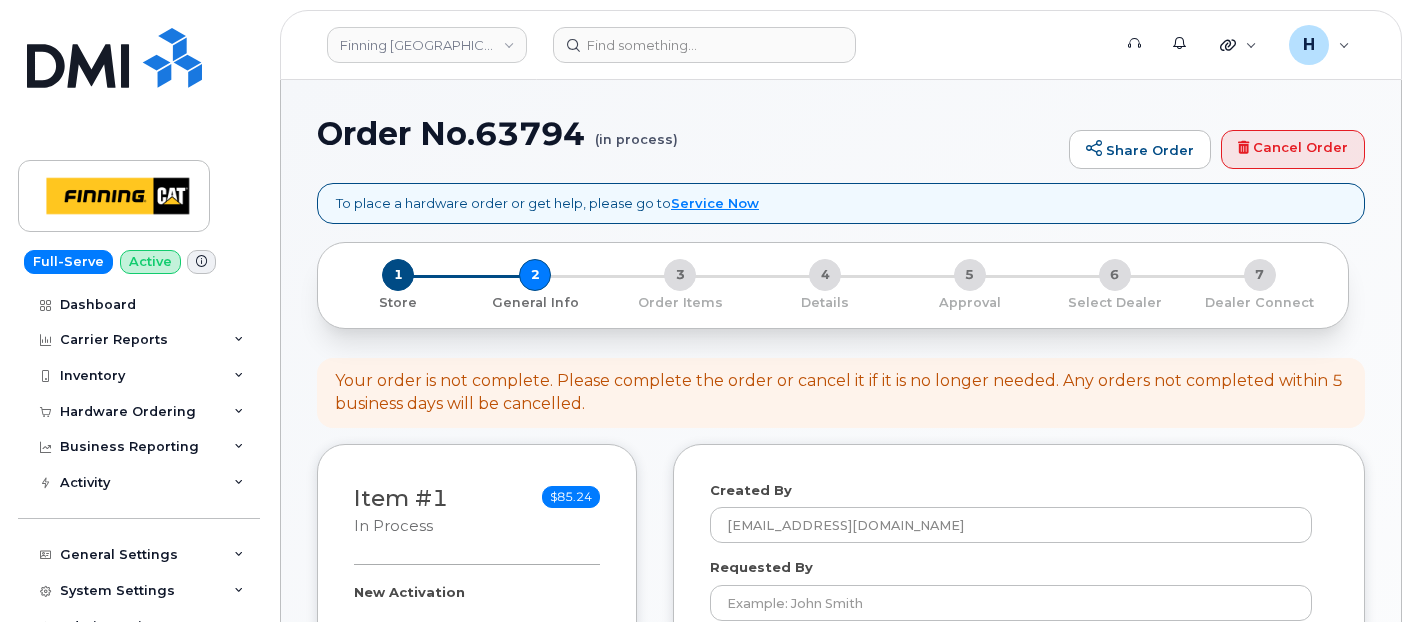 select 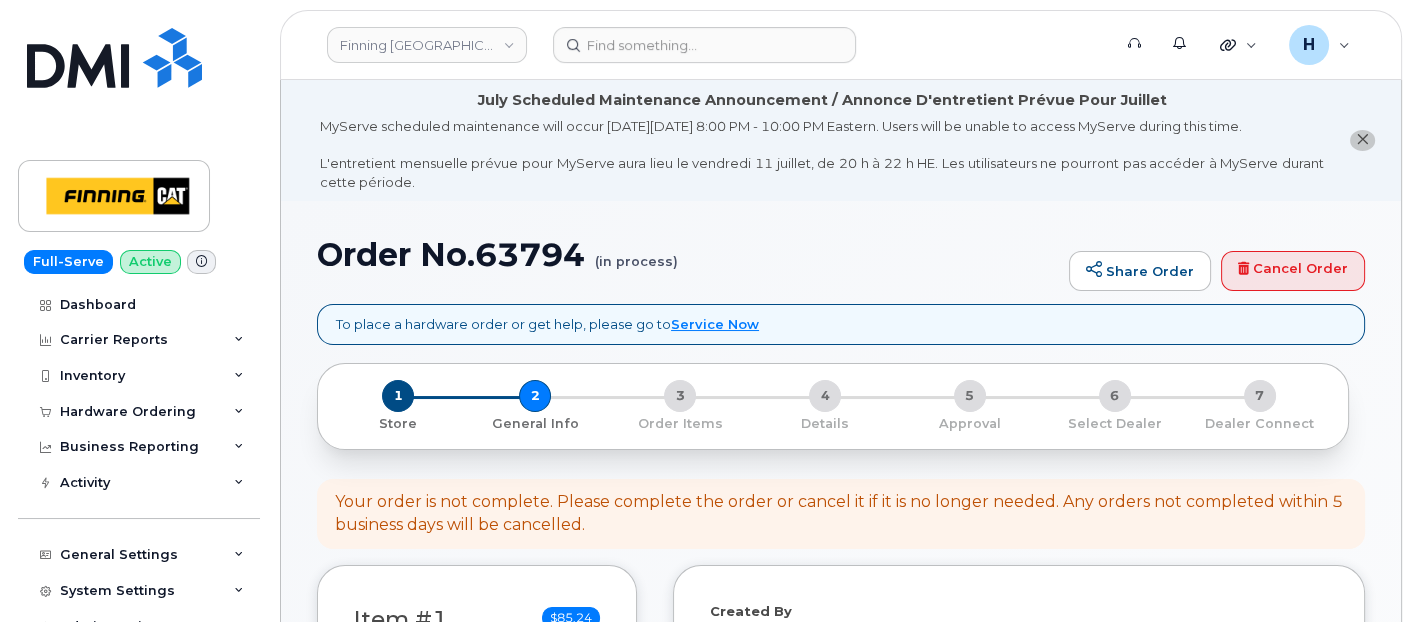 drag, startPoint x: 0, startPoint y: 0, endPoint x: 579, endPoint y: 197, distance: 611.59625 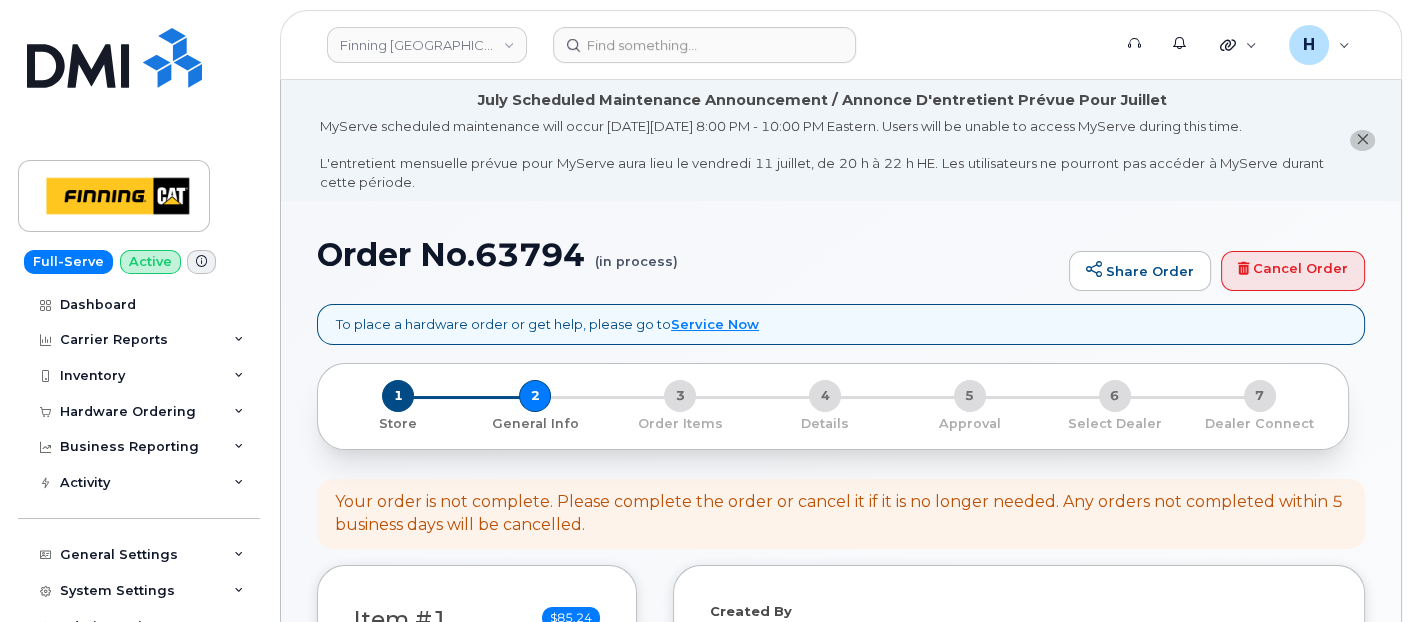 drag, startPoint x: 579, startPoint y: 197, endPoint x: 577, endPoint y: 258, distance: 61.03278 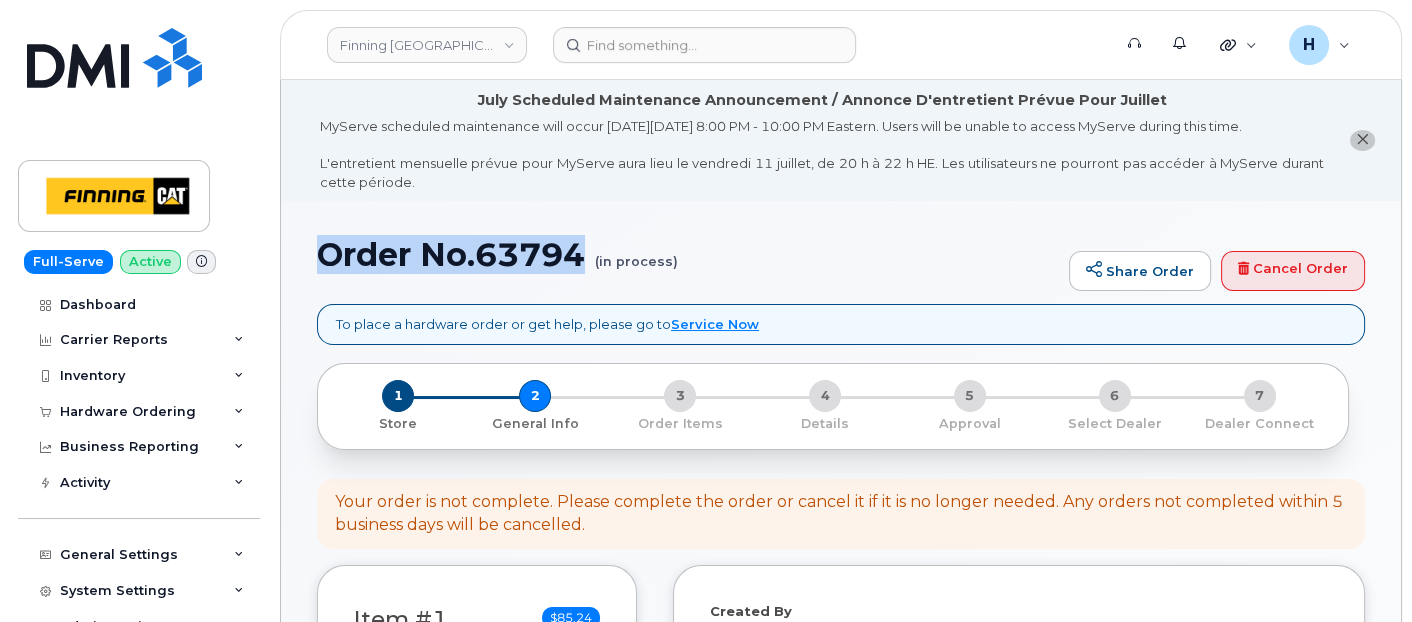 drag, startPoint x: 584, startPoint y: 249, endPoint x: 325, endPoint y: 256, distance: 259.09457 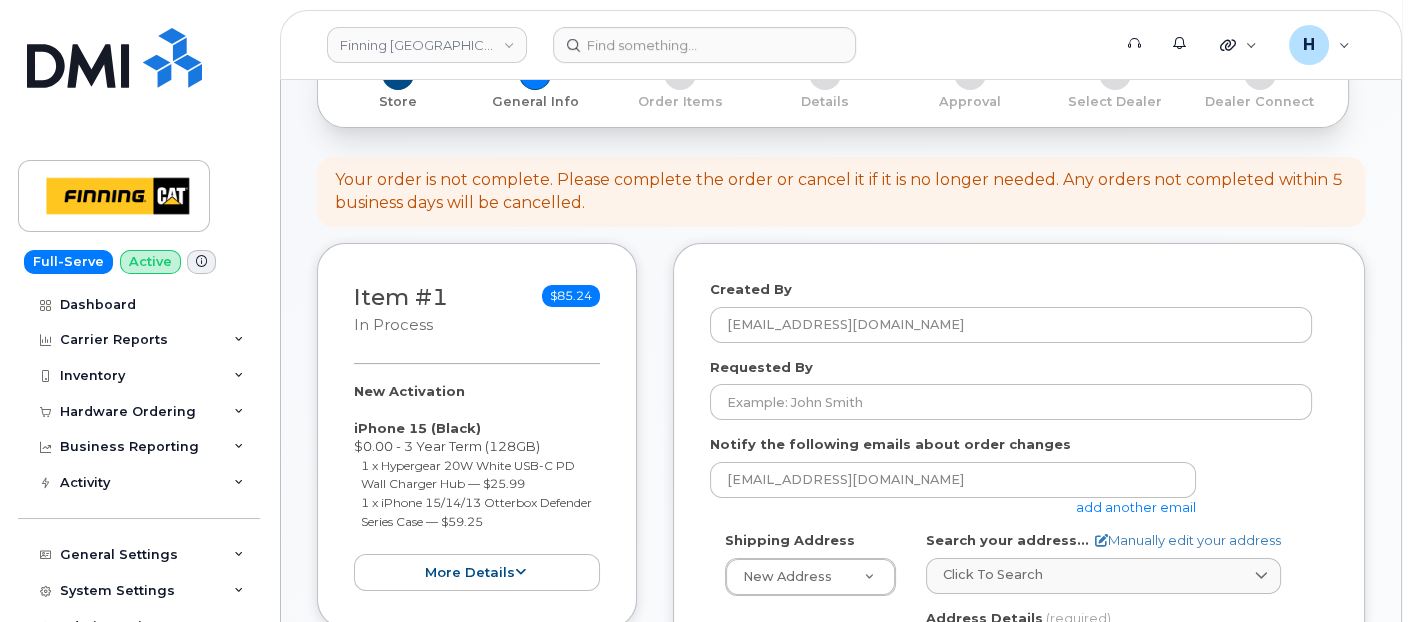 scroll, scrollTop: 444, scrollLeft: 0, axis: vertical 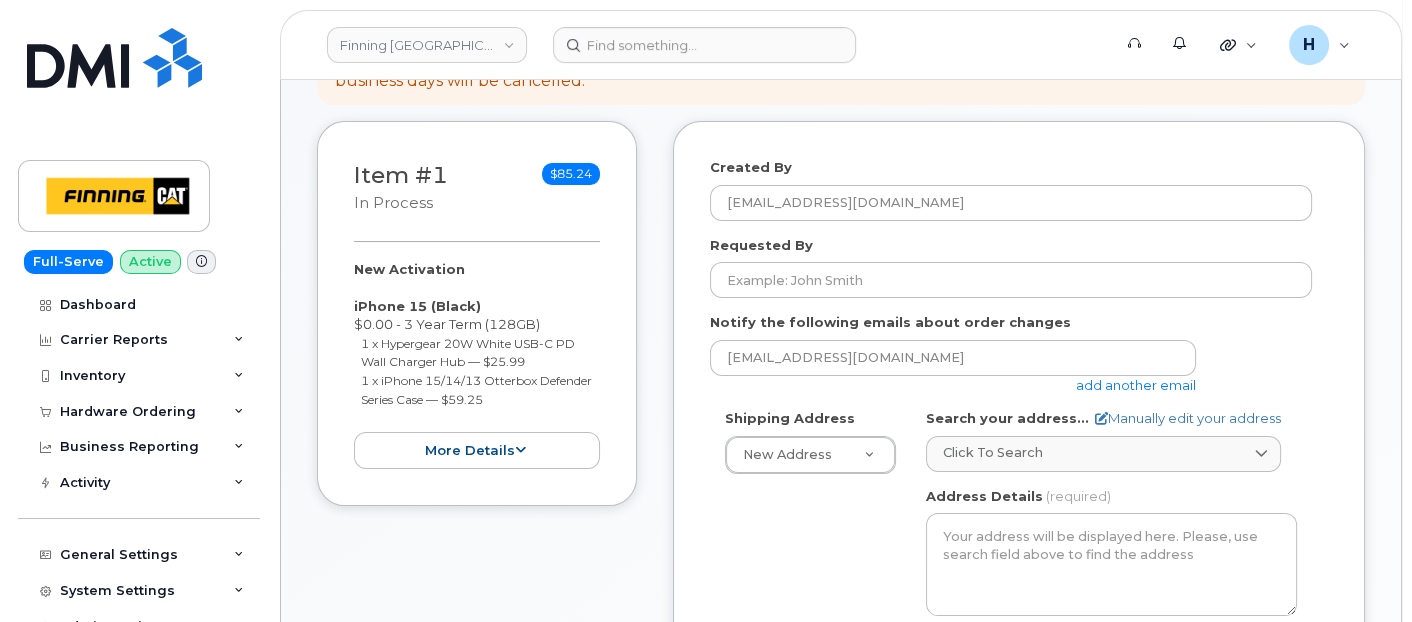 drag, startPoint x: 351, startPoint y: 269, endPoint x: 559, endPoint y: 398, distance: 244.75497 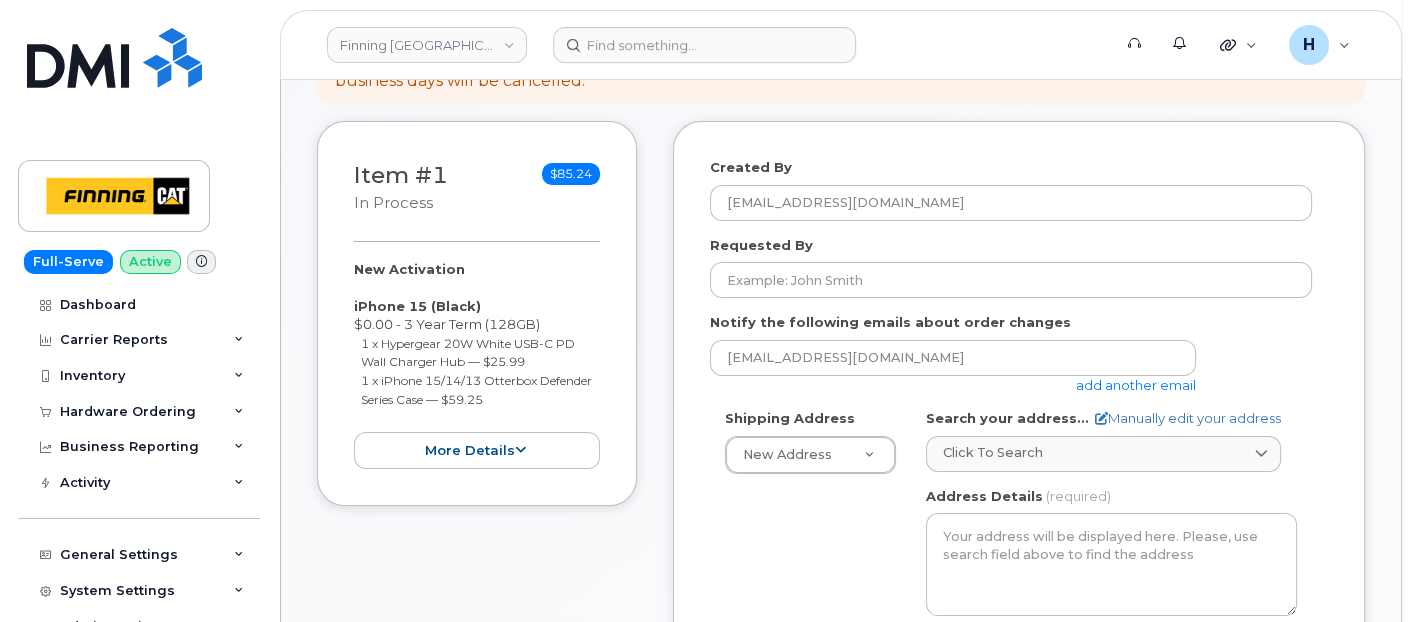 scroll, scrollTop: 222, scrollLeft: 0, axis: vertical 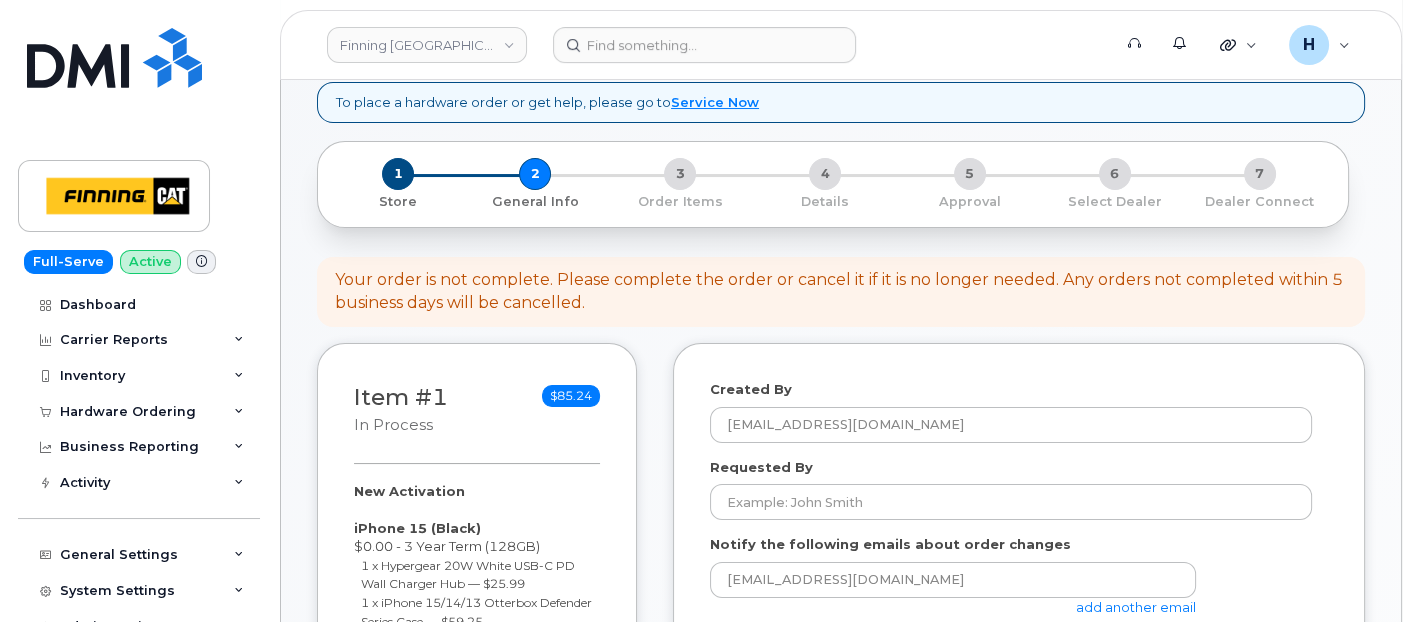 click on "1
Store" at bounding box center (398, 184) 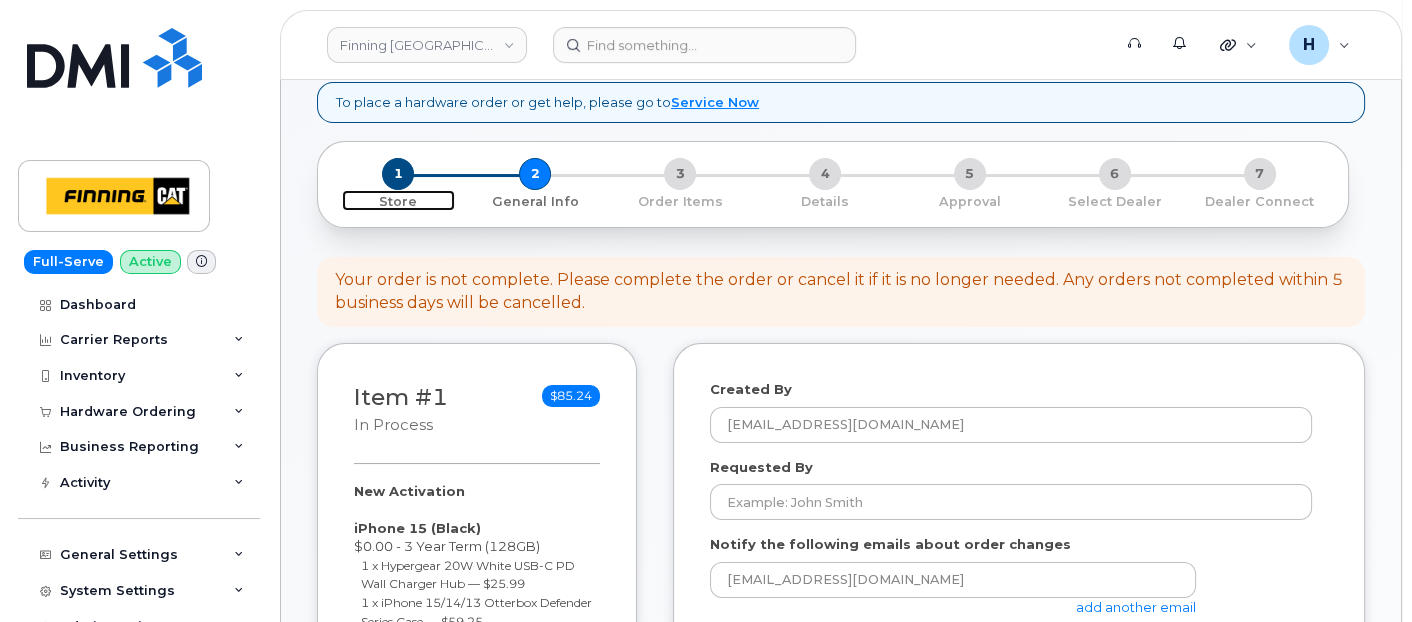 click on "1" at bounding box center [398, 174] 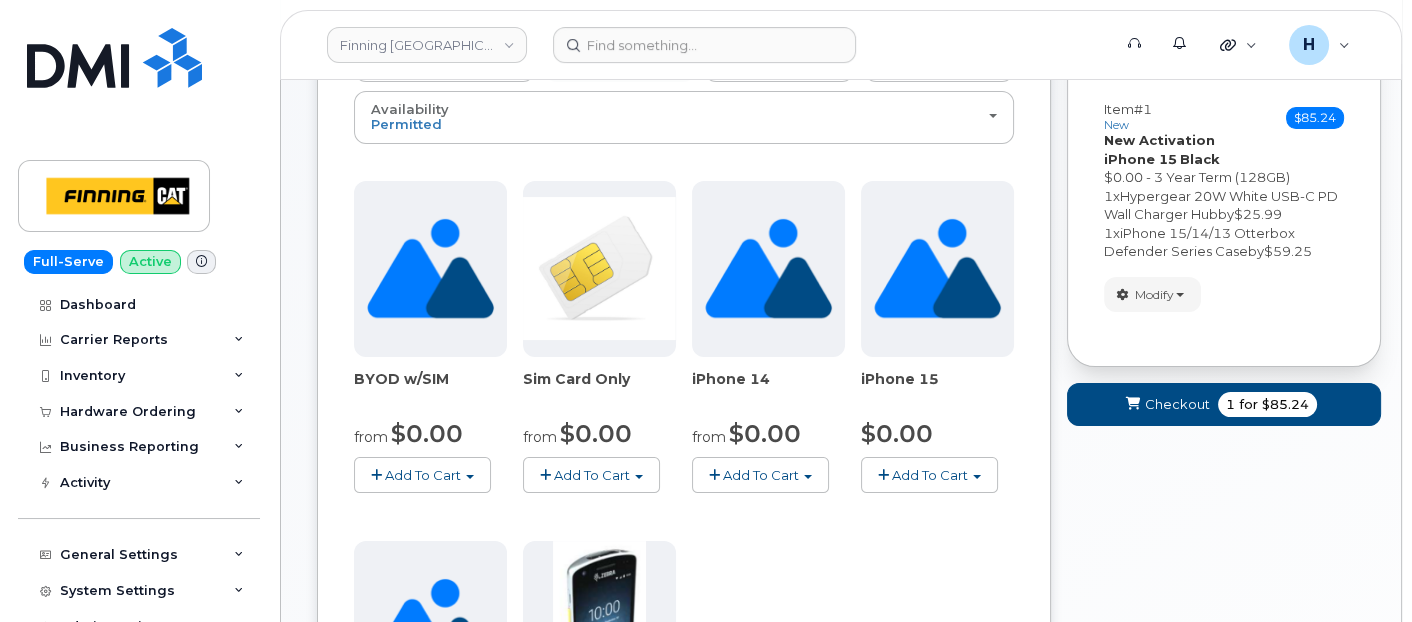 scroll, scrollTop: 444, scrollLeft: 0, axis: vertical 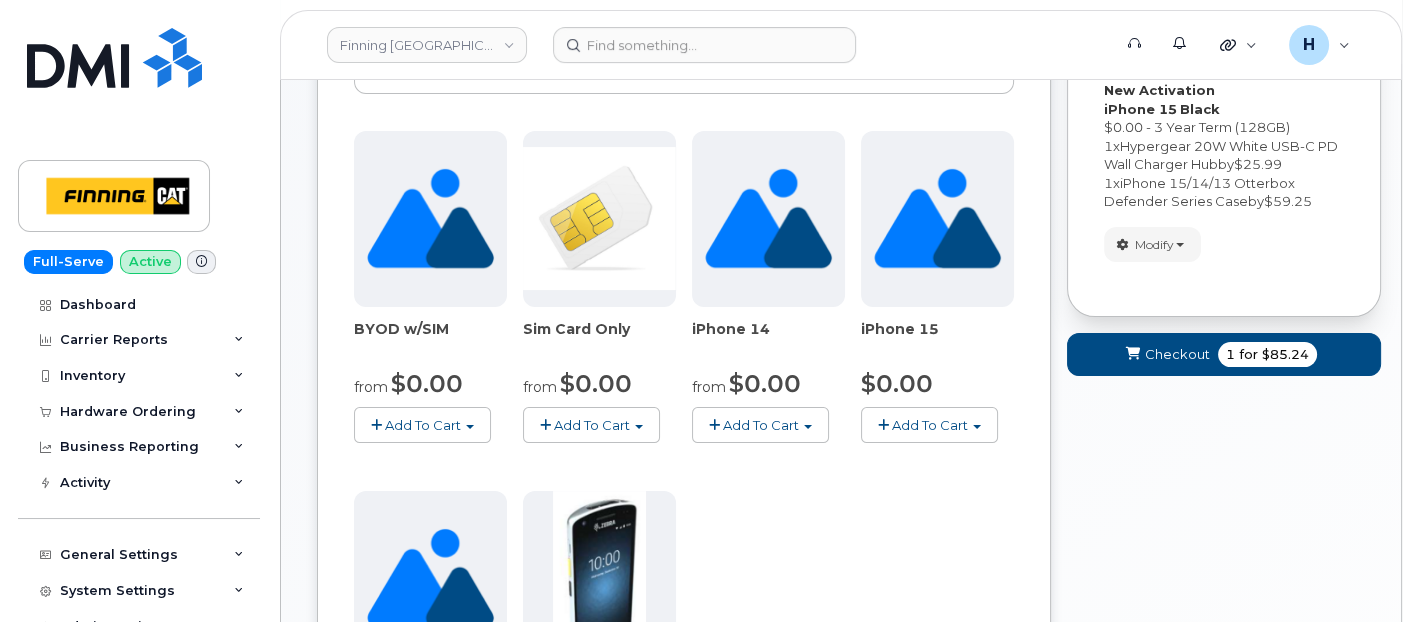 click on "Add To Cart" at bounding box center (930, 425) 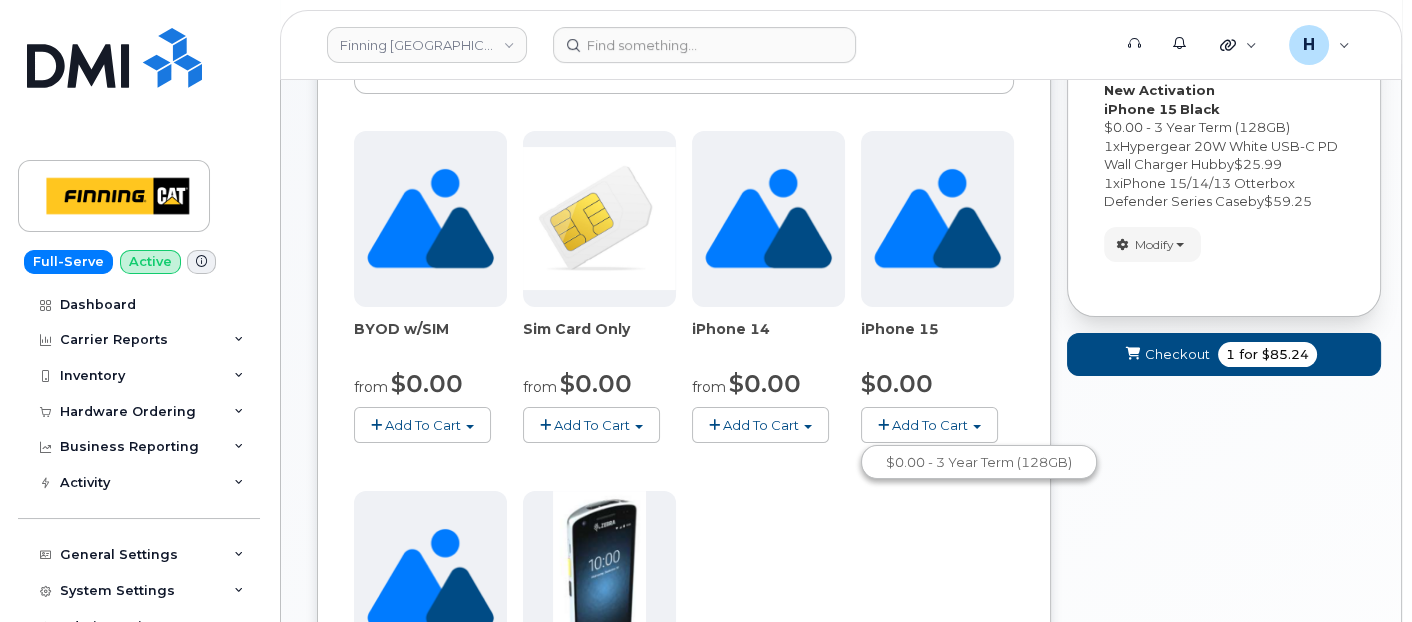 drag, startPoint x: 932, startPoint y: 354, endPoint x: 825, endPoint y: 434, distance: 133.60014 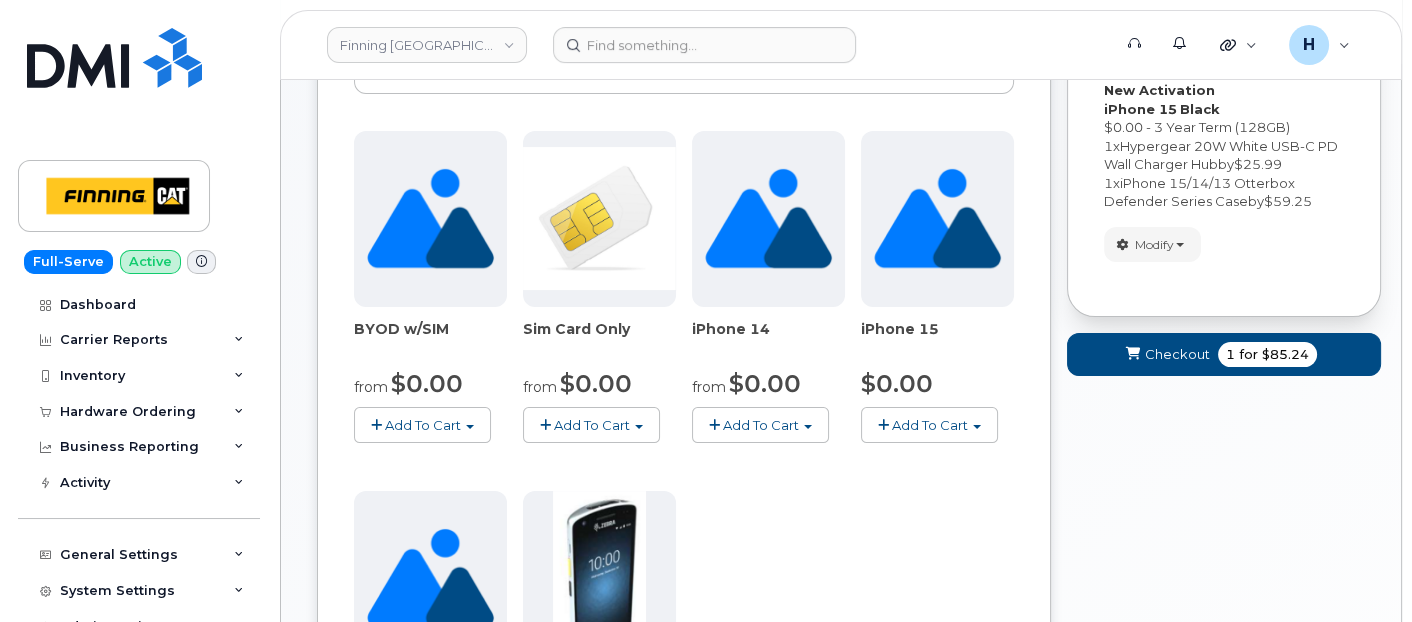 click on "BYOD w/SIM
from
$0.00
Add To Cart
$0.00 - New Activation
$10.00 - Outright Purchase
Sim Card Only
from
$0.00
Add To Cart
$0.00 - New Activation
$10.00 - Outright Purchase
iPhone 14
from
$0.00
Add To Cart
$0.00 - 3 Year Term (128GB)
$0.00 - 3 year term (128GB)
$1130.00 - No Term (128GB)
iPhone 15
$0.00
Add To Cart
$0.00 - 3 Year Term (128GB)
Tablet Apple iPad (10th Gen)
$0.00
Add To Cart
$0.00 - Outright Purchase (64GB)
Zebra Phone
$0.00
Add To Cart
$0.00 - Zebra Phone" at bounding box center (684, 483) 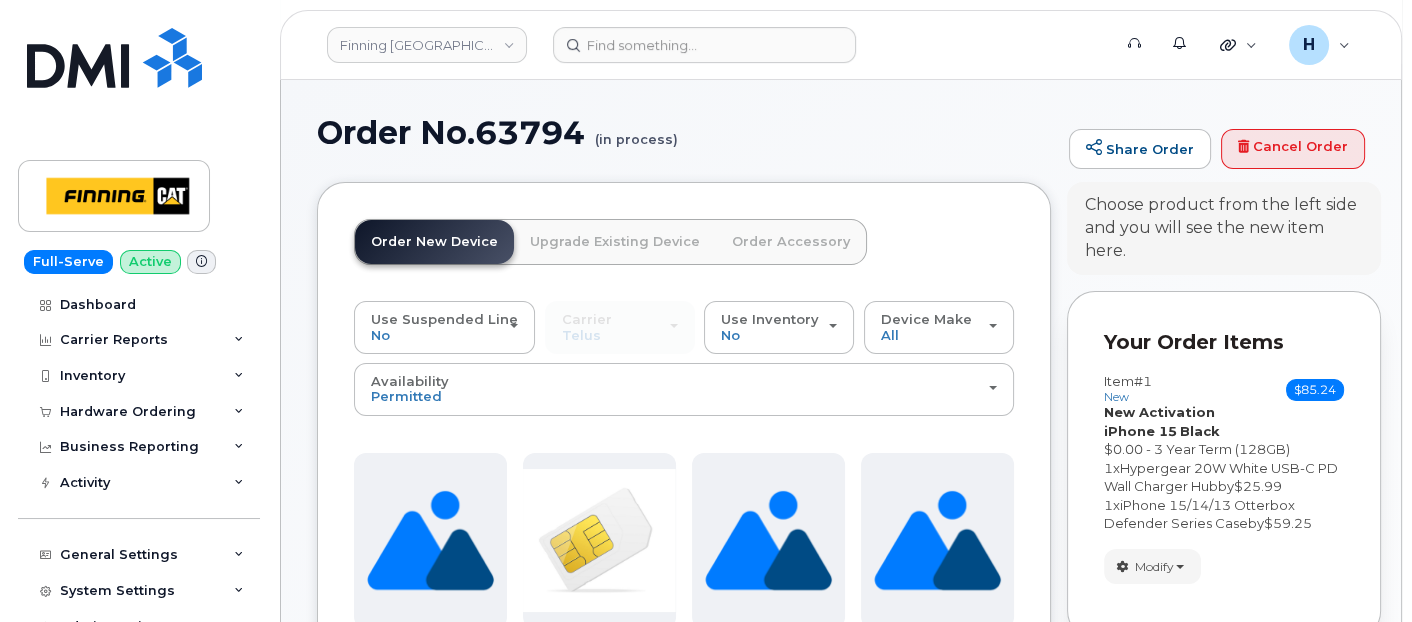 scroll, scrollTop: 0, scrollLeft: 0, axis: both 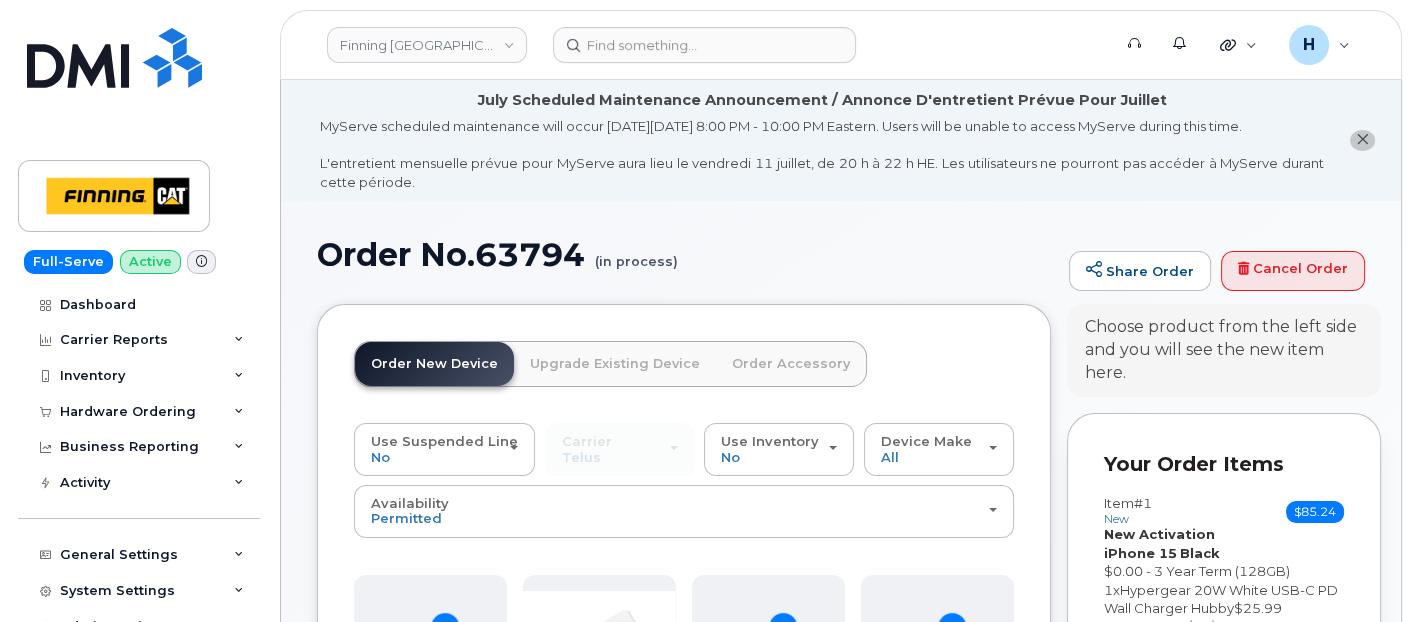 click on "Order New Device
Upgrade Existing Device
Order Accessory
Order new device and new line
Order new device for existing or suspended line
Order Accessory
Use Suspended Line
No
No
change
Yes
Carrier
SaskTel
Telus
SaskTel
Telus
Use Inventory
No
No
Yes
Device Make
All
Android
Cell Phone
iPhone
Tablet
All
Android
Cell Phone
iPhone
Tablet
Availability
Permitted
All
Permitted
All
BYOD w/SIM
from
$0.00
Add To Cart
$0.00 - New Activation
$10.00 - Outright Purchase" at bounding box center [684, 964] 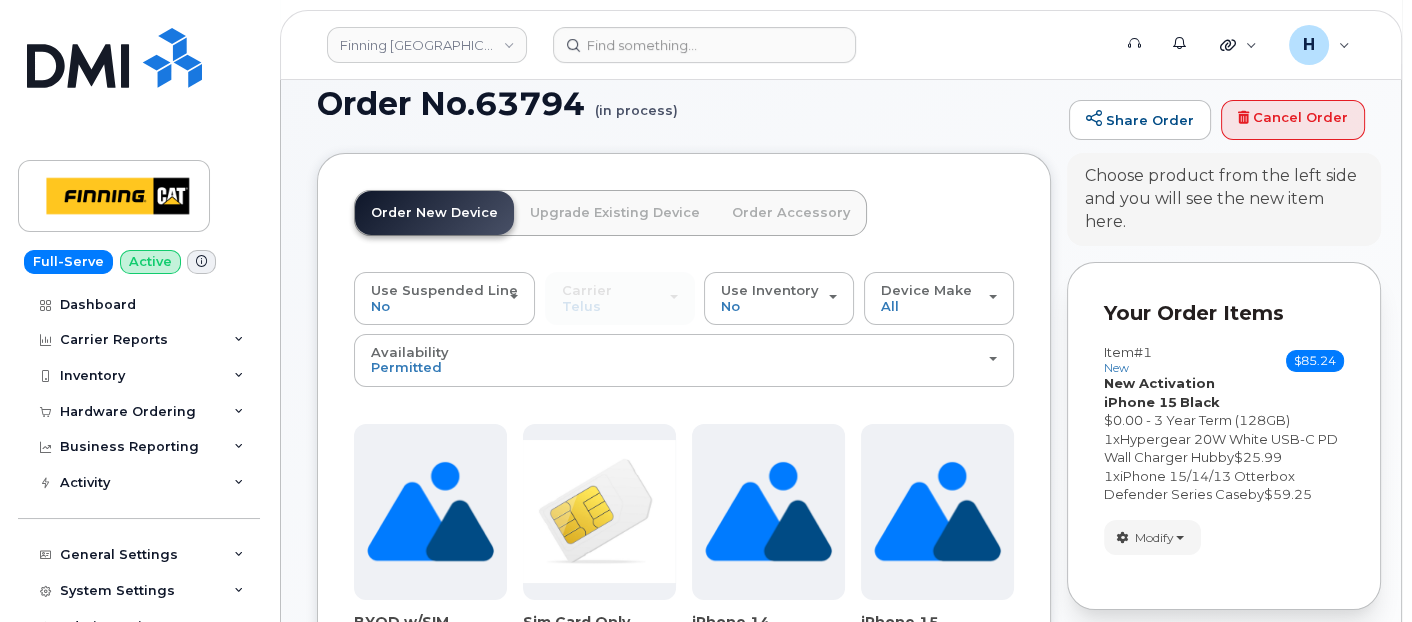scroll, scrollTop: 444, scrollLeft: 0, axis: vertical 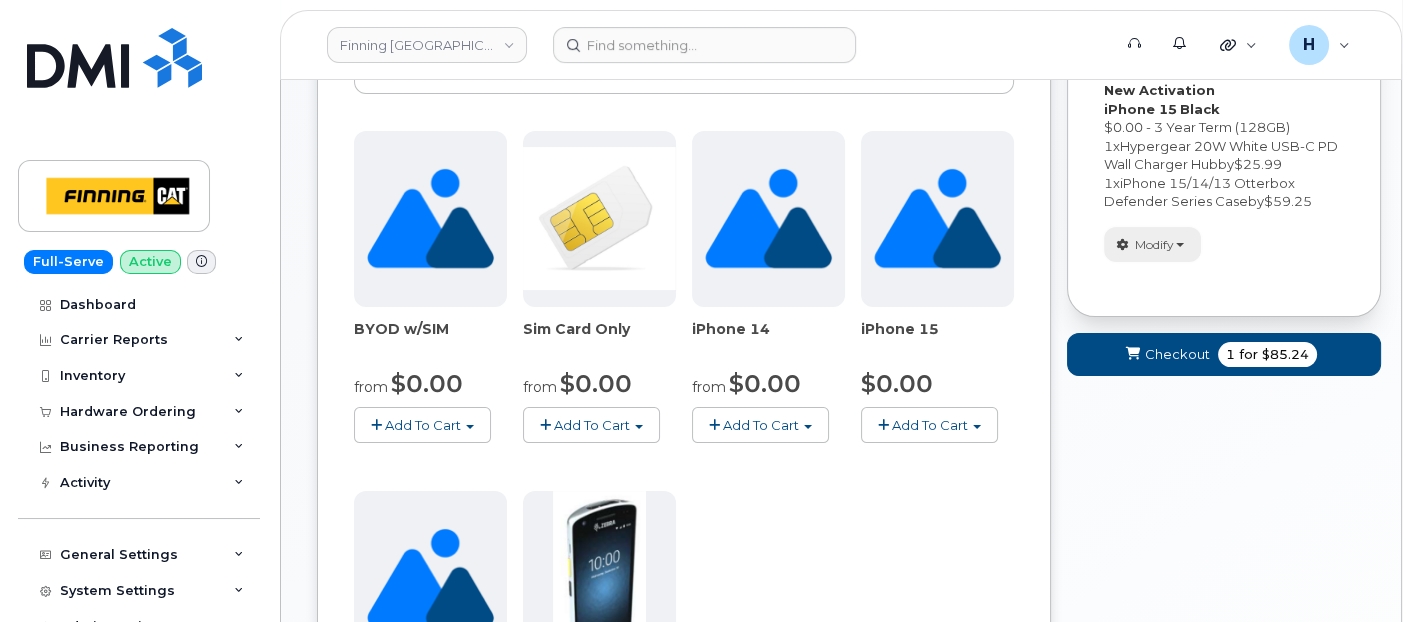 click on "Modify" at bounding box center [1152, 244] 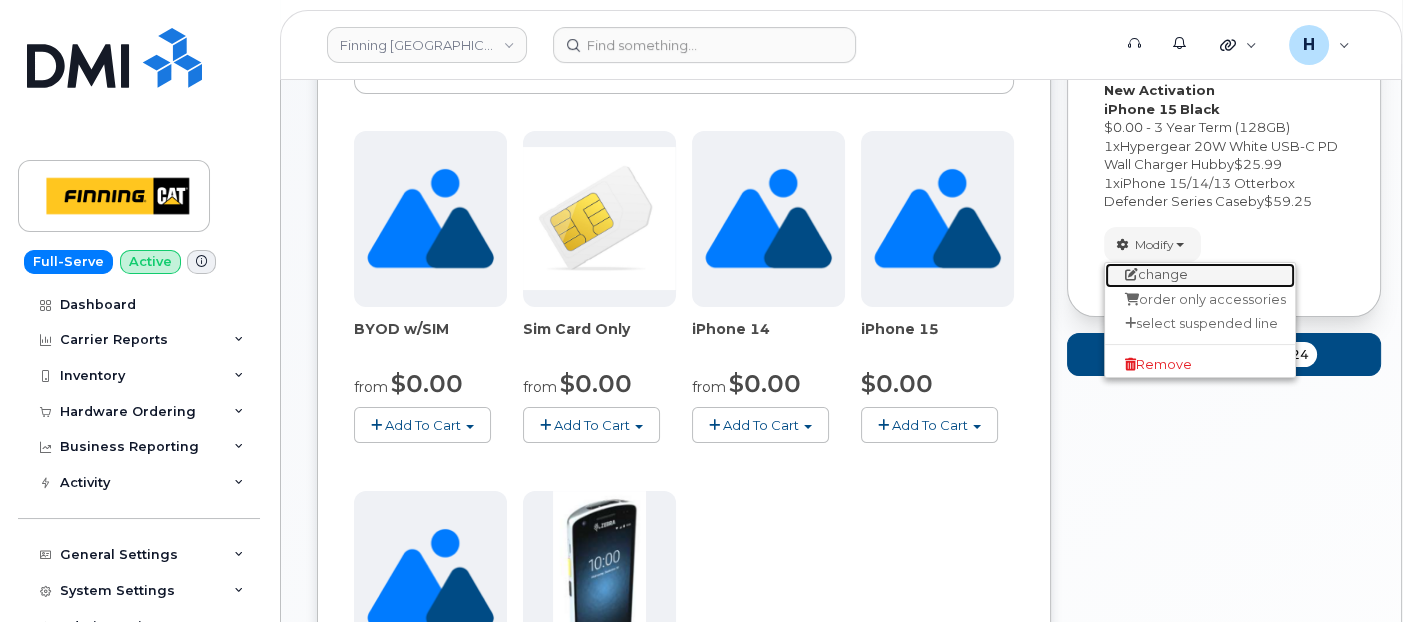 click on "change" at bounding box center [1200, 275] 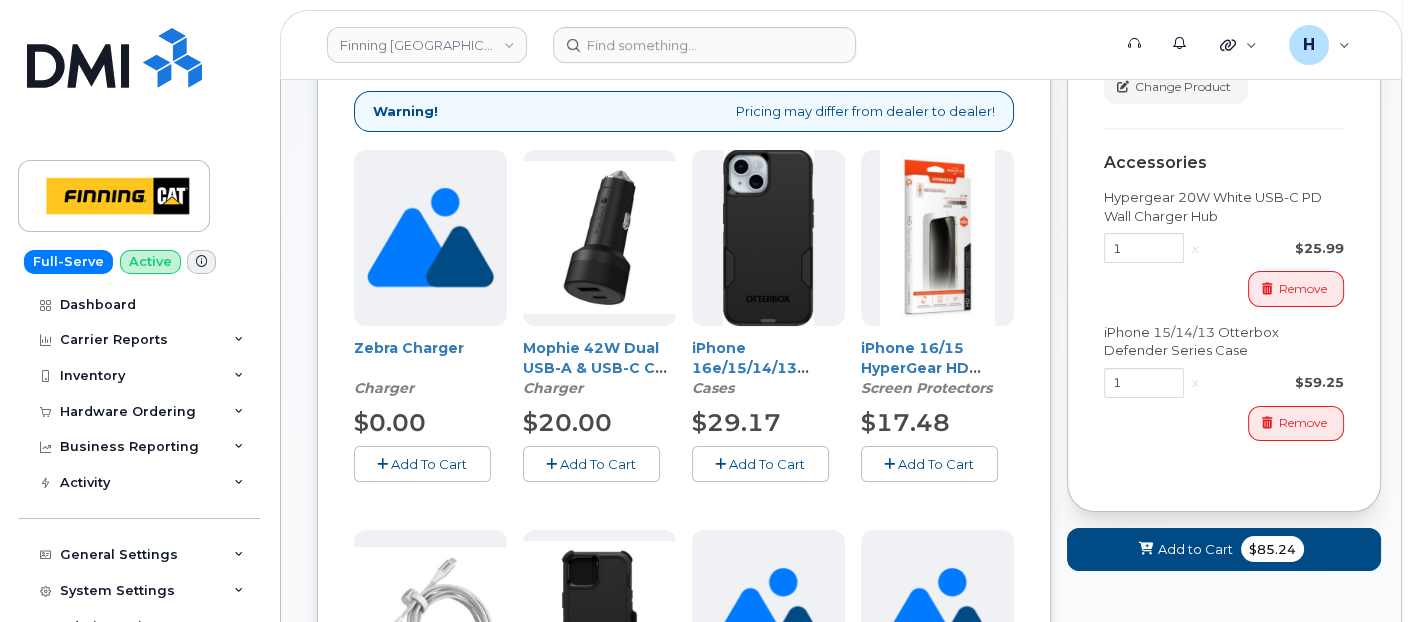 scroll, scrollTop: 444, scrollLeft: 0, axis: vertical 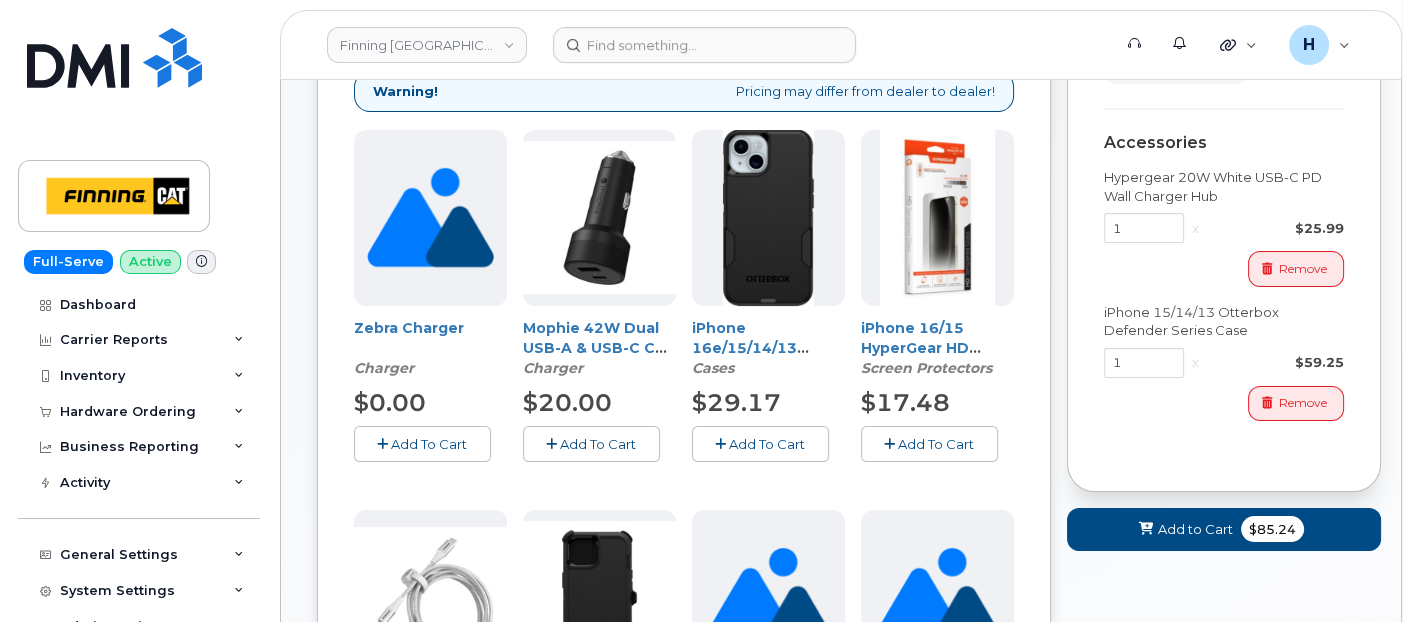 click on "Add To Cart" at bounding box center [929, 443] 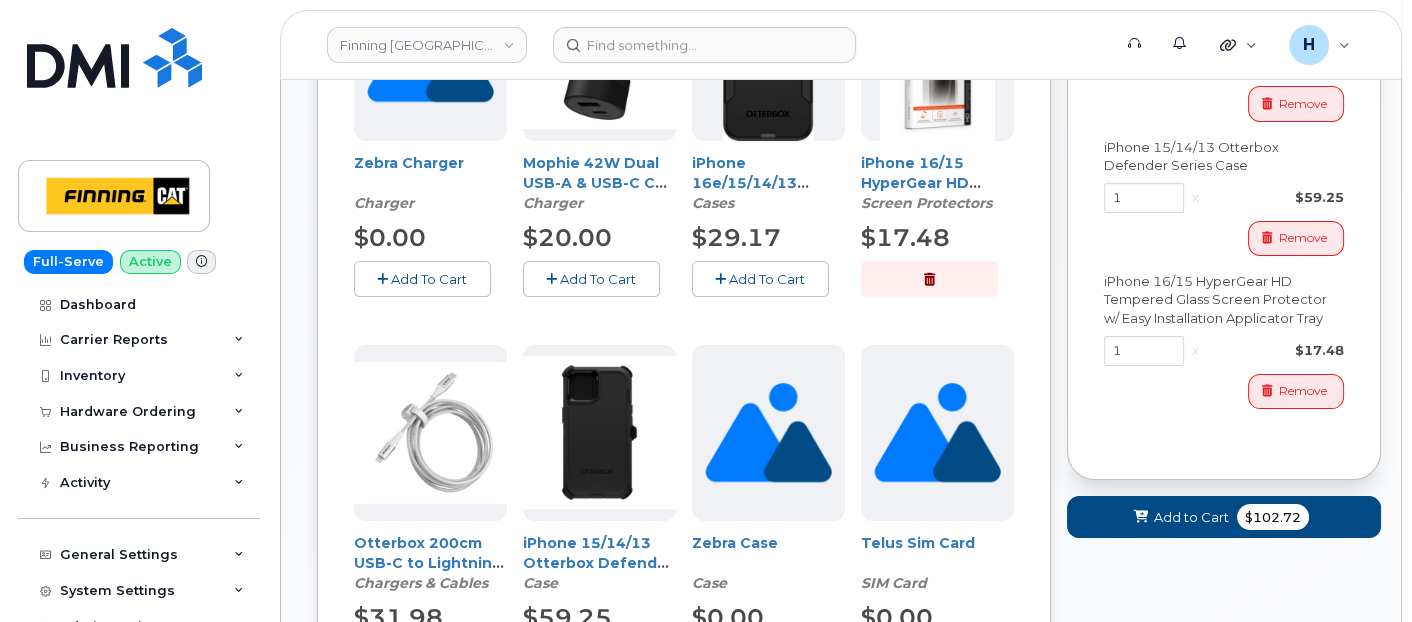scroll, scrollTop: 777, scrollLeft: 0, axis: vertical 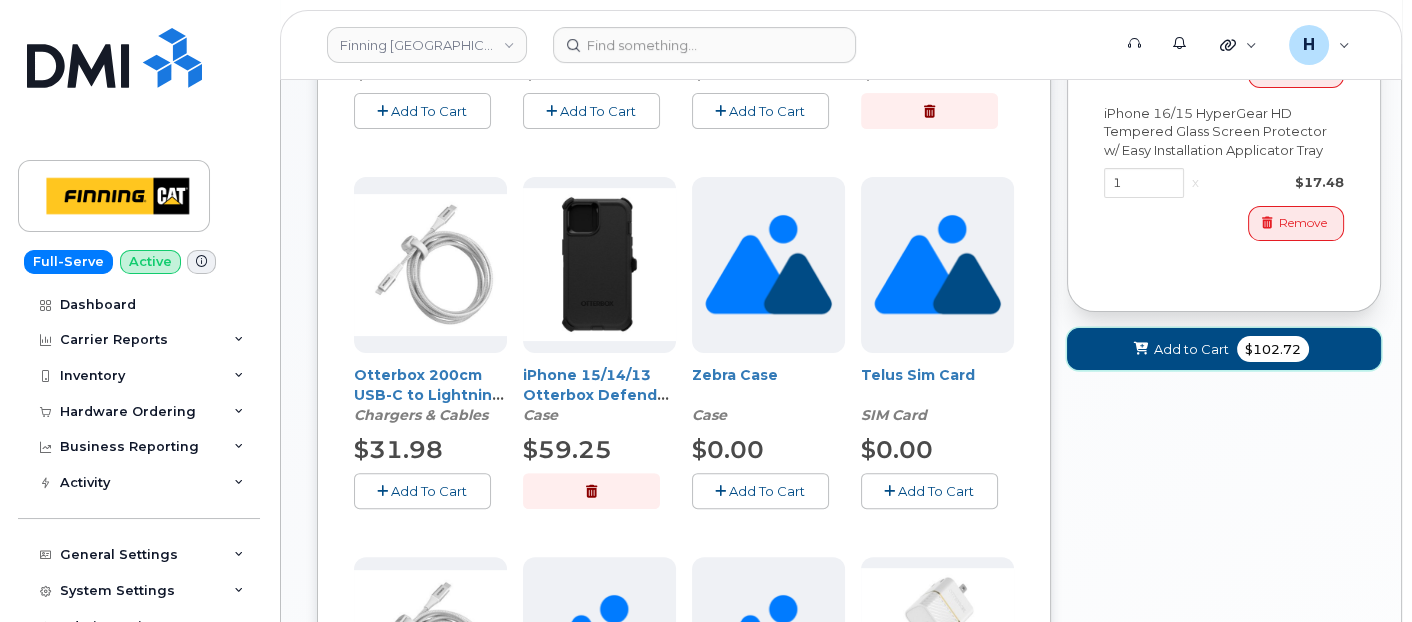 click on "Add to Cart
$102.72" at bounding box center (1224, 349) 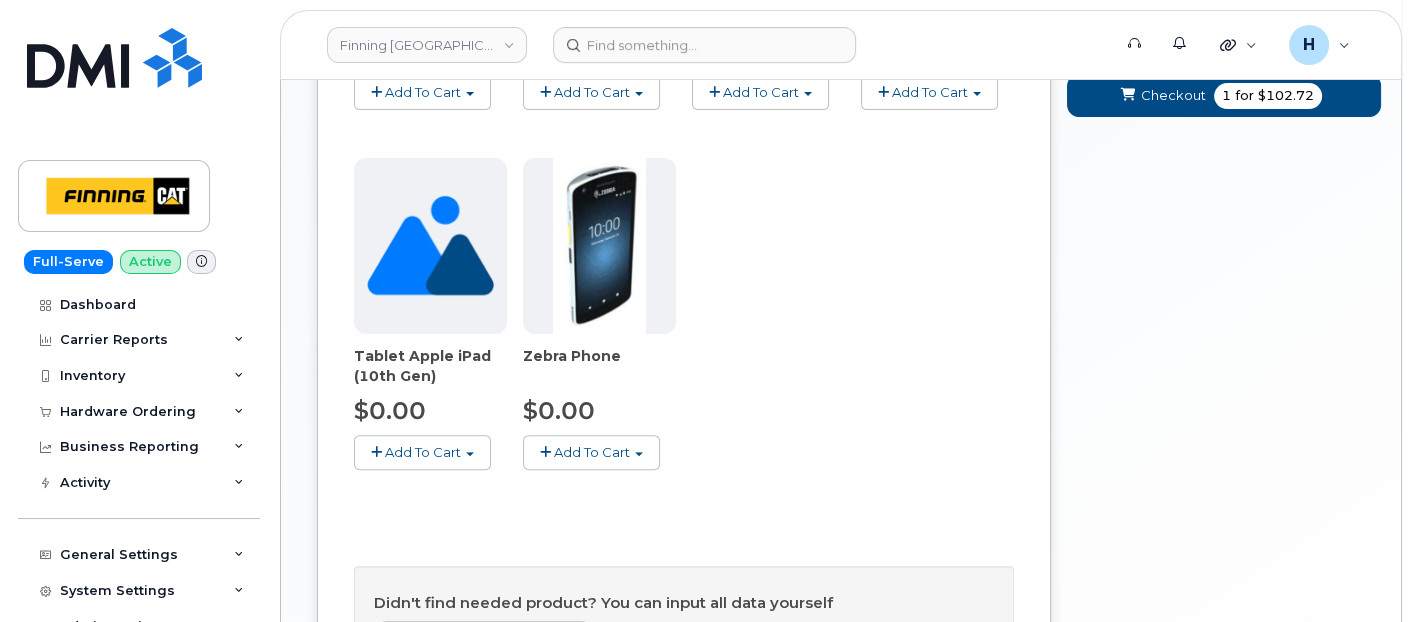 scroll, scrollTop: 1065, scrollLeft: 0, axis: vertical 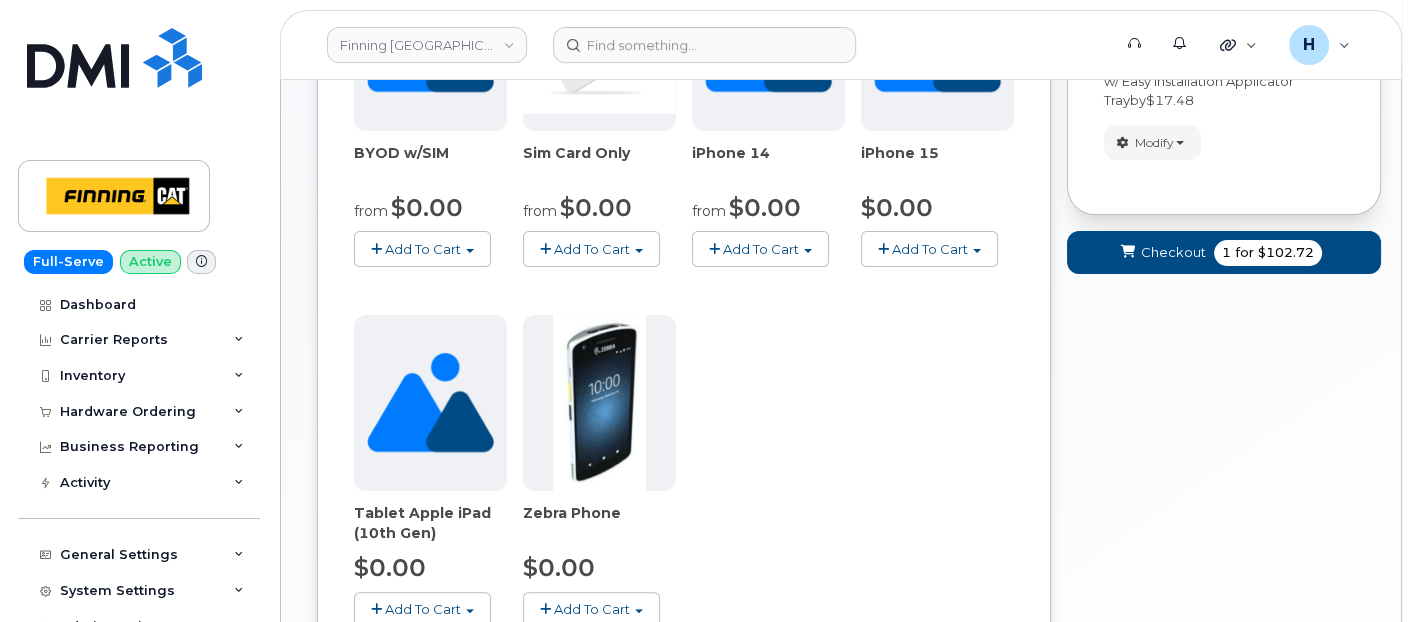 click on "Your Order Items
Item
#1
new
$102.72
Accessories Only
SIM Only Activation
New Activation
Hardware Upgrade
iPhone 15
Black
$0.00 - 3 Year Term (128GB)
1
x
Hypergear 20W White USB-C PD Wall Charger Hub
by
$25.99
1
x
iPhone 15/14/13 Otterbox Defender Series Case
by
$59.25
1
x
iPhone 16/15 HyperGear HD Tempered Glass Screen Protector w/ Easy Installation Applicator Tray
by
$17.48
Modify
change
order only accessories
select suspended line
Remove" at bounding box center (1224, 4) 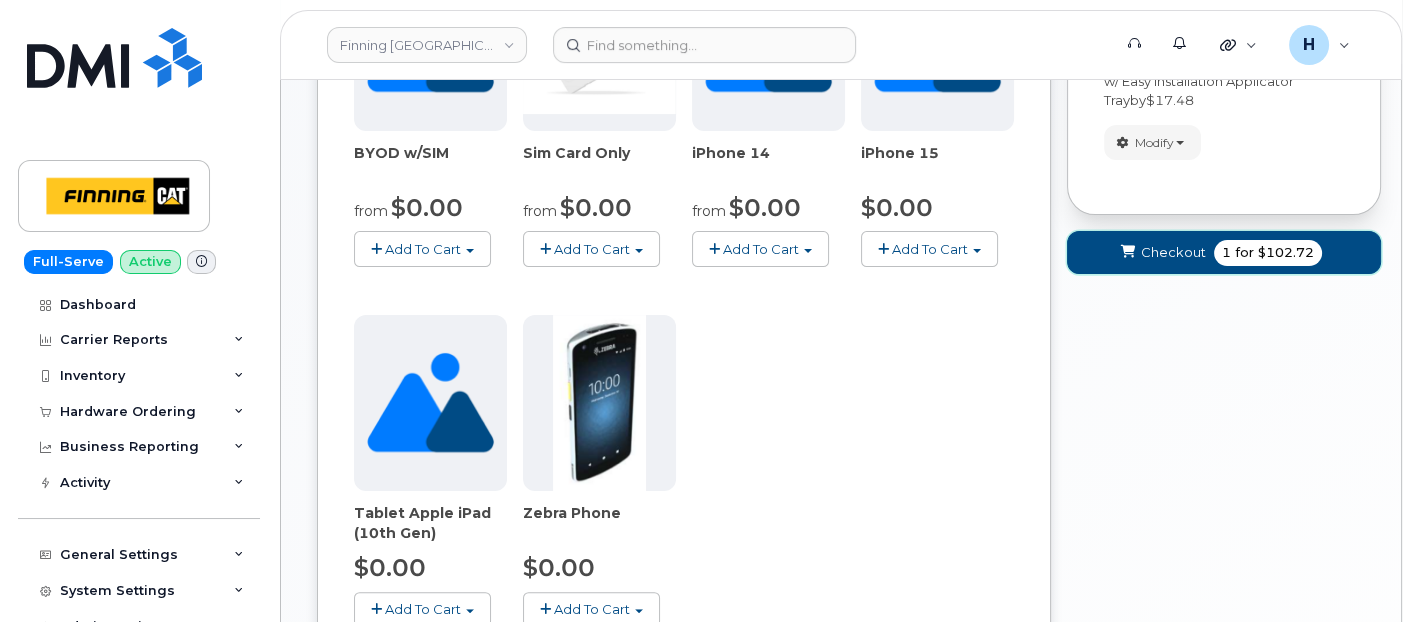 click at bounding box center (1128, 252) 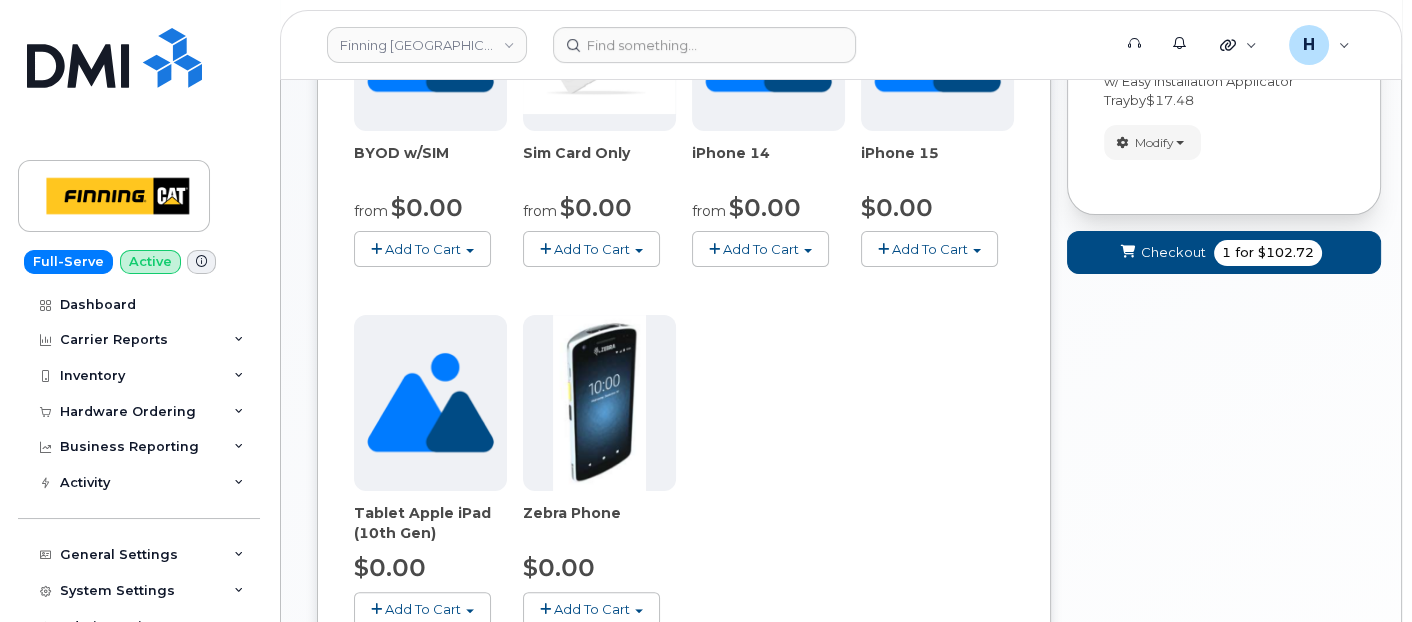scroll, scrollTop: 130, scrollLeft: 0, axis: vertical 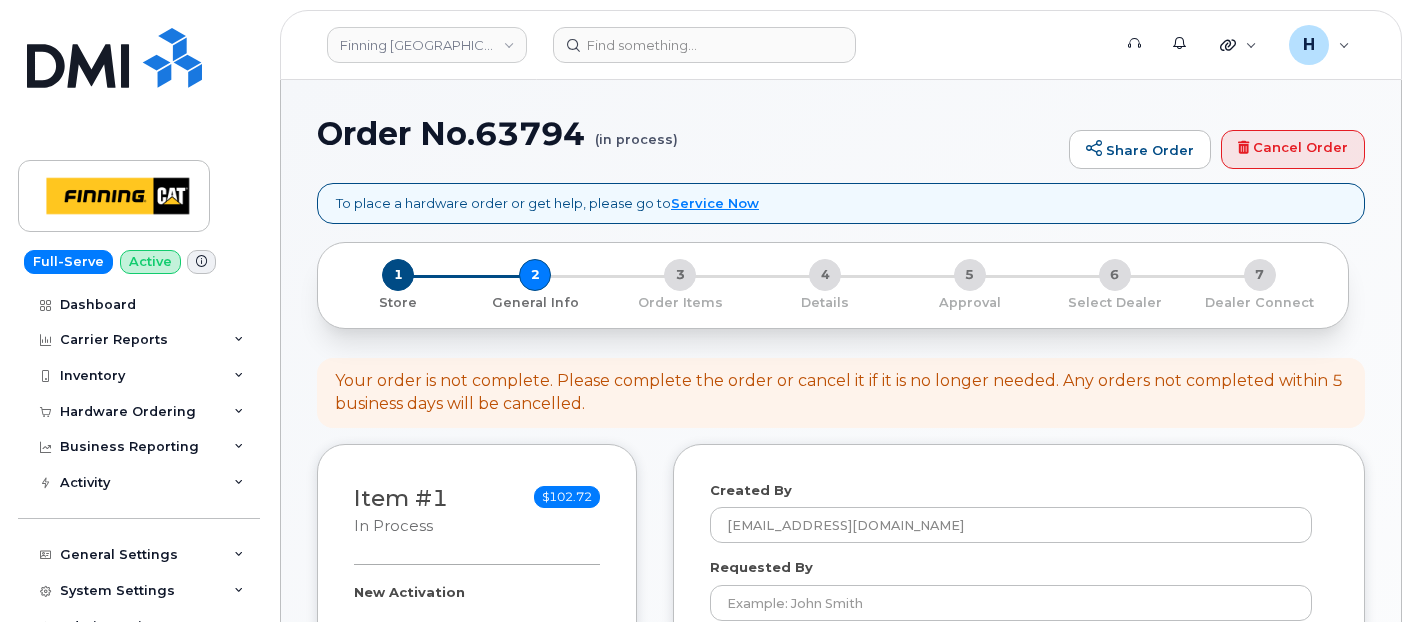 select 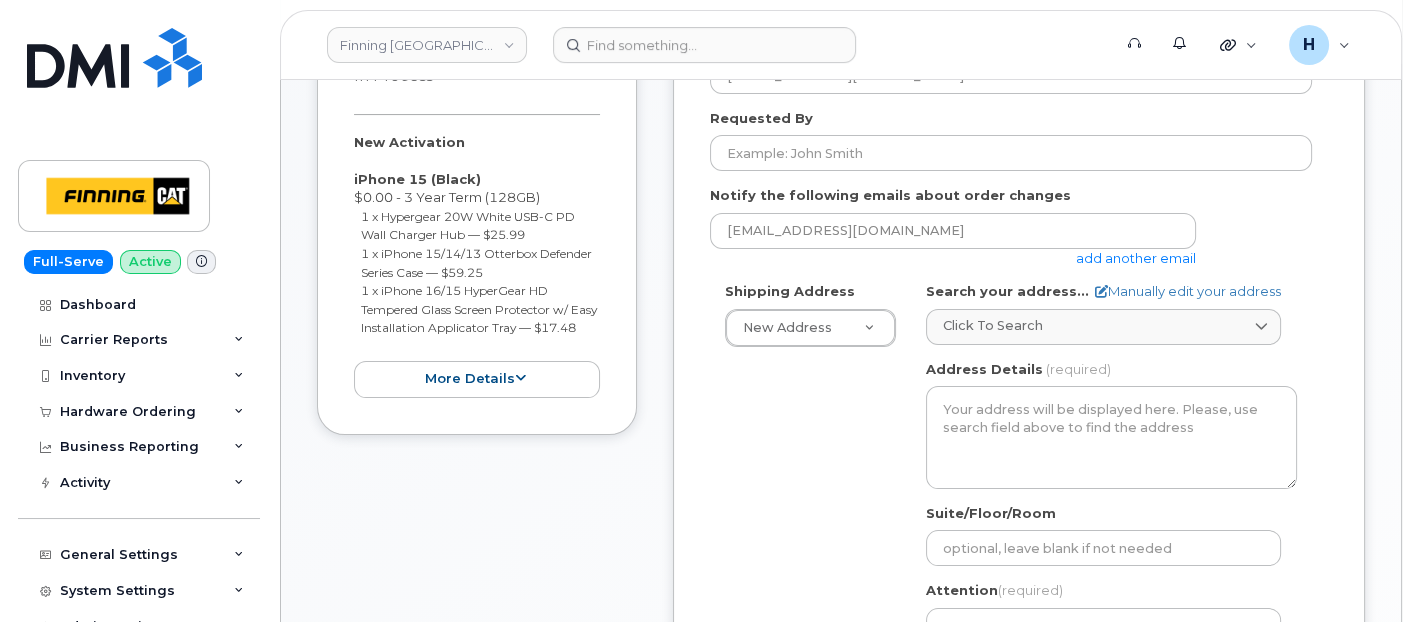 scroll, scrollTop: 676, scrollLeft: 0, axis: vertical 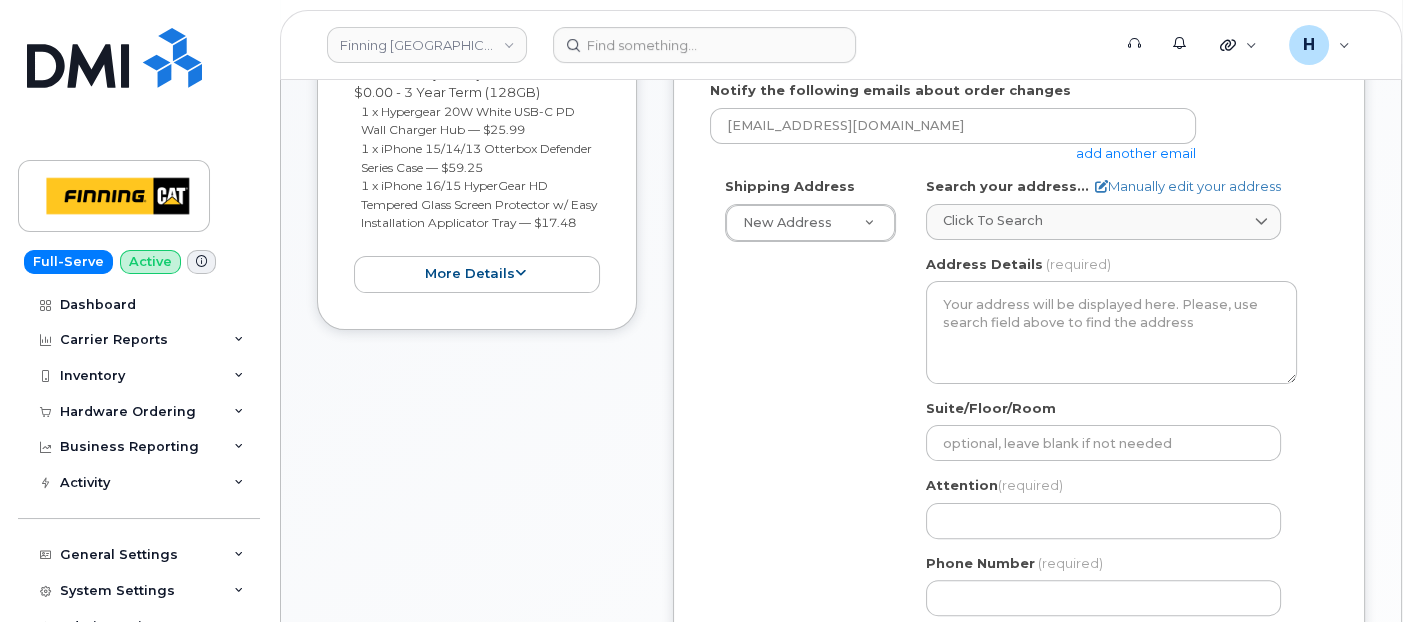 drag, startPoint x: 304, startPoint y: 230, endPoint x: 325, endPoint y: 188, distance: 46.957428 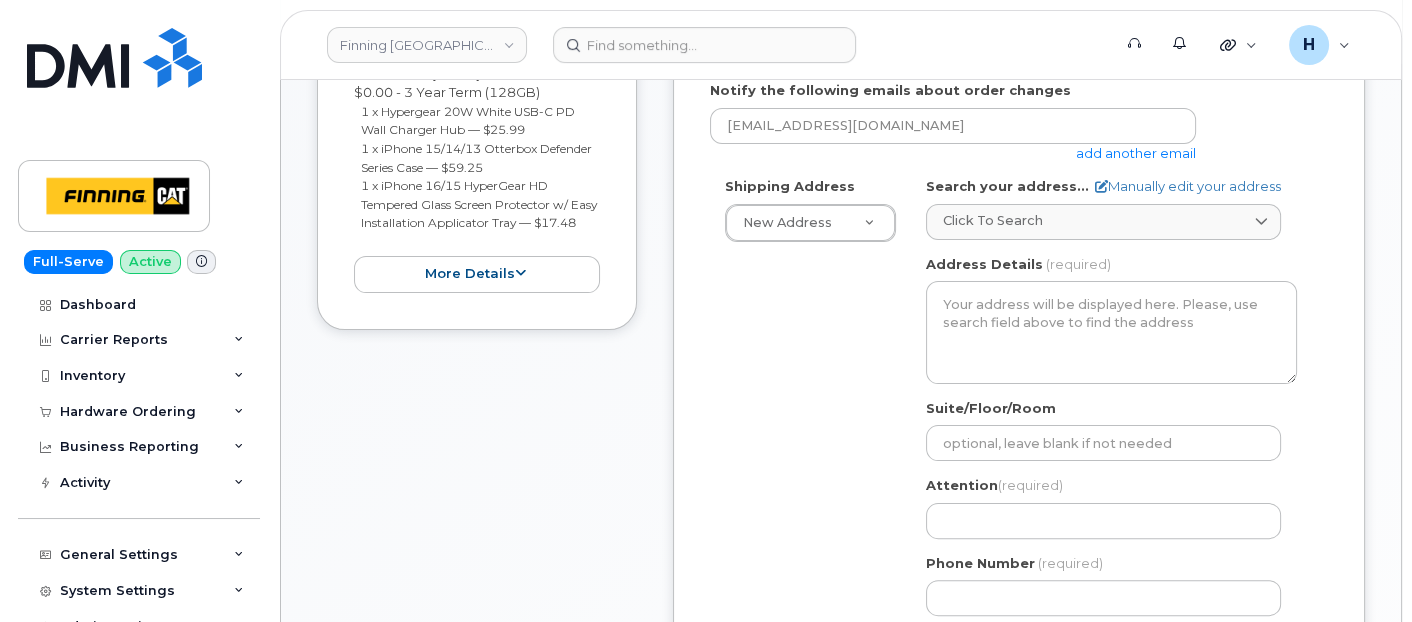 scroll, scrollTop: 454, scrollLeft: 0, axis: vertical 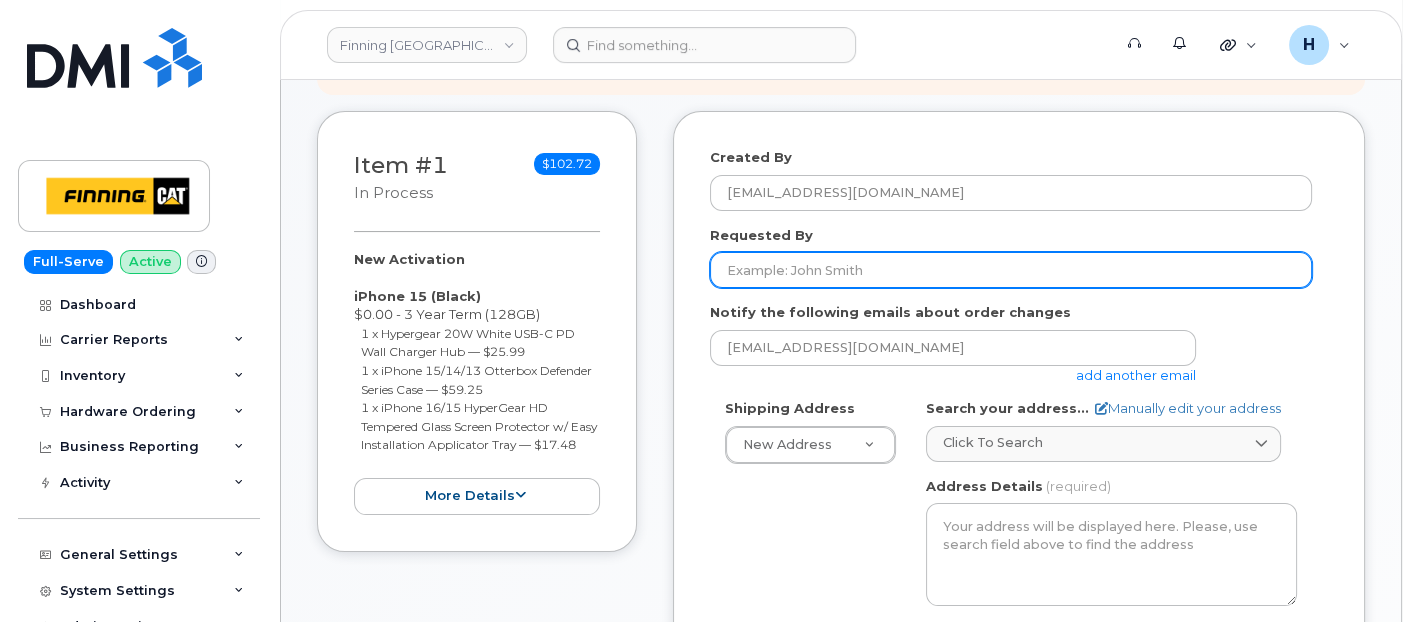 click on "Requested By" at bounding box center [1011, 270] 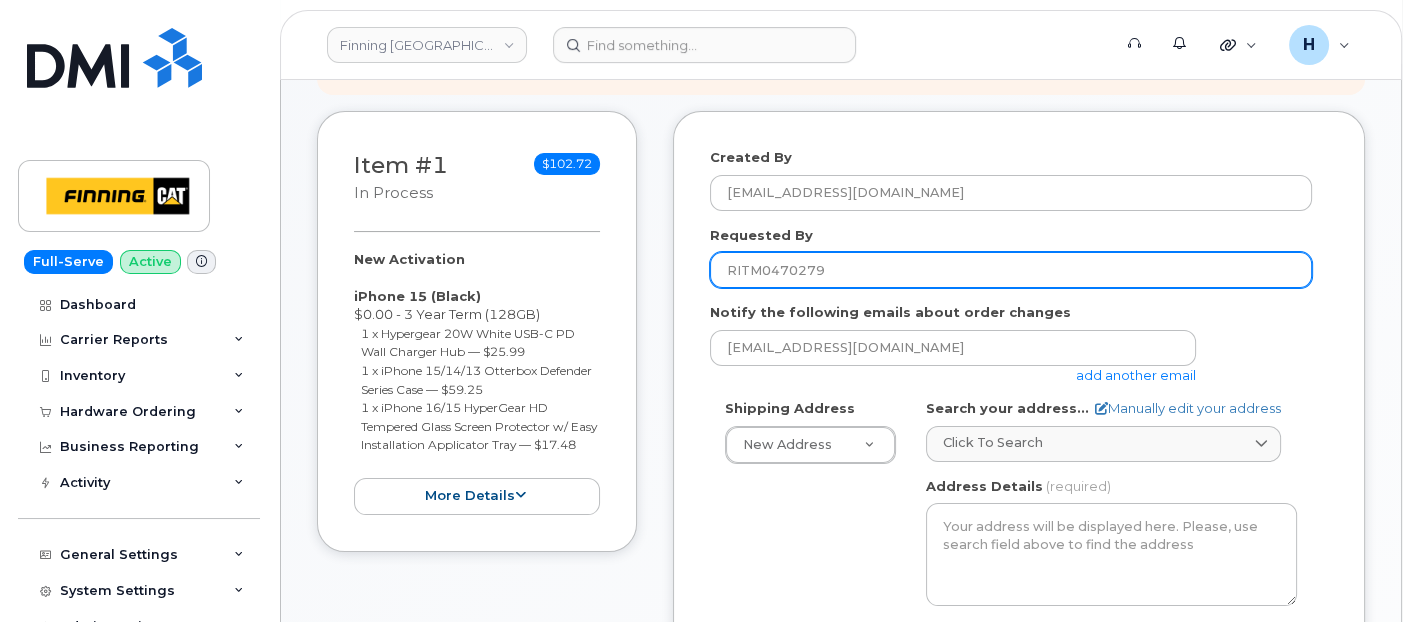 type on "RITM0470279" 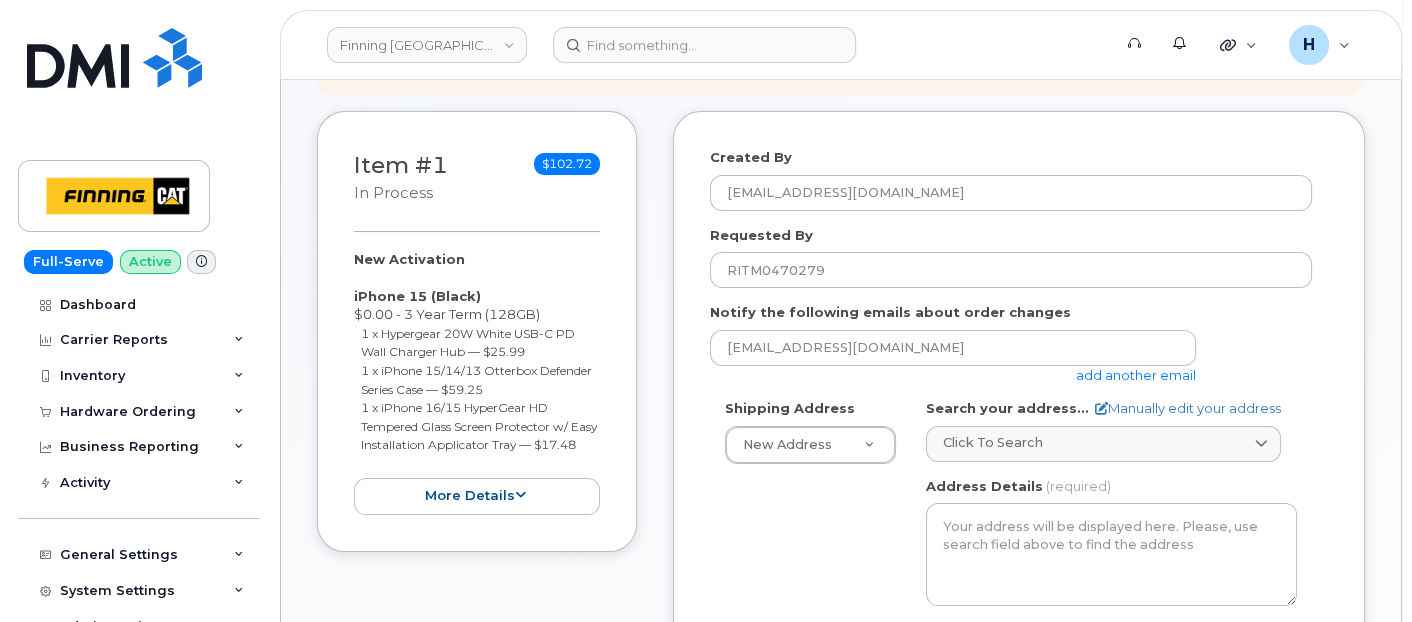 click on "AB
Search your address...
Manually edit your address
Click to search No available options
Address Line
(required)
Lookup your address
City
(required)
City
(required)
City
(required)
Postal Code
(required)
Address Details
(required)
Suite/Floor/Room
Attention
(required)
Phone Number
(required)" at bounding box center [1111, 626] 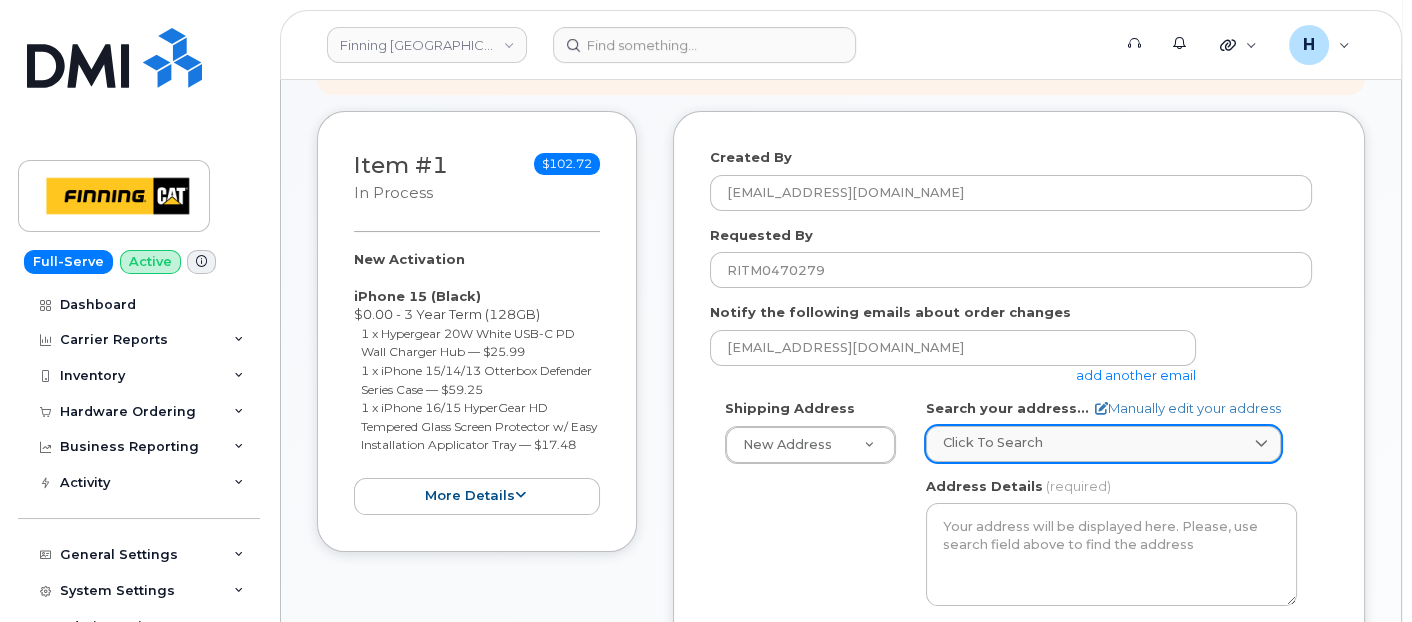 click on "Click to search" at bounding box center (1103, 444) 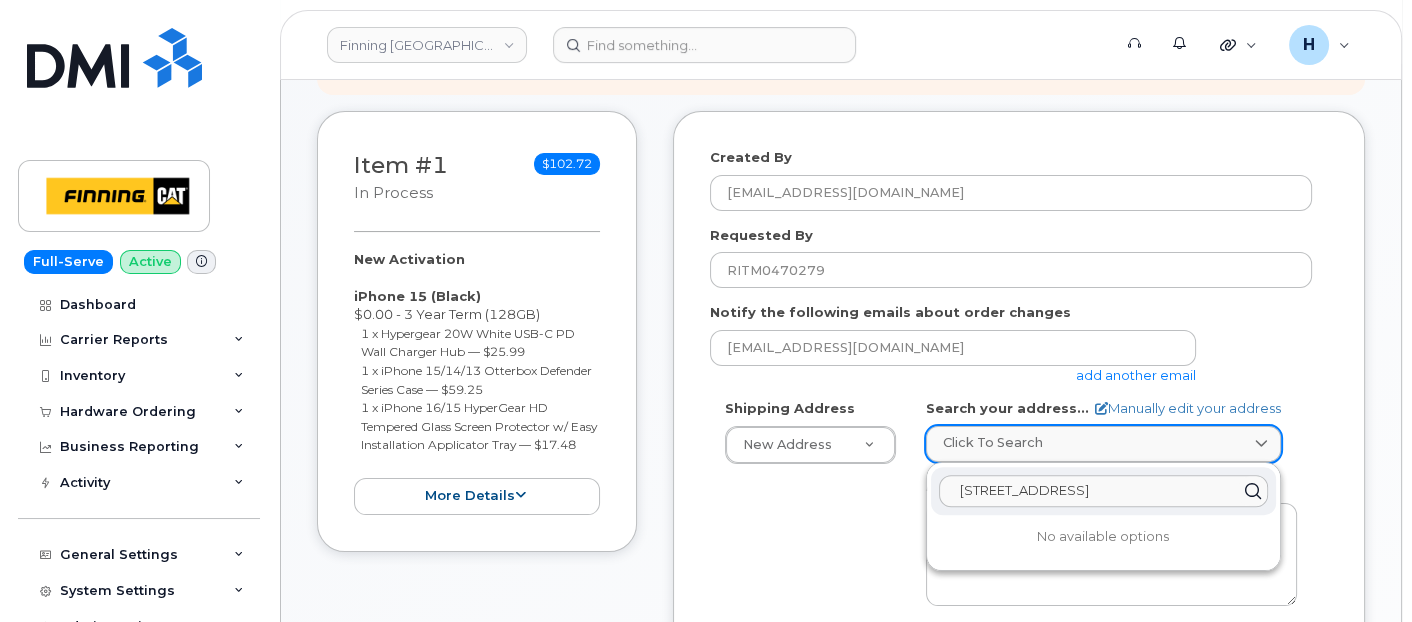 scroll, scrollTop: 676, scrollLeft: 0, axis: vertical 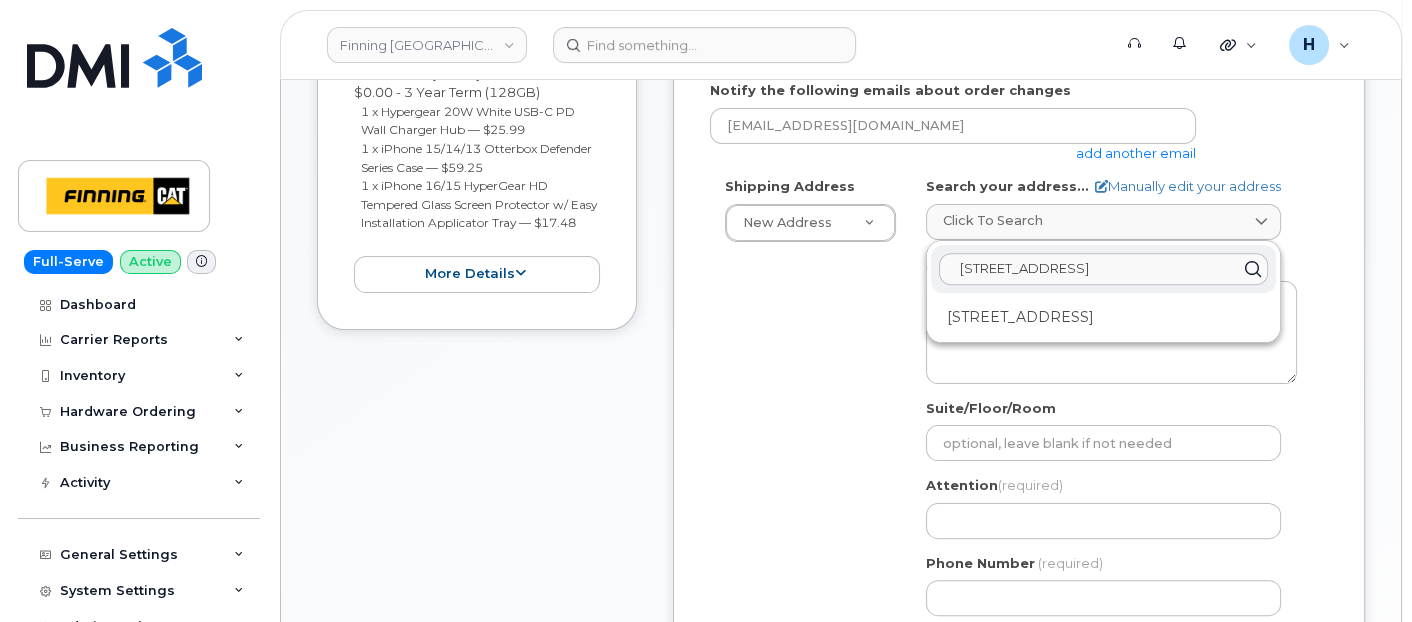 type on "6735 11 St. NE" 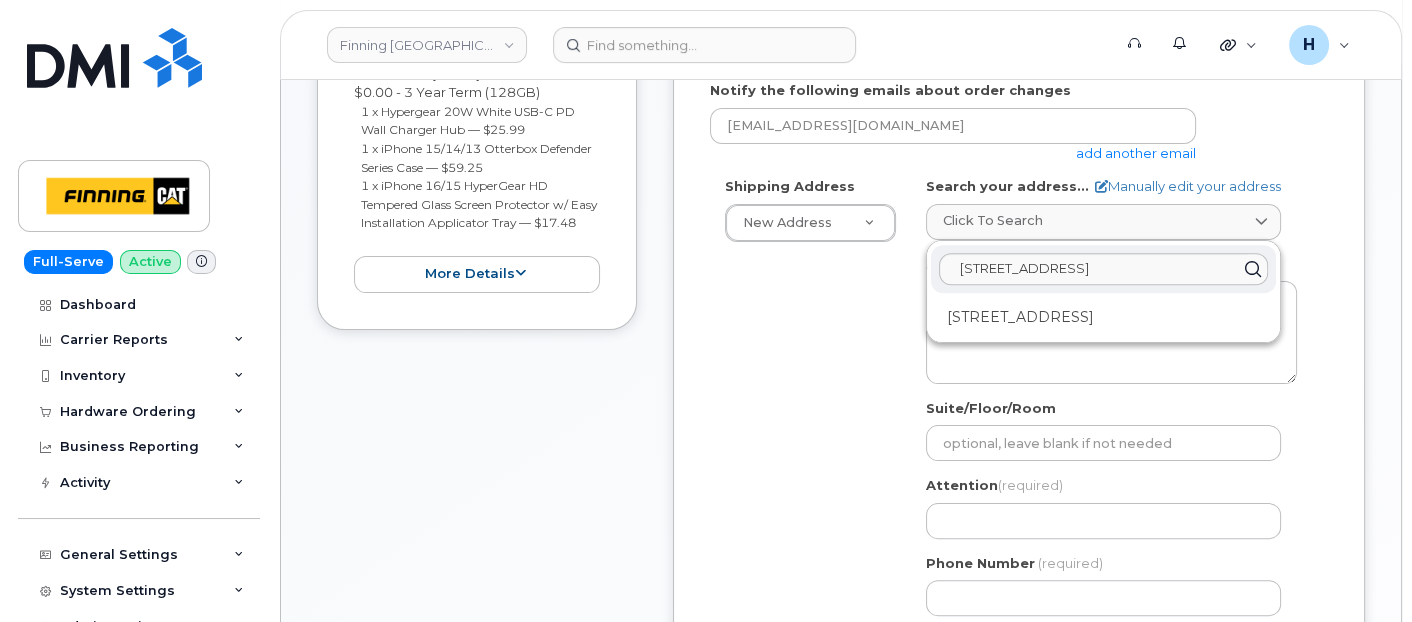 click on "6735 11 St NE Calgary AB T2E 7H9" 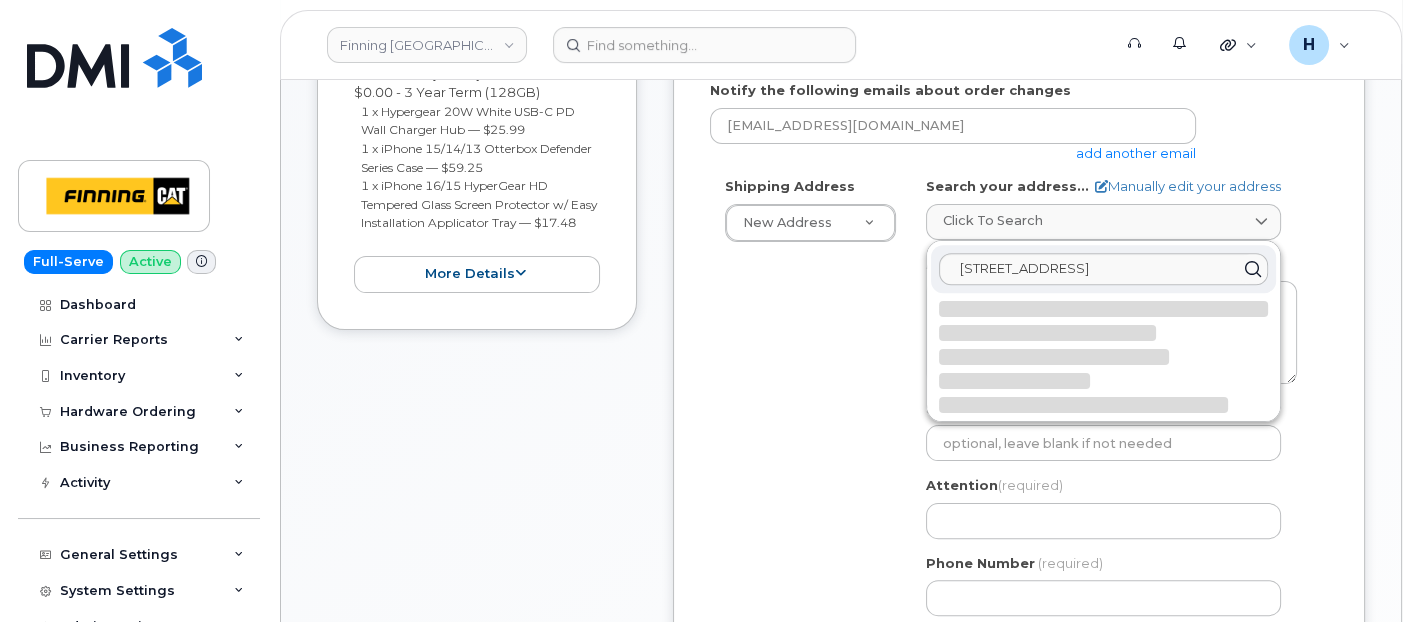 select 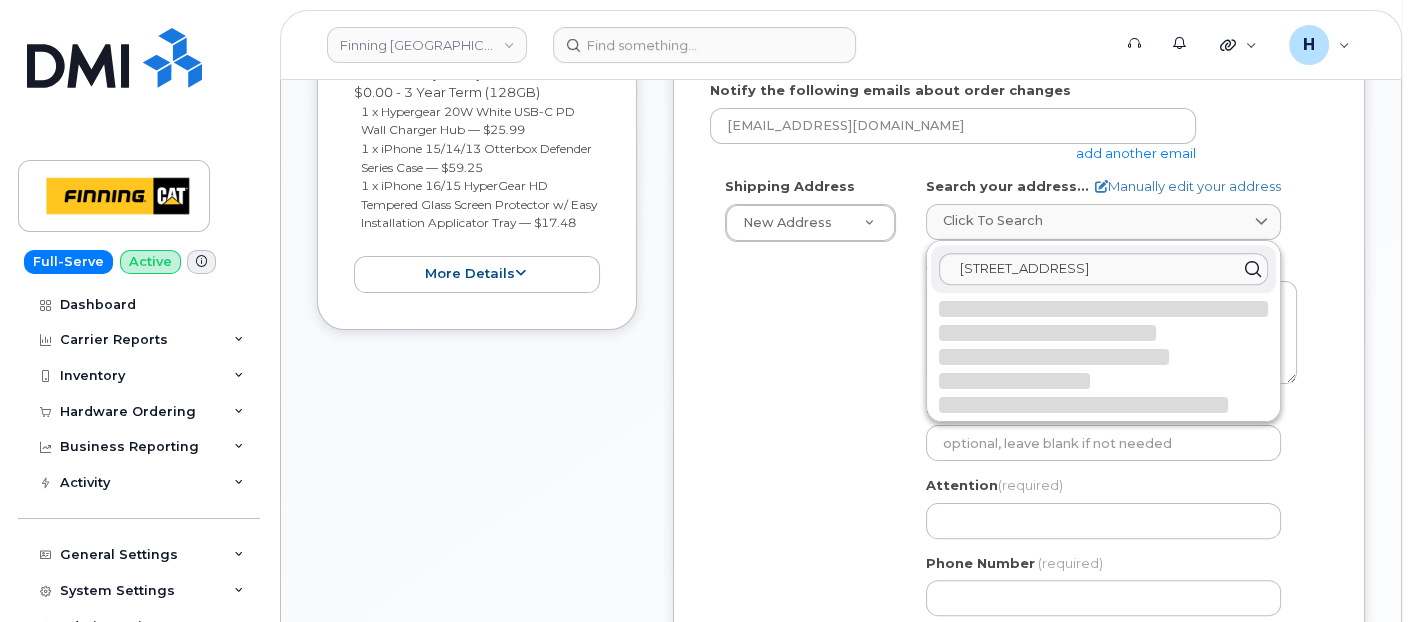 type on "6735 11 St NE
CALGARY AB T2E 7H9
CANADA" 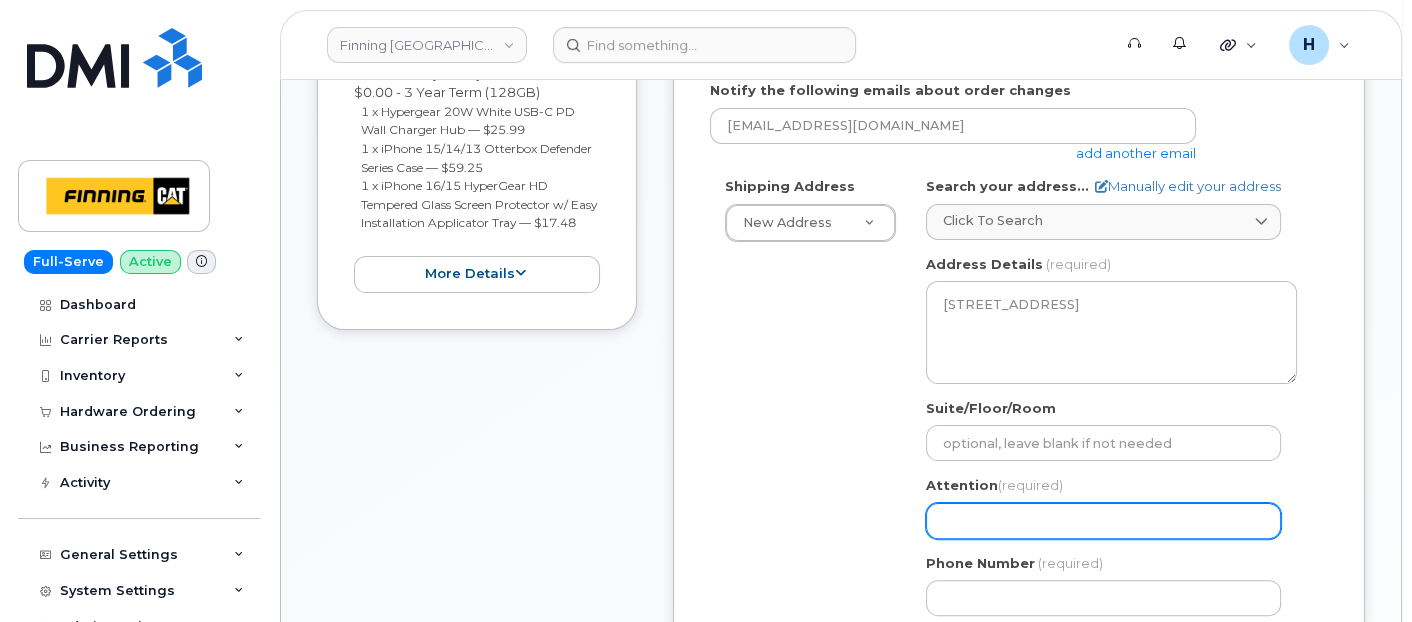 click on "Attention
(required)" at bounding box center [1103, 521] 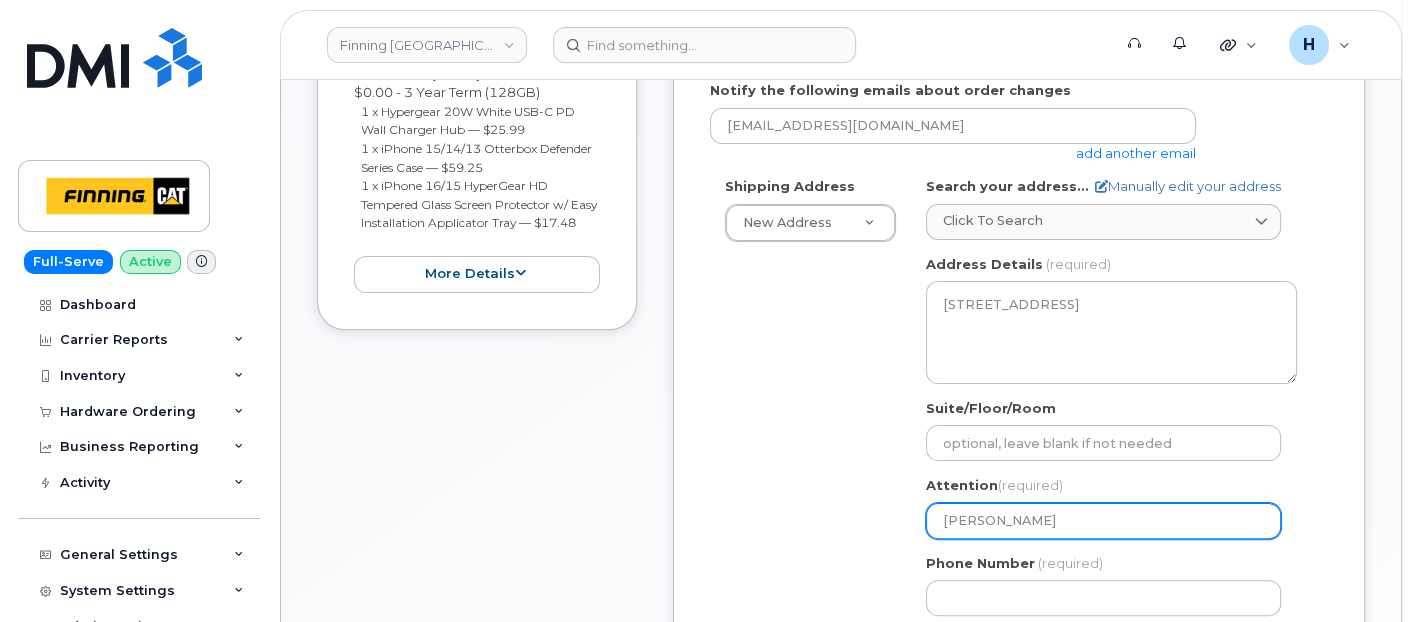 type on "[PERSON_NAME]" 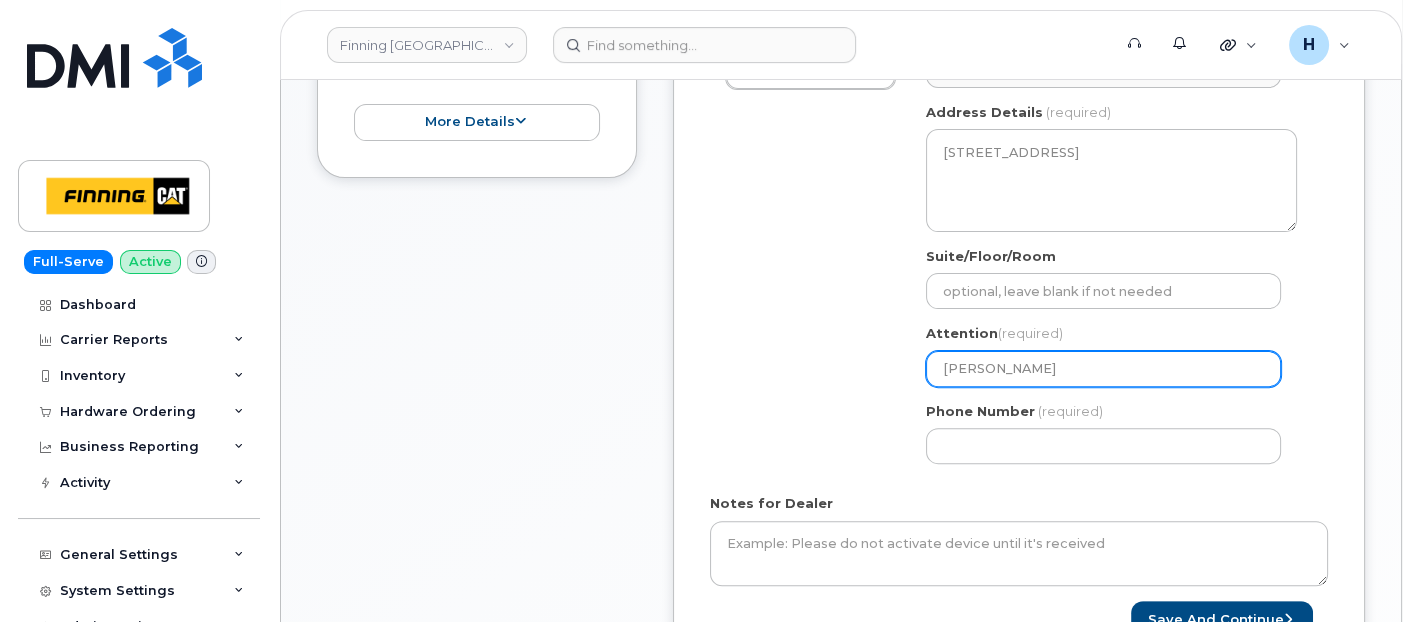 scroll, scrollTop: 898, scrollLeft: 0, axis: vertical 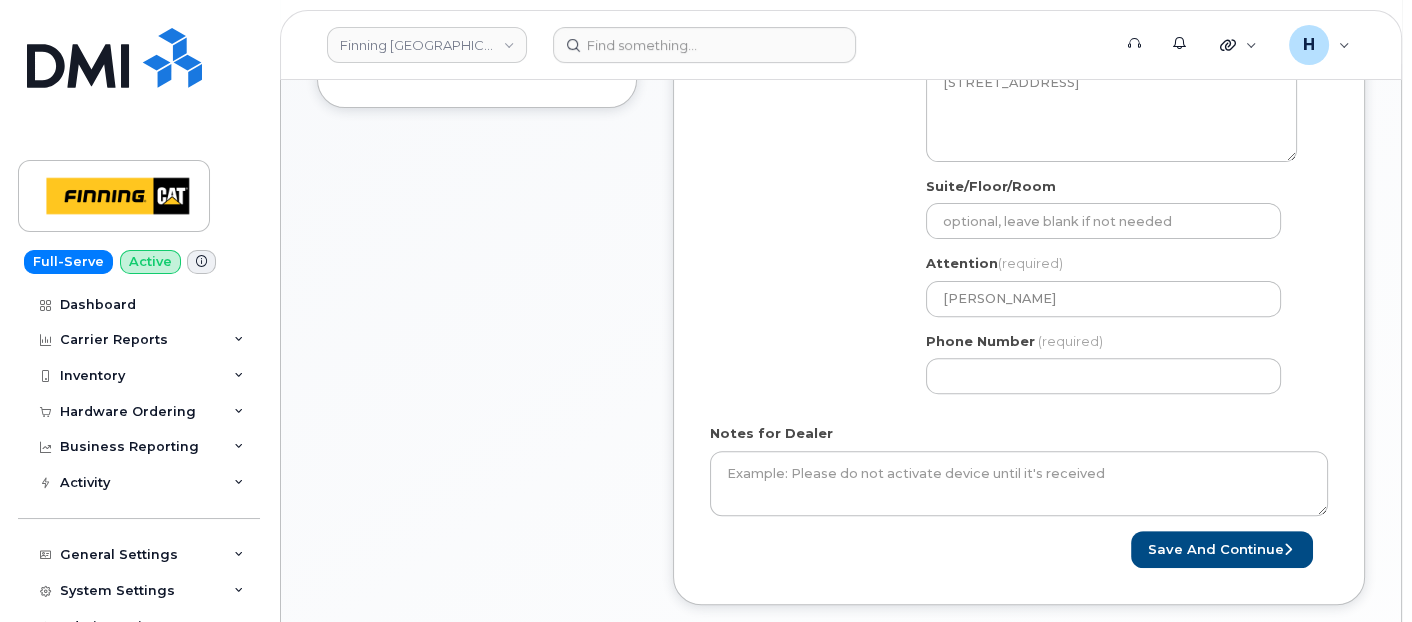 click on "AB
Calgary
Search your address...
Manually edit your address
Click to search 6735 11 St. NE No available options
Address Line
(required)
Lookup your address
6735 11 St NE
City
(required)
City
(required)
City
(required)
Postal Code
(required)
T2E 7H9
Address Details
(required)
6735 11 St NE
CALGARY AB T2E 7H9
CANADA
Suite/Floor/Room
Attention
(required)
Brennan Fearon
Phone Number
(required)" at bounding box center [1111, 182] 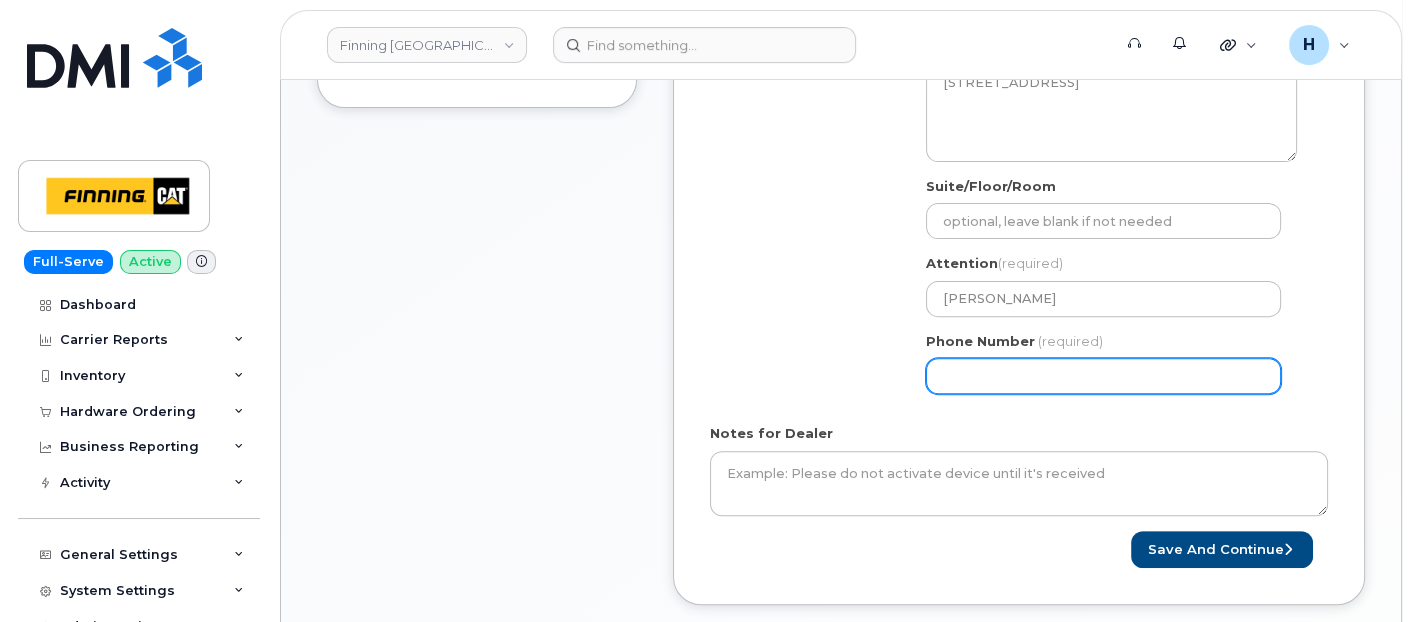 drag, startPoint x: 1021, startPoint y: 385, endPoint x: 842, endPoint y: 340, distance: 184.56976 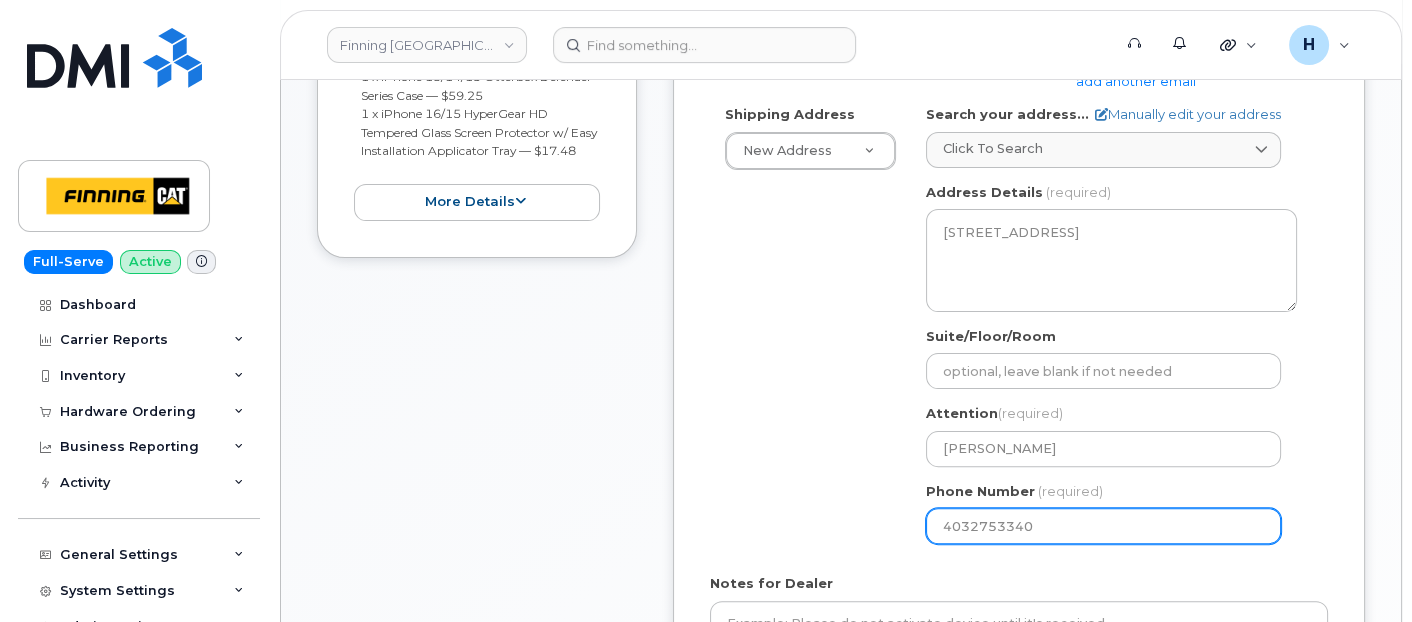 scroll, scrollTop: 565, scrollLeft: 0, axis: vertical 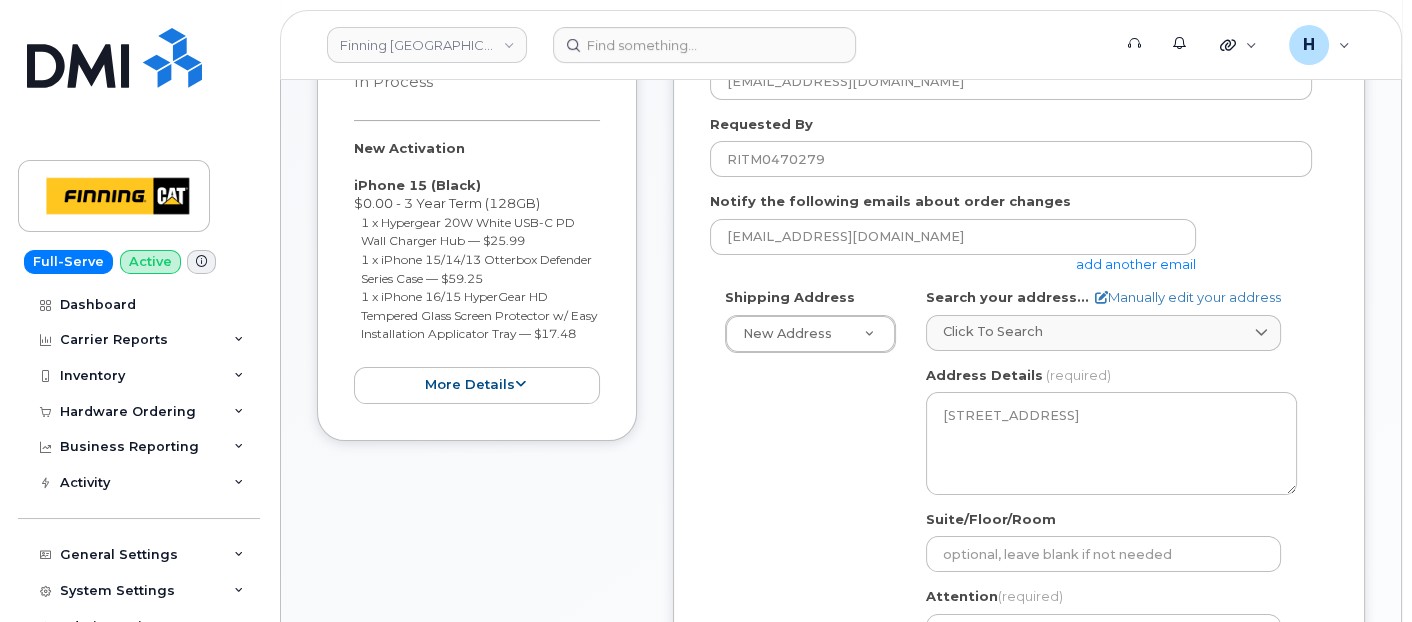 type on "4032753340" 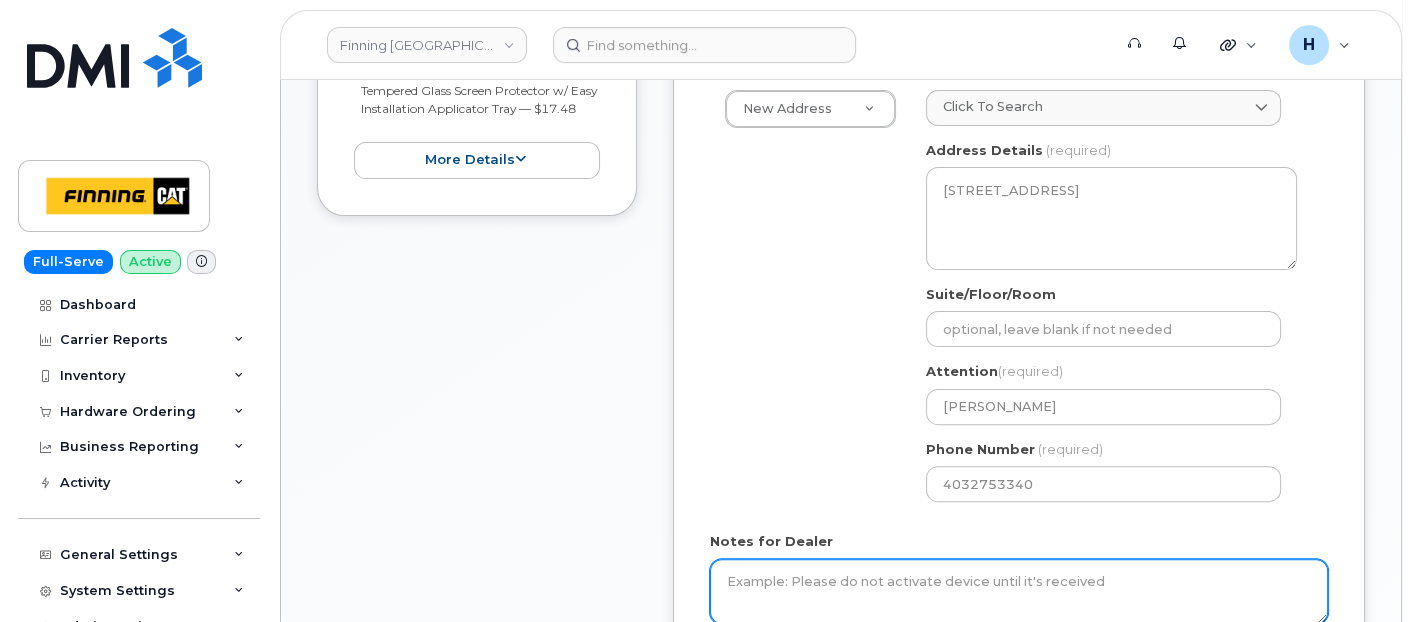 scroll, scrollTop: 1009, scrollLeft: 0, axis: vertical 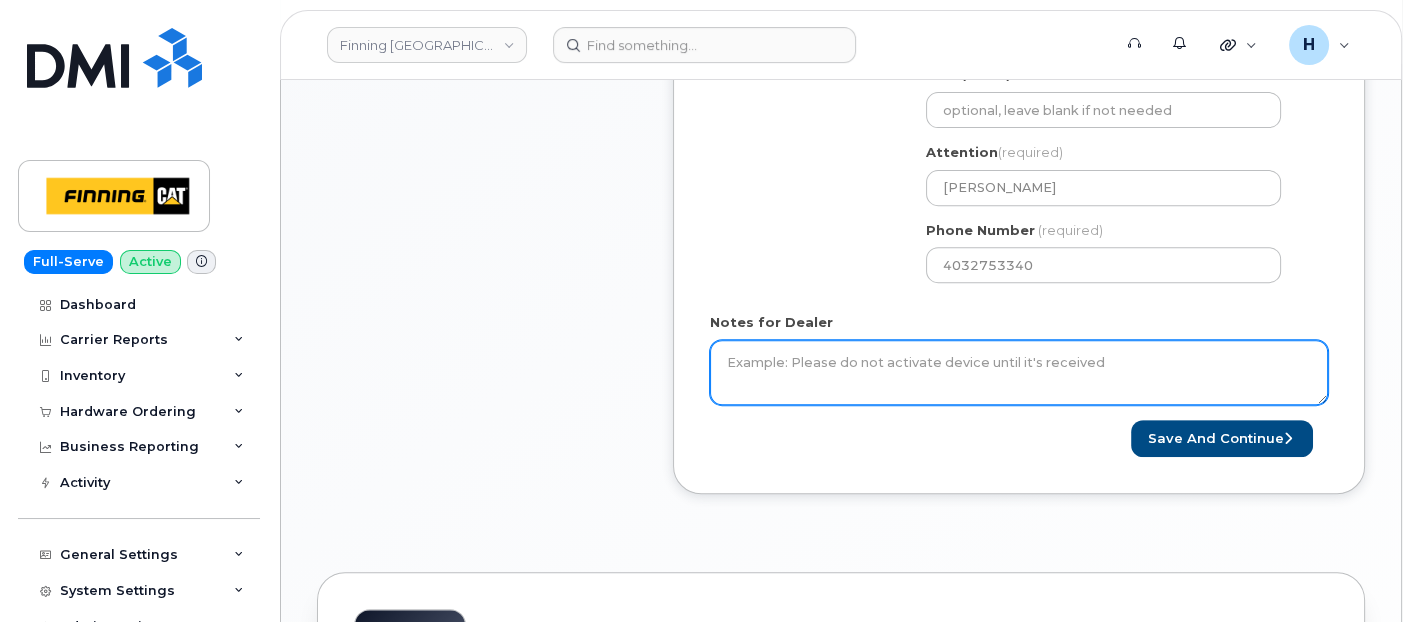 click on "Created By
hakaur@dminc.com
Requested By
RITM0470279
Notify the following emails about order changes
hakaur@dminc.com
add another email
Shipping Address
New Address                                     New Address 2360 Pasqua St N 10430 178 St NW 24- 5341 twp 293A 53 P.O. Box 180 111 Nahanni Dr 19100 94 Ave Acheson Albian - D01 Battleford Bonnyville Burnaby - Finning Canada Burnaby - Finning International Calgary - Power Systems and General Line Construction Calgary Power Systems - D37 Calgary - TCRS Calgary - TCRS Specialty Business Calgary - Truck Shop Campbell River Caribou Energy Park - D09 Clairmont,AB - D10/D11 CNRL - D02 Coquitlam Cranbrook Dawson Creek Edmonton - Compact General Construction - D24 Edmonton Dist Centre and Field Service - D17 Edmonton - Drills and Shovels Edmonton - Finning Canada Head Office Edmonton - General Line Construction Edmonton - Head Office TCRS  Edmonton Specialty Branch Edmonton - Heavy Equipment Rentals Ekati Hinton" at bounding box center (1019, 25) 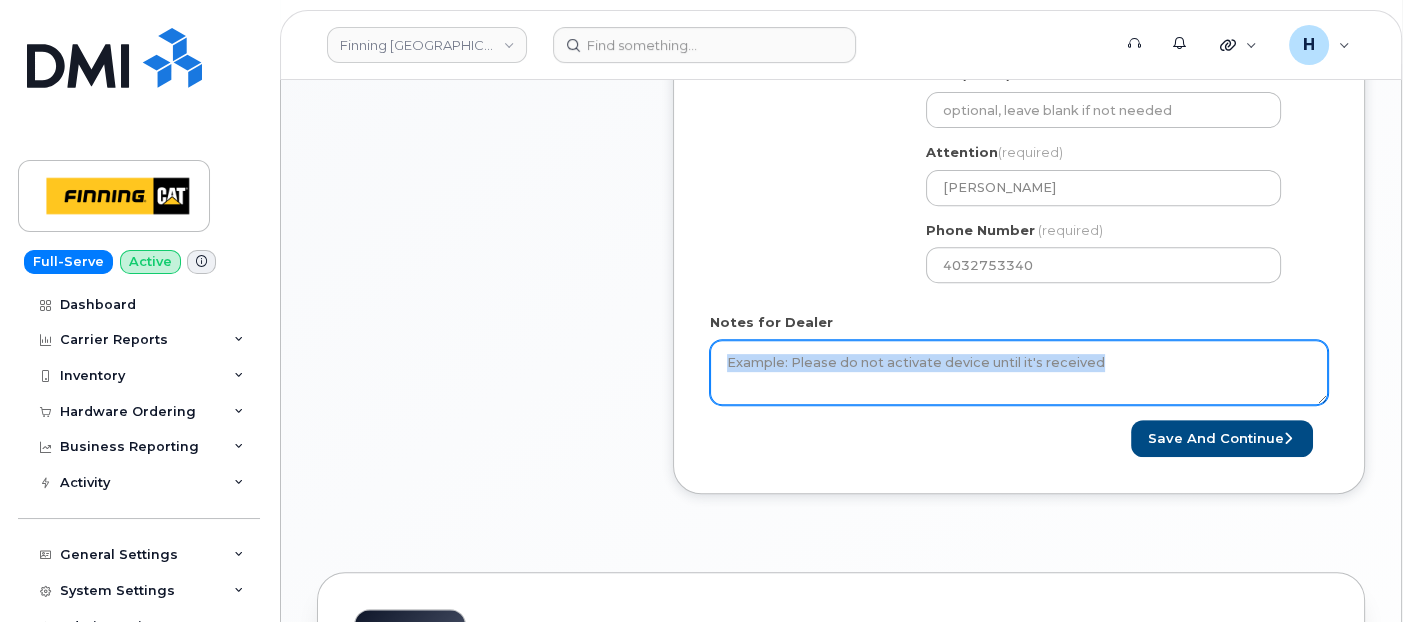 click on "Notes for Dealer" at bounding box center [1019, 373] 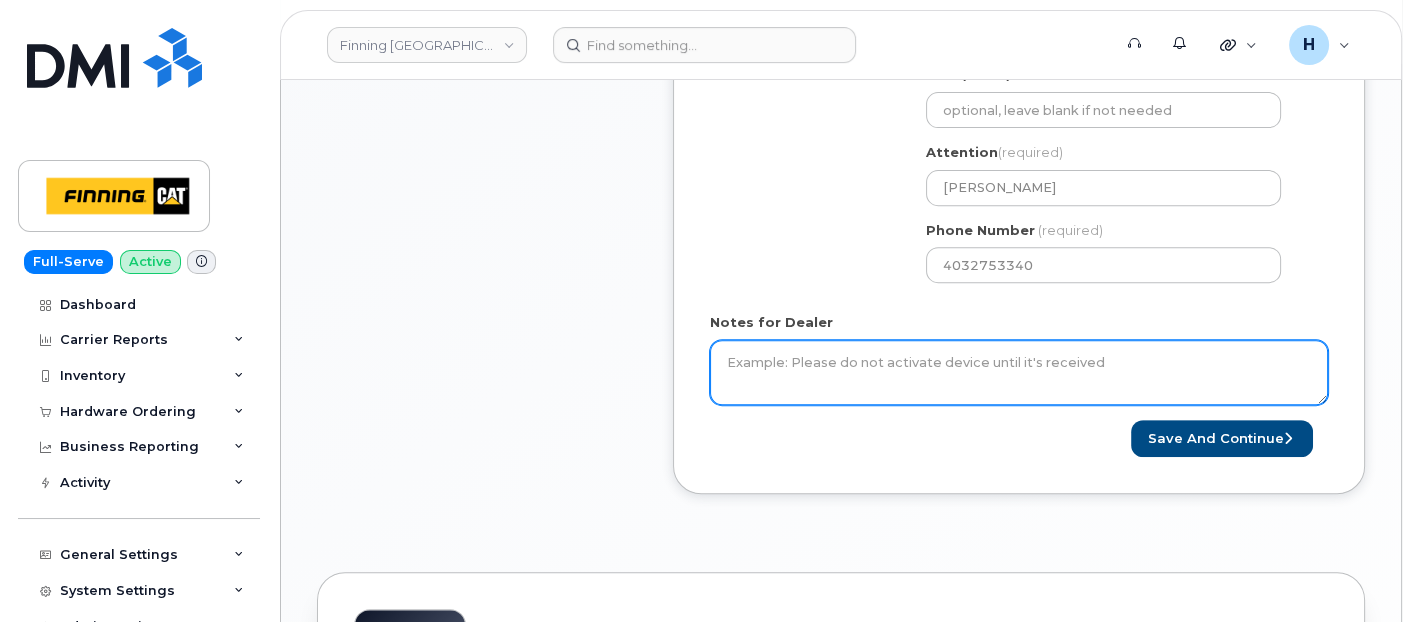 paste on "New Activation
iPhone 15 (Black)
$0.00 - 3 Year Term (128GB)
1 x Hypergear 20W White USB-C PD Wall Charger Hub — $25.99
1 x iPhone 15/14/13 Otterbox Defender Series Case — $59.25
1 x iPhone 16/15 HyperGear HD Tempered Glass Screen Protector w/ Easy Installation Applicator Tray — $17.48" 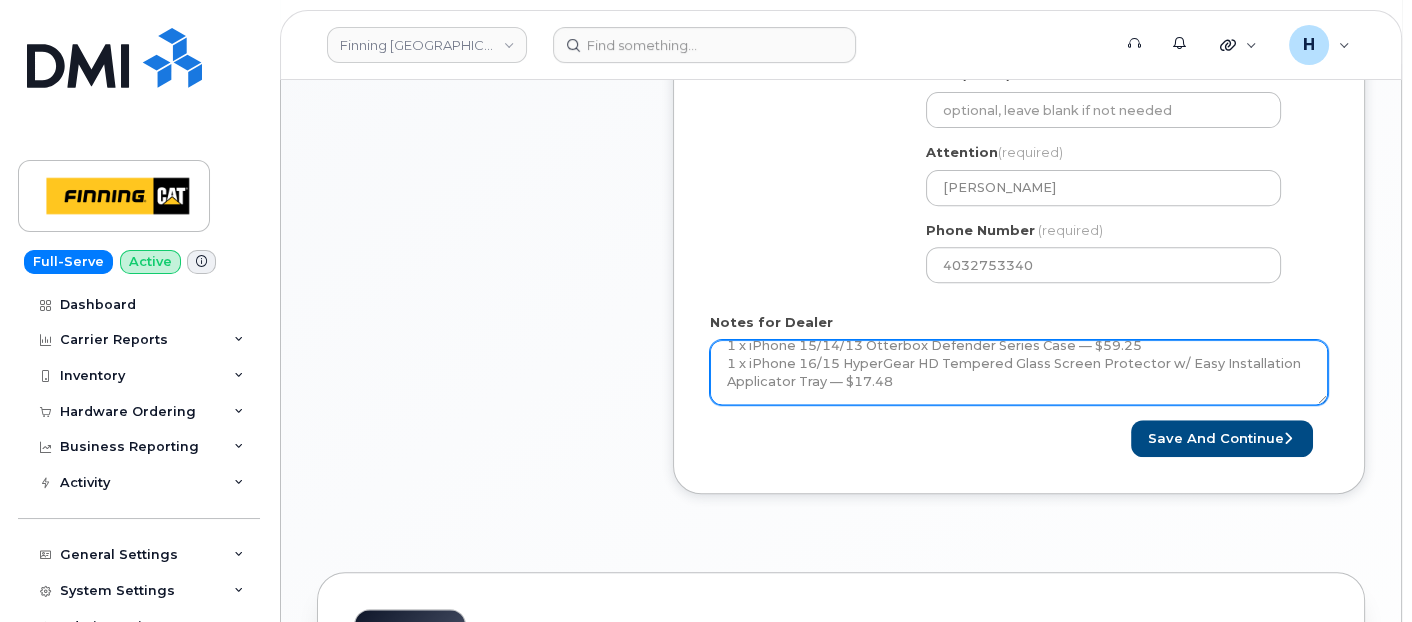 scroll, scrollTop: 131, scrollLeft: 0, axis: vertical 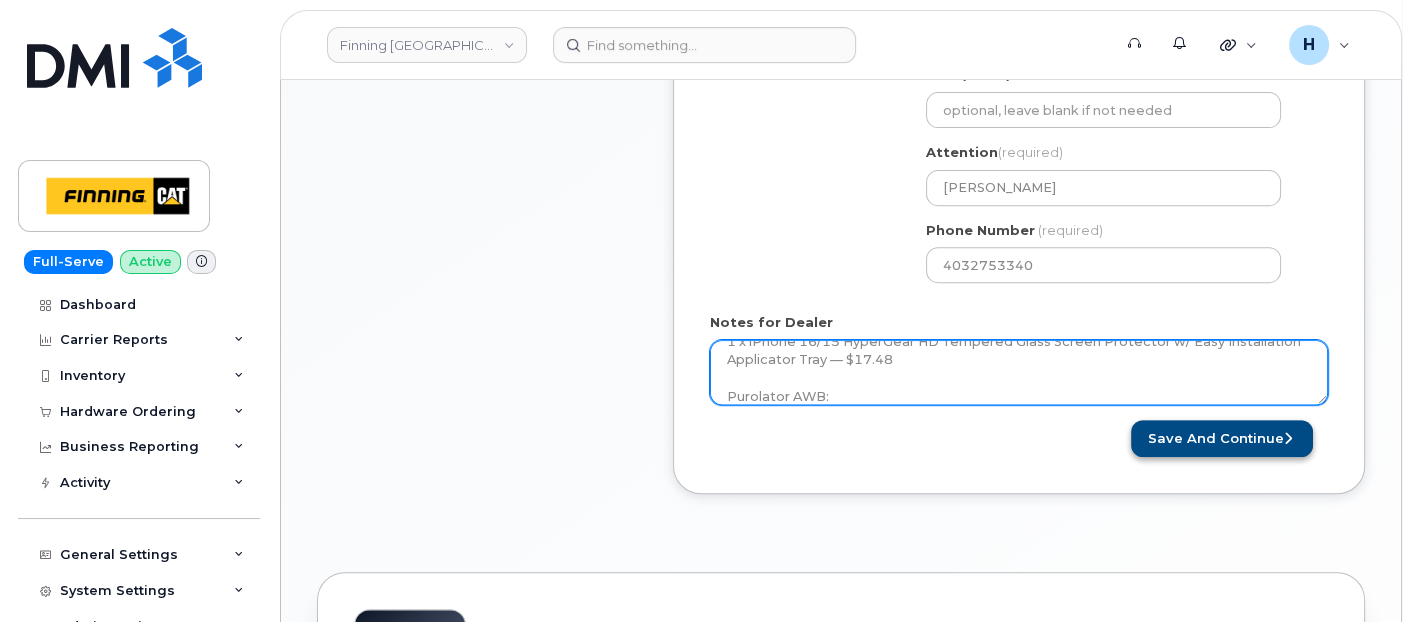 type on "New Activation
iPhone 15 (Black)
$0.00 - 3 Year Term (128GB)
1 x Hypergear 20W White USB-C PD Wall Charger Hub — $25.99
1 x iPhone 15/14/13 Otterbox Defender Series Case — $59.25
1 x iPhone 16/15 HyperGear HD Tempered Glass Screen Protector w/ Easy Installation Applicator Tray — $17.48
Purolator AWB:" 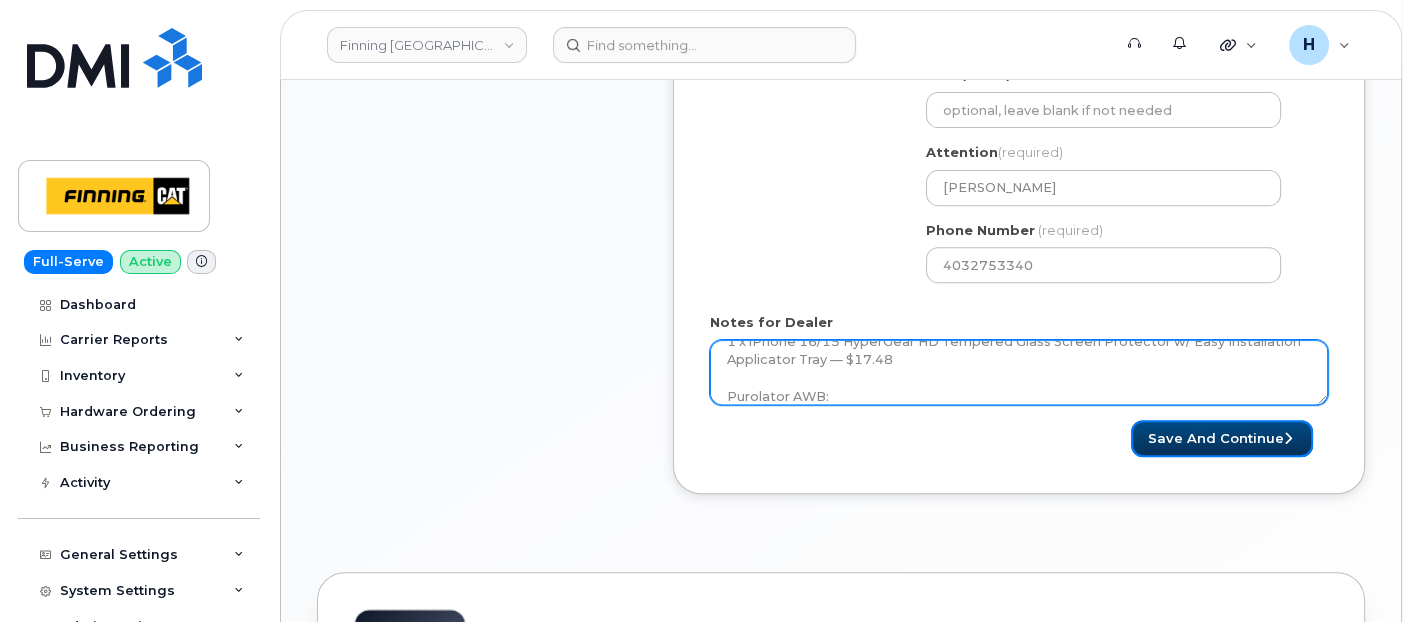 drag, startPoint x: 1162, startPoint y: 440, endPoint x: 1136, endPoint y: 398, distance: 49.396355 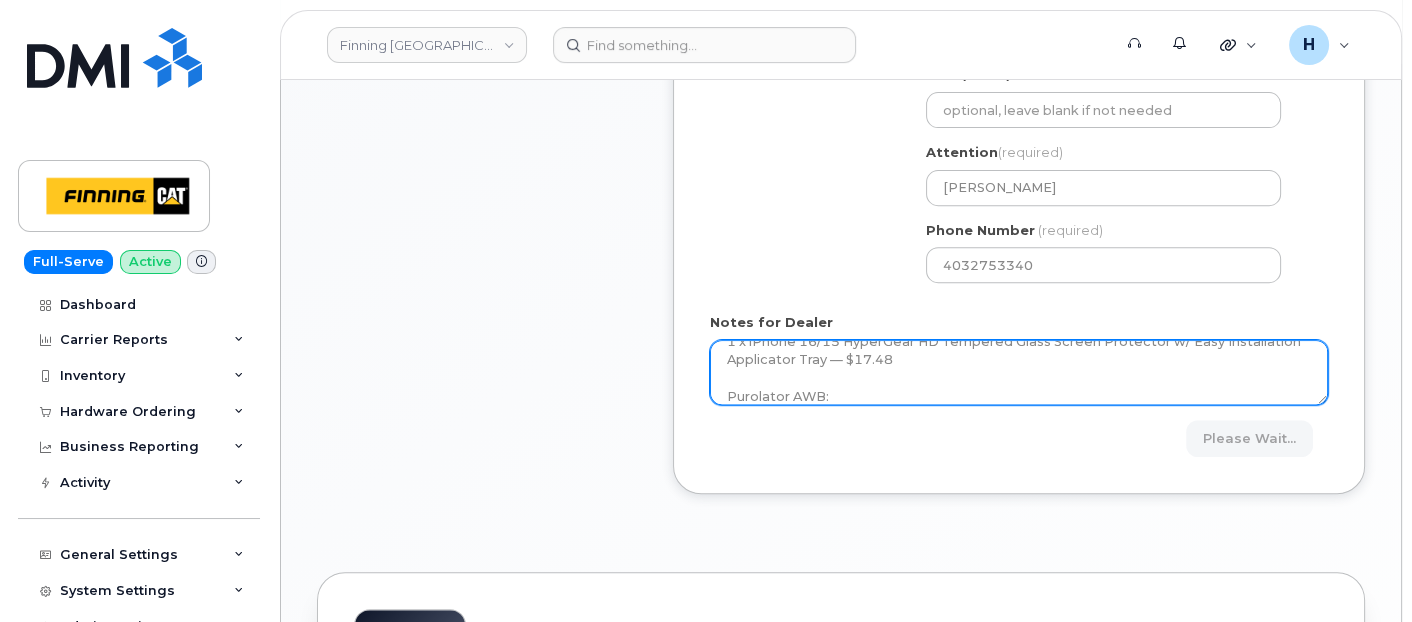 scroll, scrollTop: 0, scrollLeft: 0, axis: both 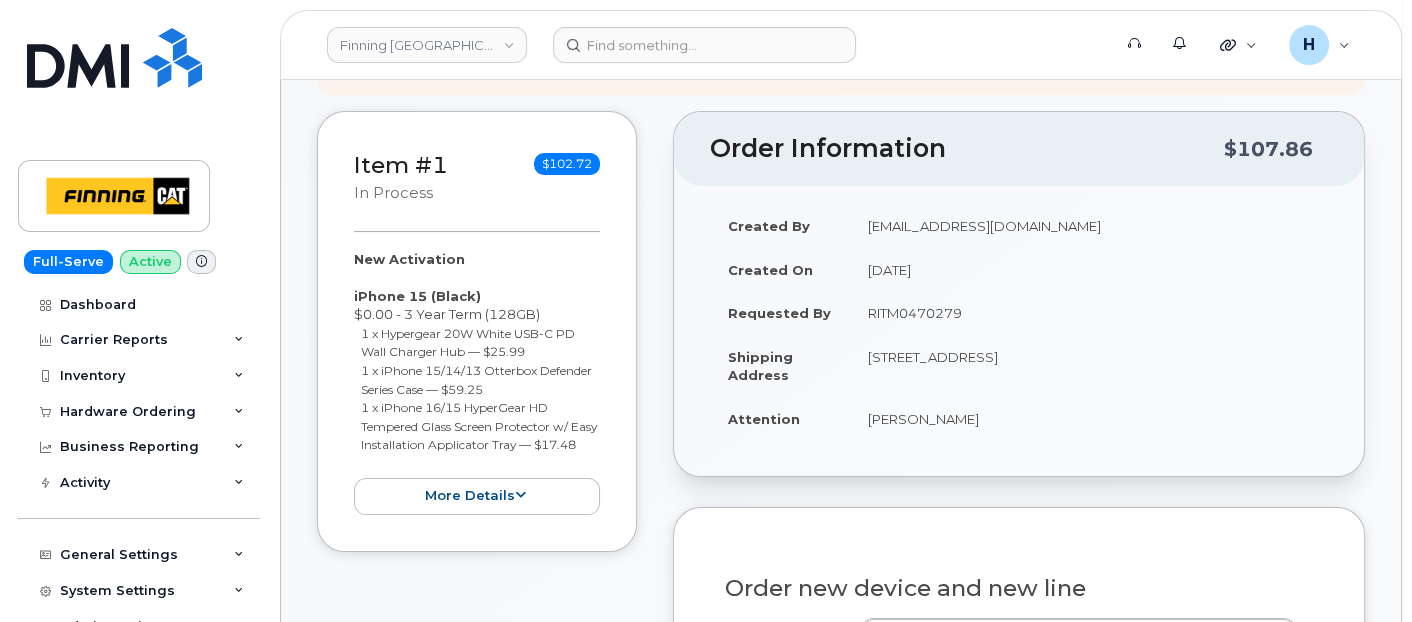 drag, startPoint x: 1000, startPoint y: 418, endPoint x: 871, endPoint y: 416, distance: 129.0155 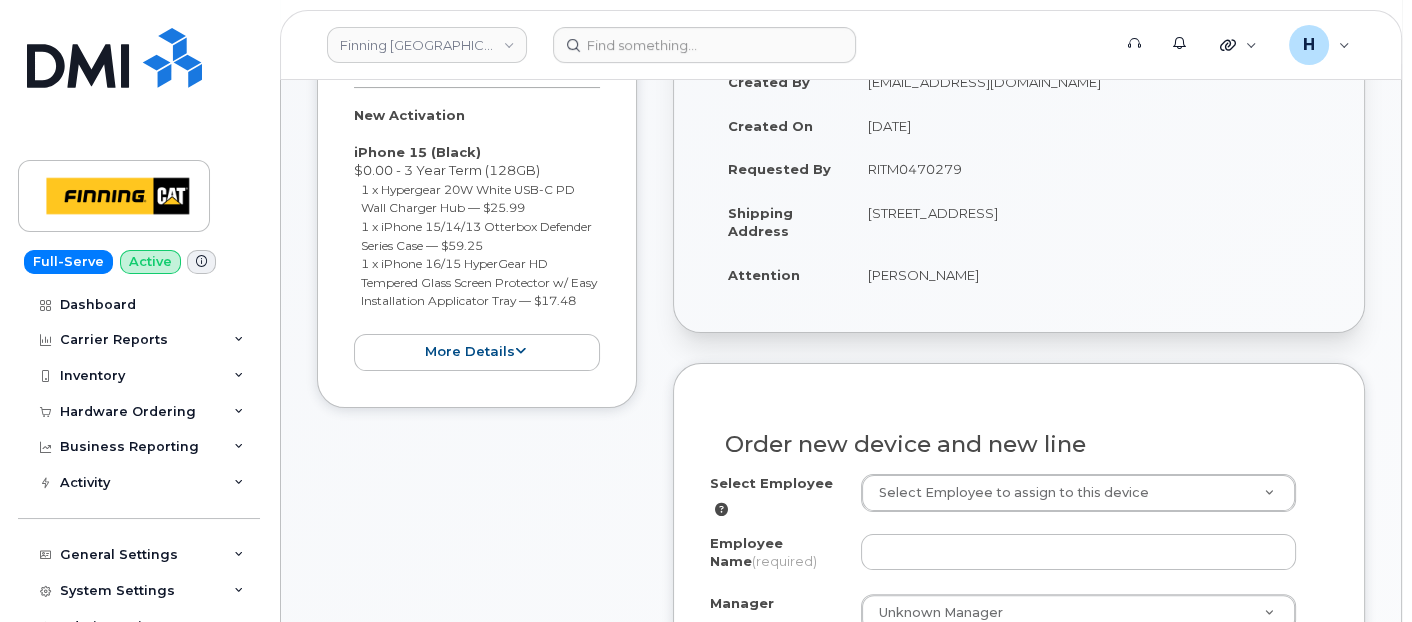scroll, scrollTop: 676, scrollLeft: 0, axis: vertical 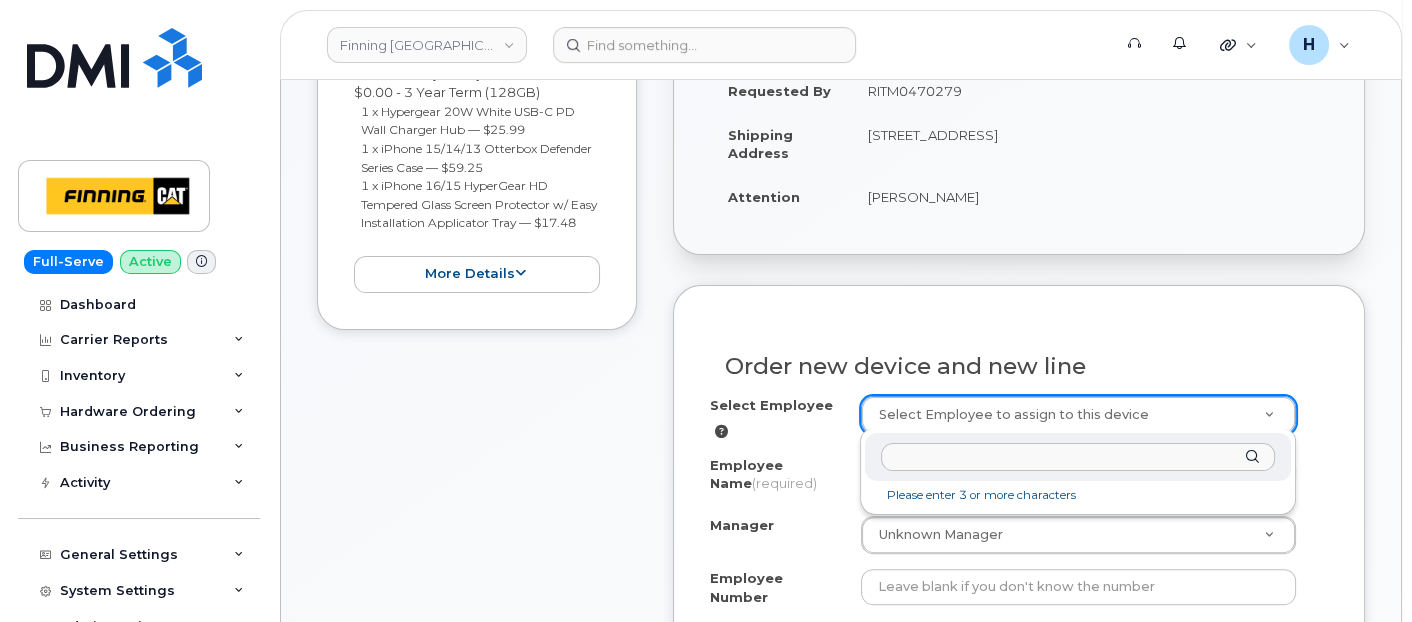 type on "[PERSON_NAME]" 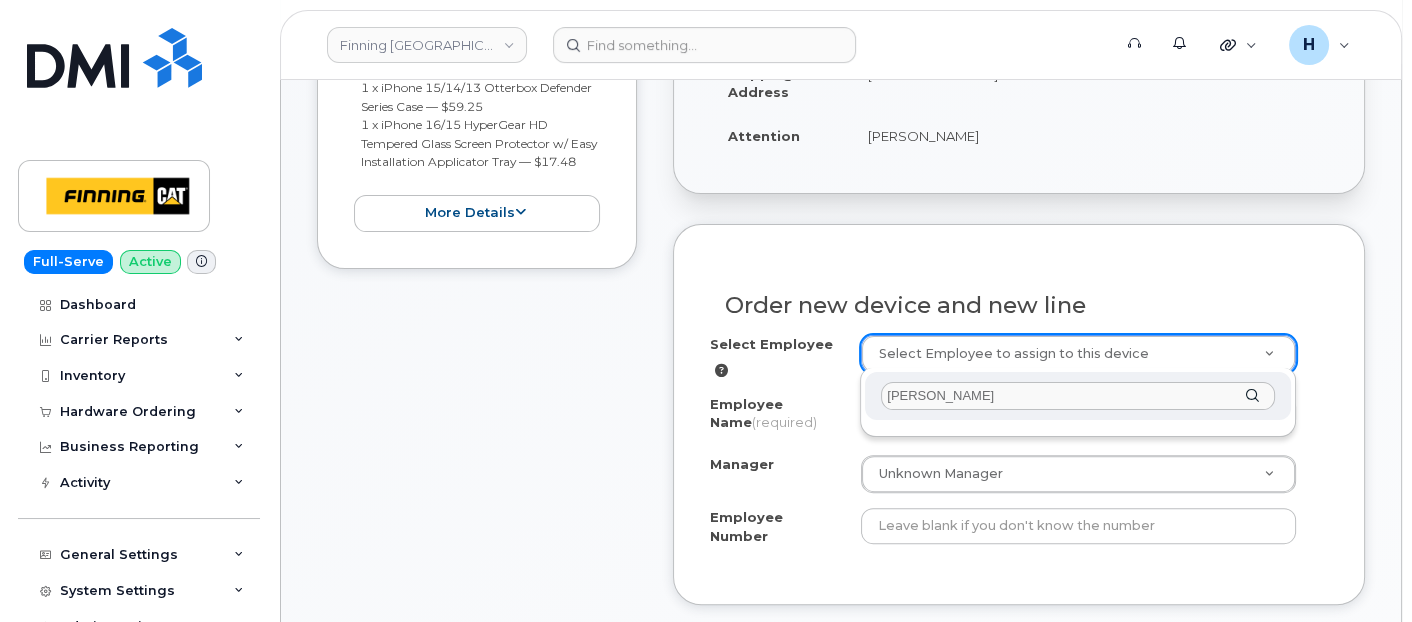 scroll, scrollTop: 787, scrollLeft: 0, axis: vertical 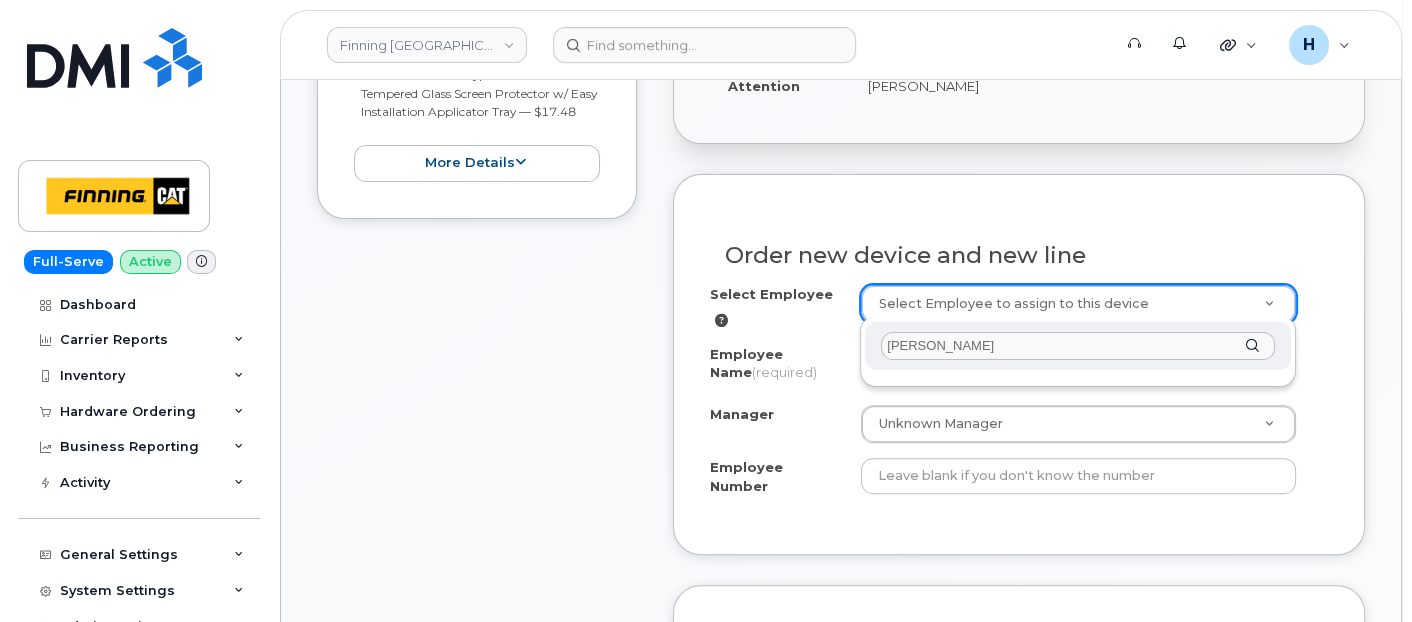 click on "[PERSON_NAME]" at bounding box center (1078, 346) 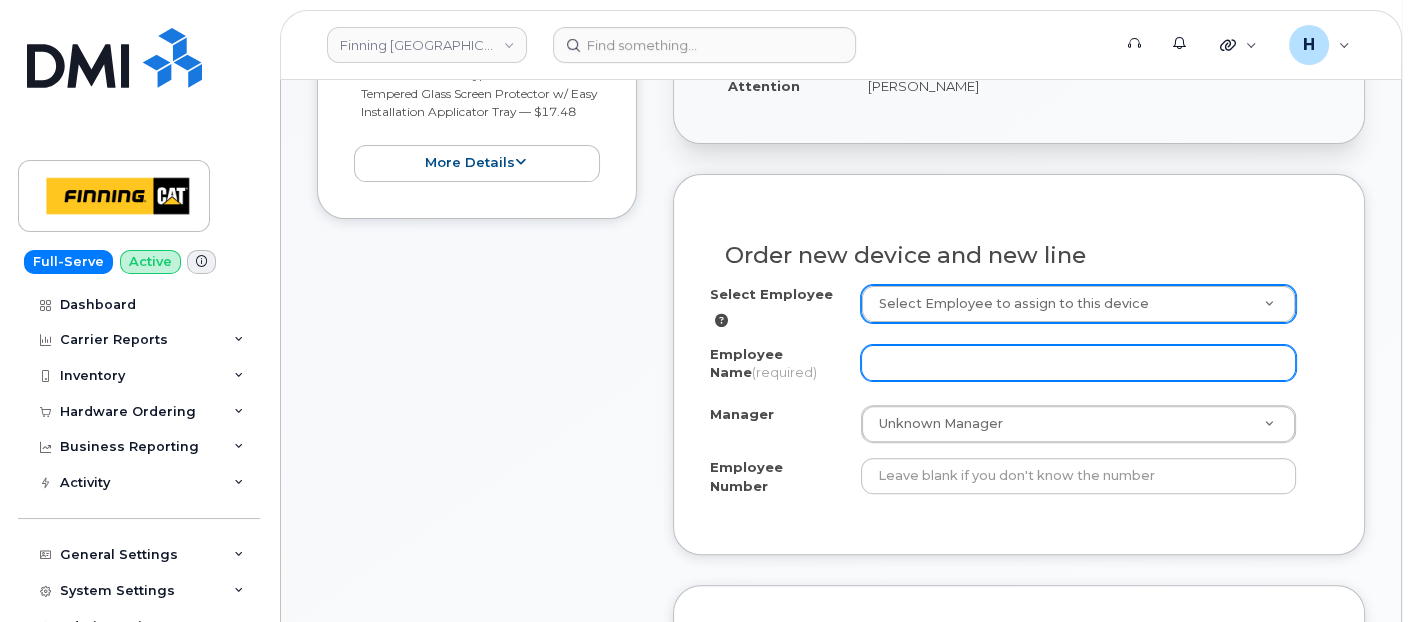click on "Employee Name
(required)" at bounding box center (1079, 363) 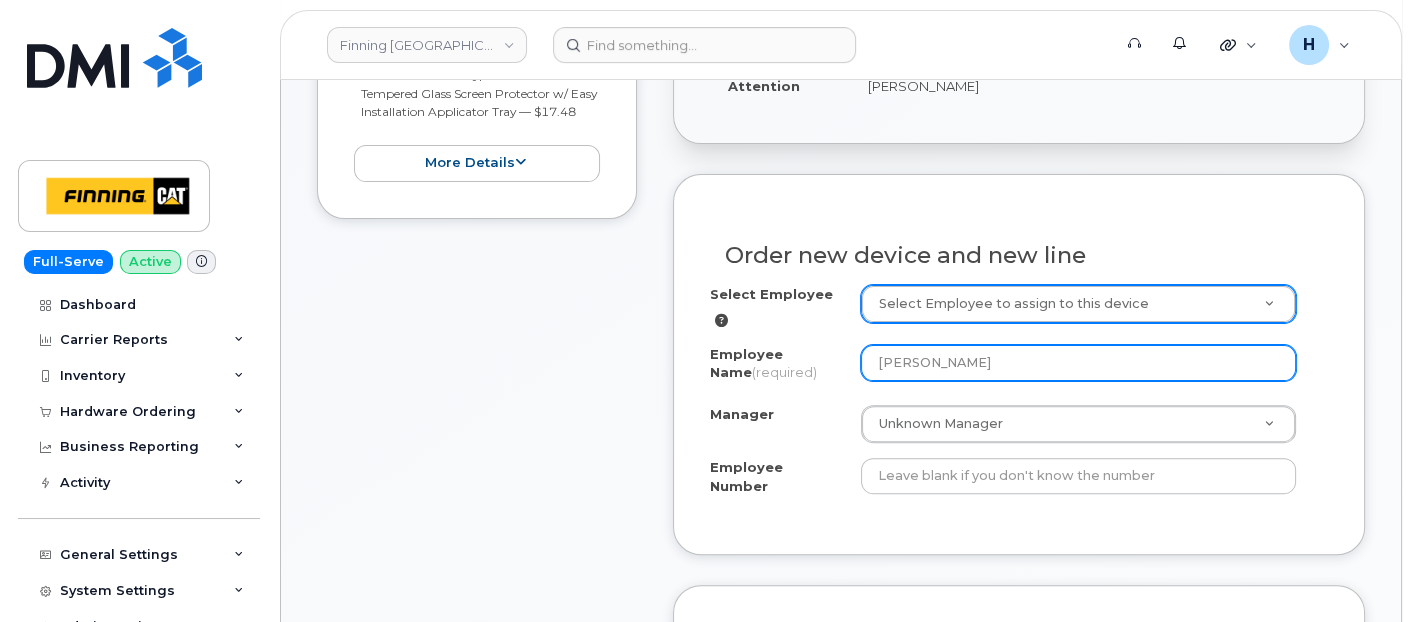 type on "[PERSON_NAME]" 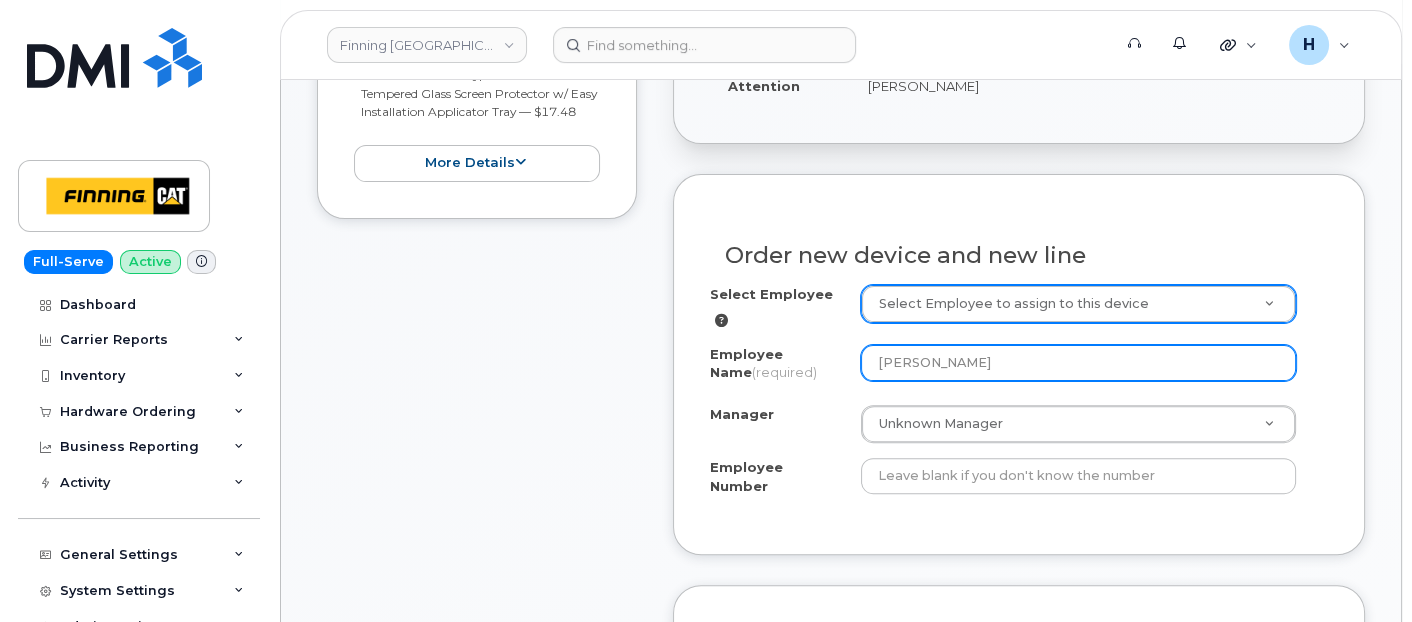 drag, startPoint x: 922, startPoint y: 353, endPoint x: 797, endPoint y: 351, distance: 125.016 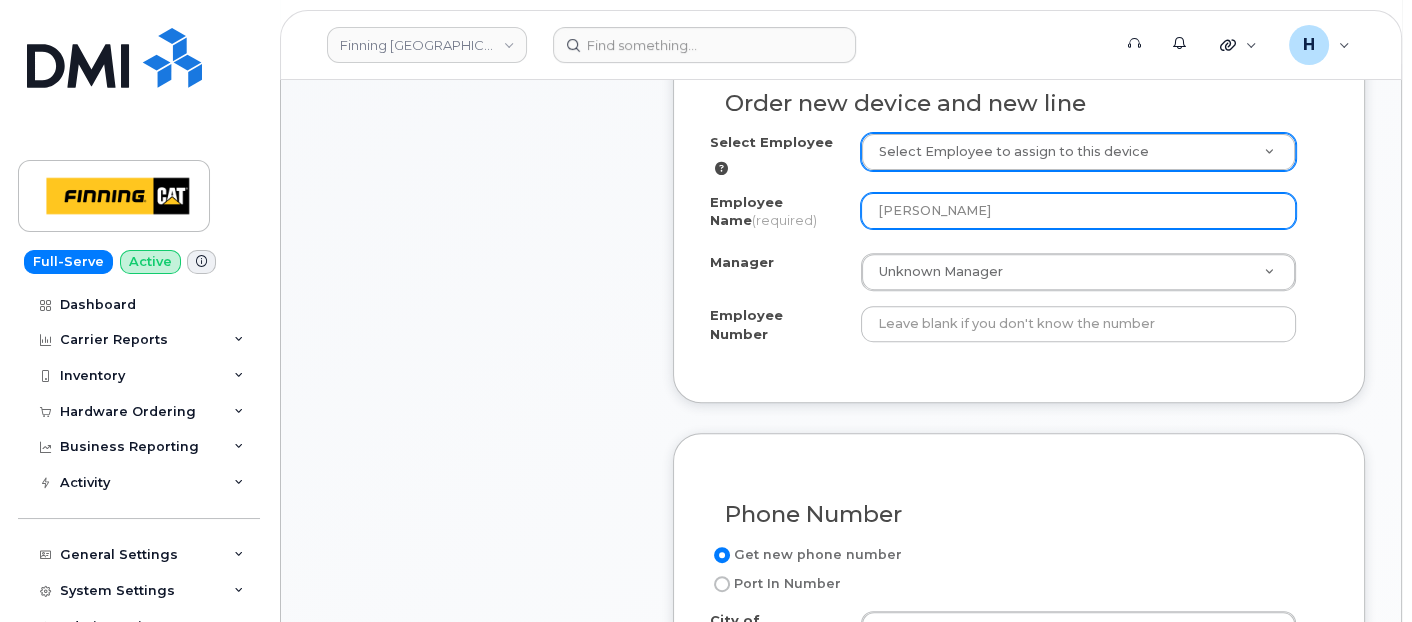 scroll, scrollTop: 1009, scrollLeft: 0, axis: vertical 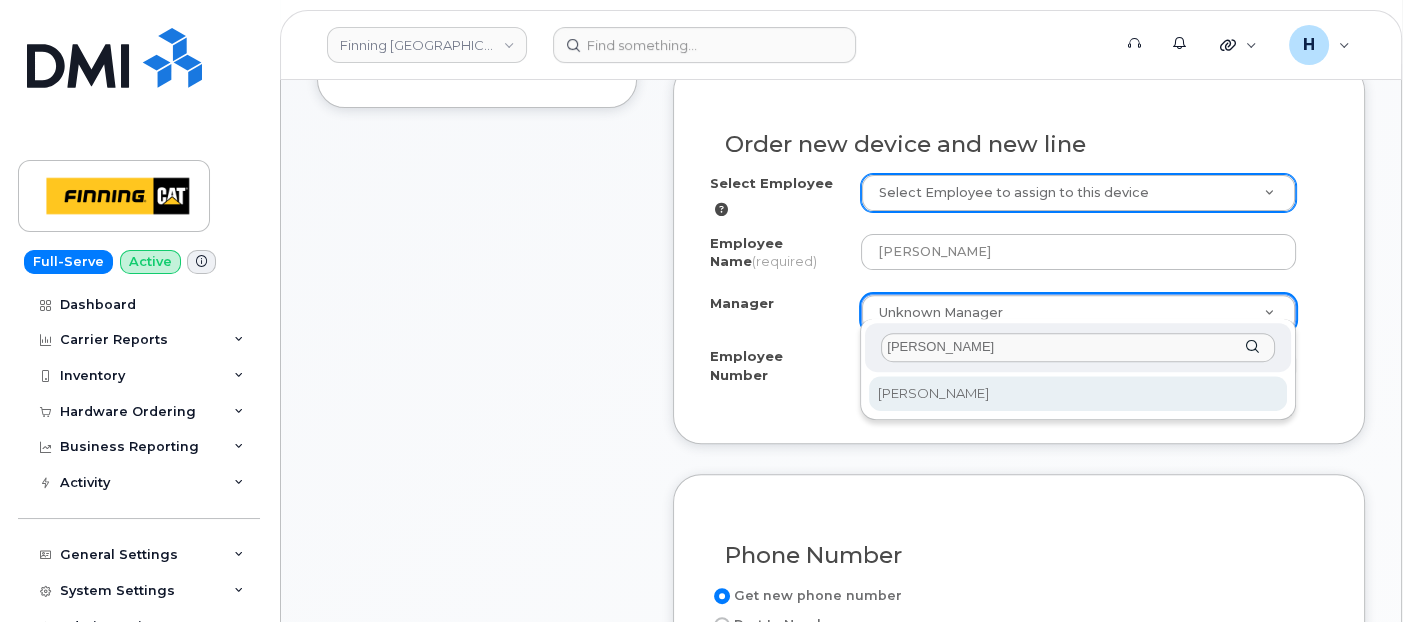 type on "James Conway" 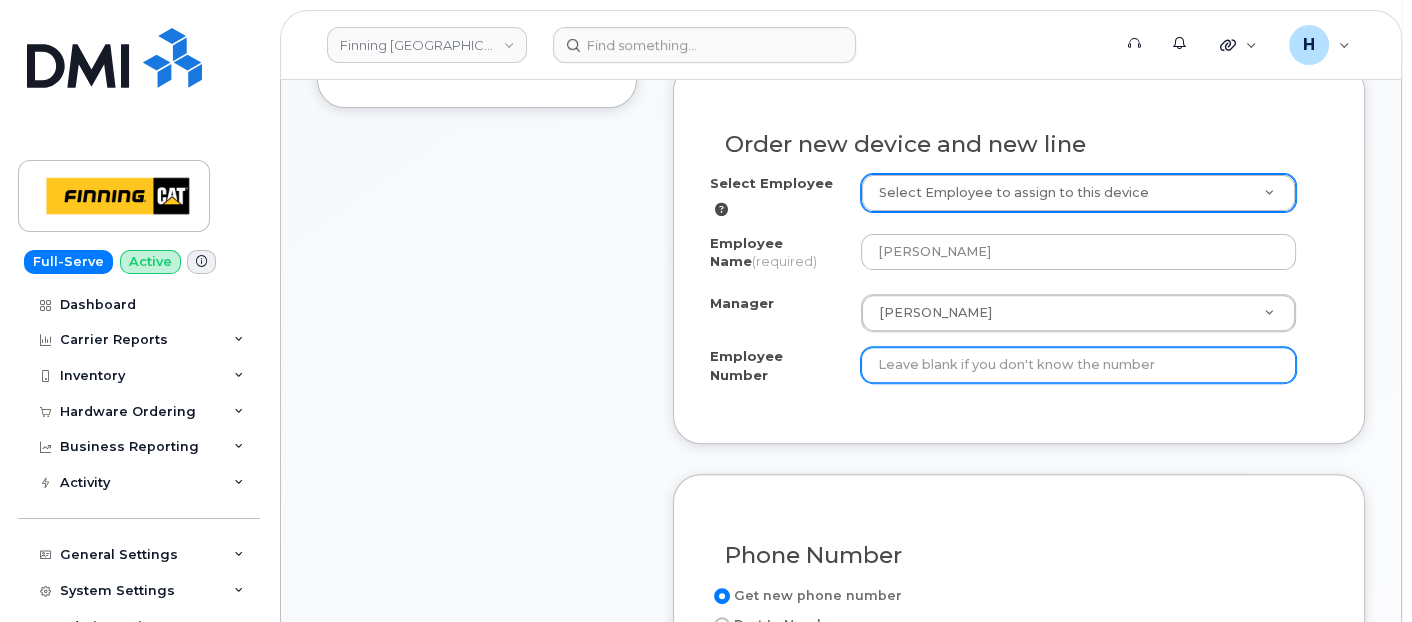 drag, startPoint x: 1018, startPoint y: 365, endPoint x: 1043, endPoint y: 364, distance: 25.019993 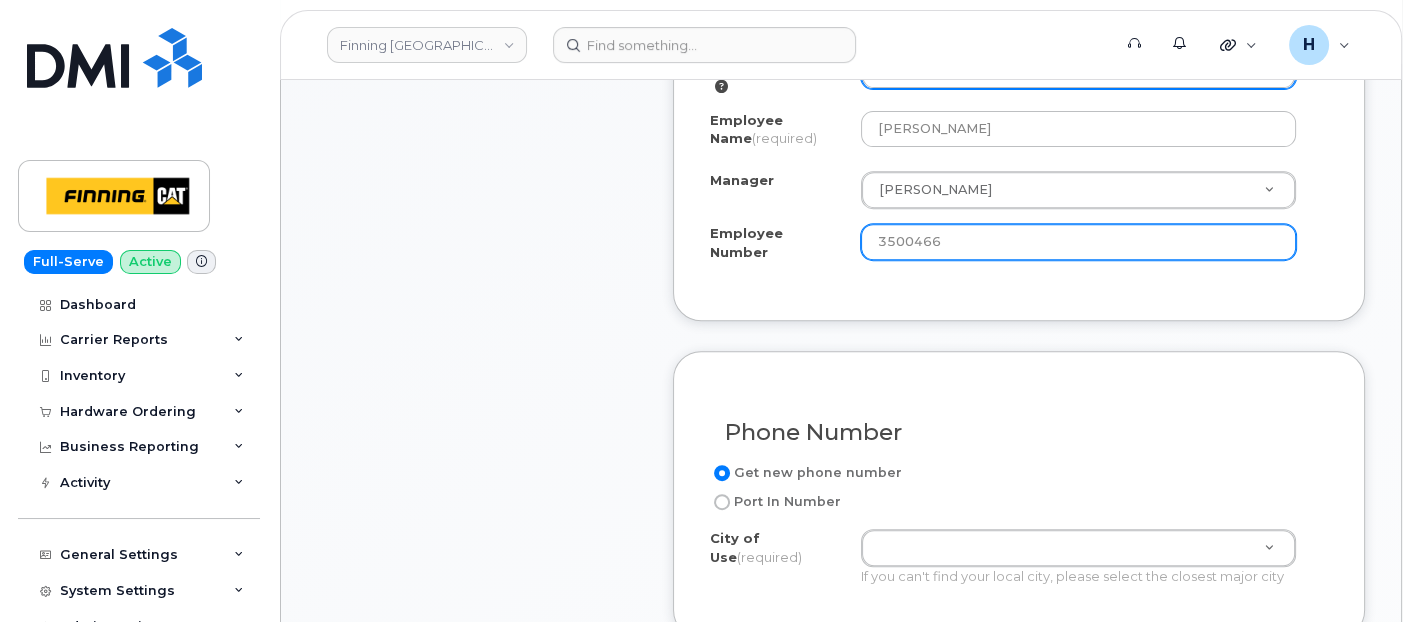 scroll, scrollTop: 1120, scrollLeft: 0, axis: vertical 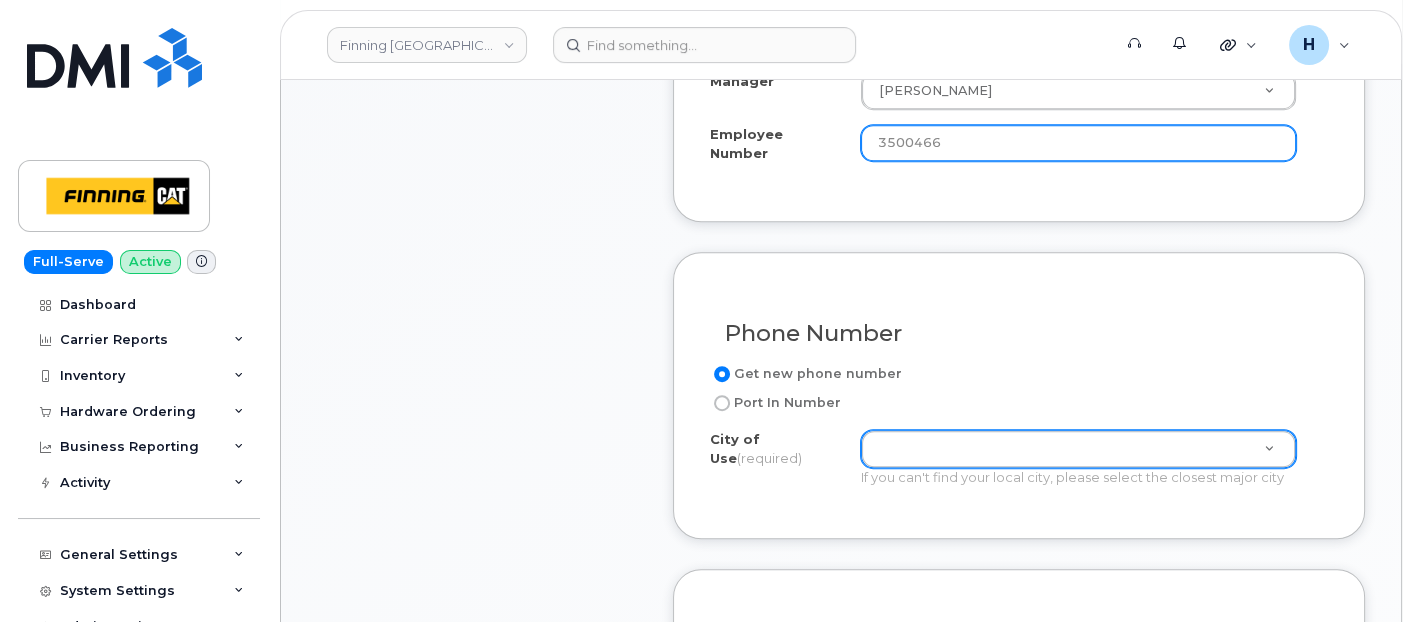 type on "3500466" 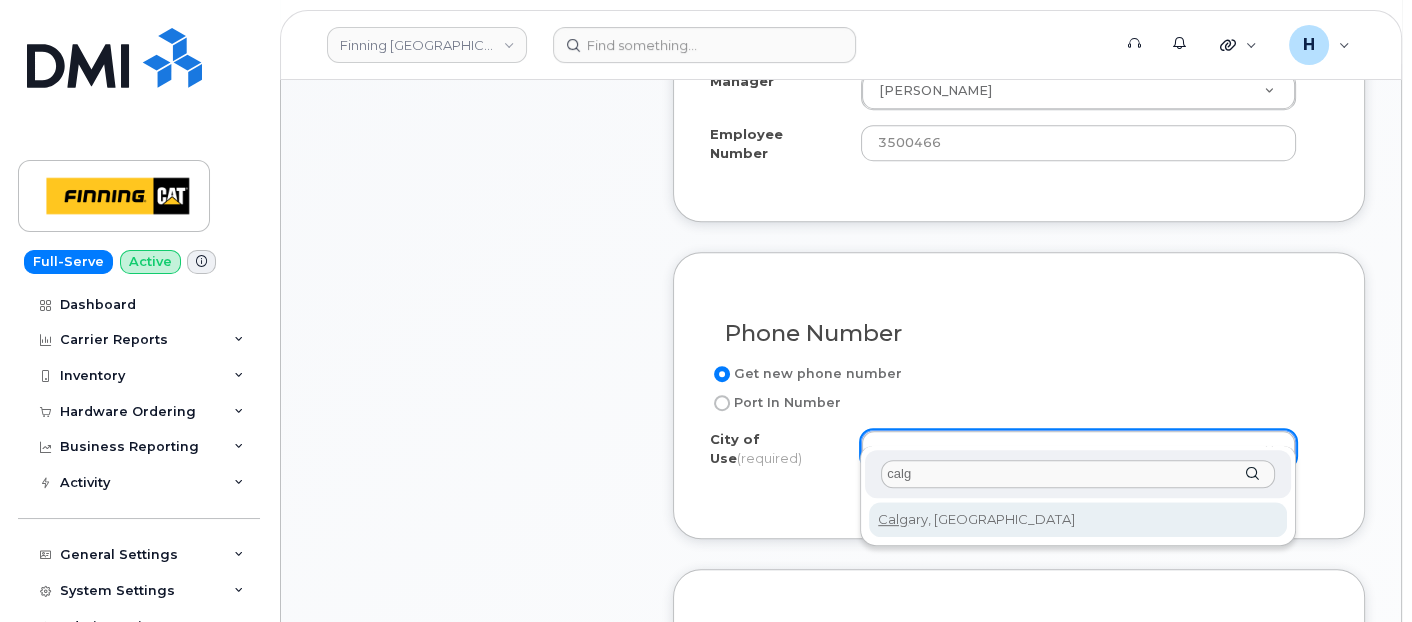 type on "calg" 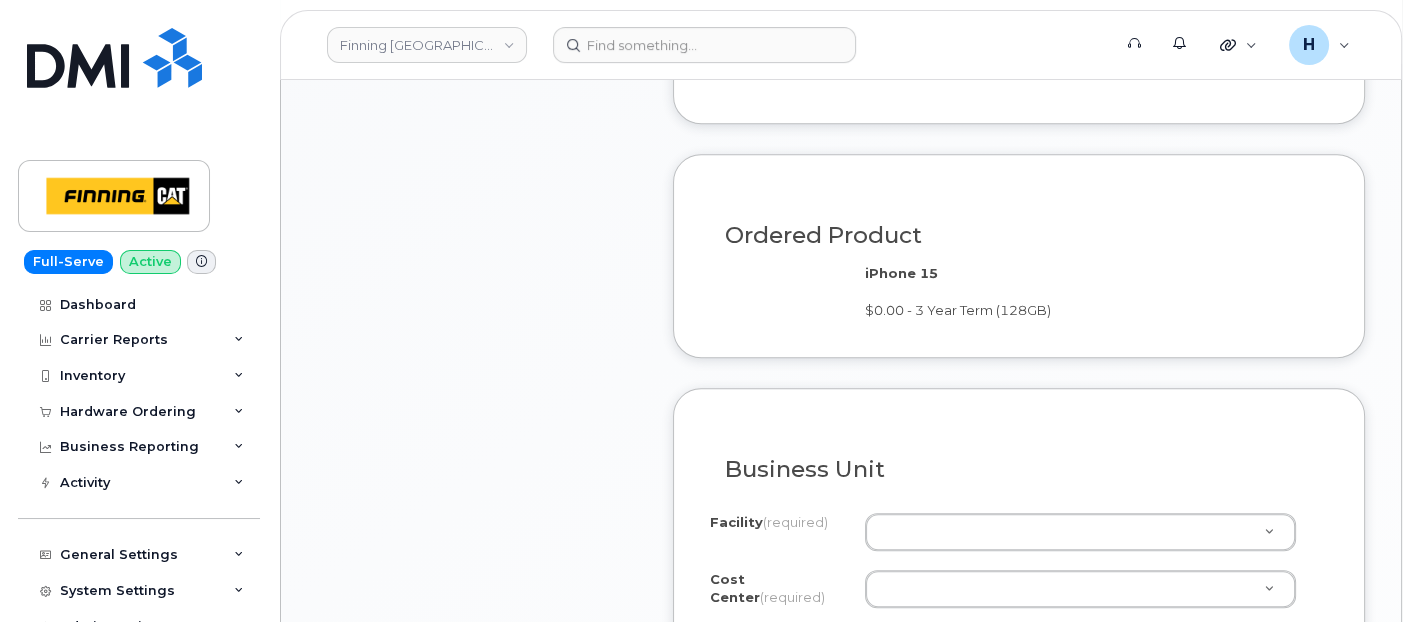 scroll, scrollTop: 1676, scrollLeft: 0, axis: vertical 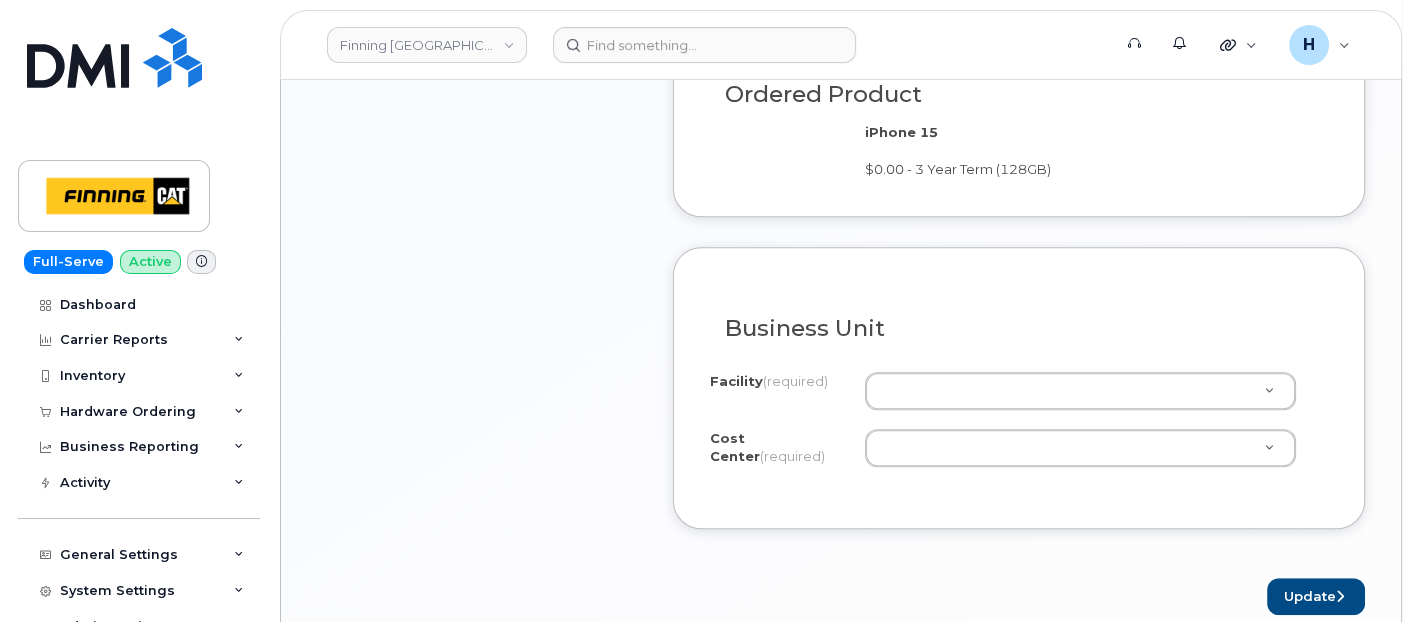 drag, startPoint x: 911, startPoint y: 422, endPoint x: 874, endPoint y: 378, distance: 57.48913 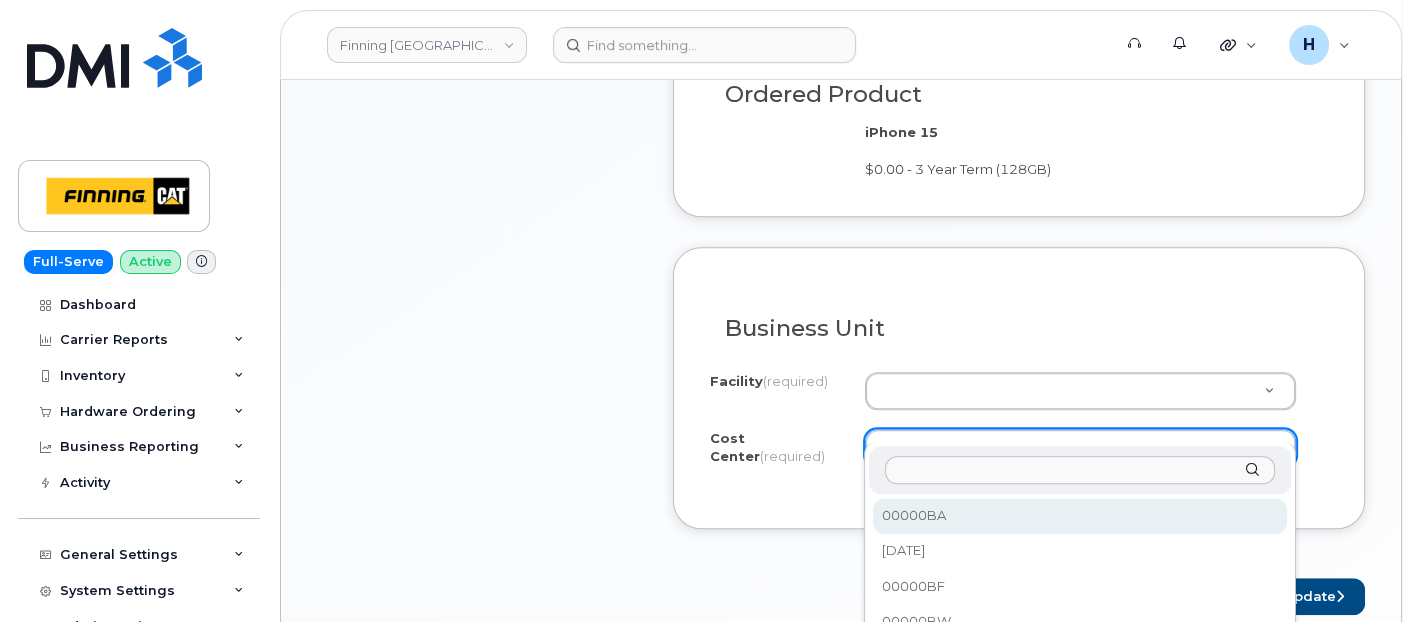 paste on "CSMAAAD FINCA - Service Indirect and Non-Recoverable" 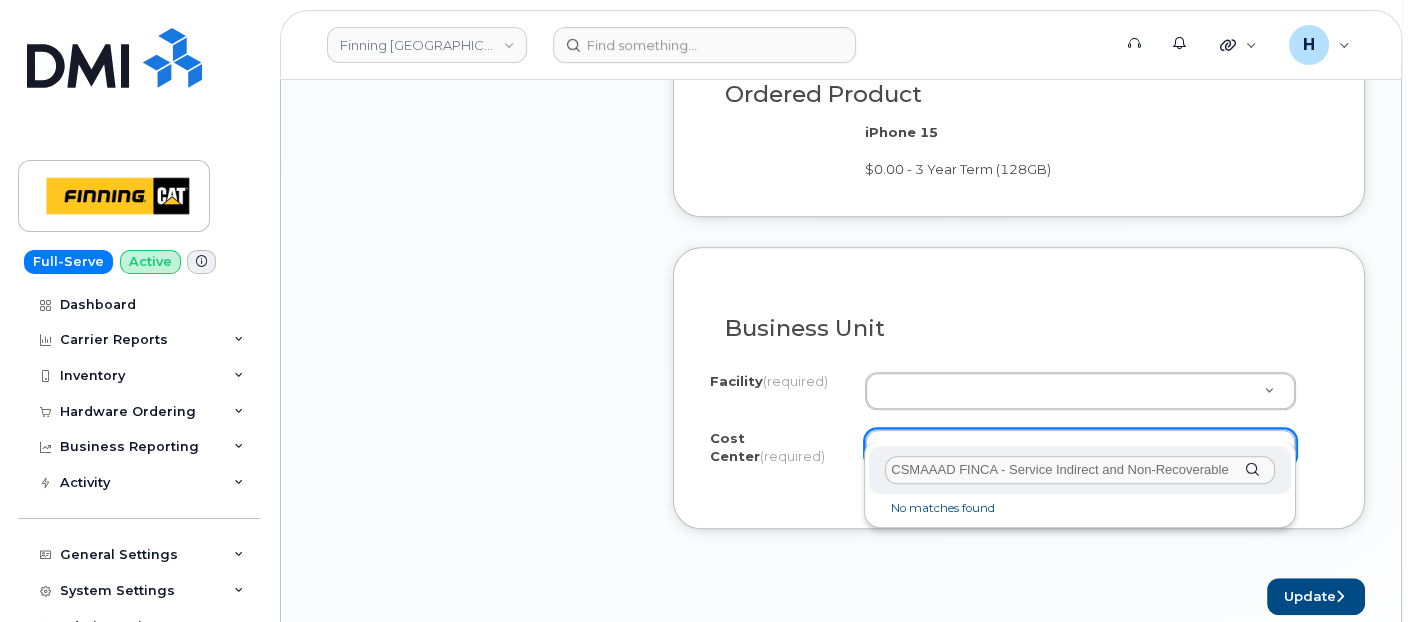 drag, startPoint x: 957, startPoint y: 467, endPoint x: 1245, endPoint y: 468, distance: 288.00174 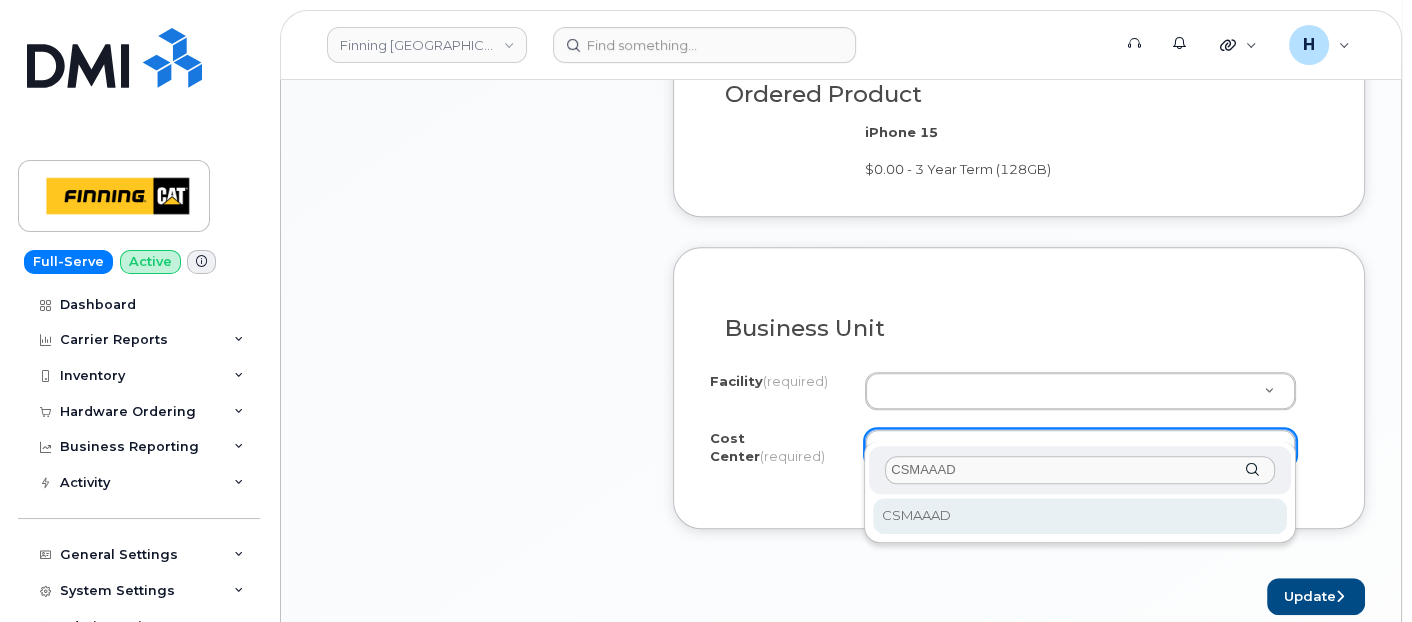 type on "CSMAAAD" 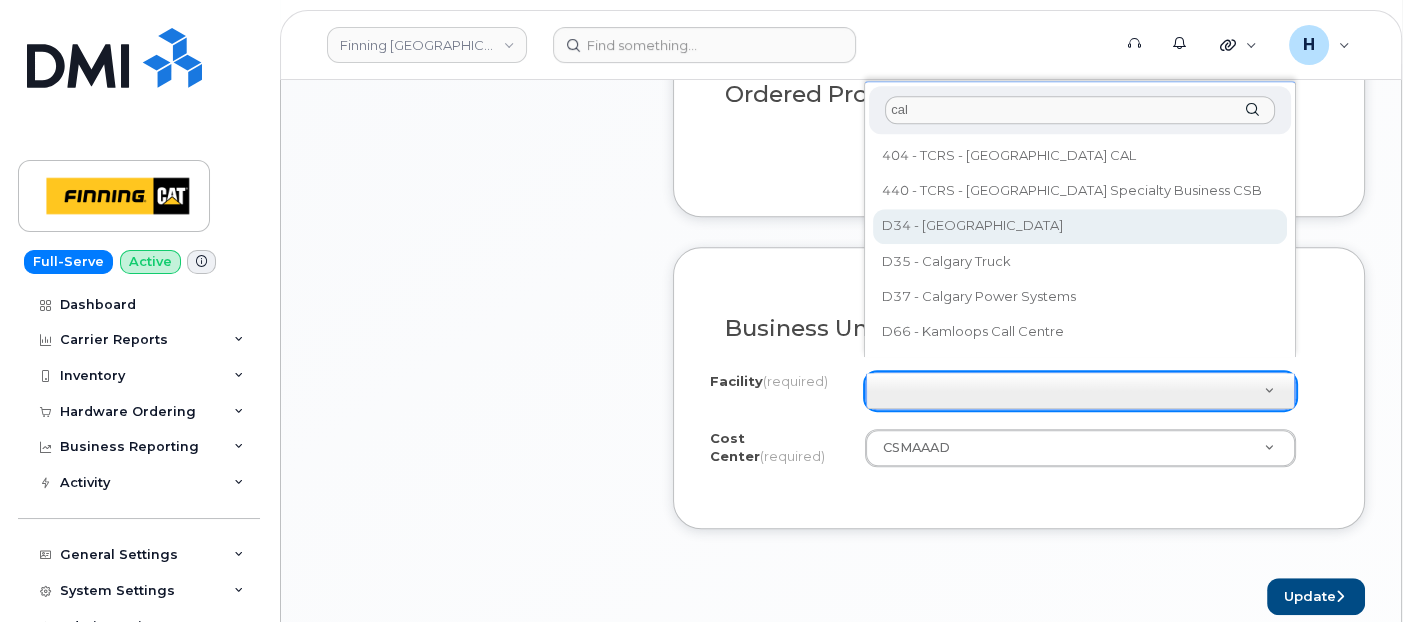 type on "cal" 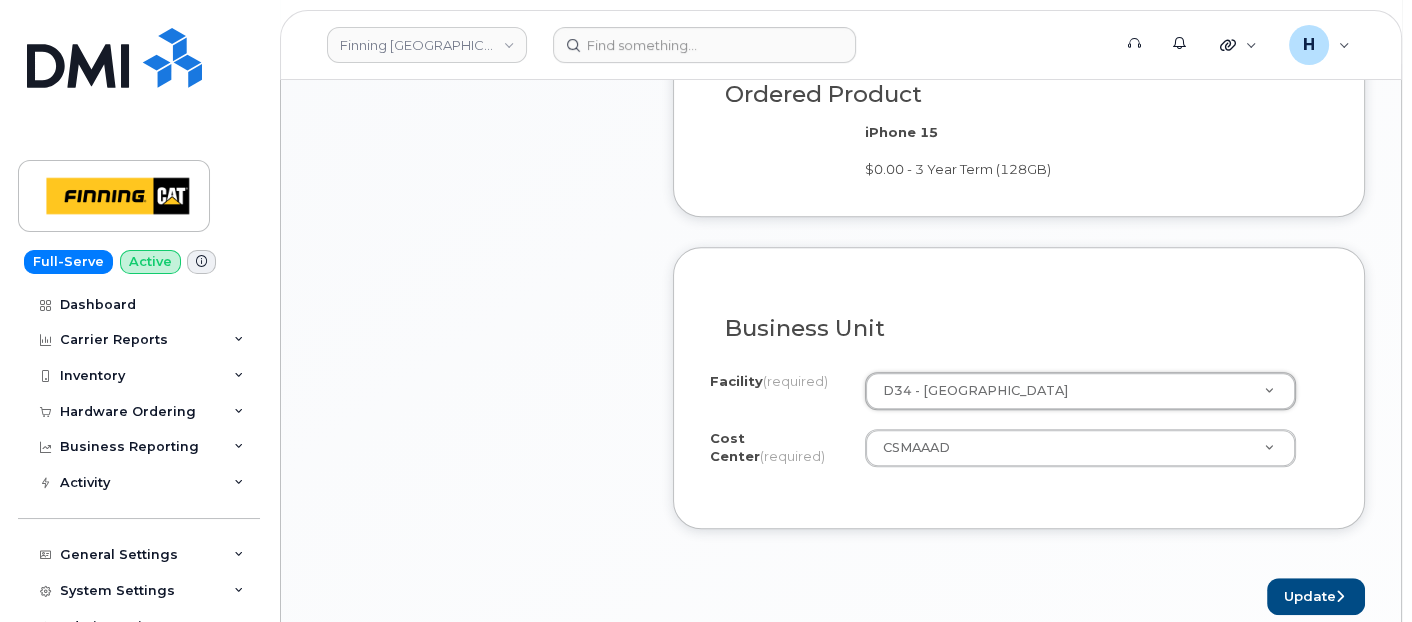 select on "D34" 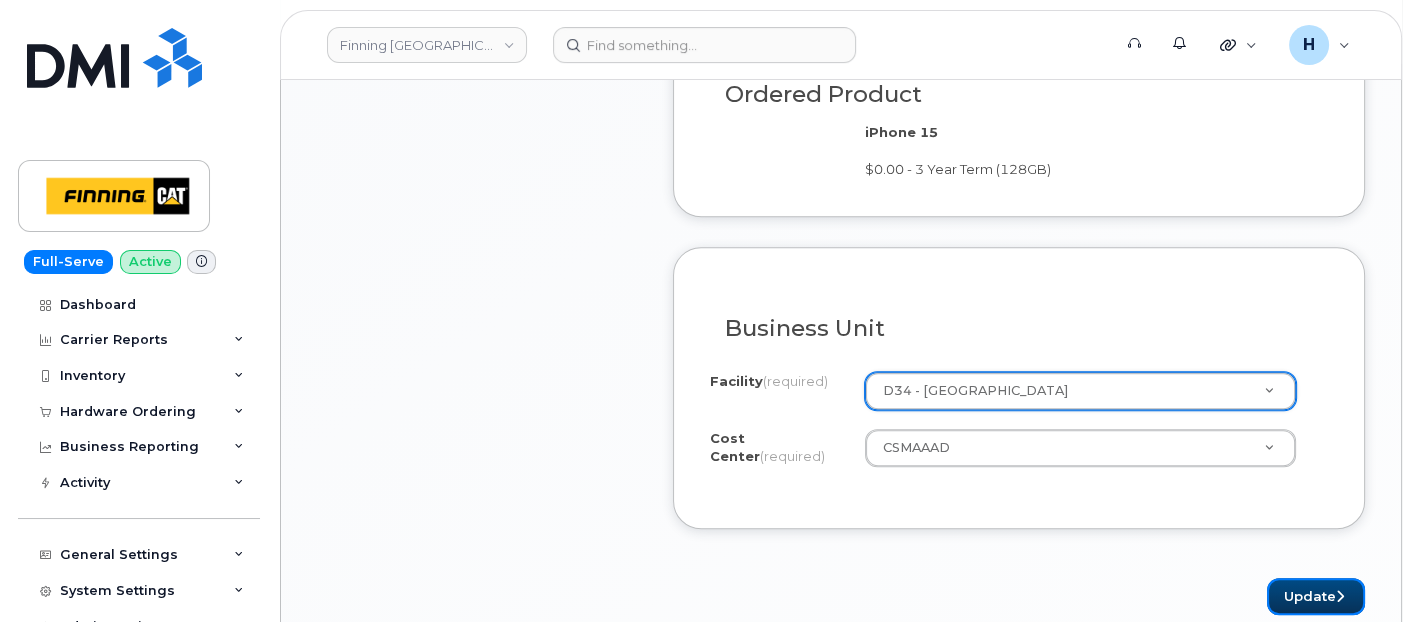 drag, startPoint x: 1293, startPoint y: 557, endPoint x: 1148, endPoint y: 383, distance: 226.49724 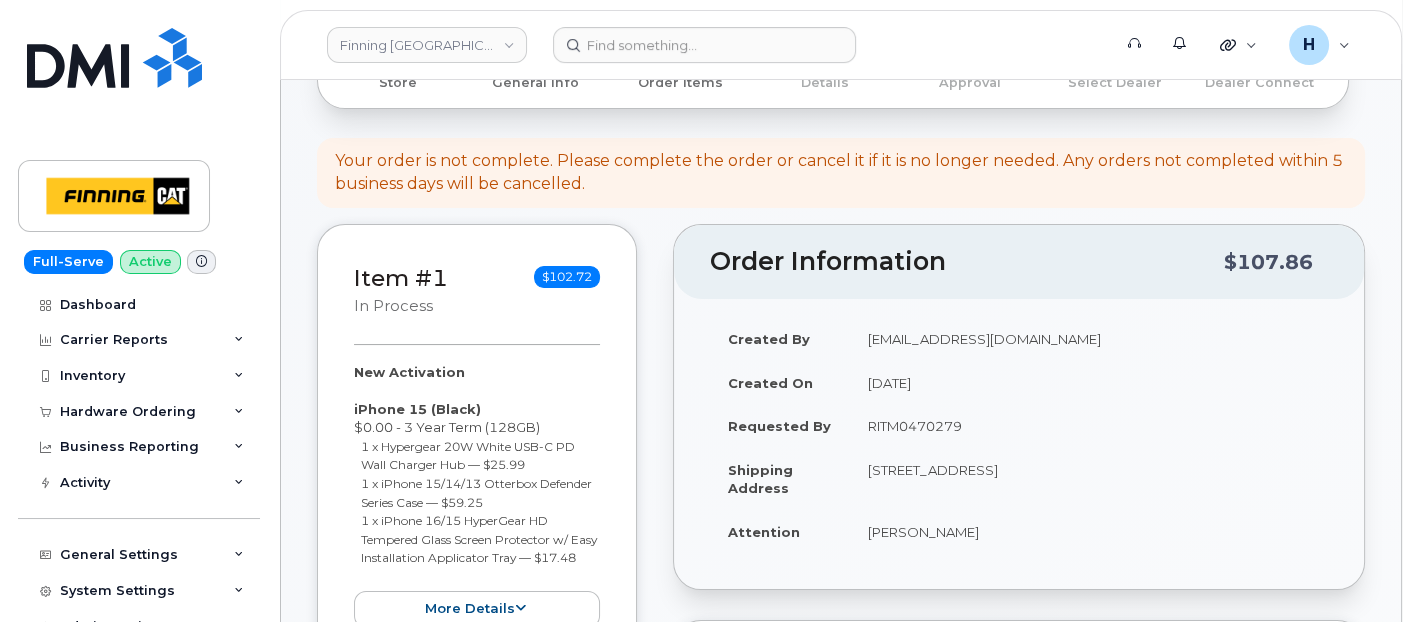 scroll, scrollTop: 120, scrollLeft: 0, axis: vertical 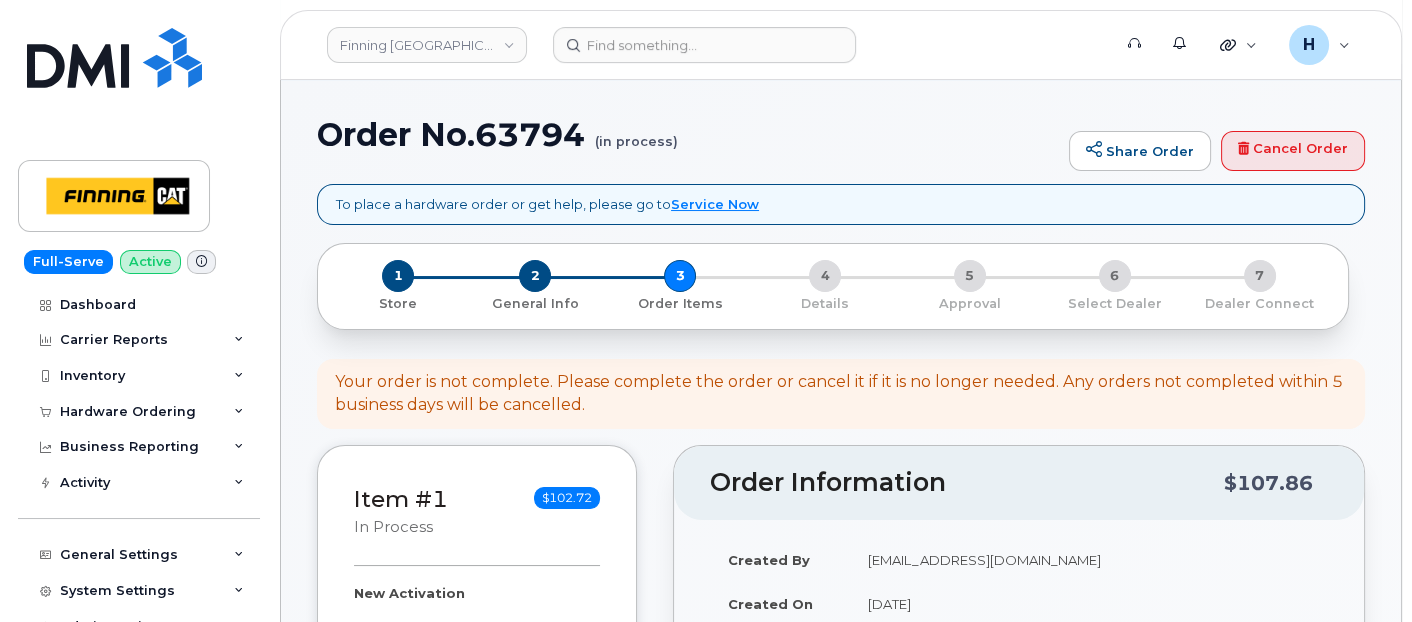 click on "Order No.63794
(in process)" at bounding box center (688, 134) 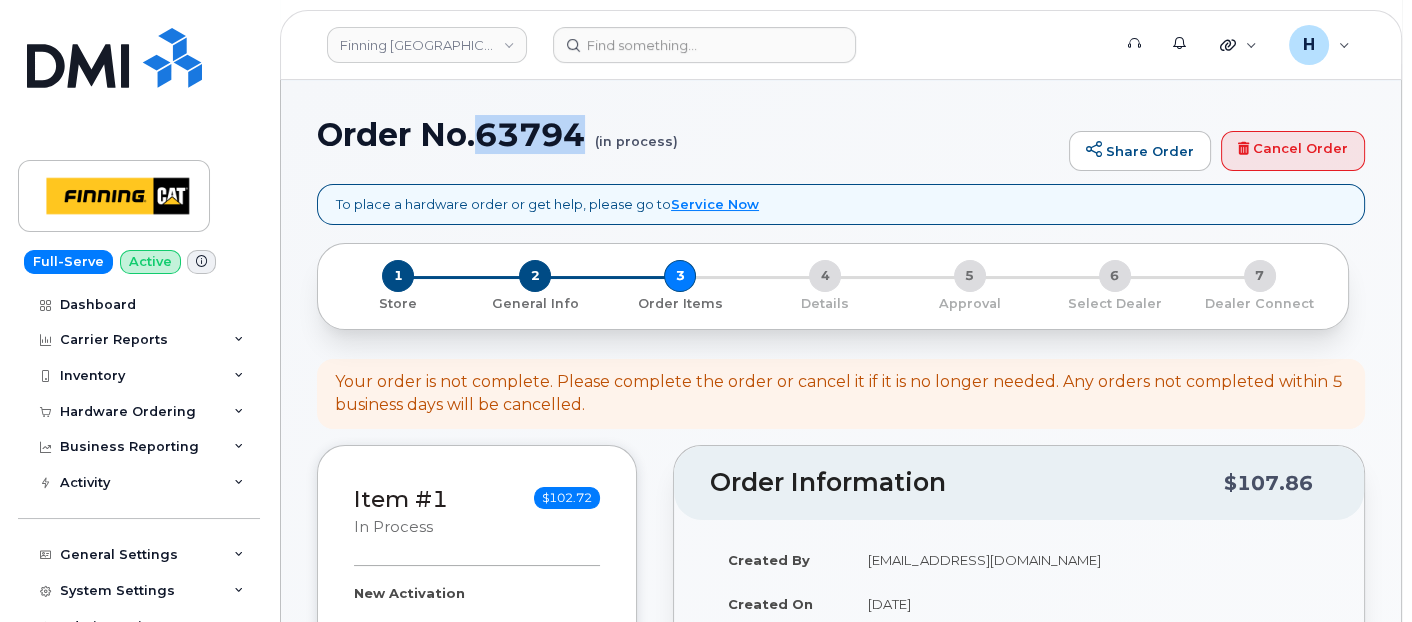 click on "Order No.63794
(in process)" at bounding box center (688, 134) 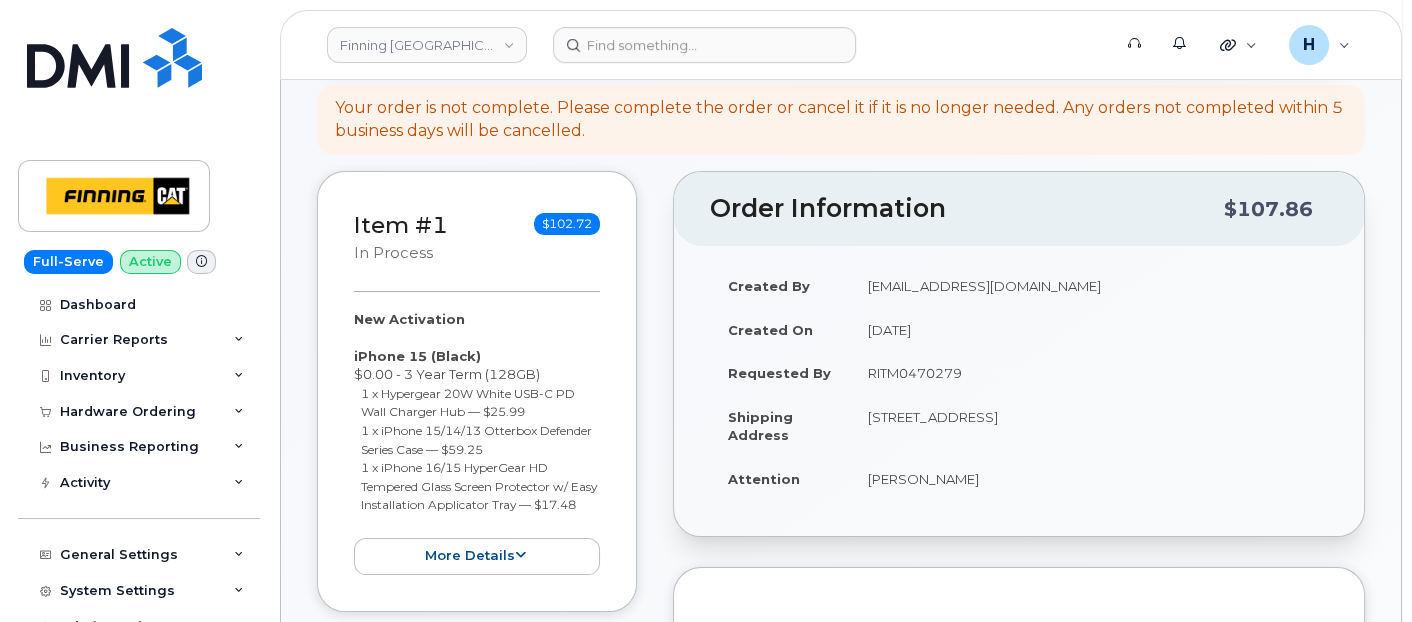 scroll, scrollTop: 454, scrollLeft: 0, axis: vertical 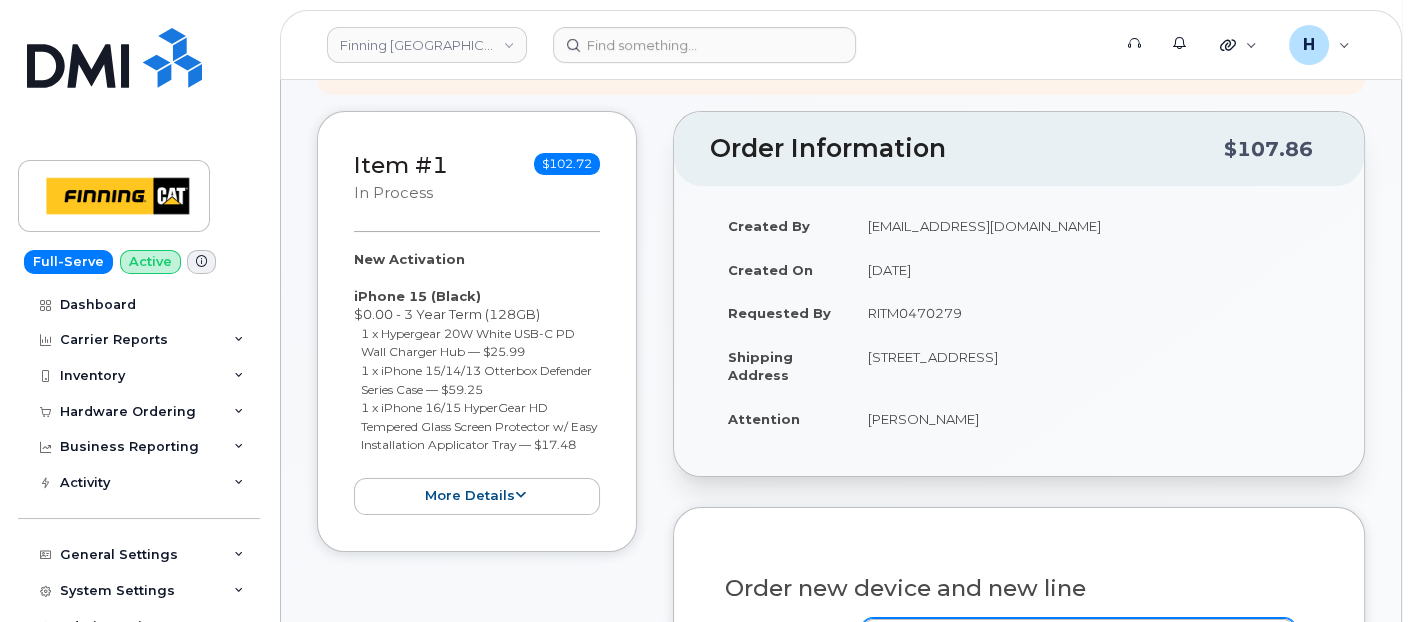 click on "6735 11 St NE CALGARY AB T2E 7H9 CANADA" at bounding box center [1089, 366] 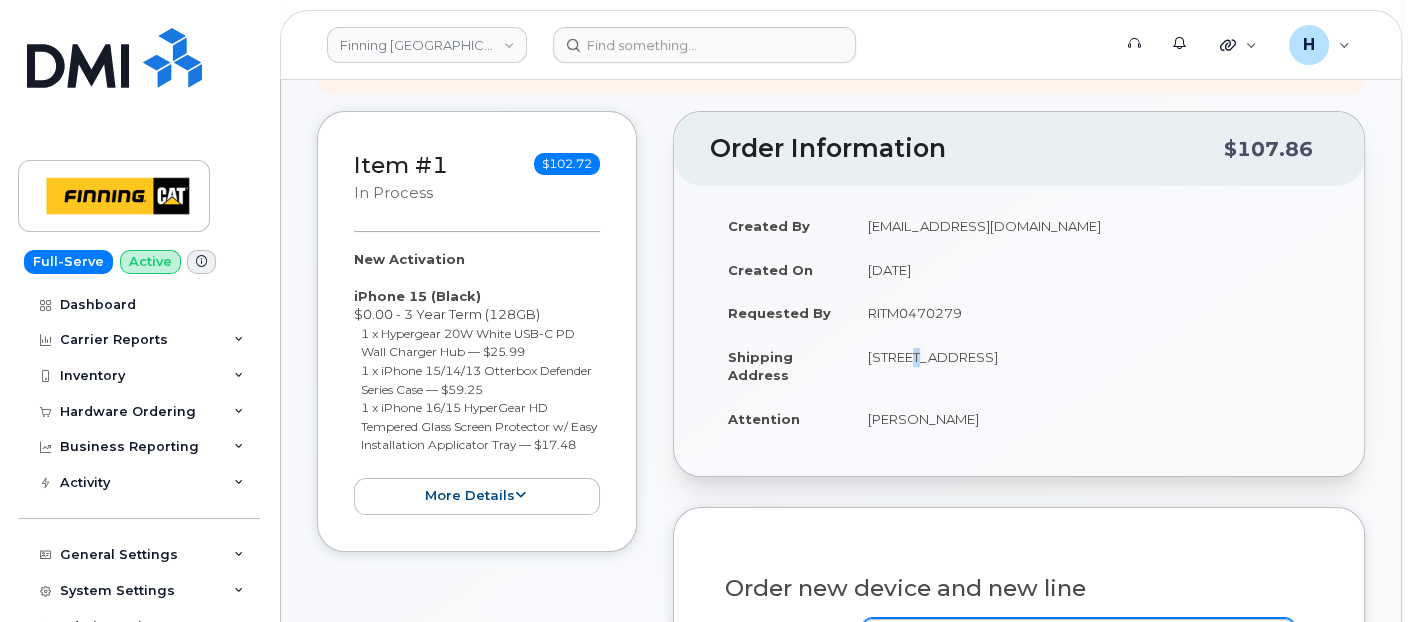 click on "6735 11 St NE CALGARY AB T2E 7H9 CANADA" at bounding box center [1089, 366] 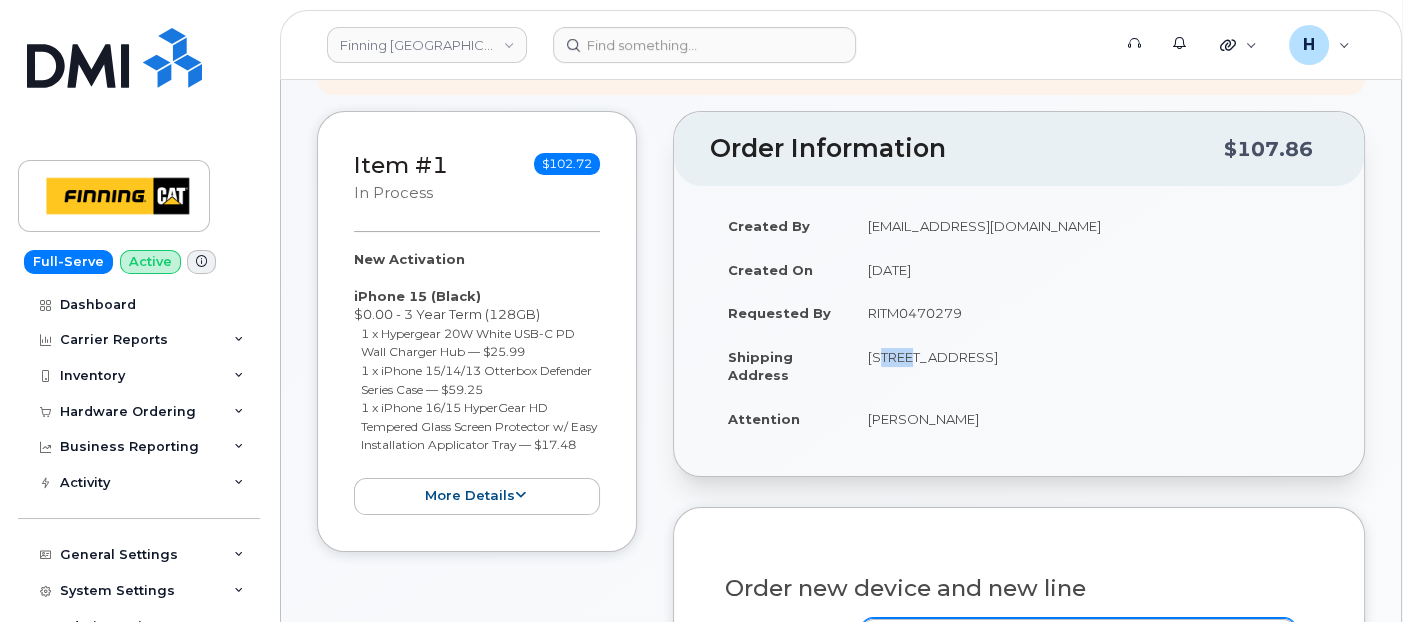 drag, startPoint x: 869, startPoint y: 361, endPoint x: 902, endPoint y: 367, distance: 33.54102 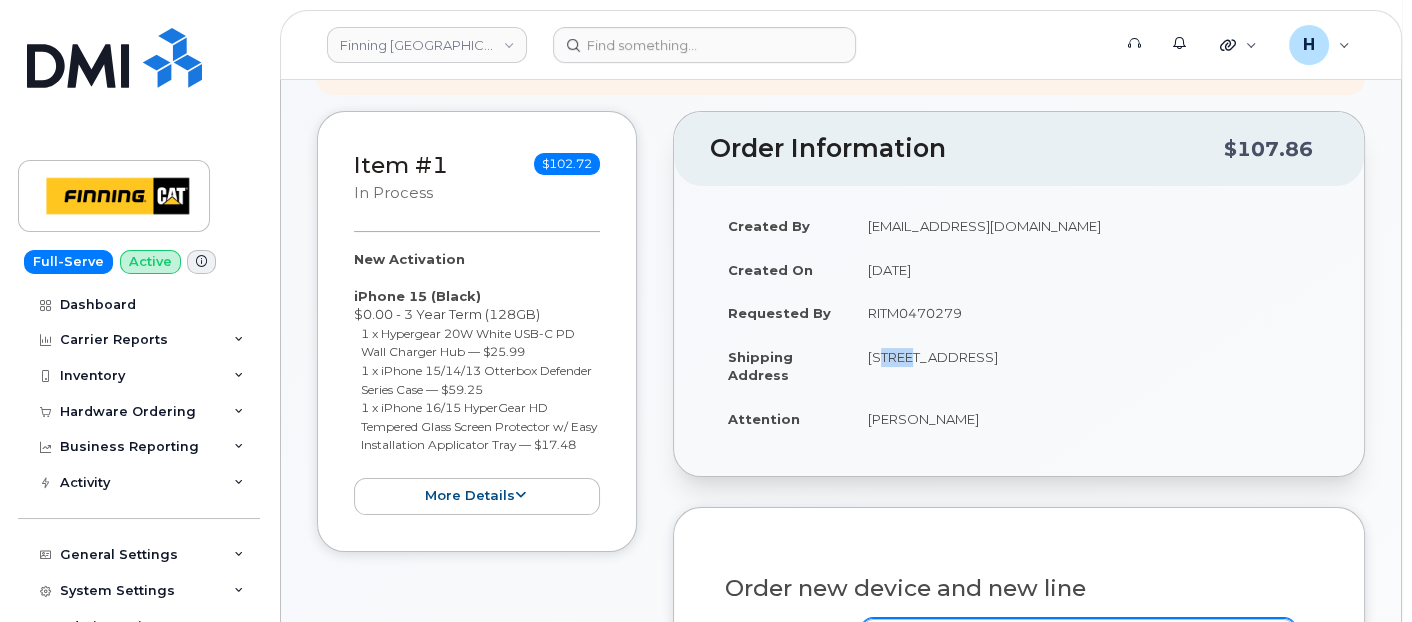 drag, startPoint x: 1057, startPoint y: 351, endPoint x: 1110, endPoint y: 351, distance: 53 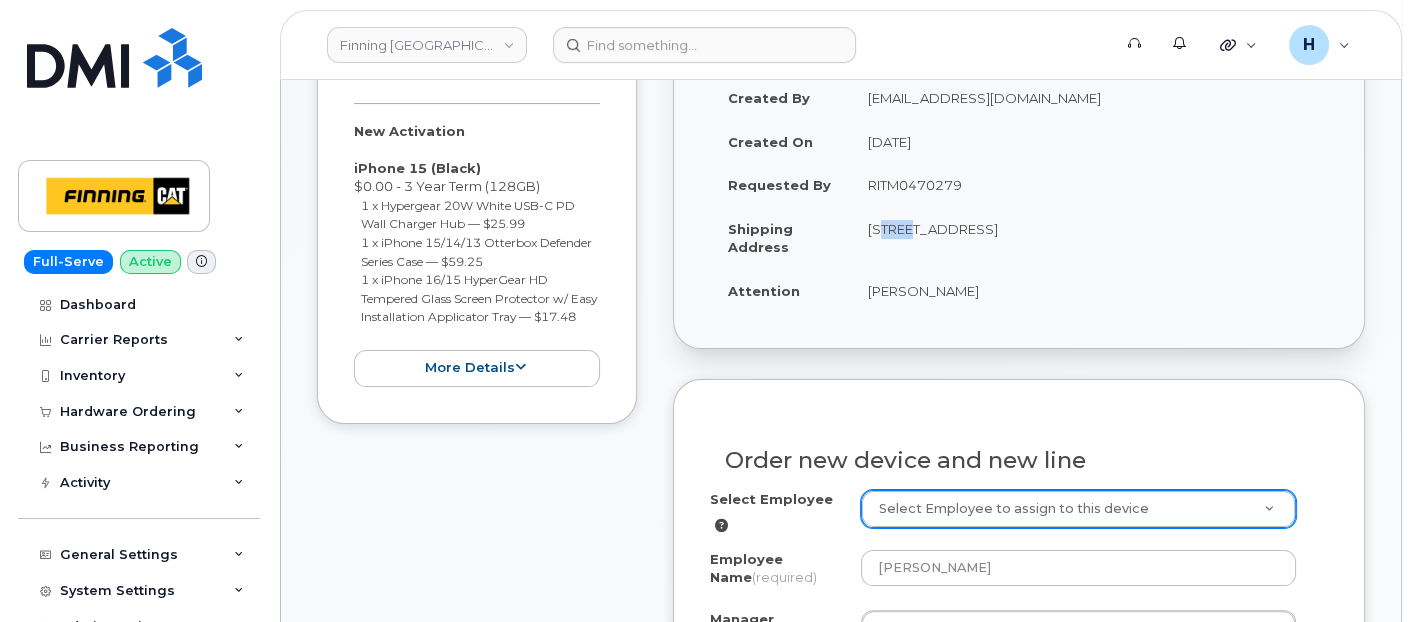 scroll, scrollTop: 787, scrollLeft: 0, axis: vertical 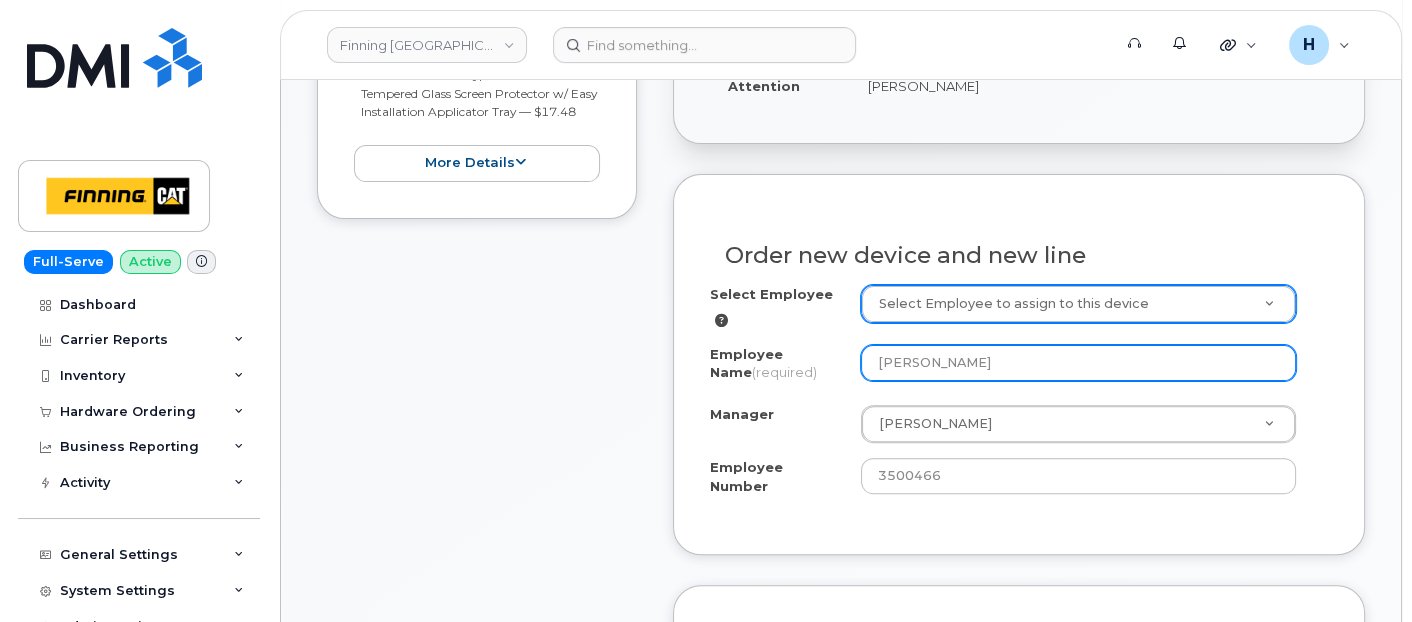 click on "Brennan Fearon" at bounding box center [1079, 363] 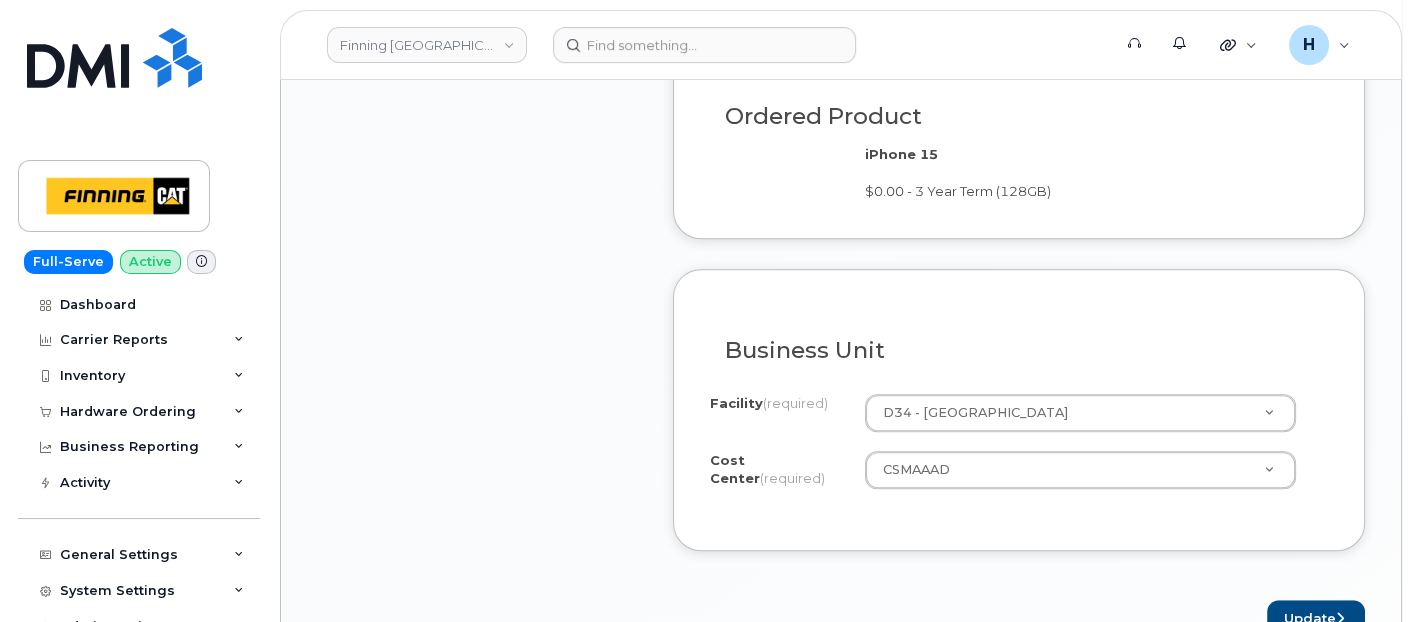 scroll, scrollTop: 1787, scrollLeft: 0, axis: vertical 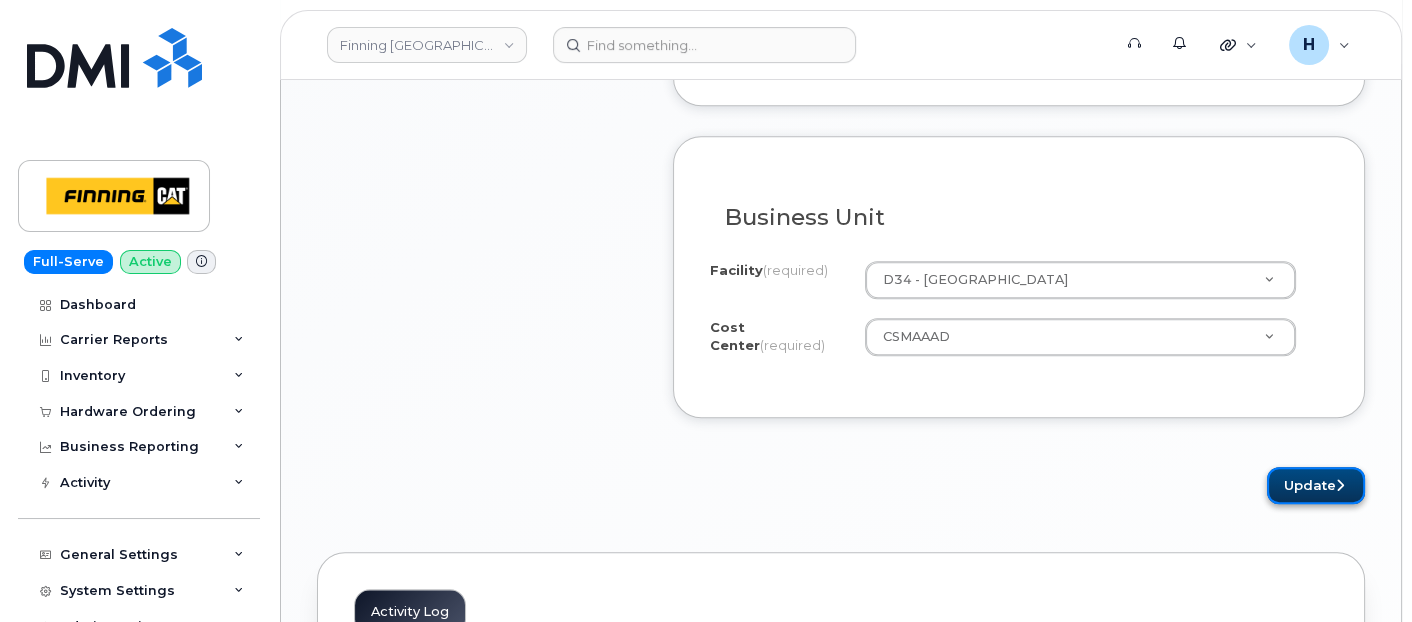 click on "Update" at bounding box center [1316, 485] 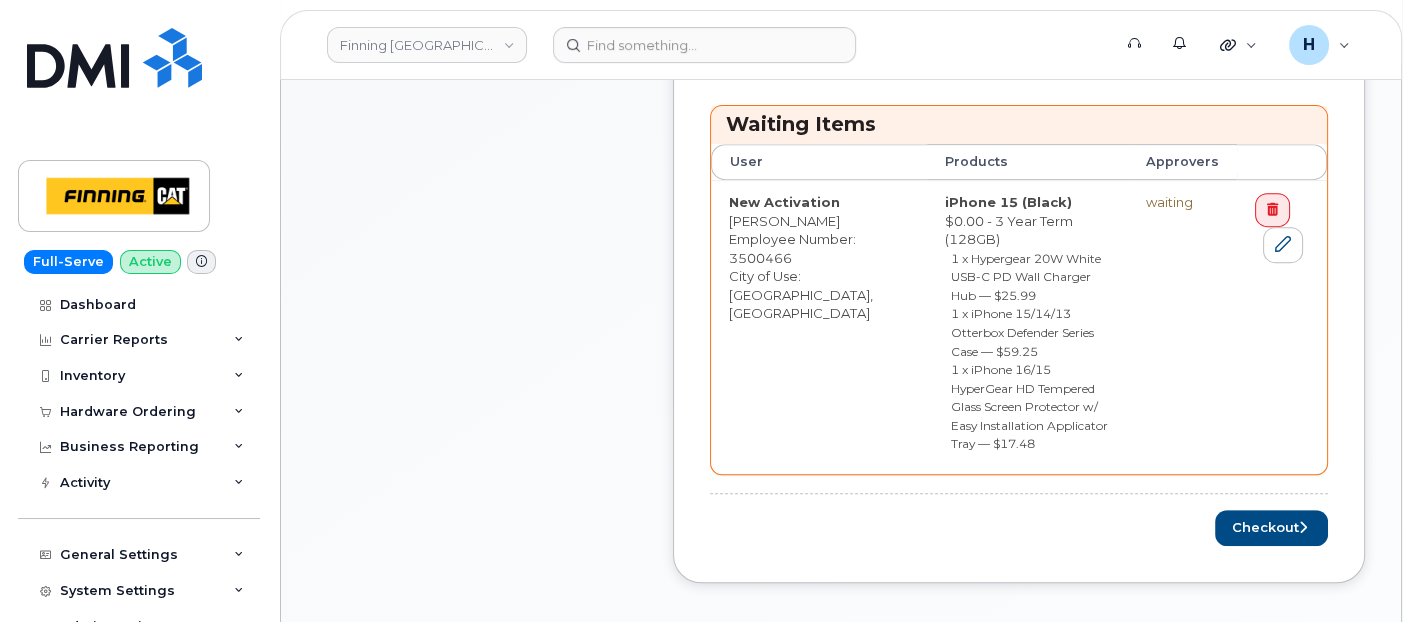 scroll, scrollTop: 1111, scrollLeft: 0, axis: vertical 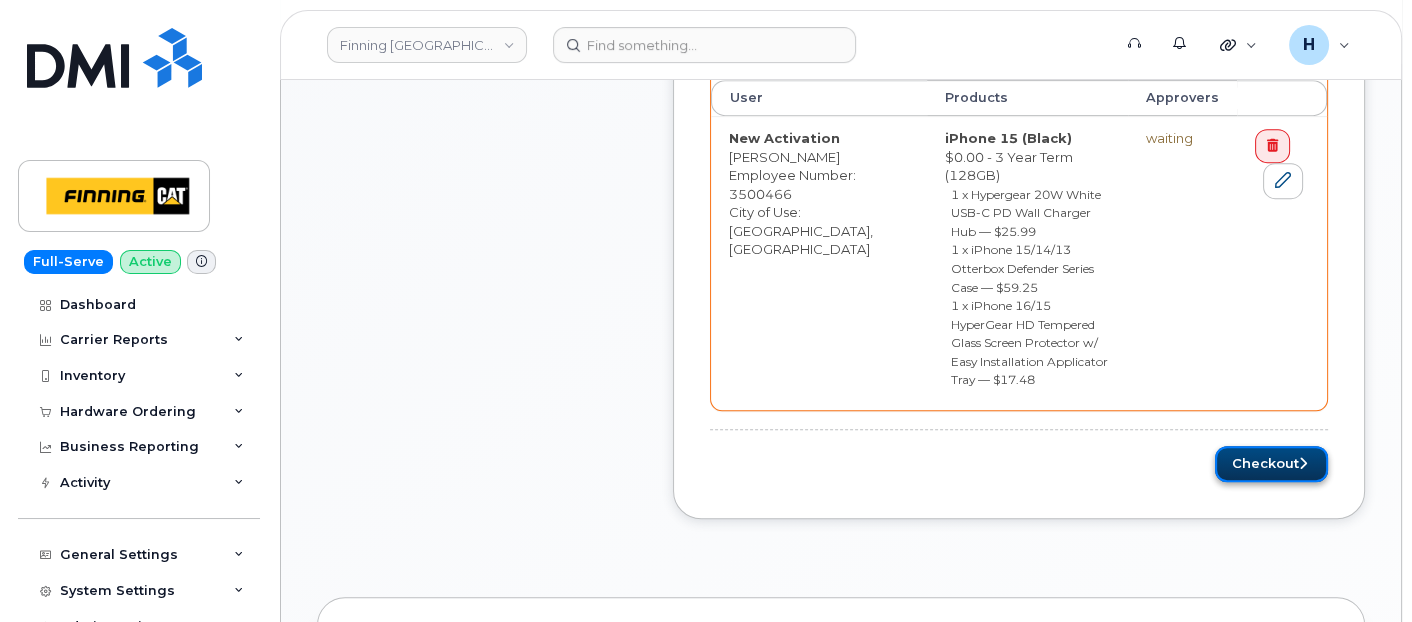 click on "Checkout" at bounding box center (1271, 464) 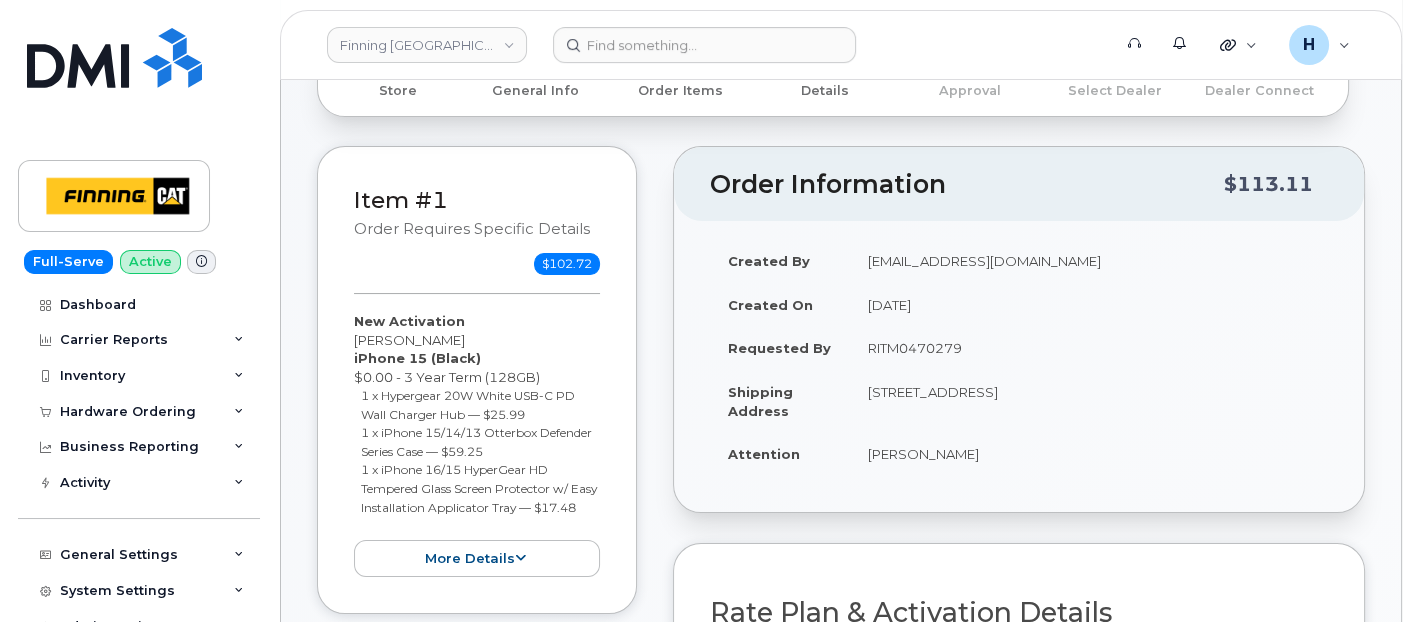 scroll, scrollTop: 444, scrollLeft: 0, axis: vertical 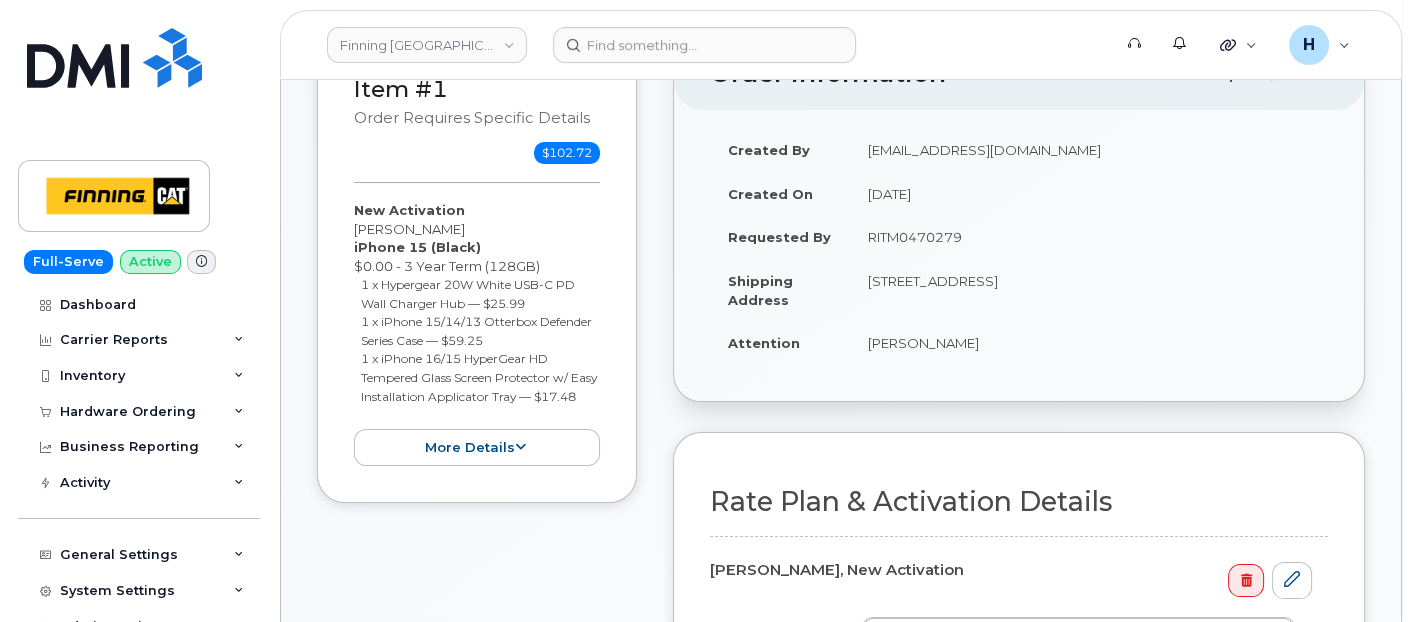 drag, startPoint x: 851, startPoint y: 241, endPoint x: 1010, endPoint y: 245, distance: 159.05031 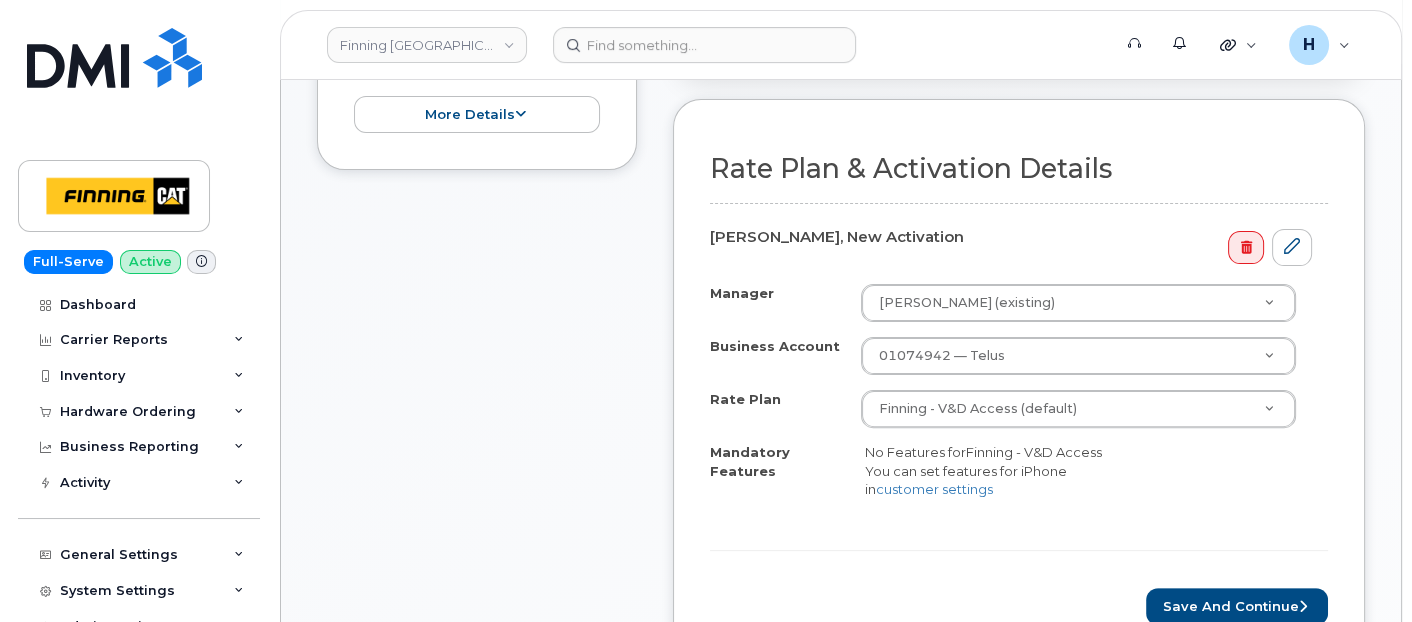scroll, scrollTop: 1000, scrollLeft: 0, axis: vertical 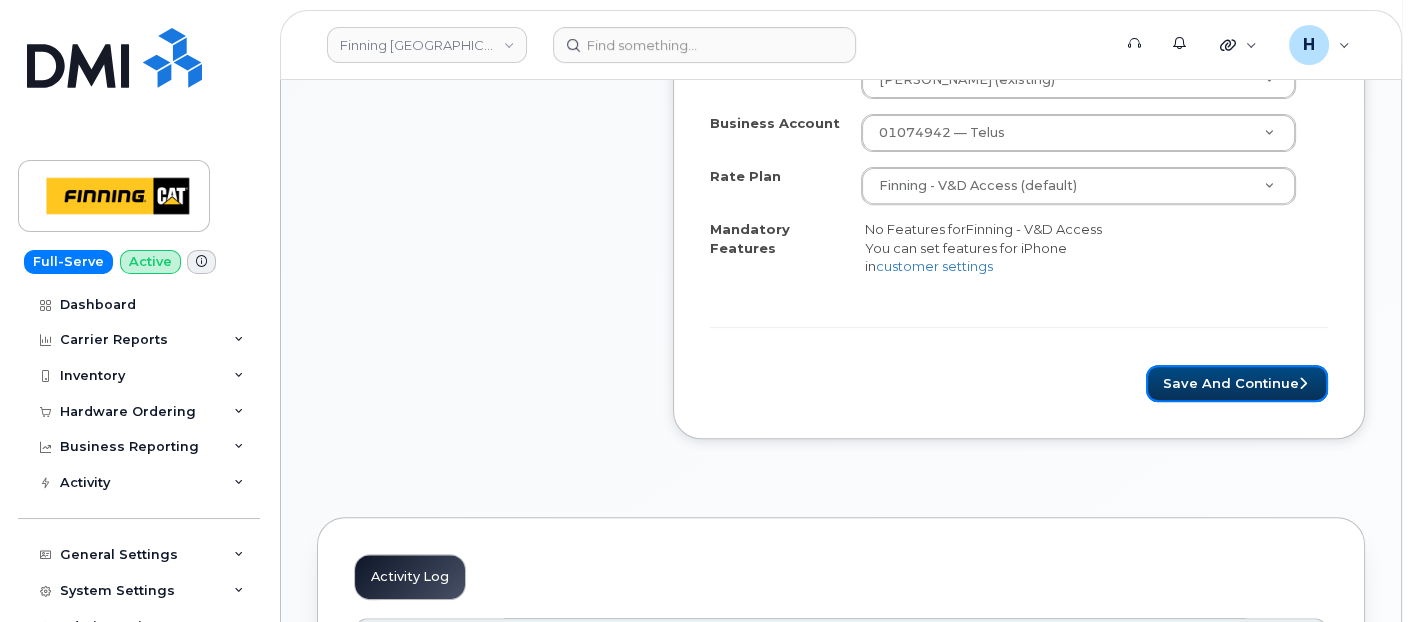 drag, startPoint x: 1226, startPoint y: 370, endPoint x: 431, endPoint y: 1, distance: 876.4622 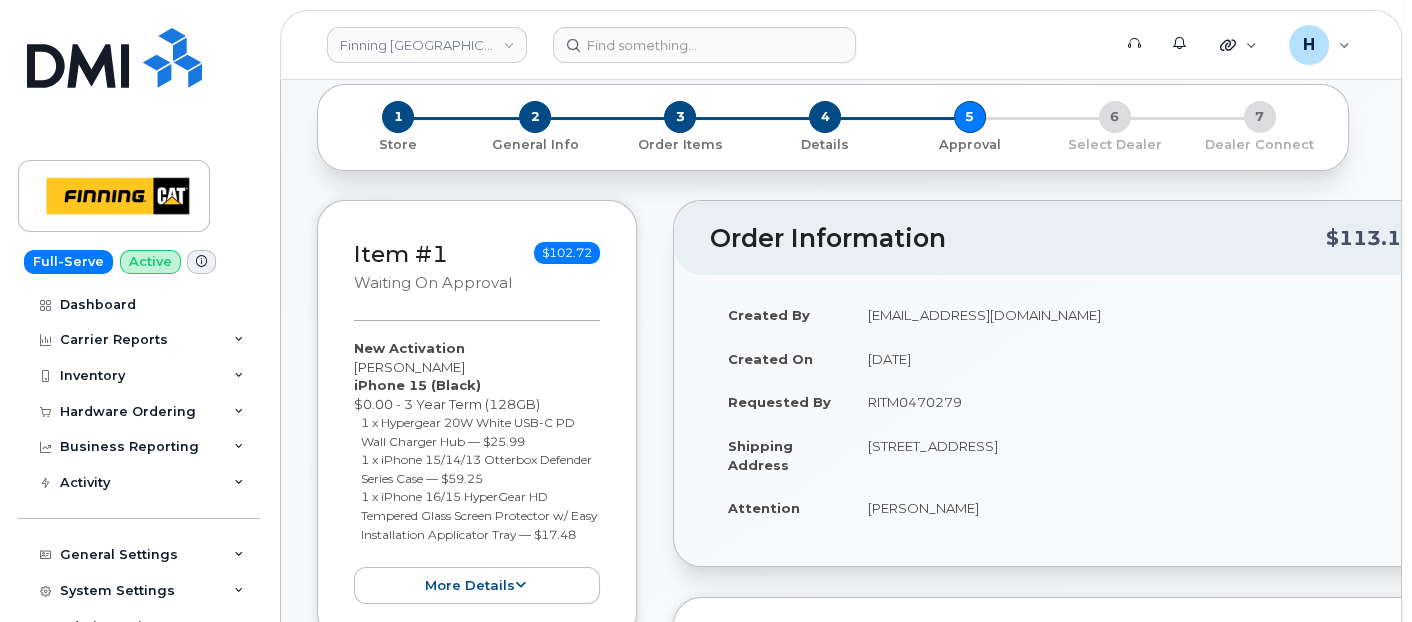 scroll, scrollTop: 111, scrollLeft: 0, axis: vertical 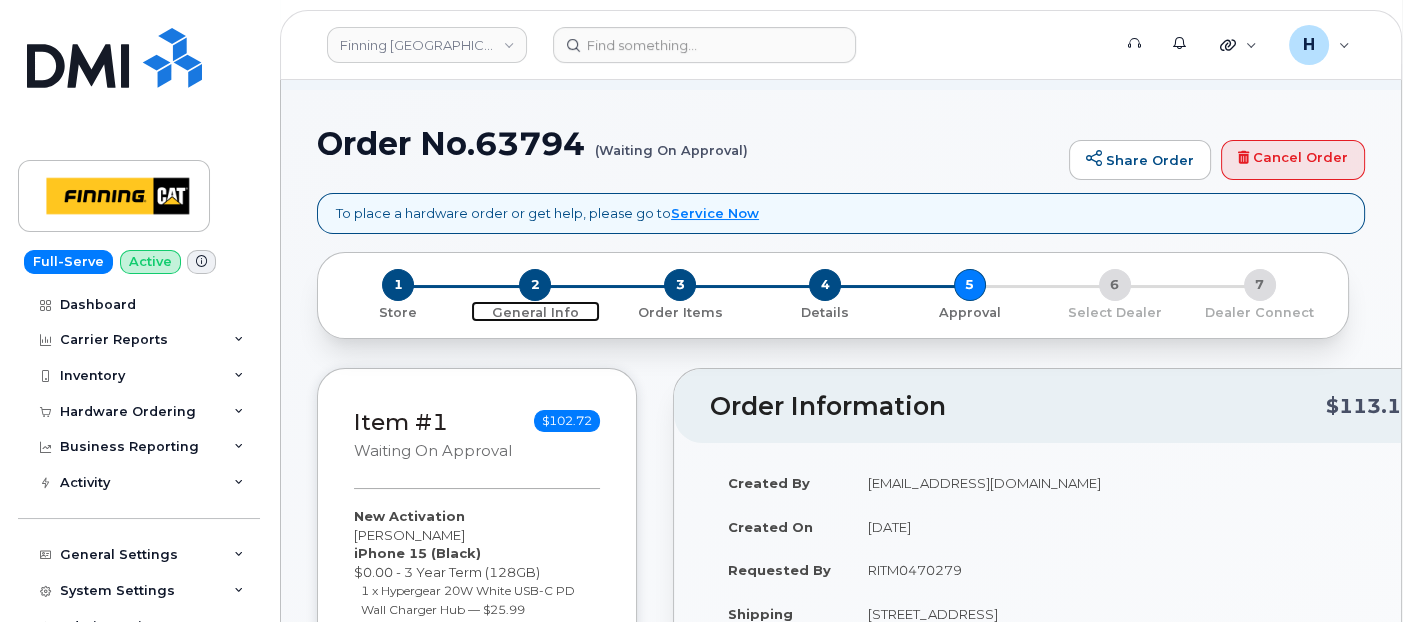 click on "2" at bounding box center (535, 285) 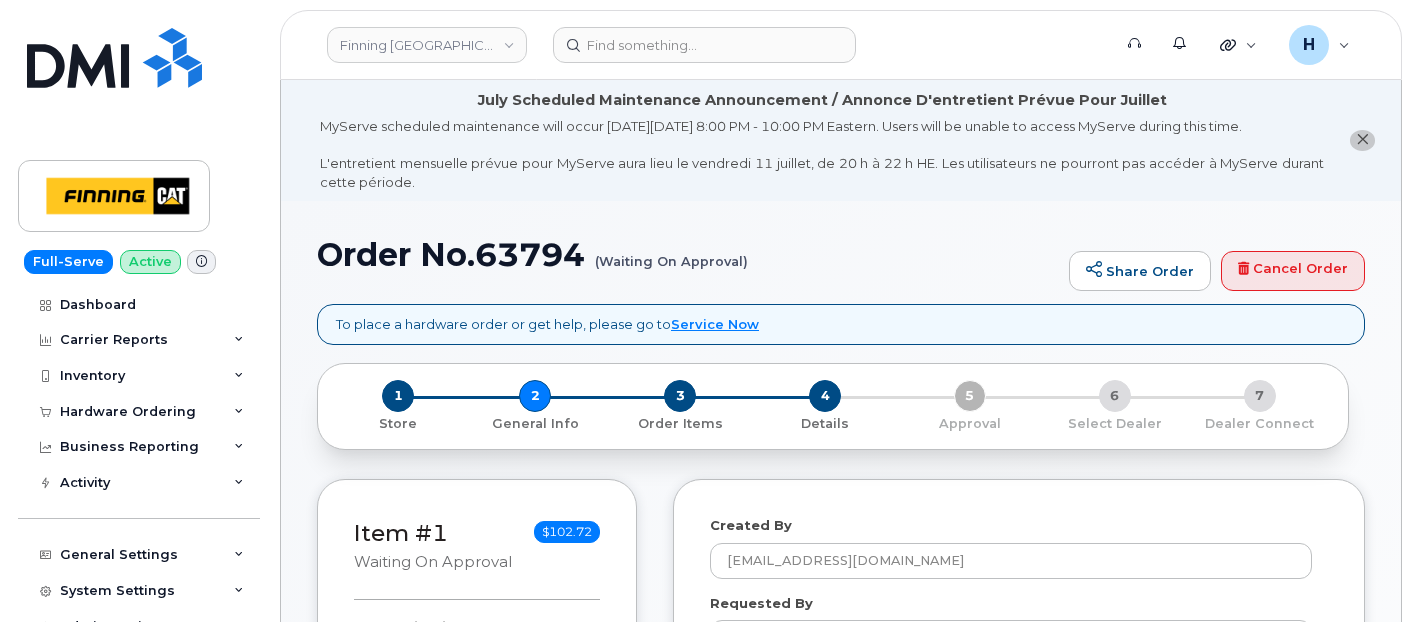 select 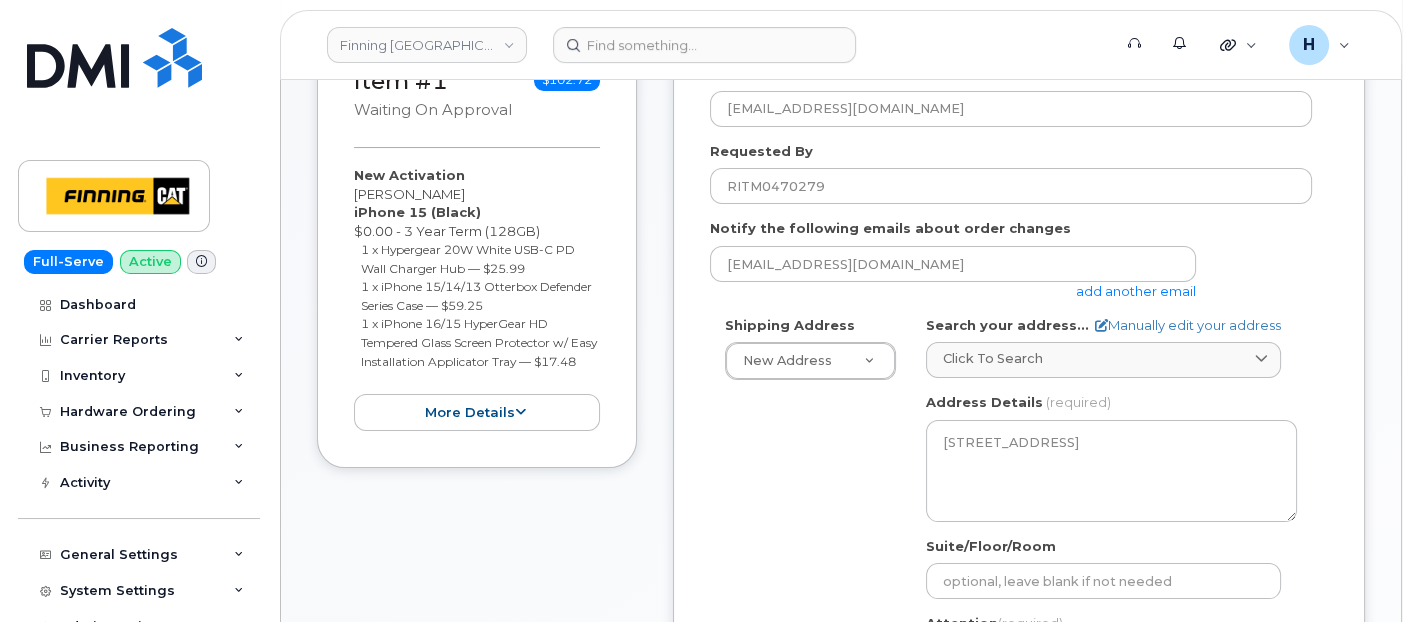 scroll, scrollTop: 1111, scrollLeft: 0, axis: vertical 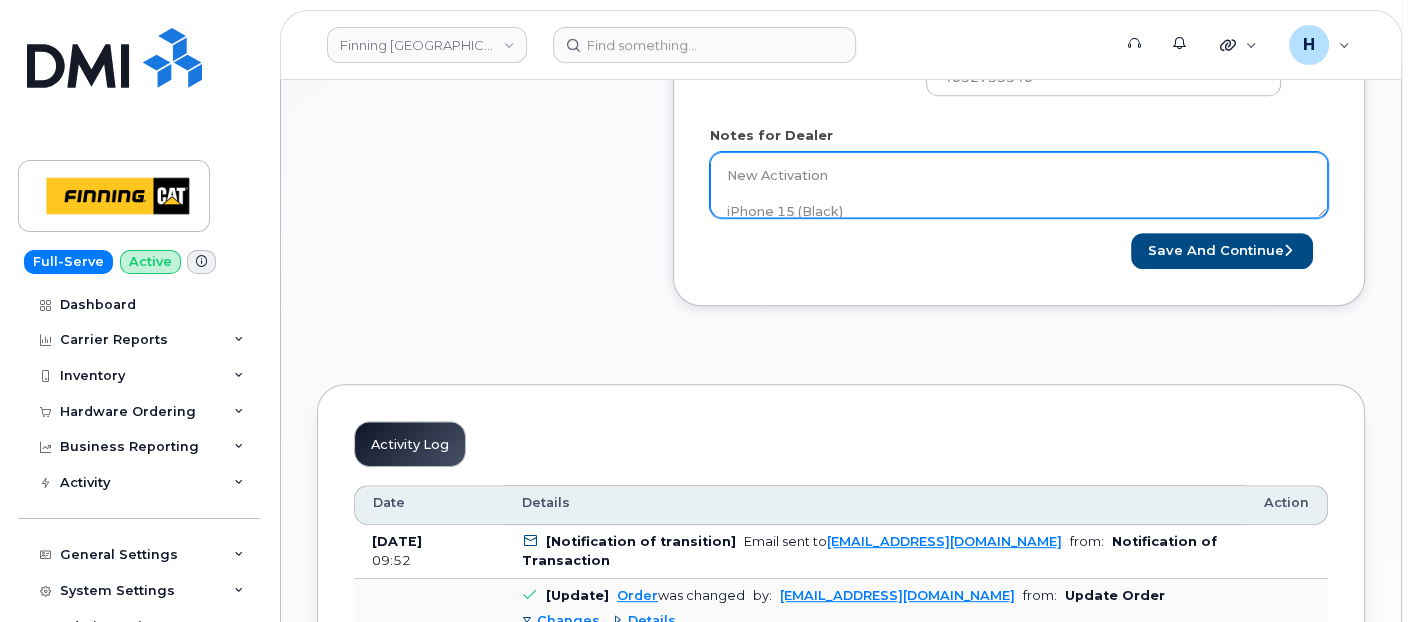 click on "New Activation
iPhone 15 (Black)
$0.00 - 3 Year Term (128GB)
1 x Hypergear 20W White USB-C PD Wall Charger Hub — $25.99
1 x iPhone 15/14/13 Otterbox Defender Series Case — $59.25
1 x iPhone 16/15 HyperGear HD Tempered Glass Screen Protector w/ Easy Installation Applicator Tray — $17.48
Purolator AWB:" at bounding box center [1019, 185] 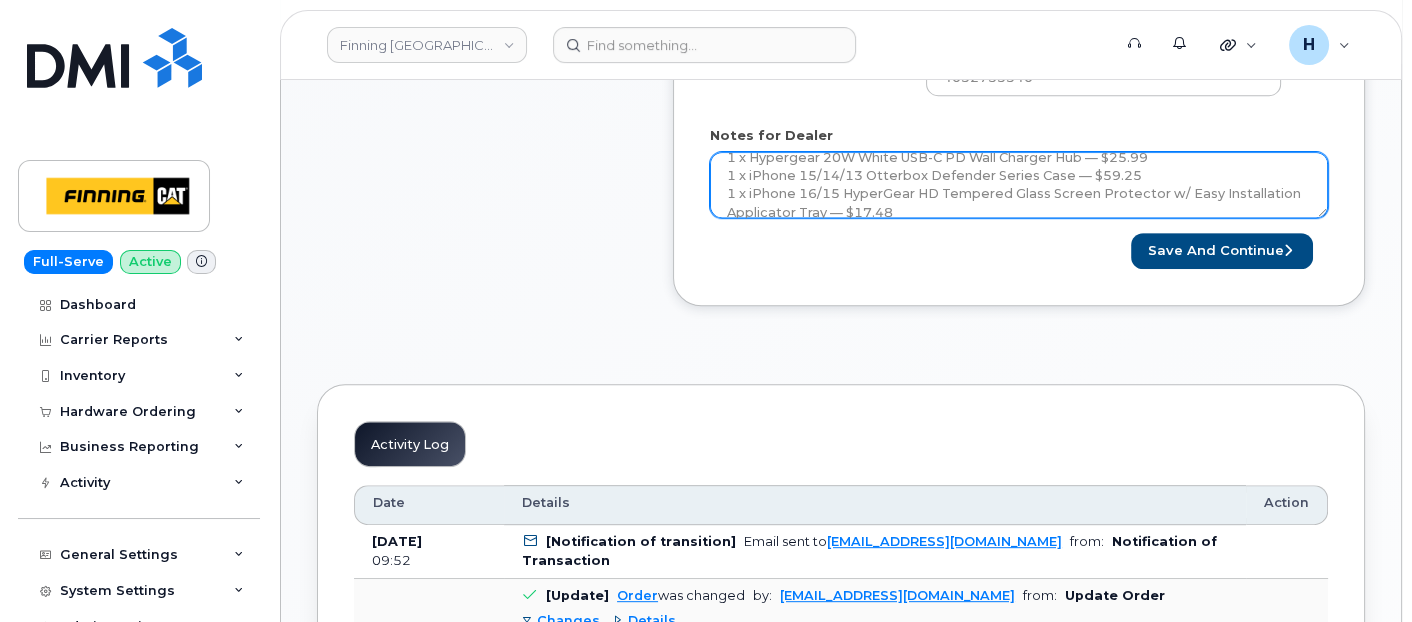 scroll, scrollTop: 145, scrollLeft: 0, axis: vertical 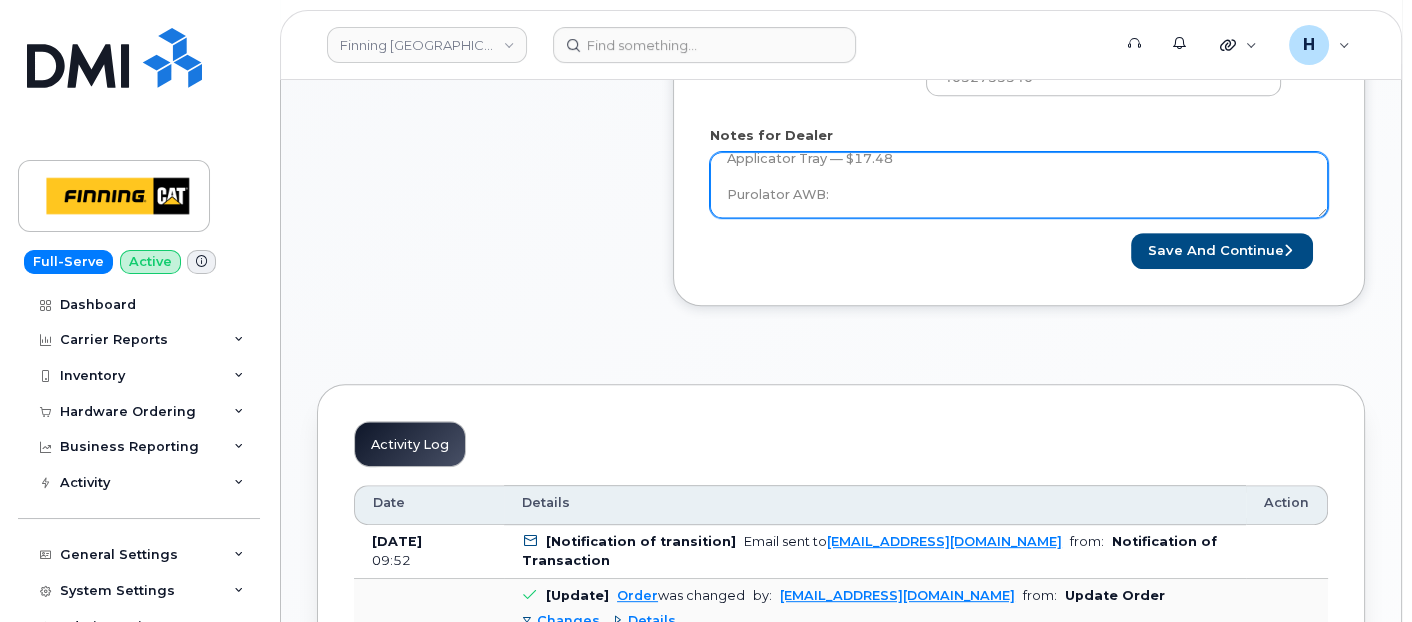 click on "New Activation
iPhone 15 (Black)
$0.00 - 3 Year Term (128GB)
1 x Hypergear 20W White USB-C PD Wall Charger Hub — $25.99
1 x iPhone 15/14/13 Otterbox Defender Series Case — $59.25
1 x iPhone 16/15 HyperGear HD Tempered Glass Screen Protector w/ Easy Installation Applicator Tray — $17.48
Purolator AWB:" at bounding box center [1019, 185] 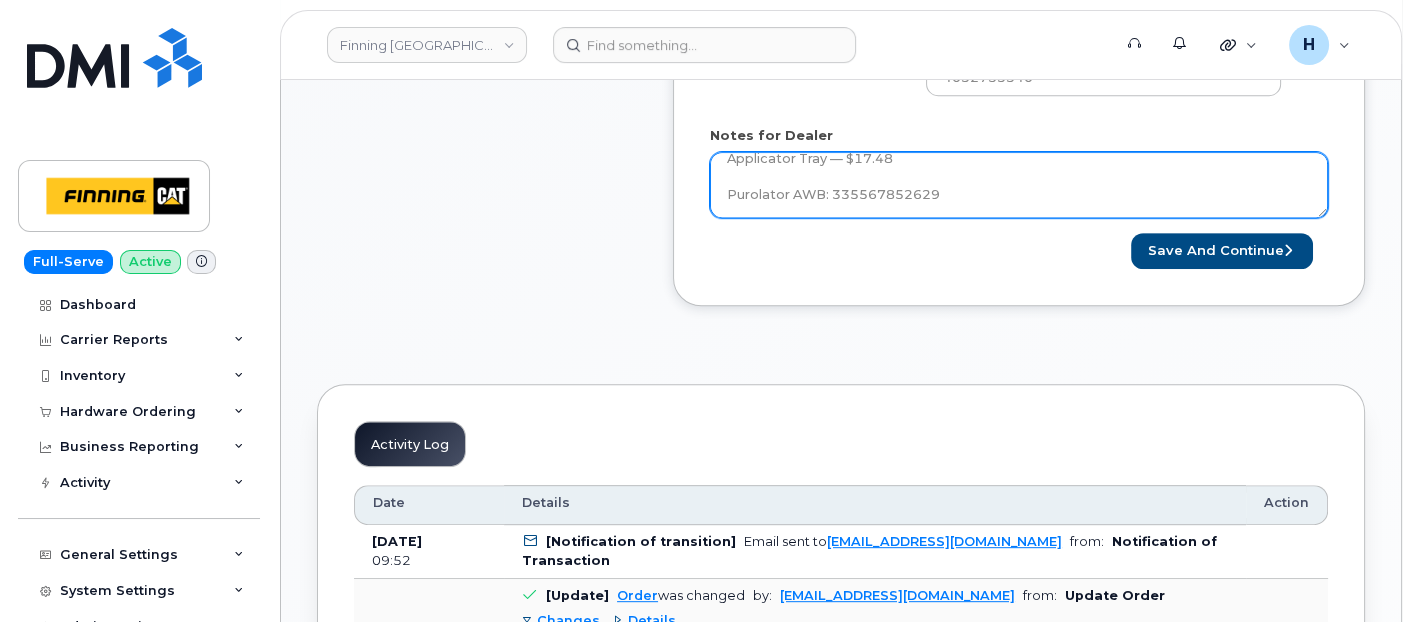 type on "New Activation
iPhone 15 (Black)
$0.00 - 3 Year Term (128GB)
1 x Hypergear 20W White USB-C PD Wall Charger Hub — $25.99
1 x iPhone 15/14/13 Otterbox Defender Series Case — $59.25
1 x iPhone 16/15 HyperGear HD Tempered Glass Screen Protector w/ Easy Installation Applicator Tray — $17.48
Purolator AWB: 335567852629" 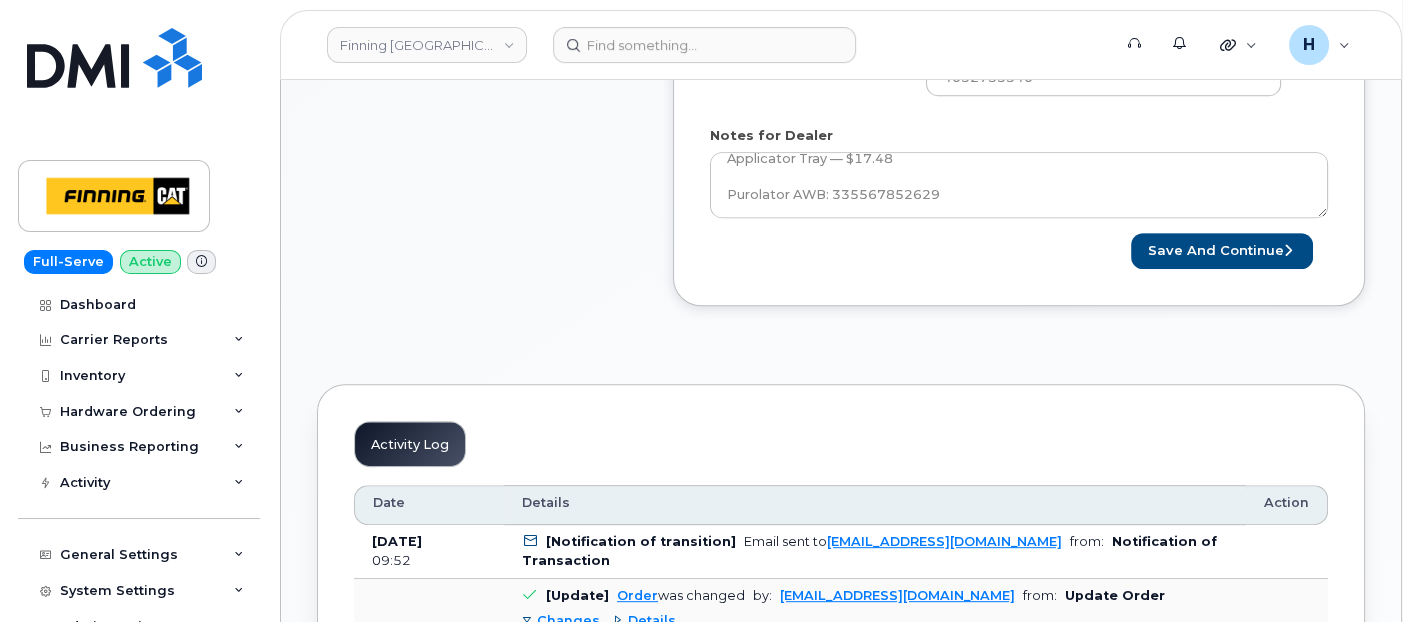 click on "Save and Continue" at bounding box center [1173, 251] 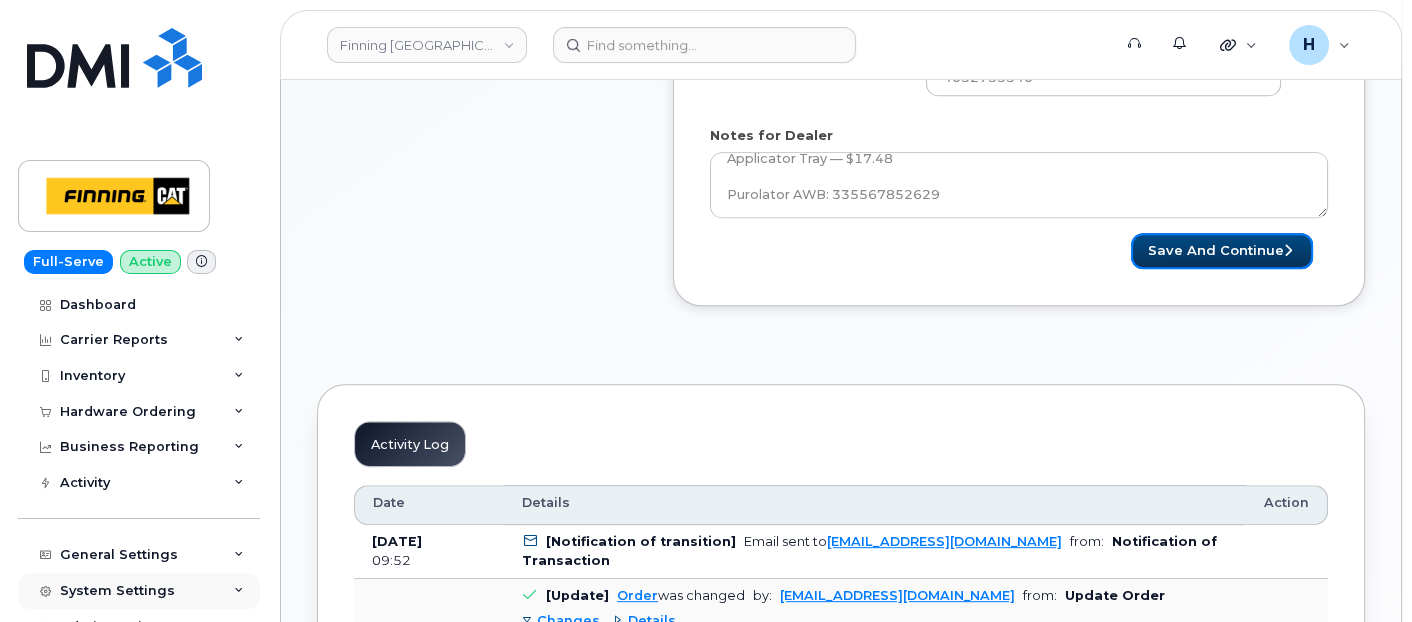 click on "Save and Continue" at bounding box center (1222, 251) 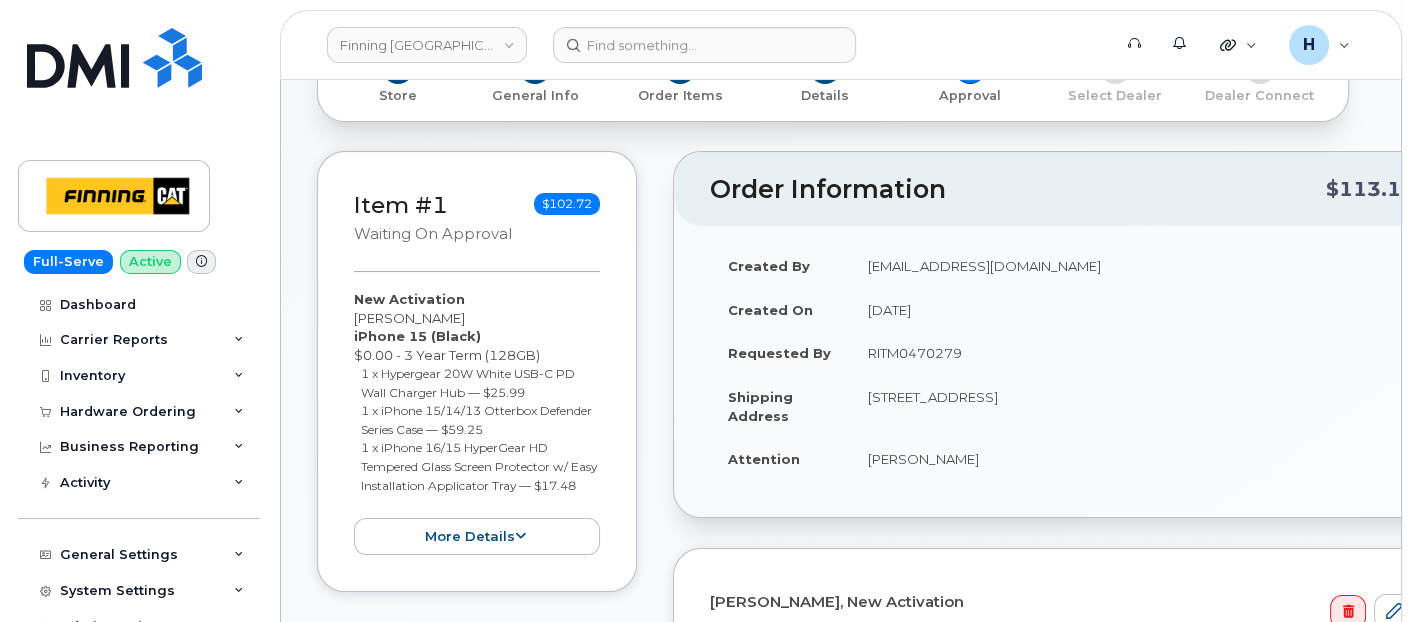 scroll, scrollTop: 444, scrollLeft: 0, axis: vertical 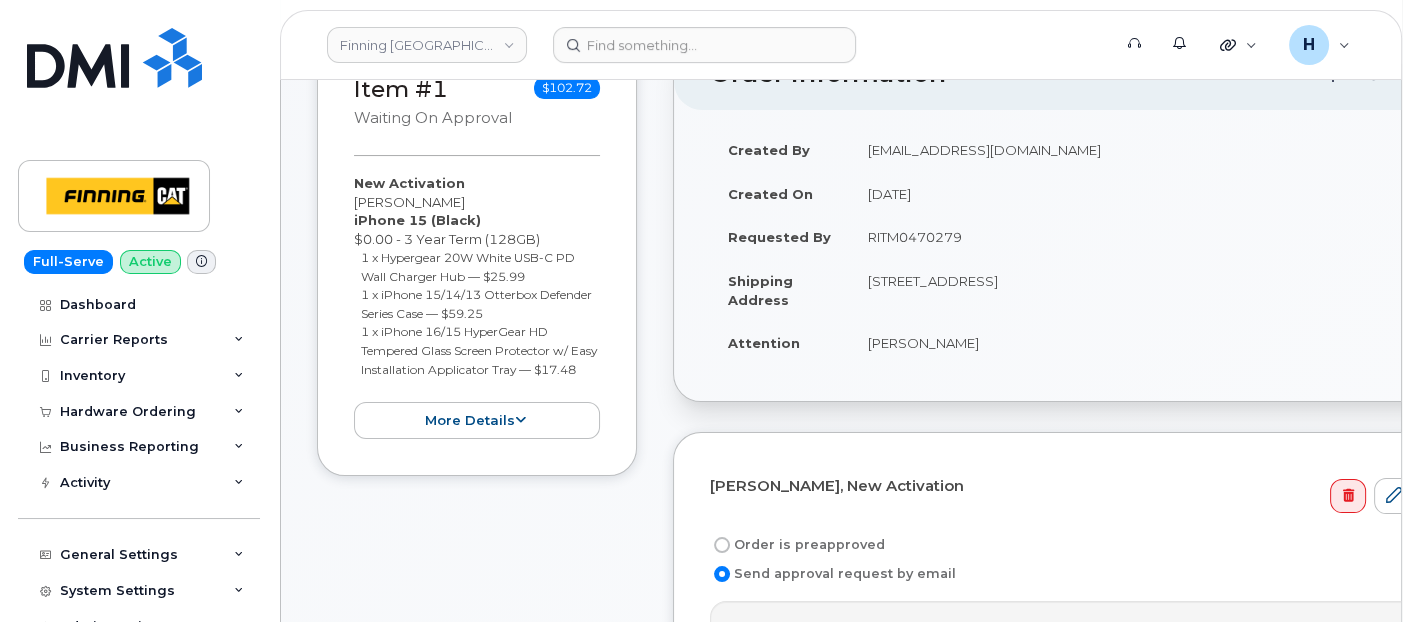 drag, startPoint x: 867, startPoint y: 233, endPoint x: 986, endPoint y: 234, distance: 119.0042 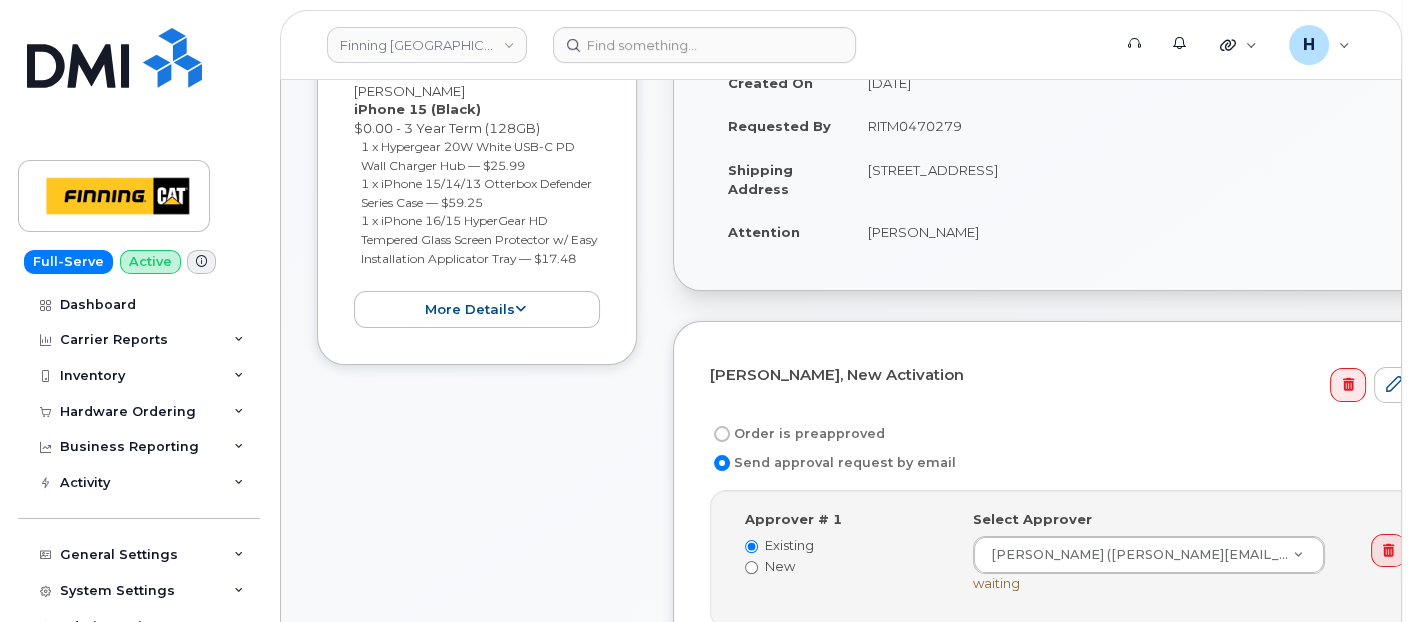click on "Order is preapproved" at bounding box center (797, 434) 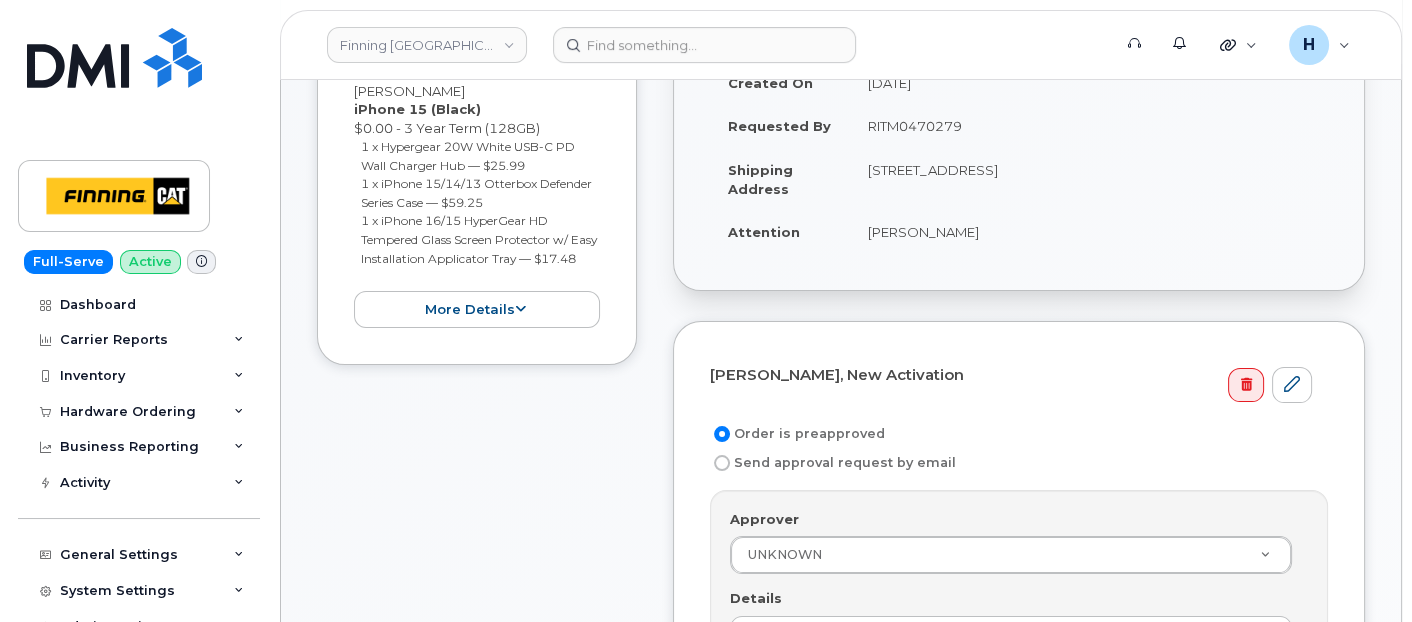 scroll, scrollTop: 1000, scrollLeft: 0, axis: vertical 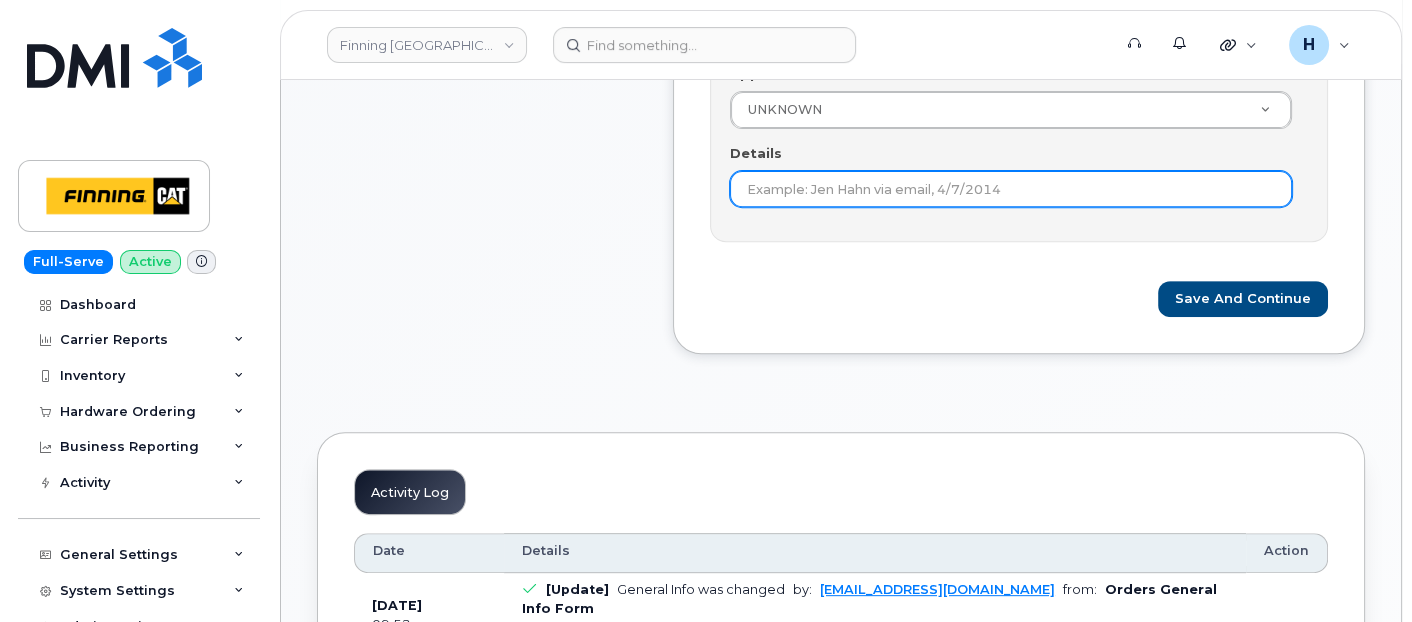 click on "Details" at bounding box center [1011, 189] 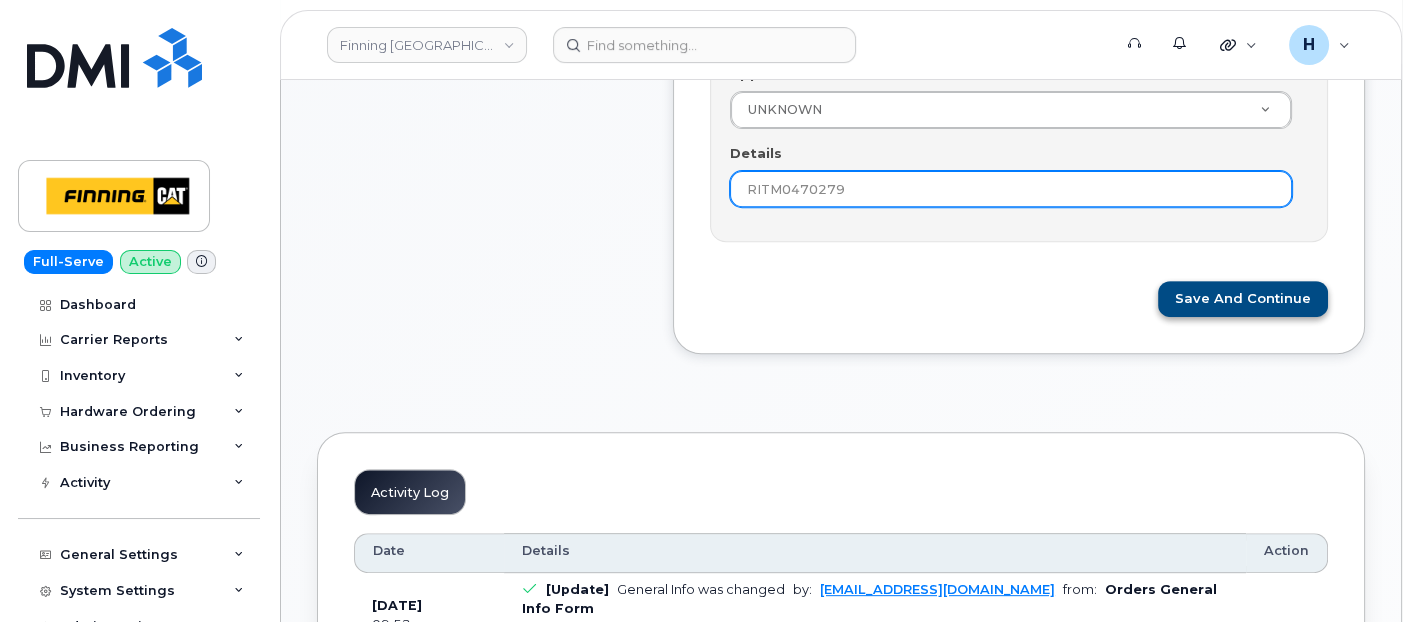 type on "RITM0470279" 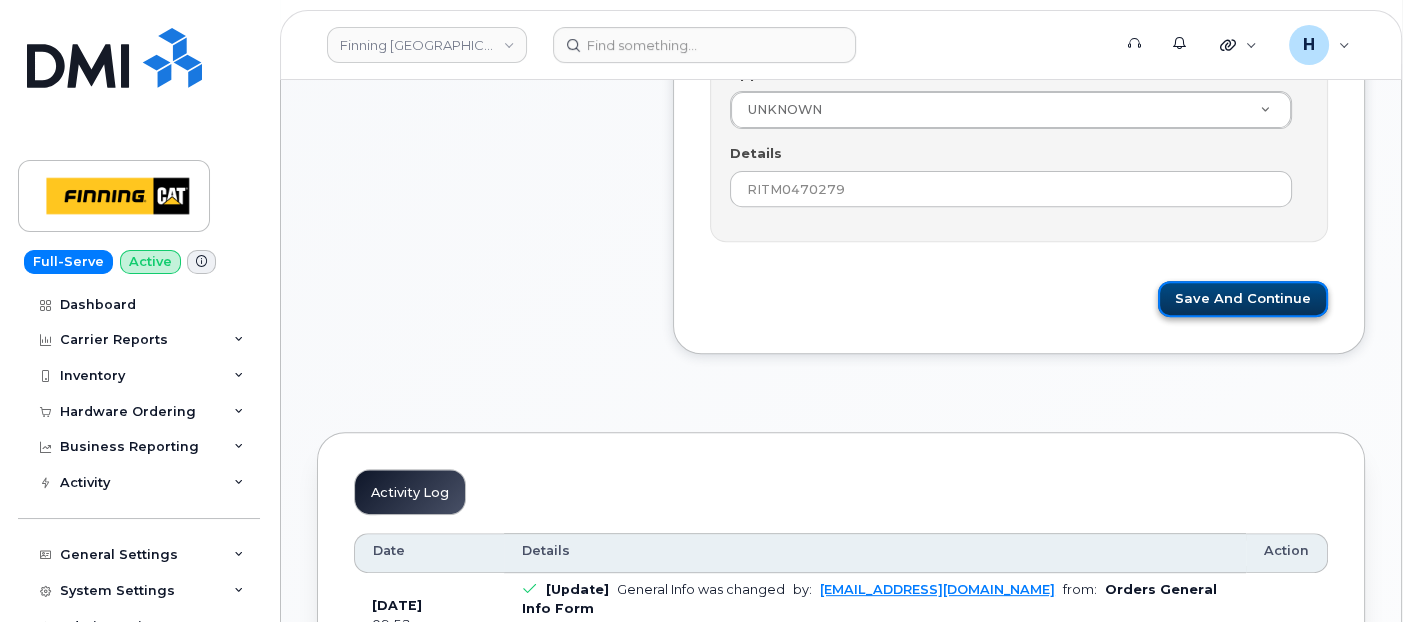 click on "Save and Continue" at bounding box center [1243, 299] 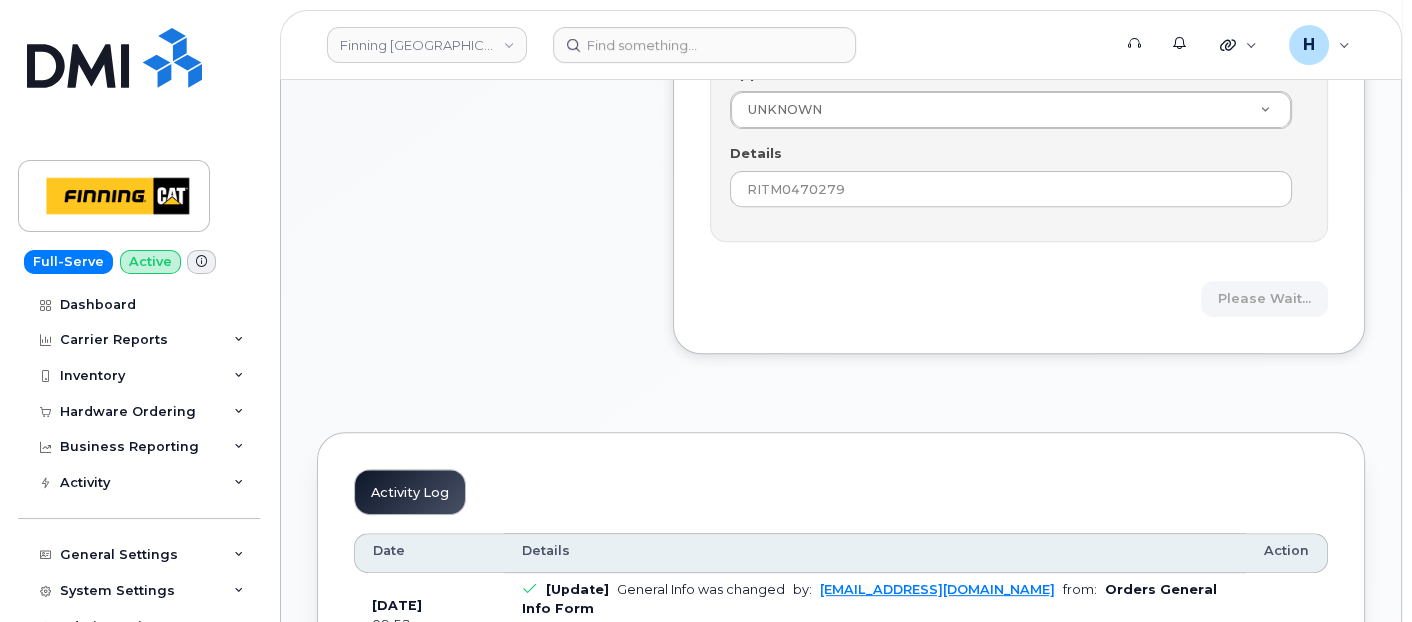 drag, startPoint x: 1217, startPoint y: 288, endPoint x: 462, endPoint y: 24, distance: 799.8256 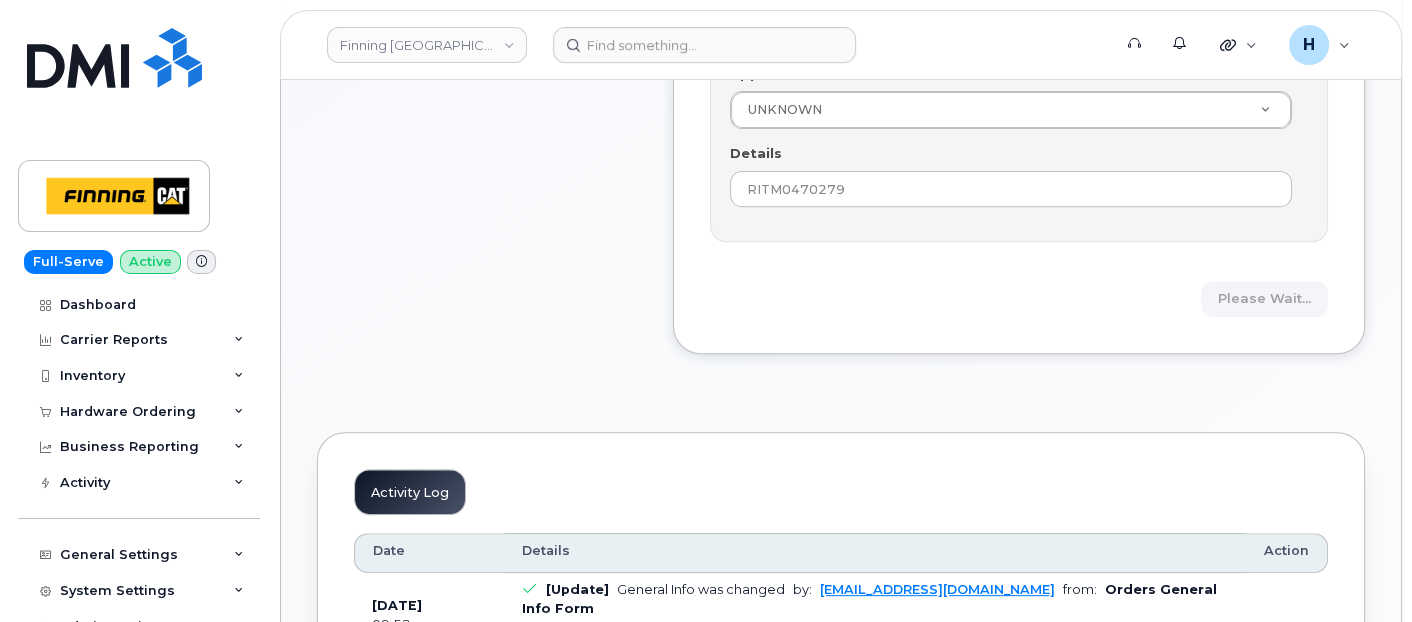 click on "Please wait..." at bounding box center (1019, 299) 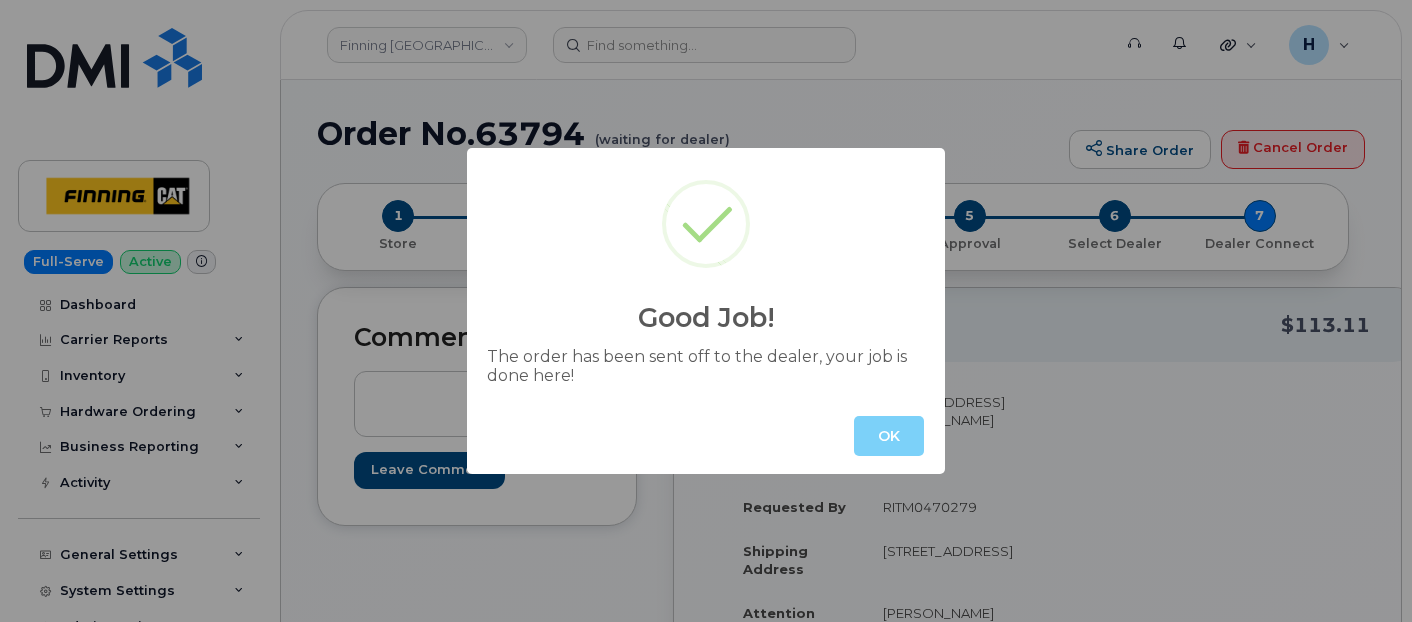 scroll, scrollTop: 0, scrollLeft: 0, axis: both 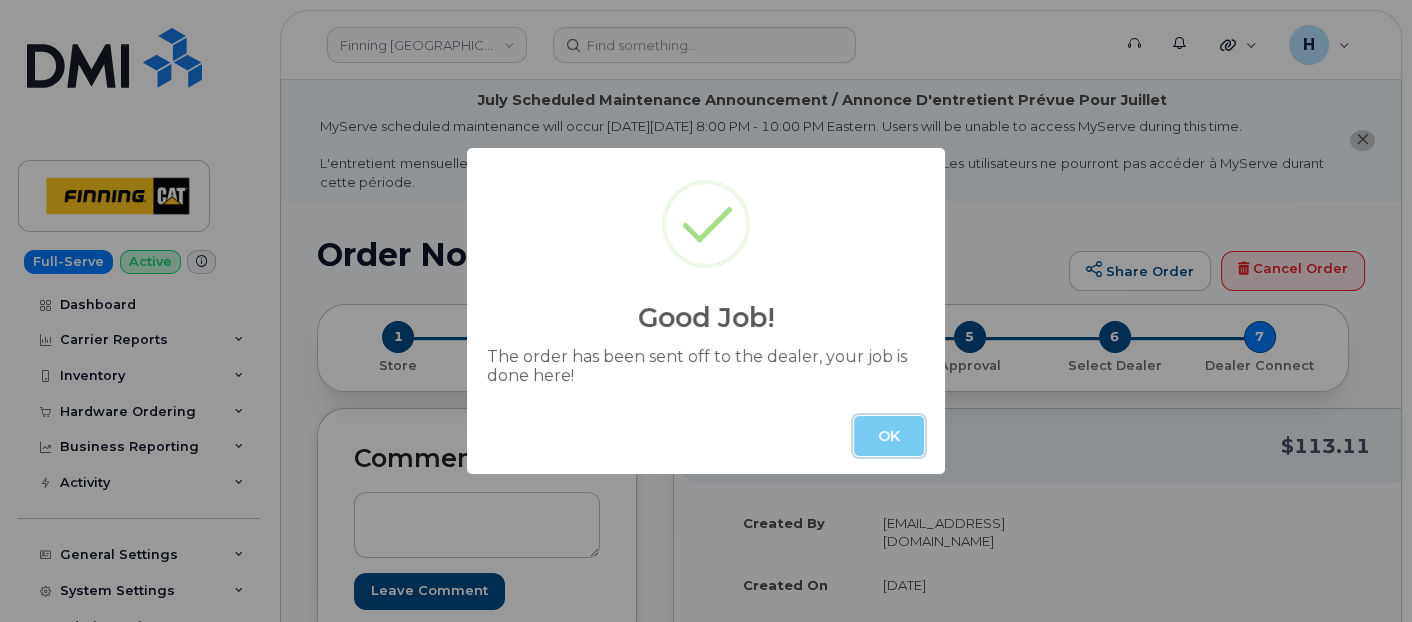 click on "OK" at bounding box center [889, 436] 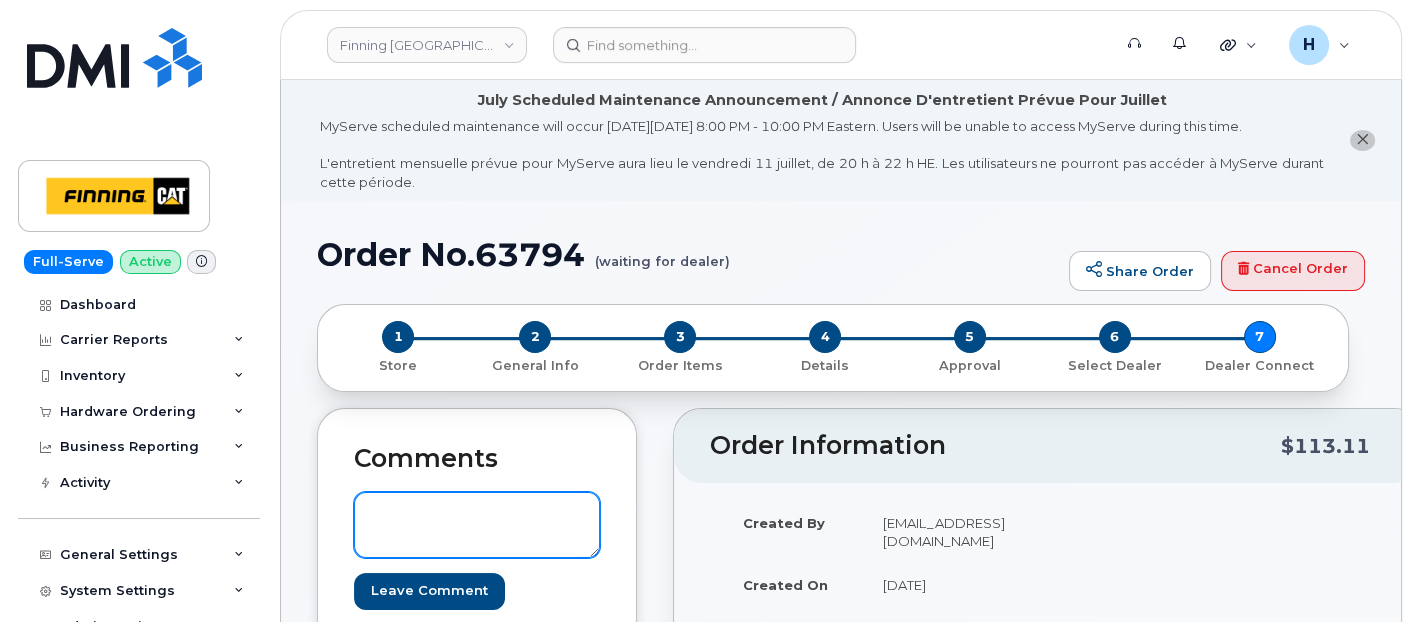 click at bounding box center (477, 525) 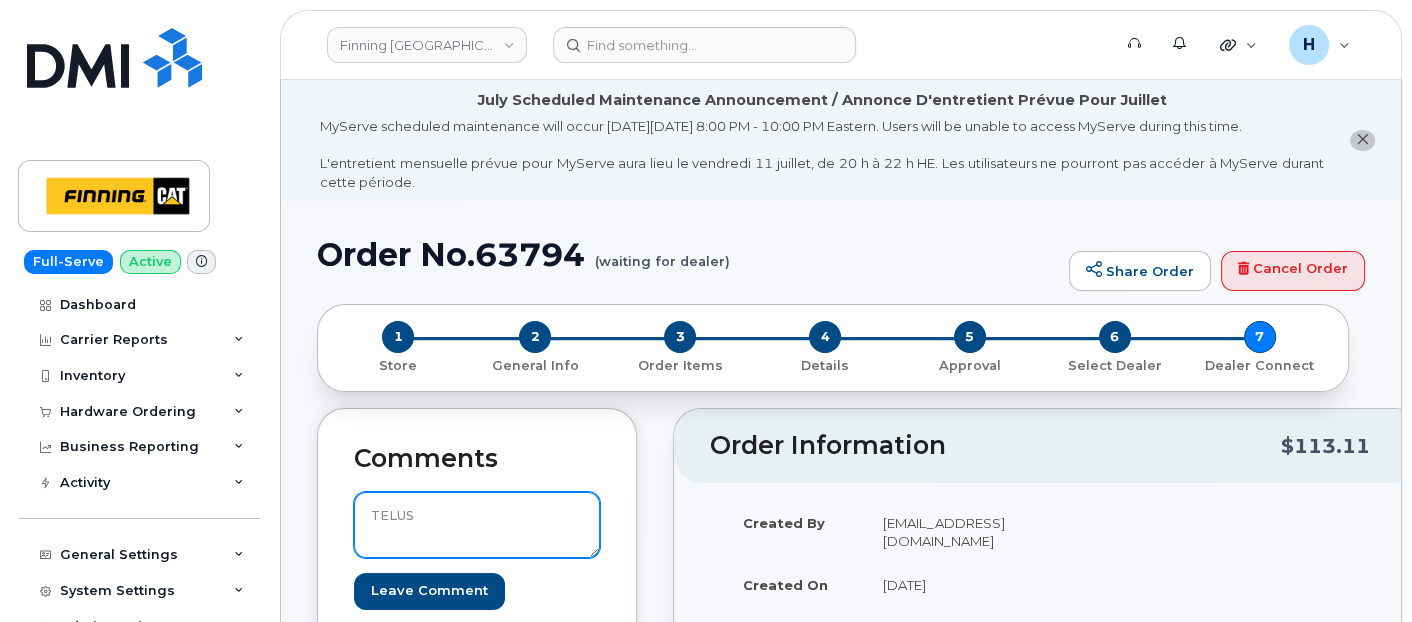 paste on "Order #TL38548791" 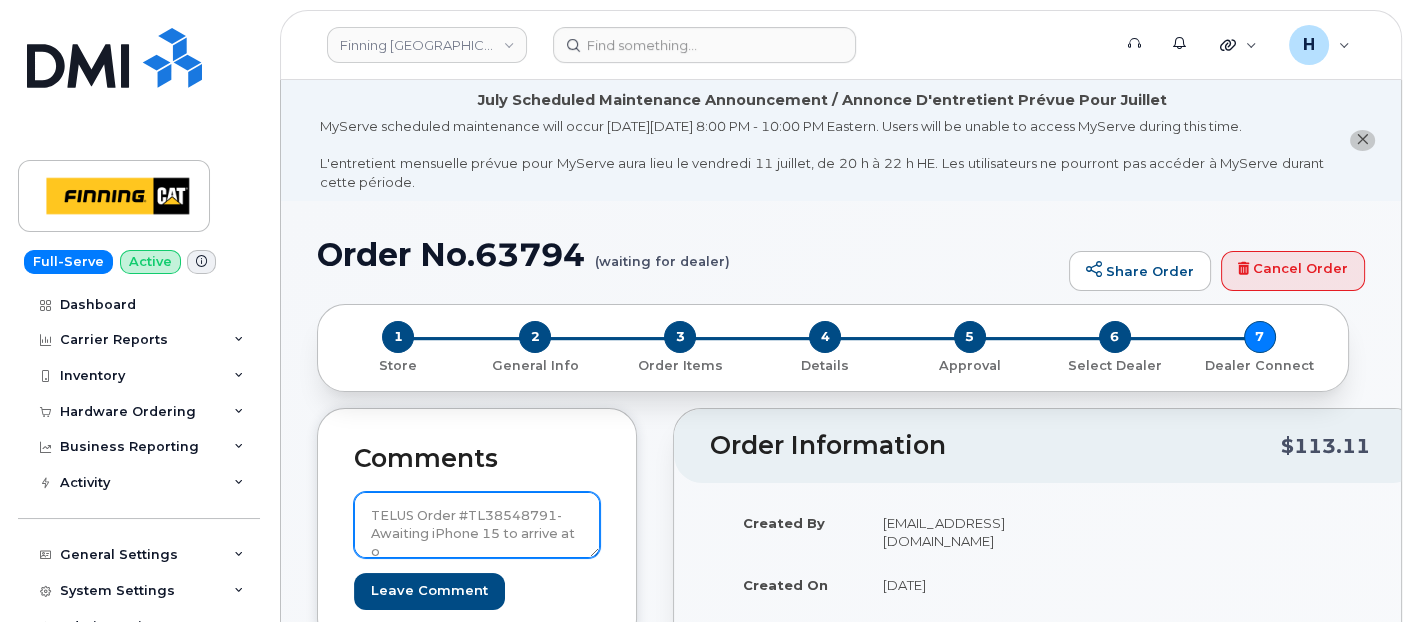 scroll, scrollTop: 3, scrollLeft: 0, axis: vertical 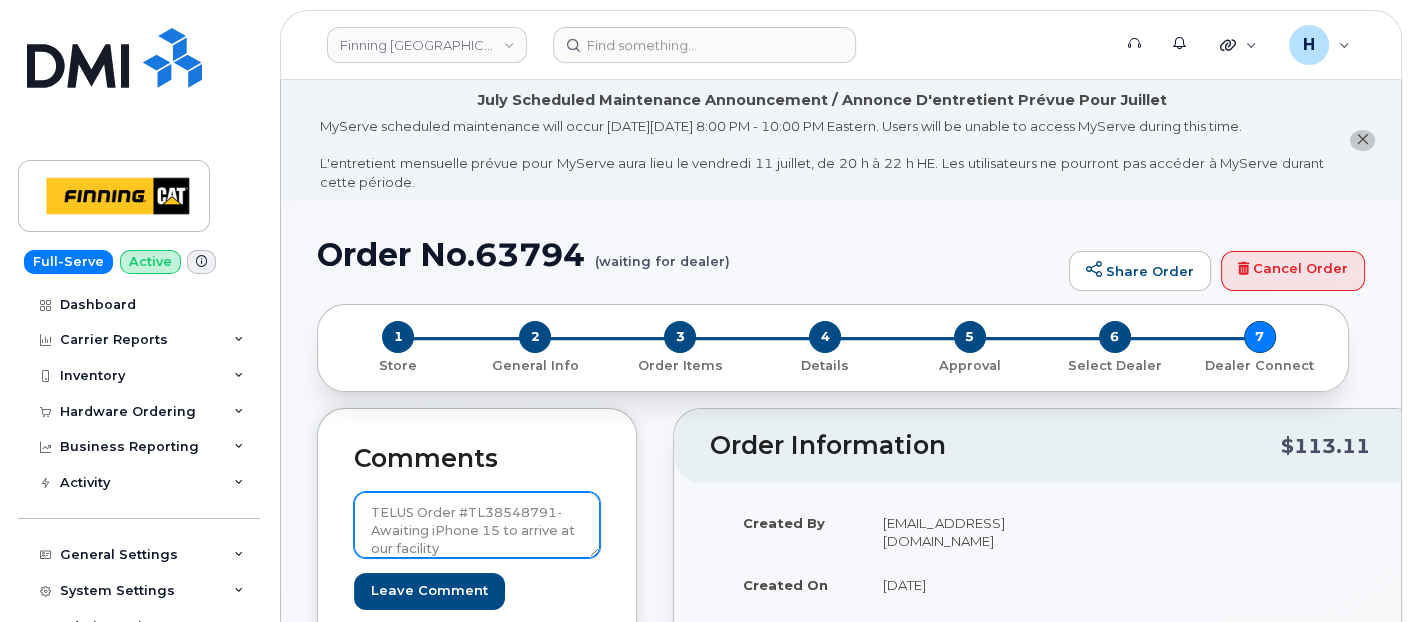 drag, startPoint x: 478, startPoint y: 549, endPoint x: 320, endPoint y: 508, distance: 163.23296 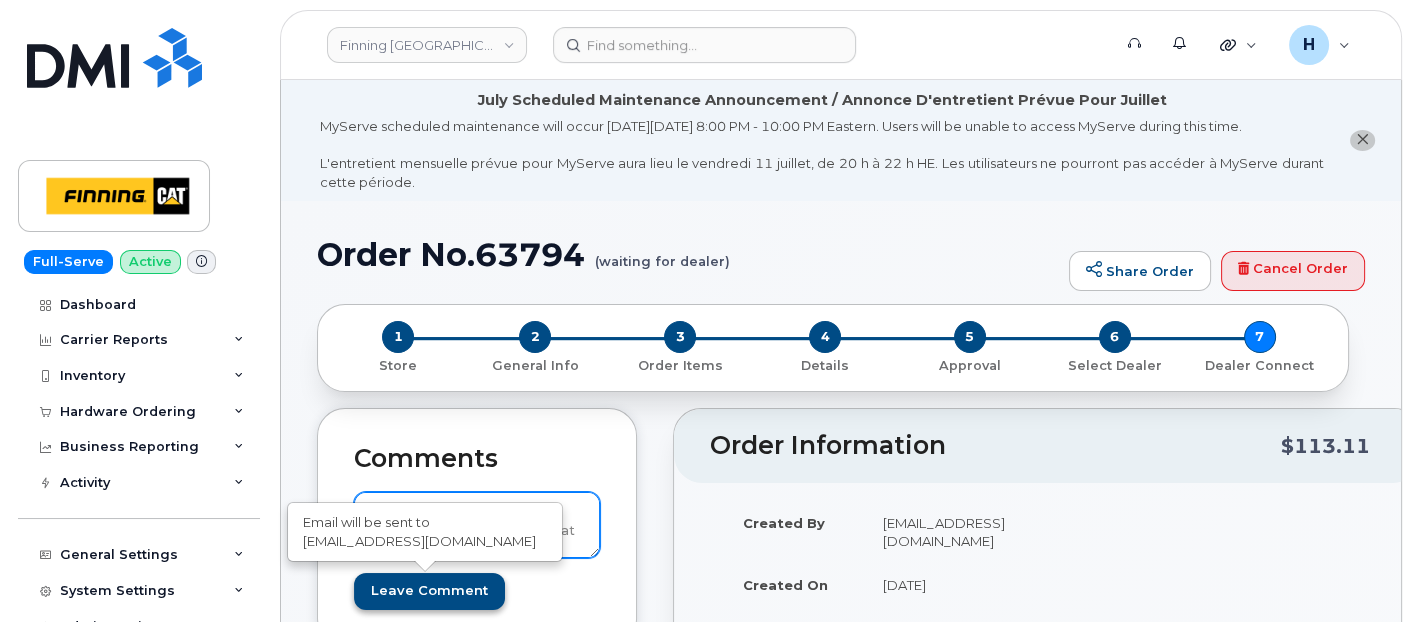 type on "TELUS Order #TL38548791- Awaiting iPhone 15 to arrive at our facility" 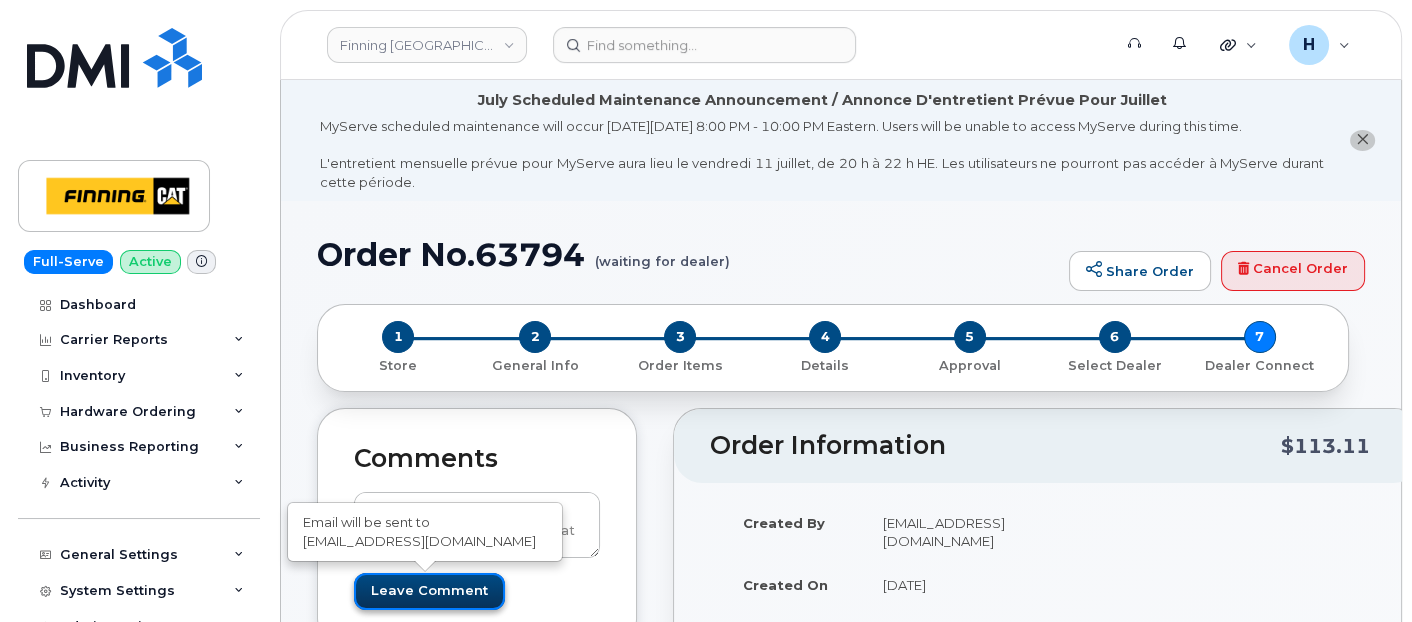 click on "Leave Comment" at bounding box center (429, 591) 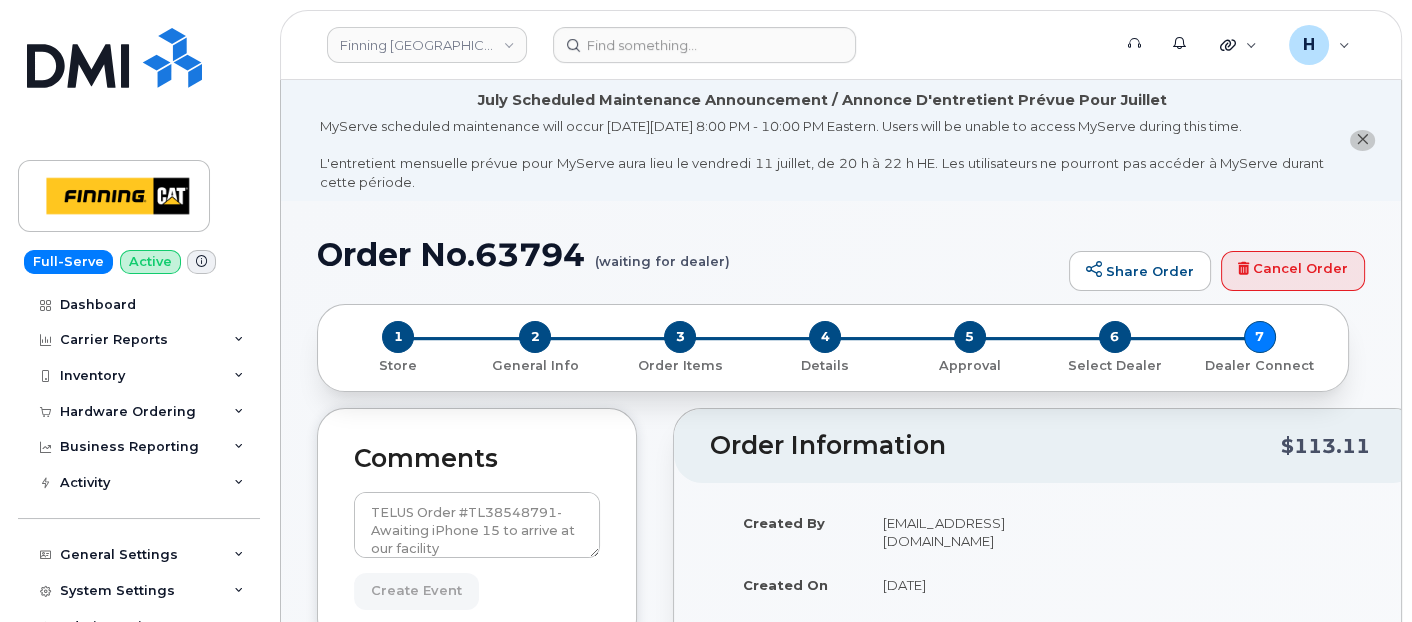 type on "Create Event" 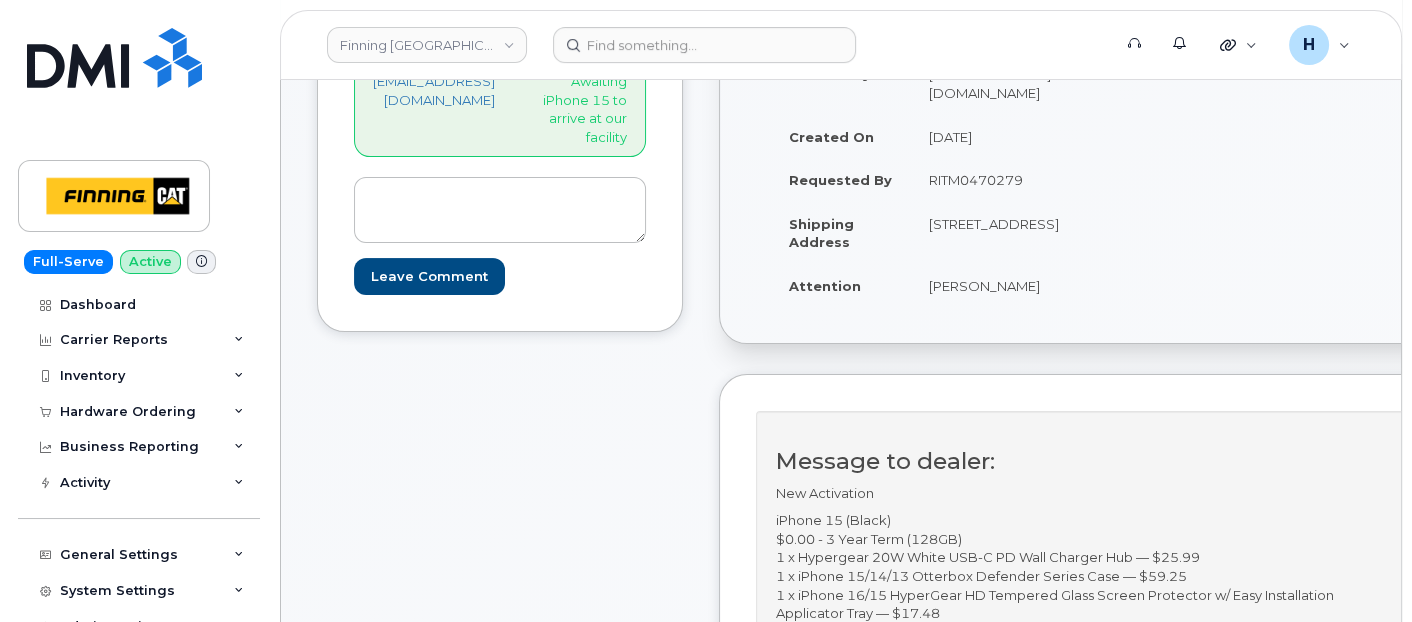 scroll, scrollTop: 333, scrollLeft: 0, axis: vertical 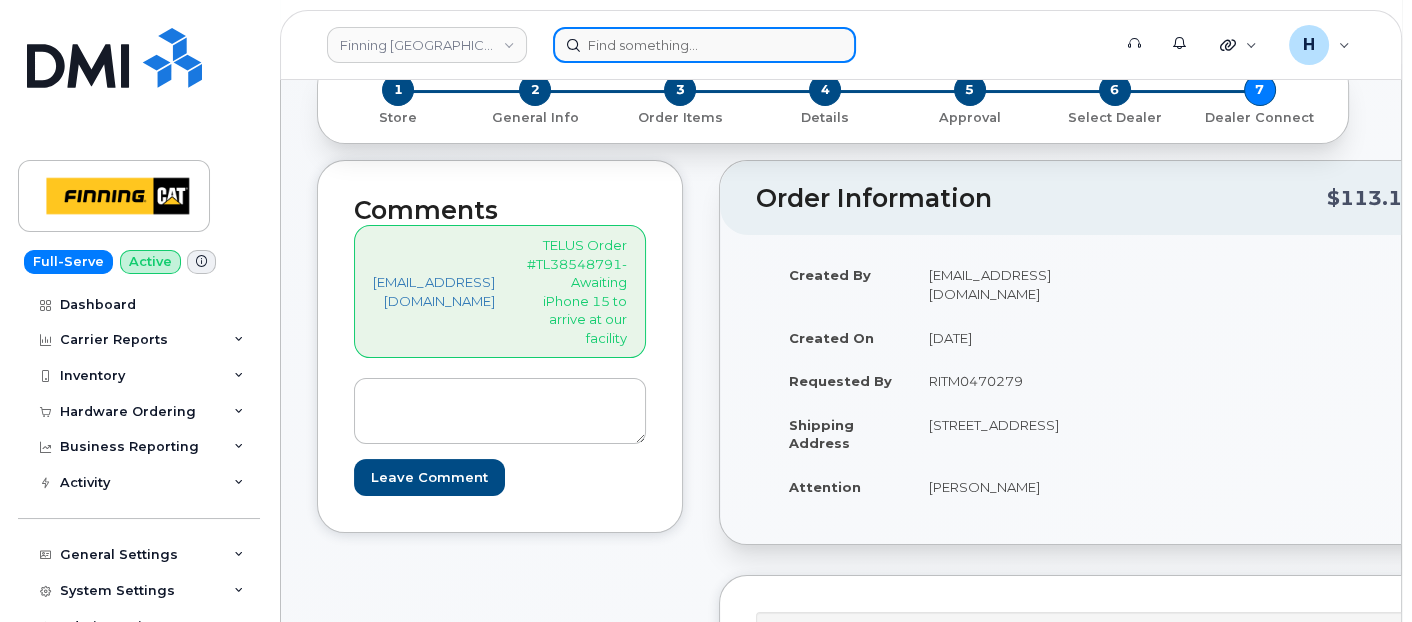 click at bounding box center [704, 45] 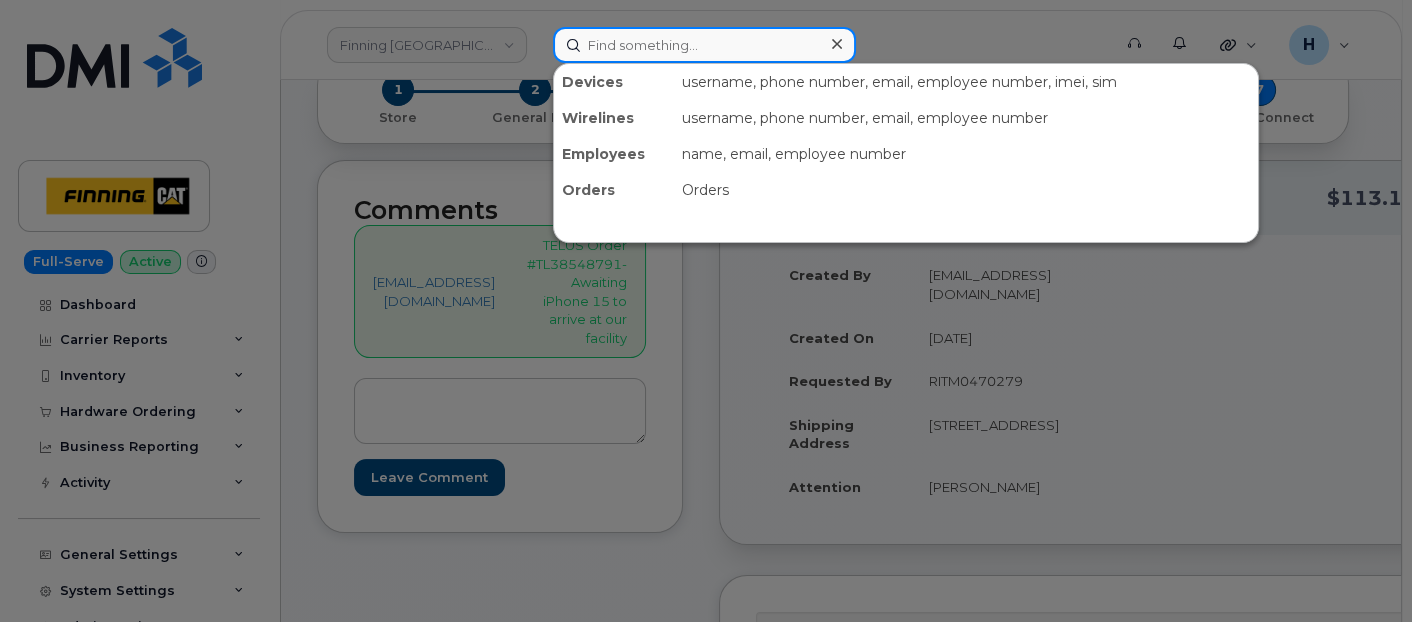 click at bounding box center [704, 45] 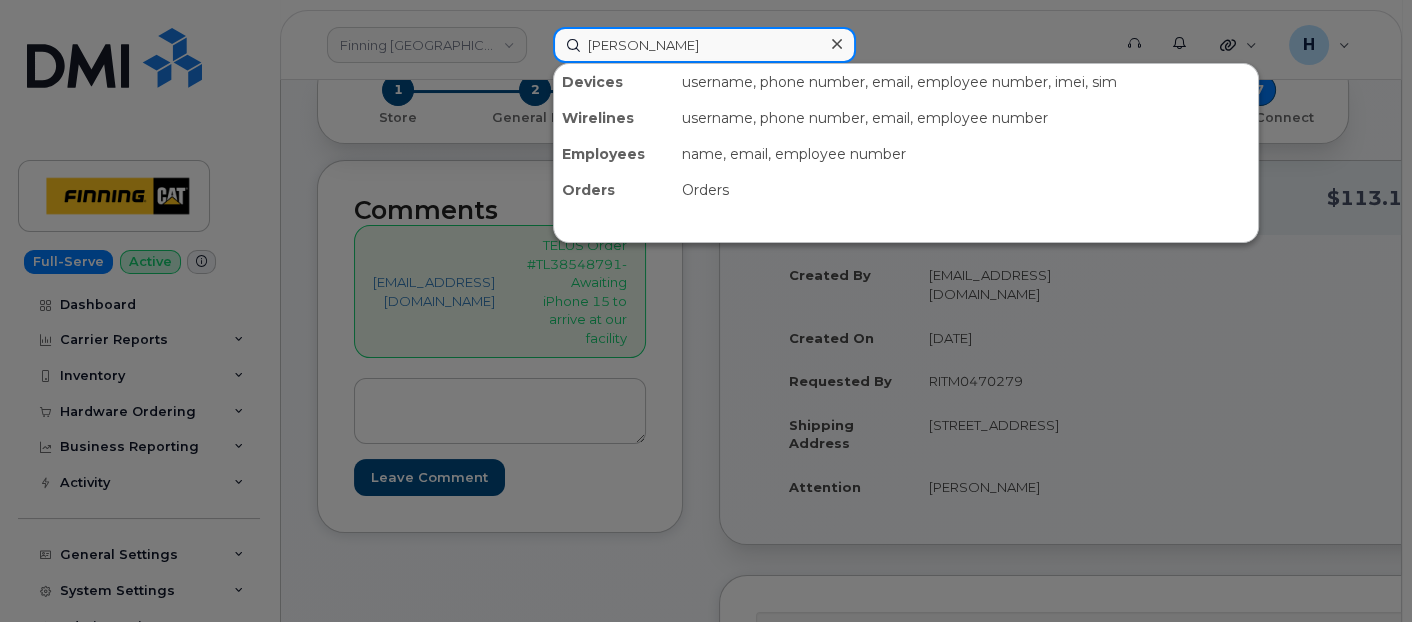 type on "Rose Cameron" 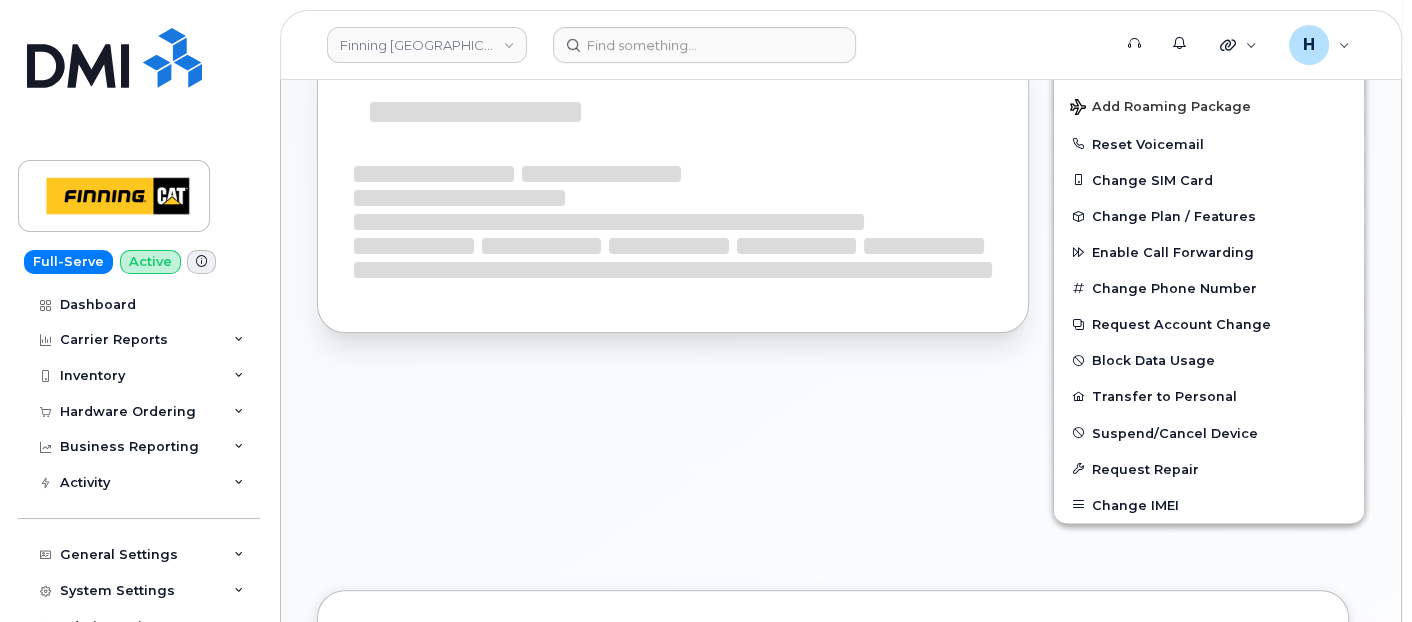 scroll, scrollTop: 787, scrollLeft: 0, axis: vertical 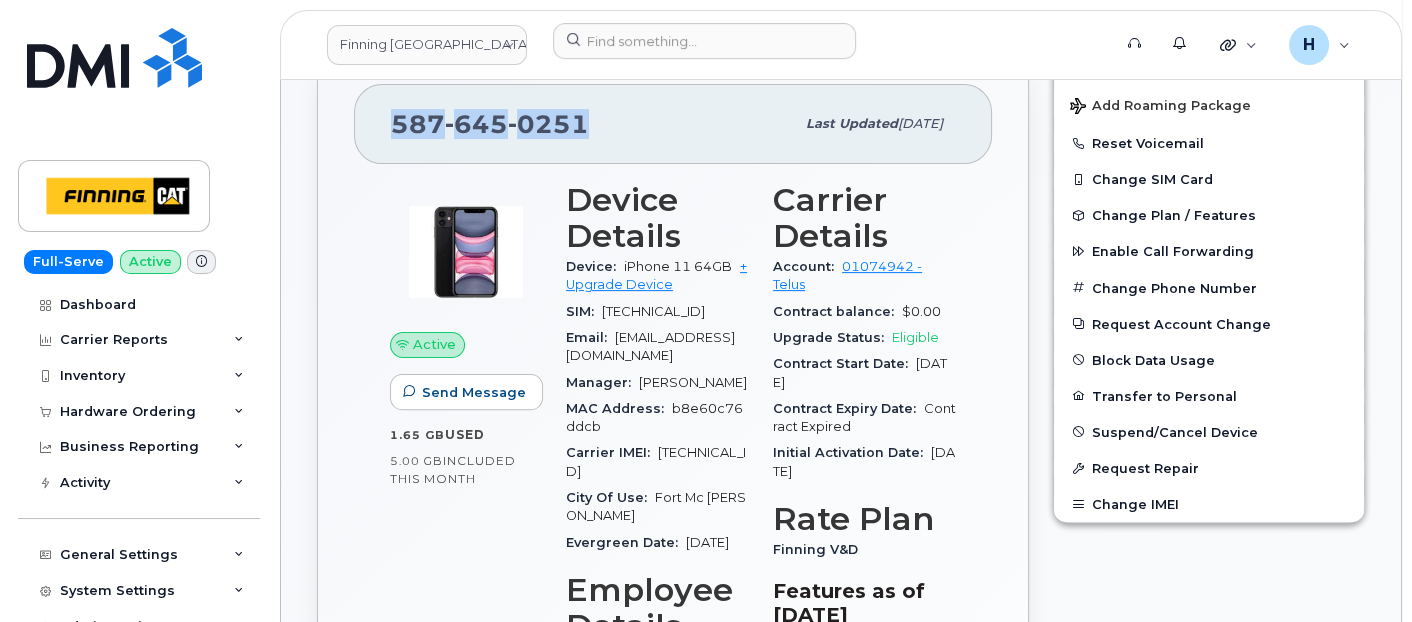 drag, startPoint x: 617, startPoint y: 120, endPoint x: 314, endPoint y: 107, distance: 303.27875 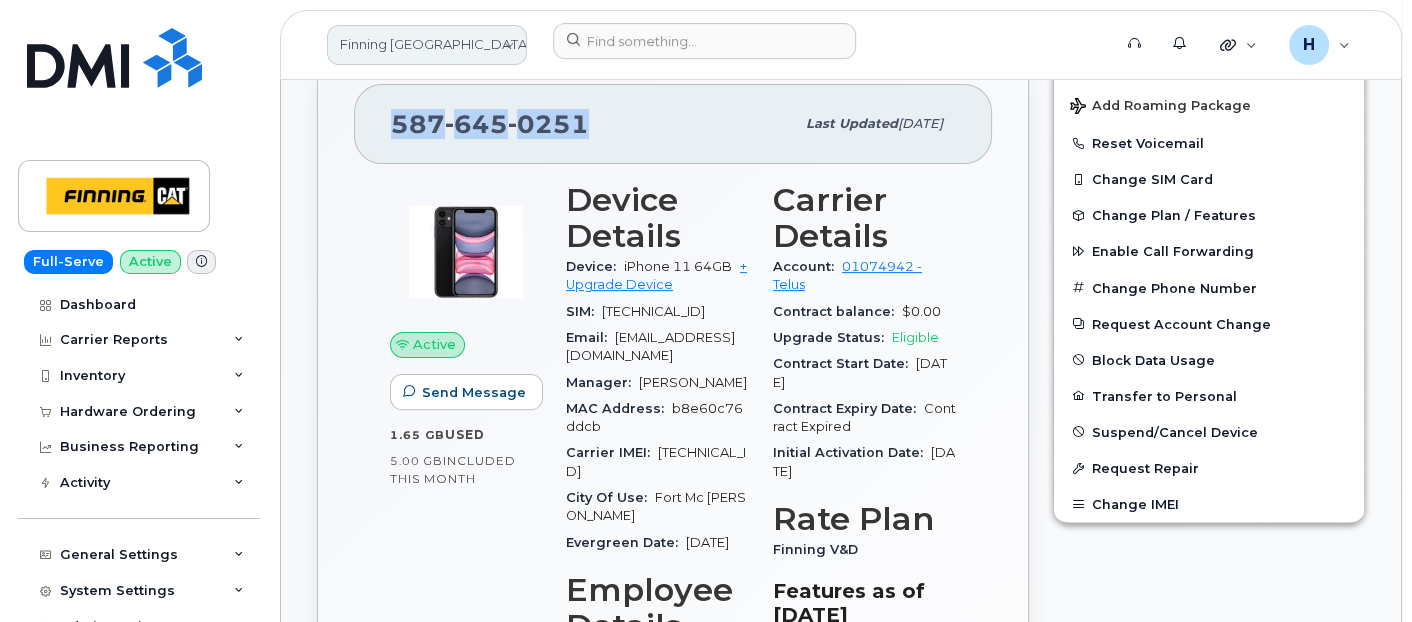 copy on "587 645 0251" 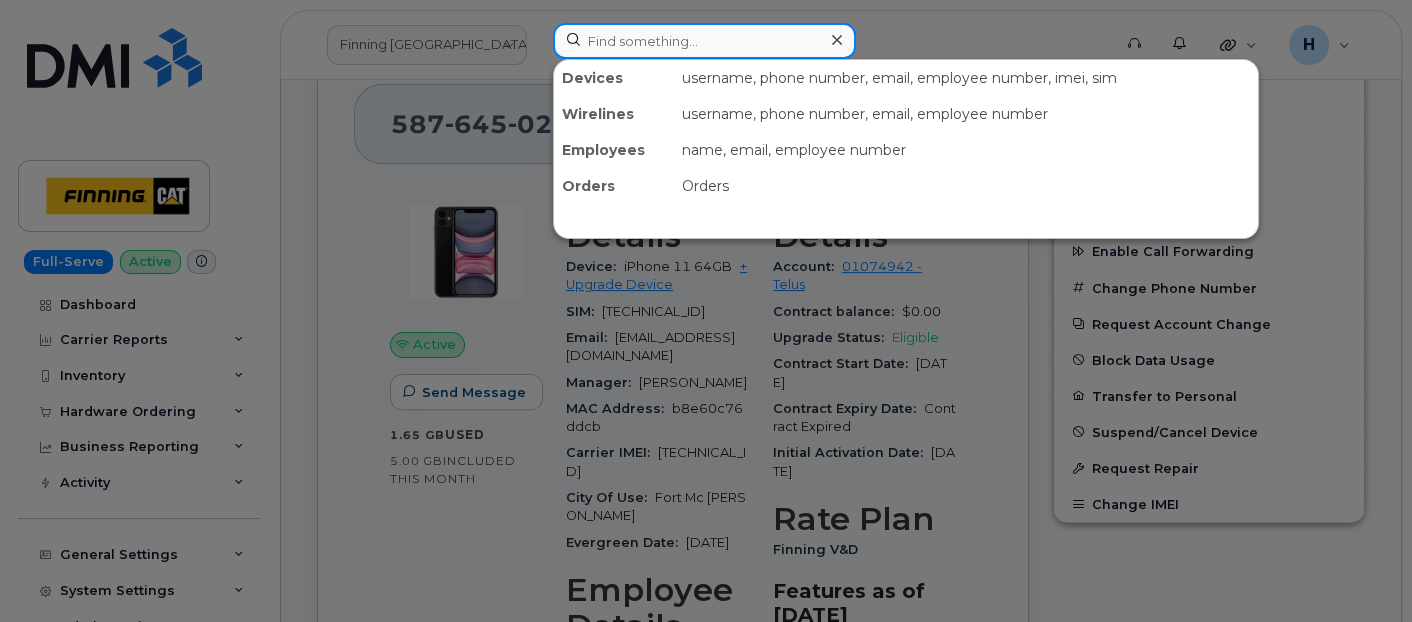click at bounding box center (704, 41) 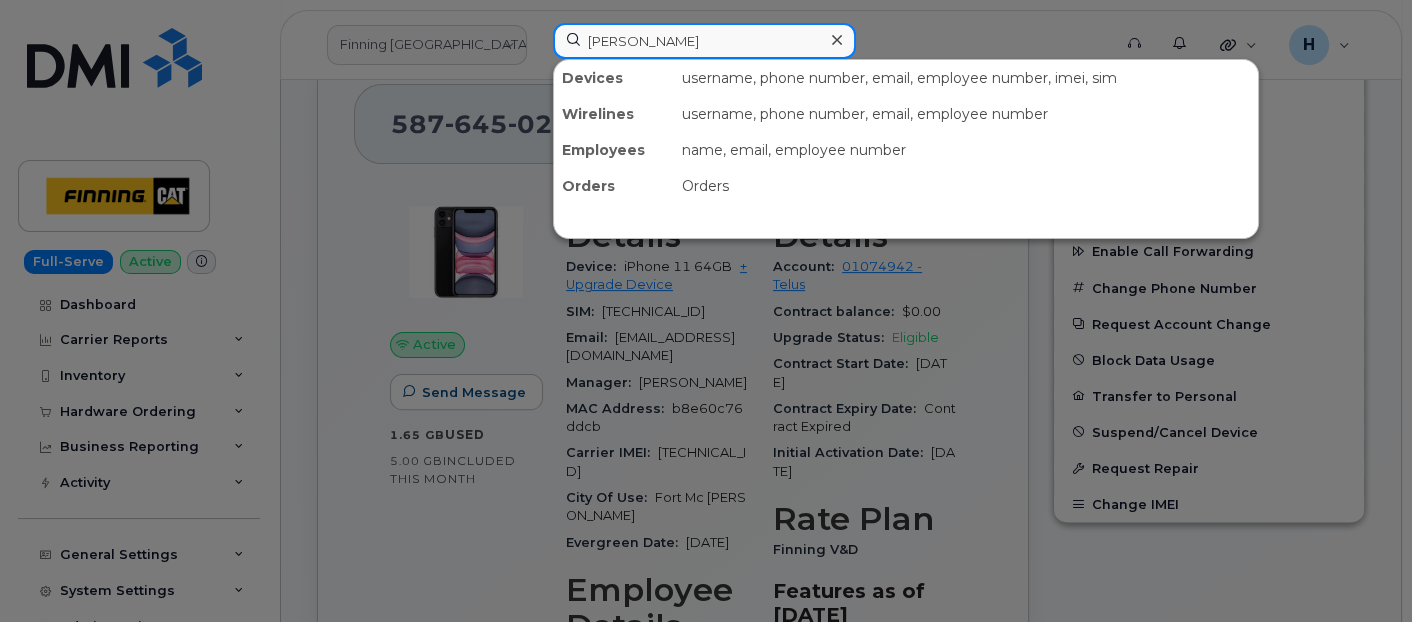 type on "[PERSON_NAME]" 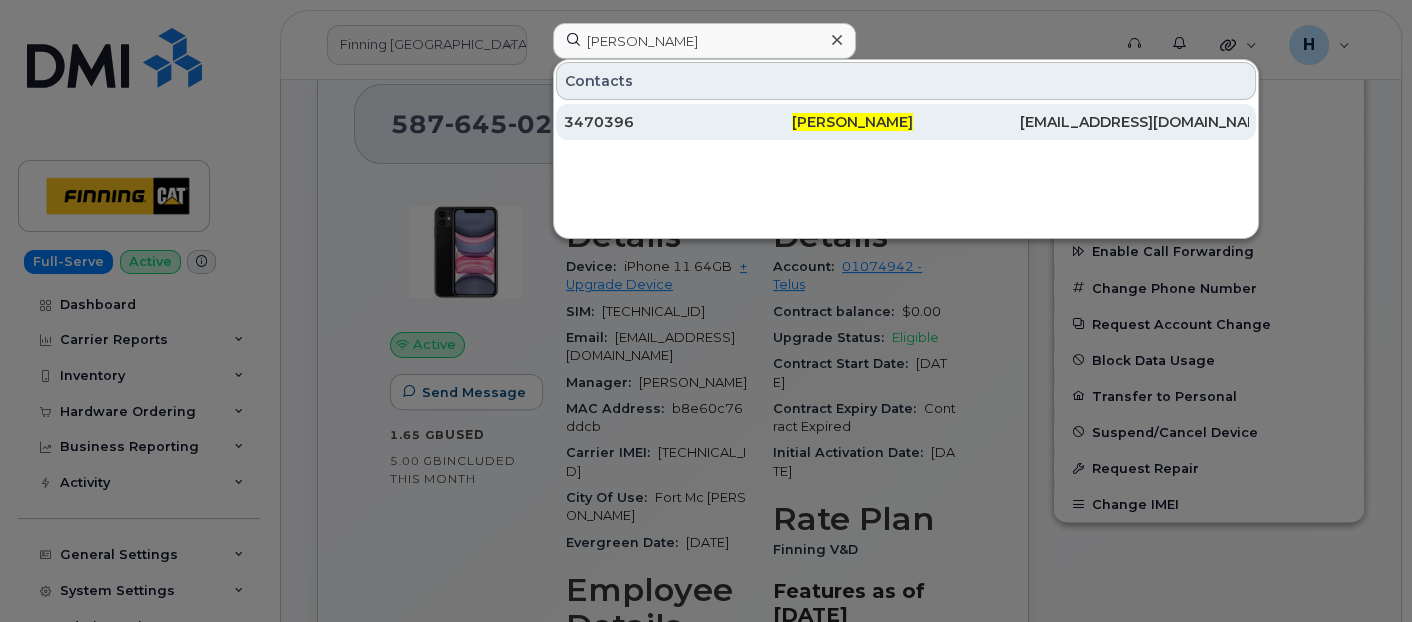 click on "3470396" at bounding box center (678, 122) 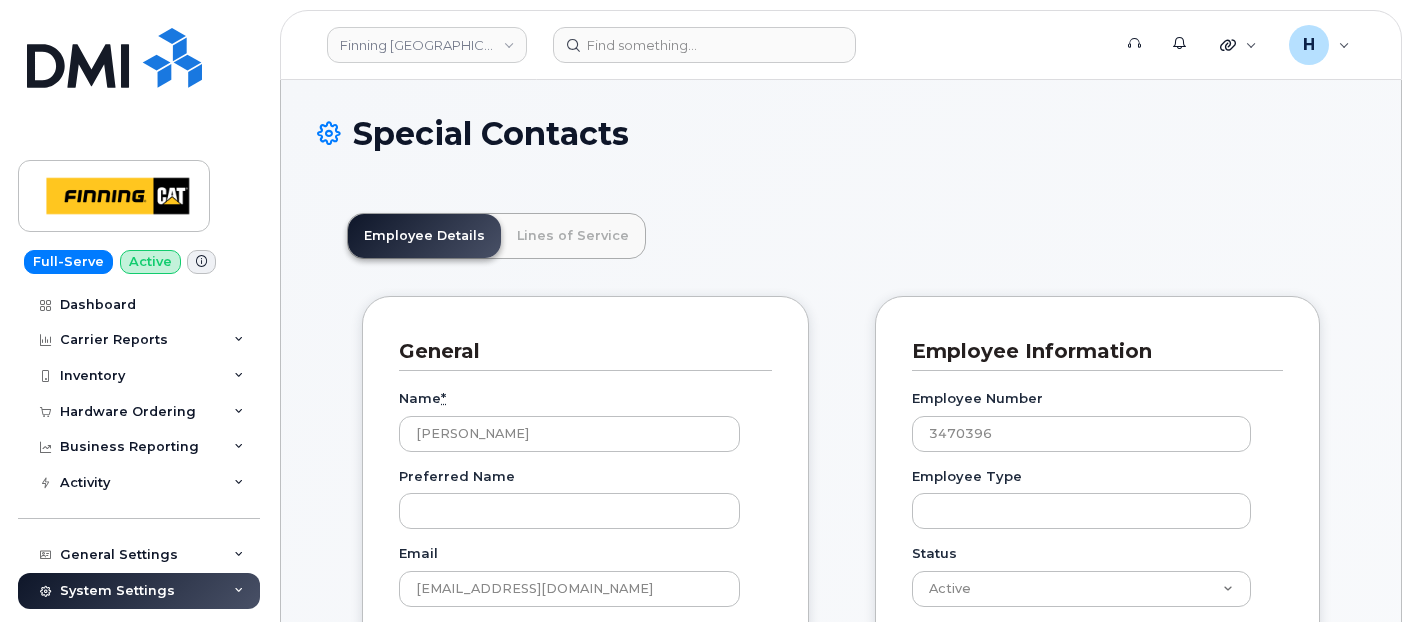 scroll, scrollTop: 0, scrollLeft: 0, axis: both 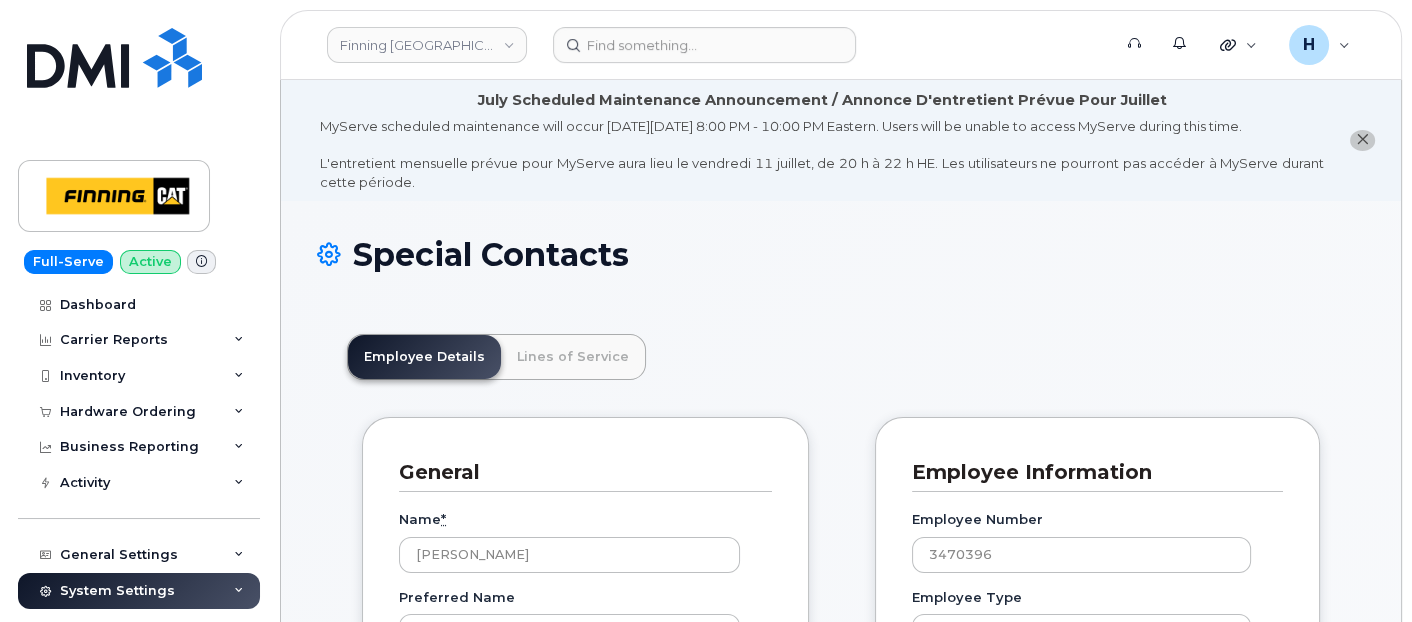click on "Special Contacts
Employee Details
Lines of Service
General
Name * [PERSON_NAME]
Preferred Name
Email [EMAIL_ADDRESS][DOMAIN_NAME]
Roles
Employee                           No matches found No matches found
Accounts Payable
Approval Mapping Contact
Background Job - HR Contact
Carrier Support Contact
Client Analyst
Country Report Recipient
Employee
Executive Summary Recipient
Financial Lead
Inventory Manager
IT Support
Management Summary Recipient
Manager
MDM Contact
MDM Hardware Sync
No Usage Report Recipient
PO Recipient
Roaming Approver
Roaming Status Updates Recipient
Technical Contact
Ticket Breakdown Recipient
User Updates Recipient (monthly report)
VP Report Recipient
Facility
D03                                     34148
Cost center
CPMAAAW                                     34308
Location
[GEOGRAPHIC_DATA]
Albian - D01
Battleford
Bonnyville" at bounding box center (841, 2355) 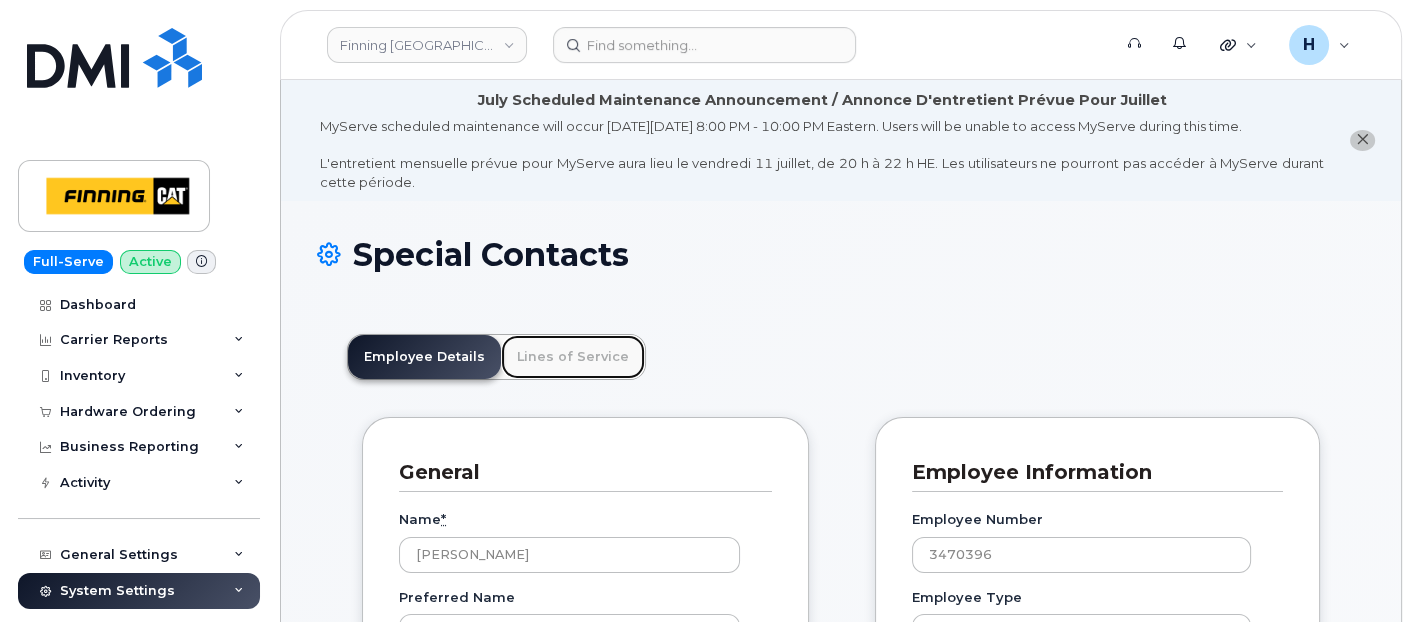 click on "Lines of Service" at bounding box center [573, 357] 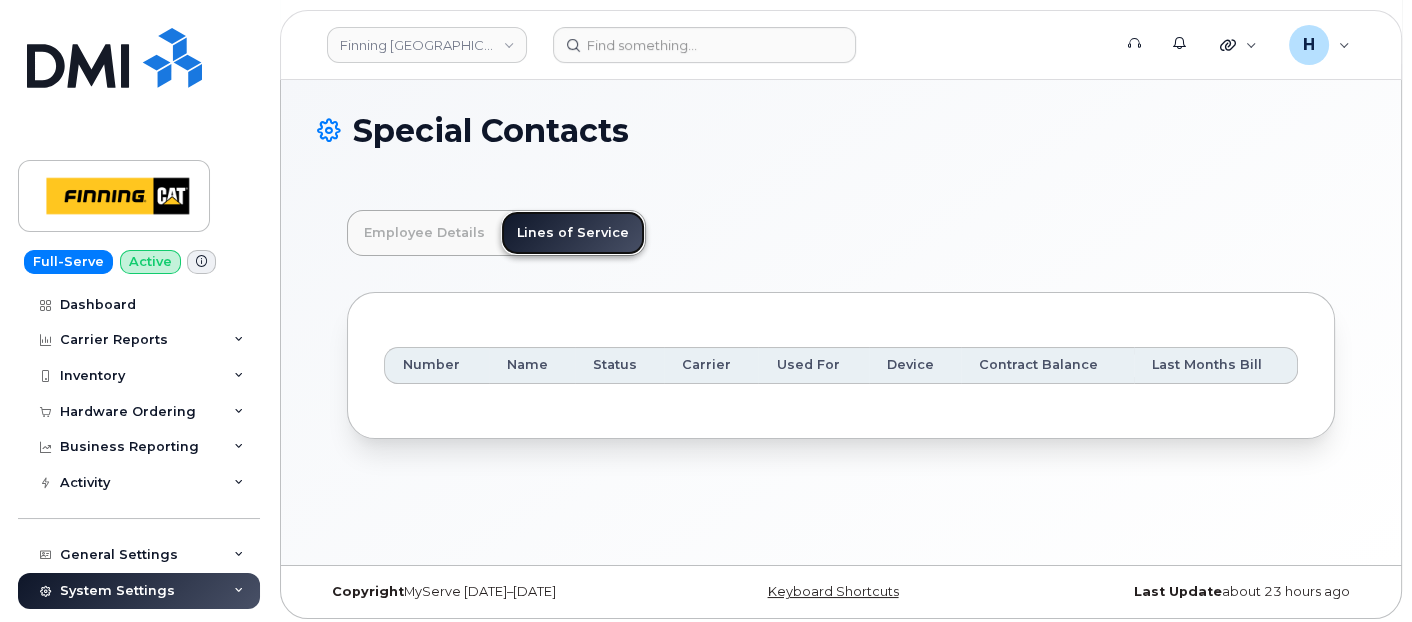 scroll, scrollTop: 130, scrollLeft: 0, axis: vertical 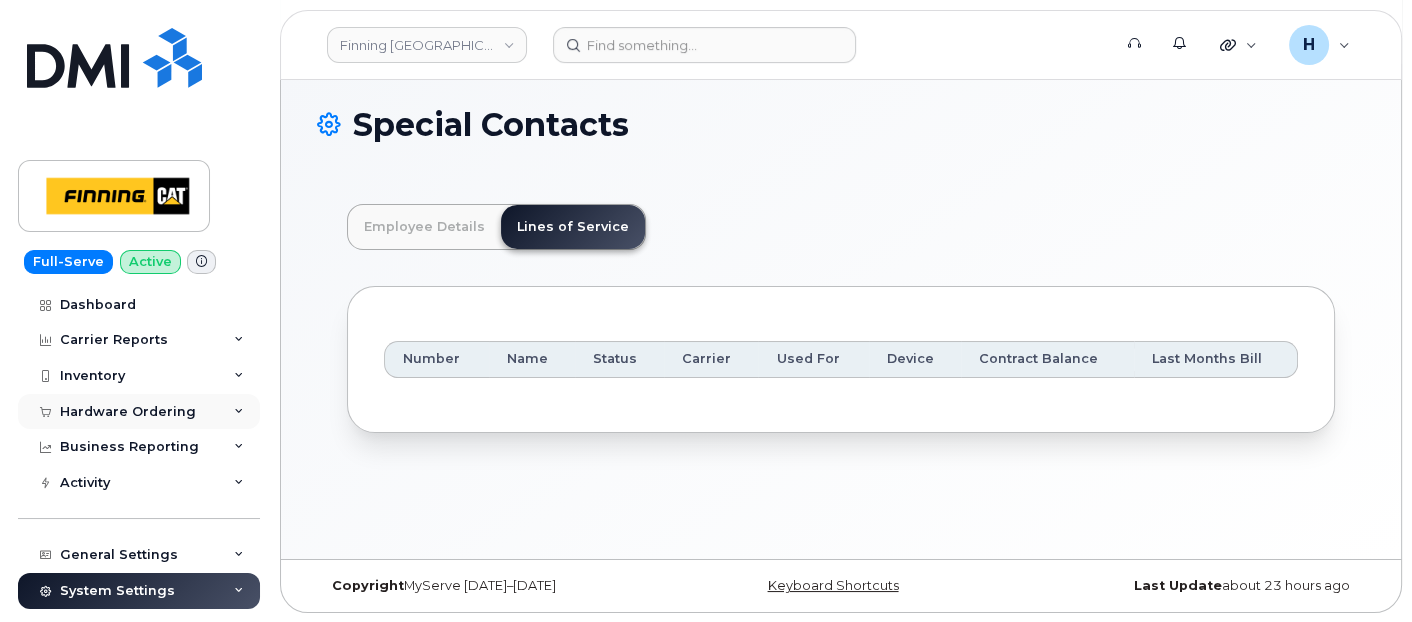 click on "Hardware Ordering" at bounding box center [128, 412] 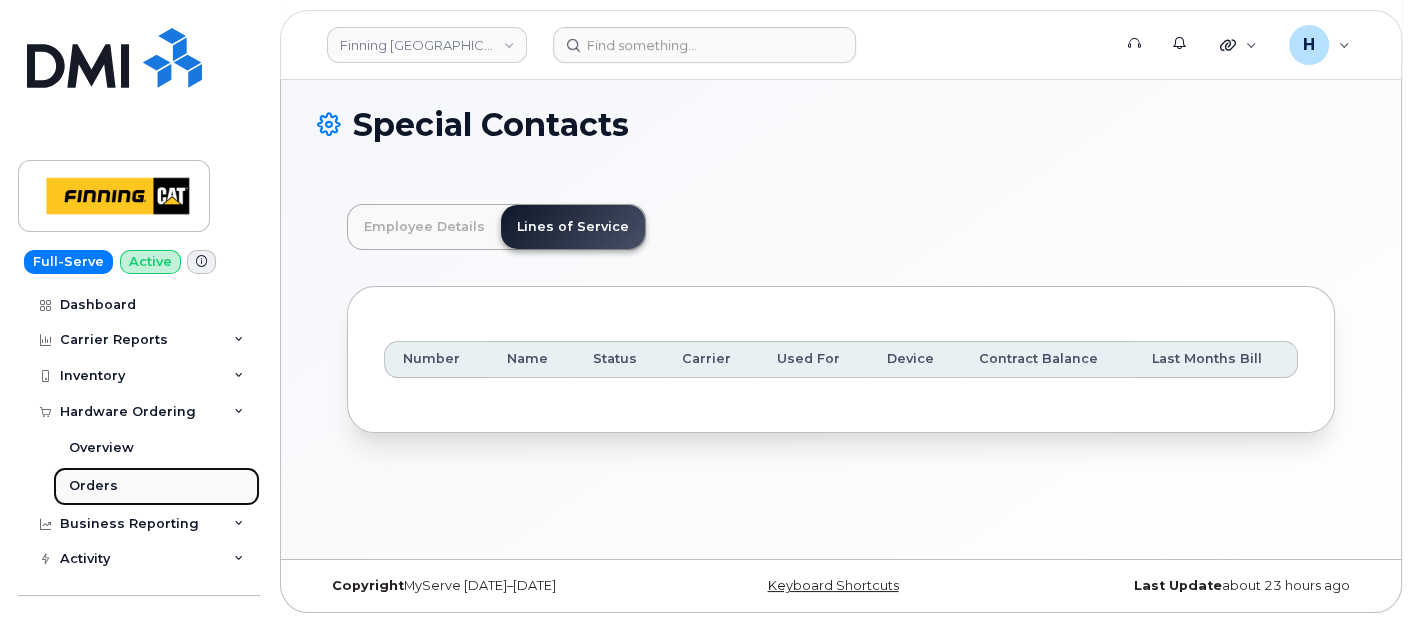 click on "Orders" at bounding box center [93, 486] 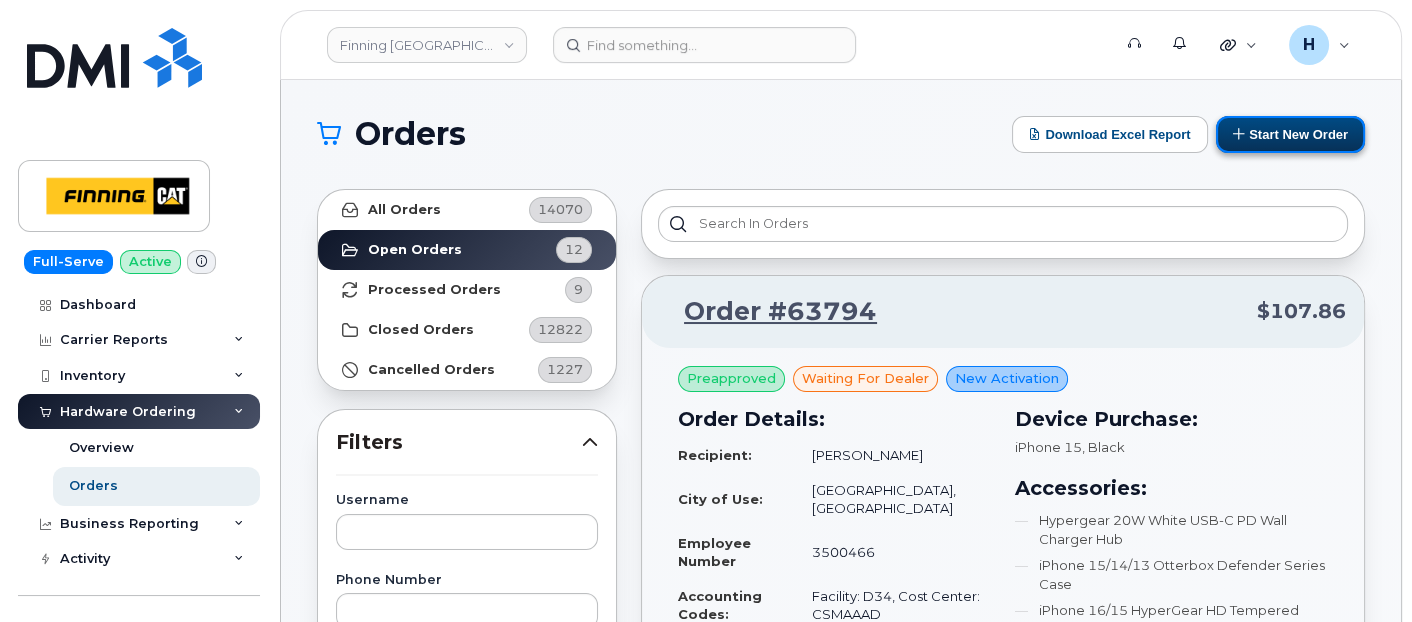 click on "Start New Order" at bounding box center (1290, 134) 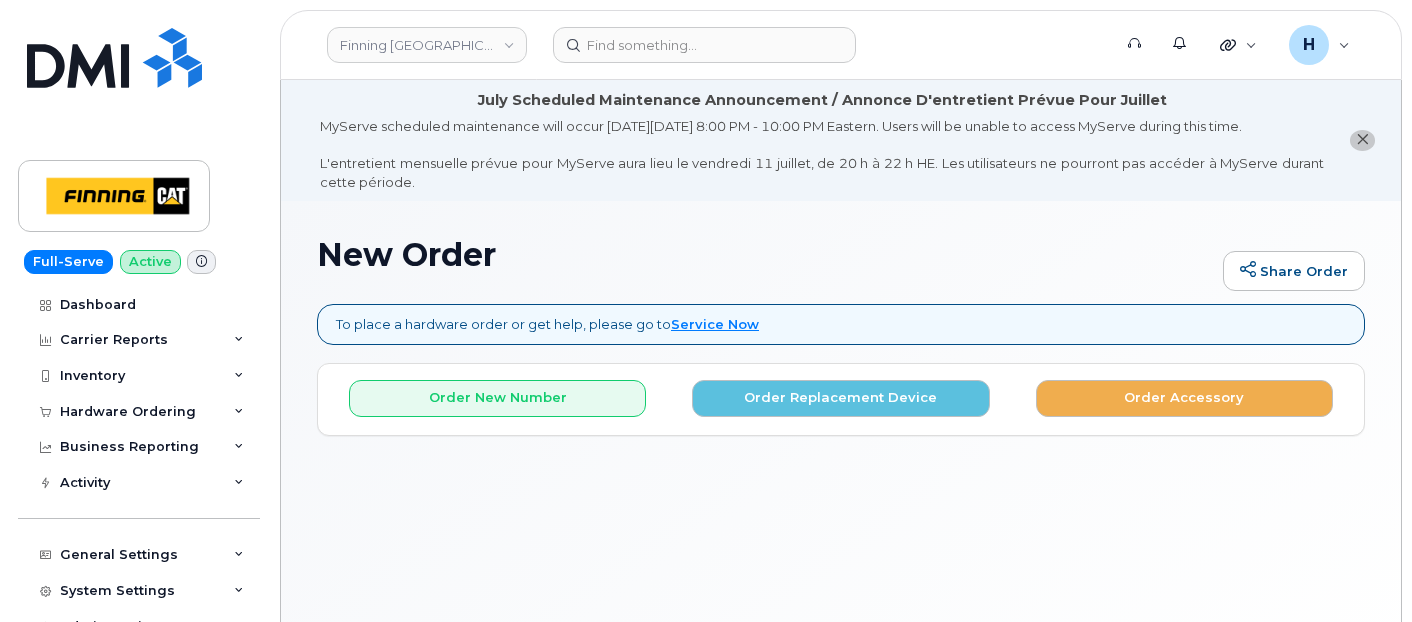 scroll, scrollTop: 0, scrollLeft: 0, axis: both 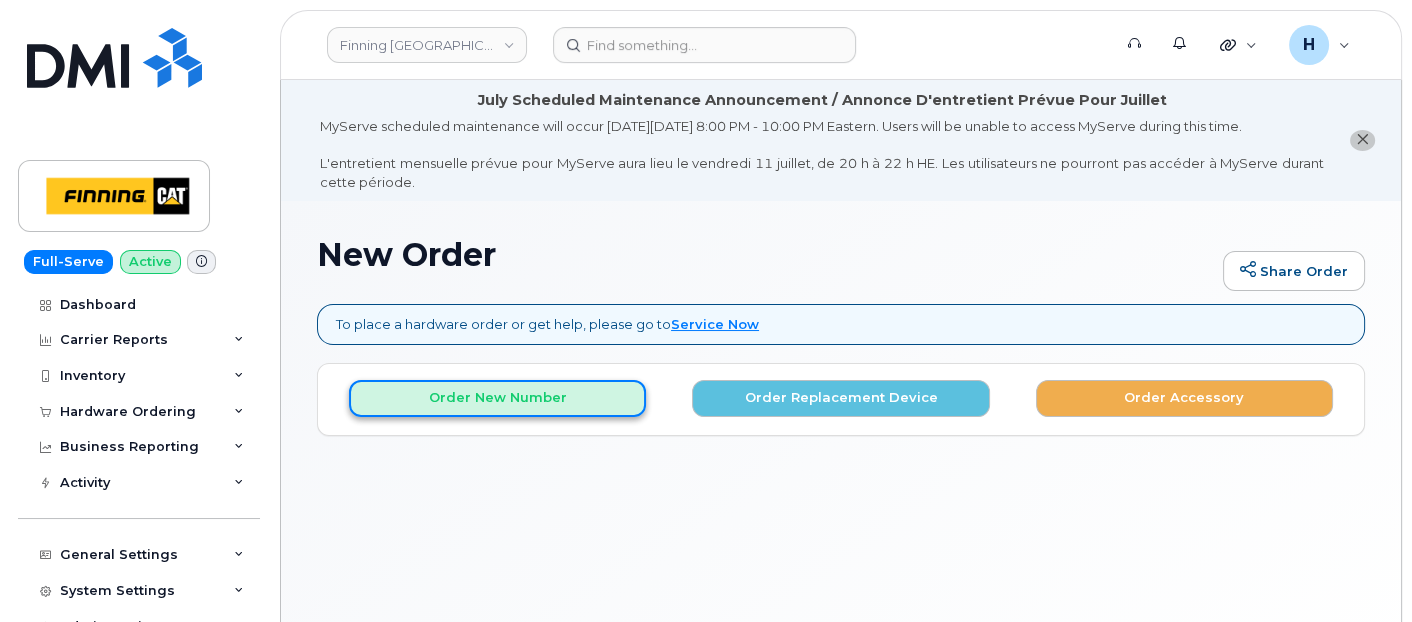 click on "Order New Number" at bounding box center [497, 398] 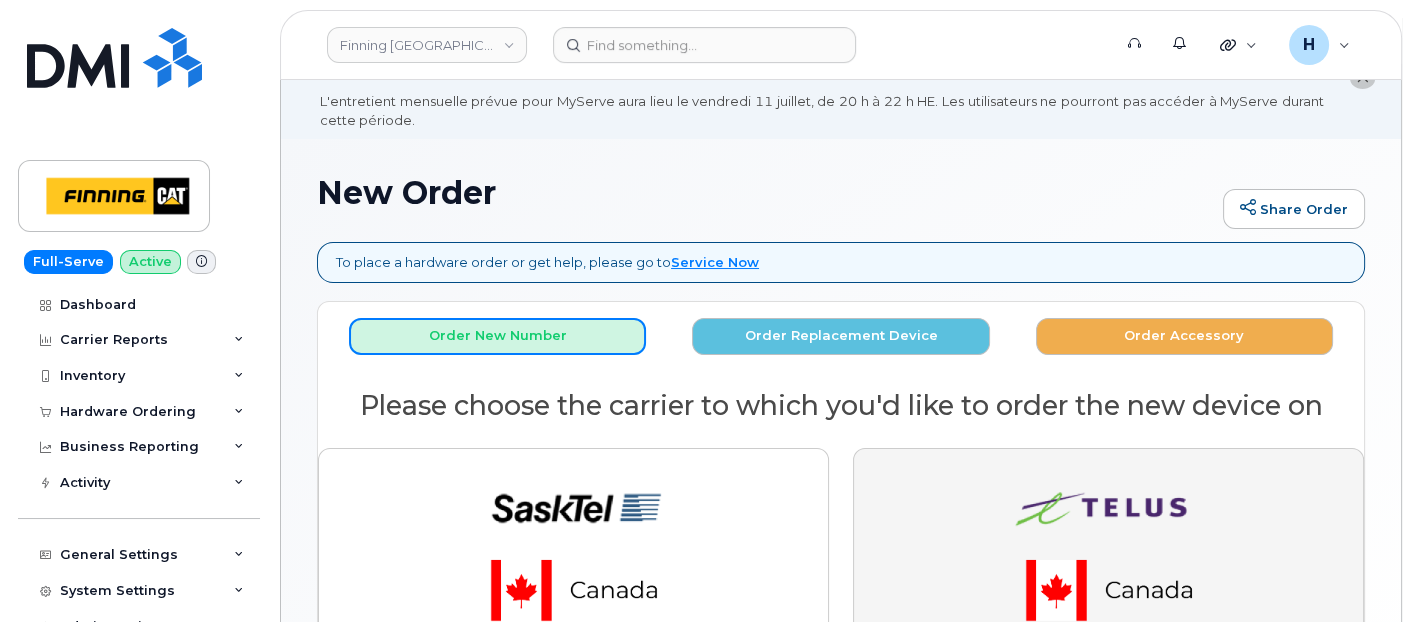 scroll, scrollTop: 111, scrollLeft: 0, axis: vertical 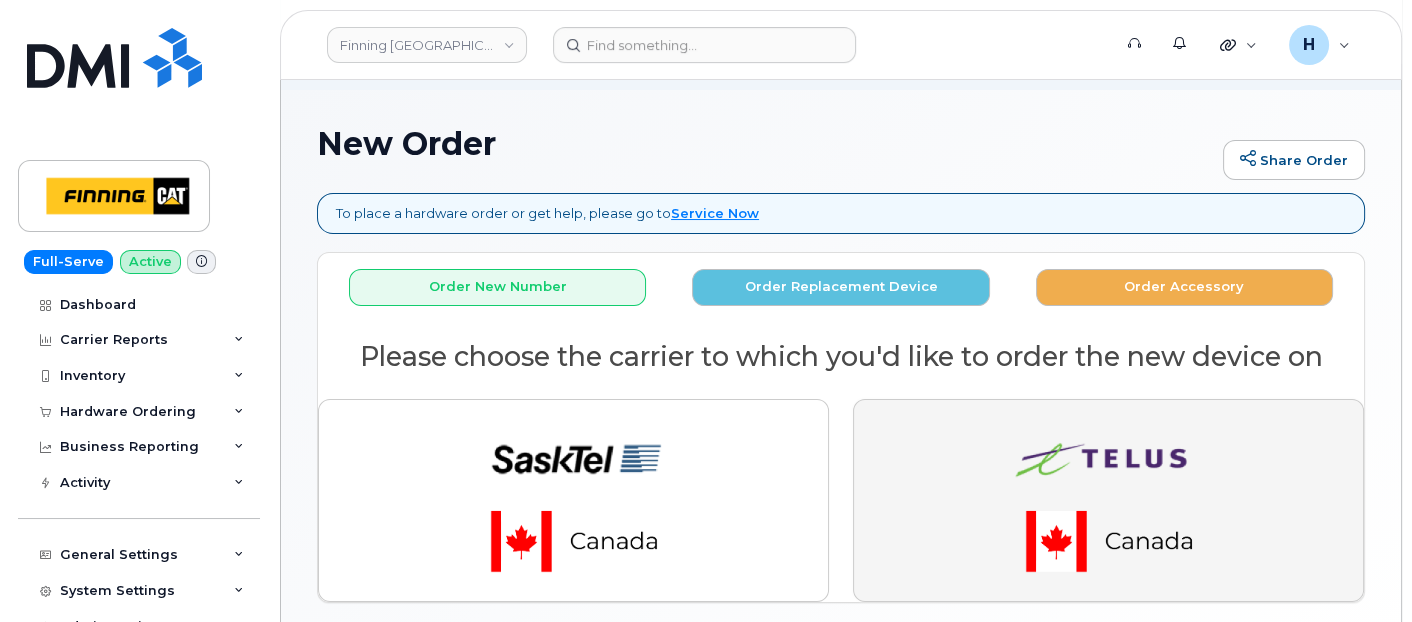 click at bounding box center (1109, 500) 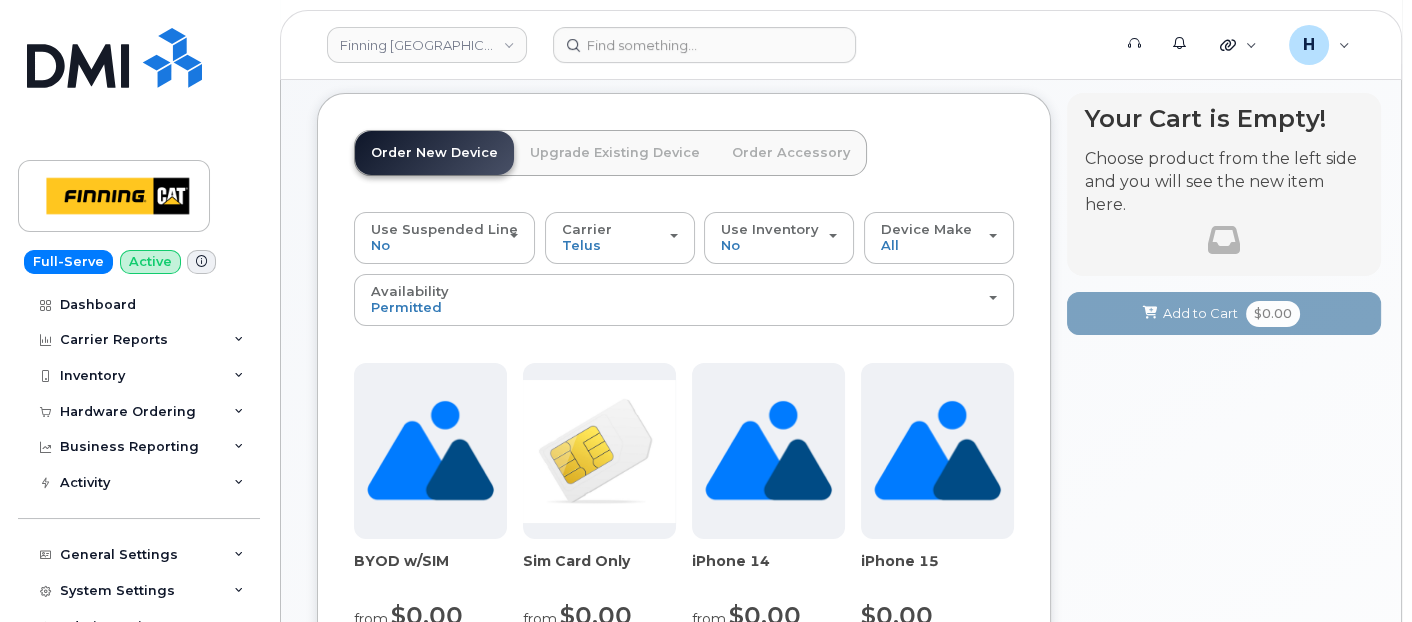 scroll, scrollTop: 444, scrollLeft: 0, axis: vertical 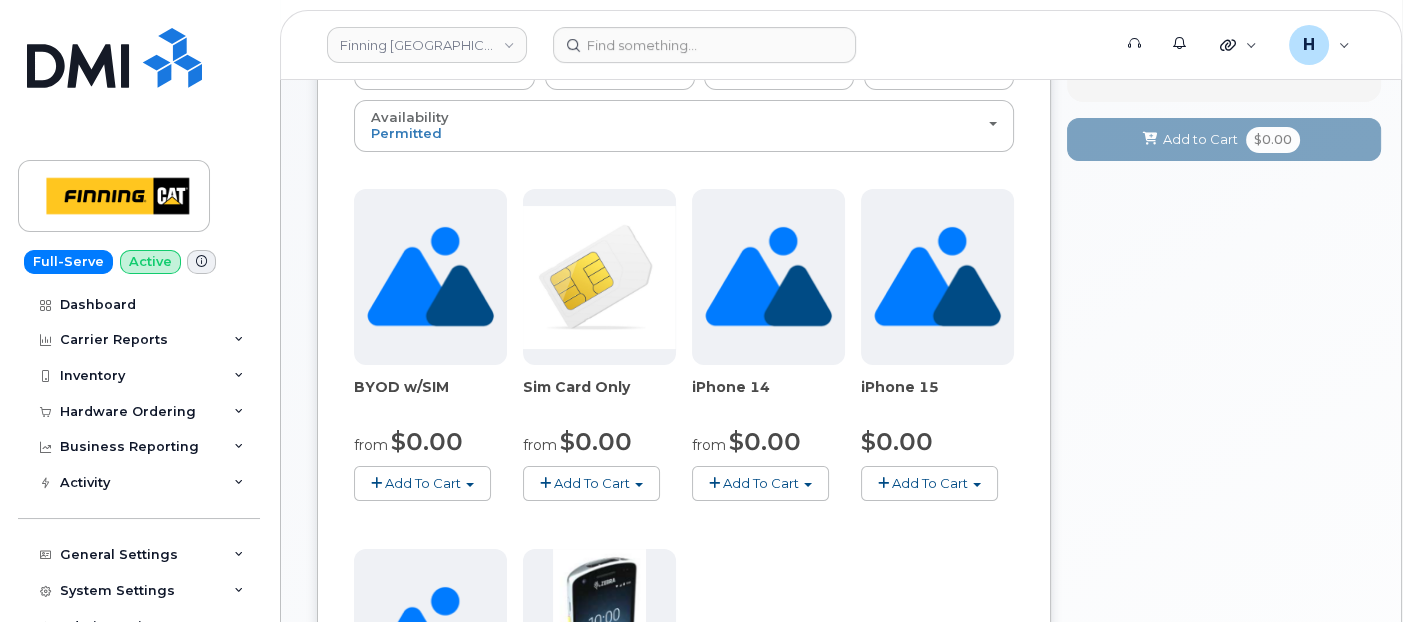 click on "Add To Cart" at bounding box center [930, 483] 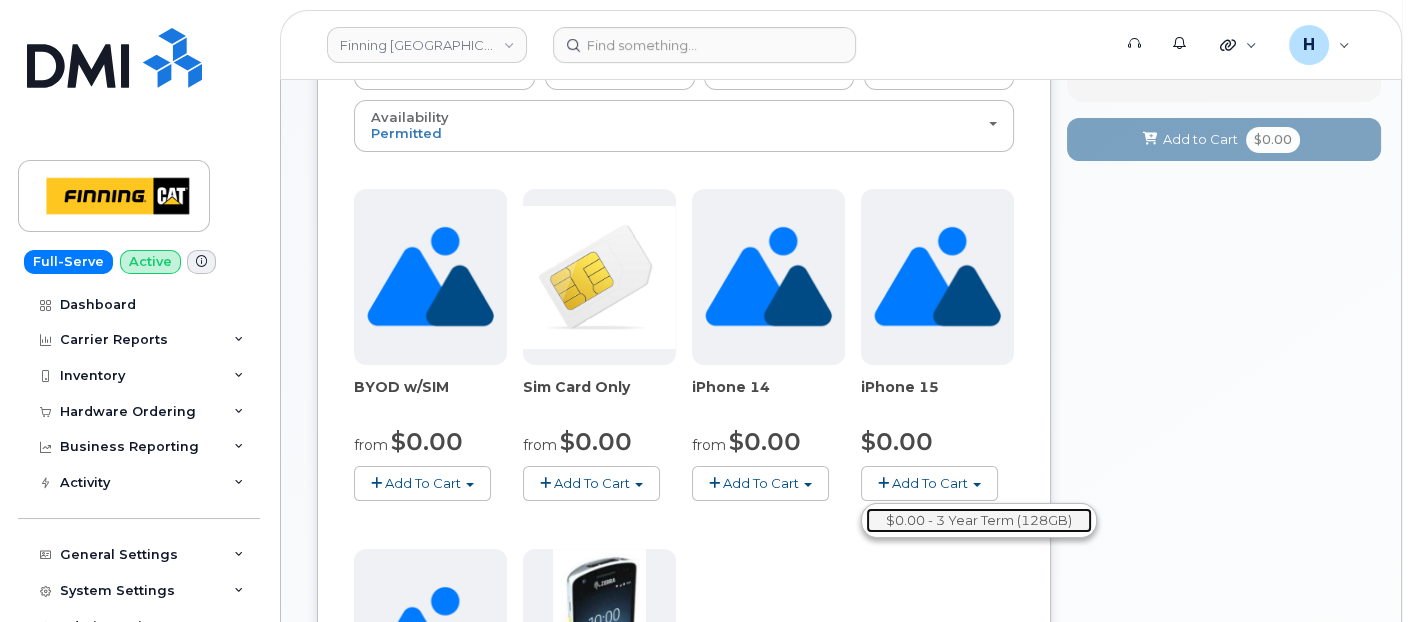 click on "$0.00 - 3 Year Term (128GB)" at bounding box center (979, 520) 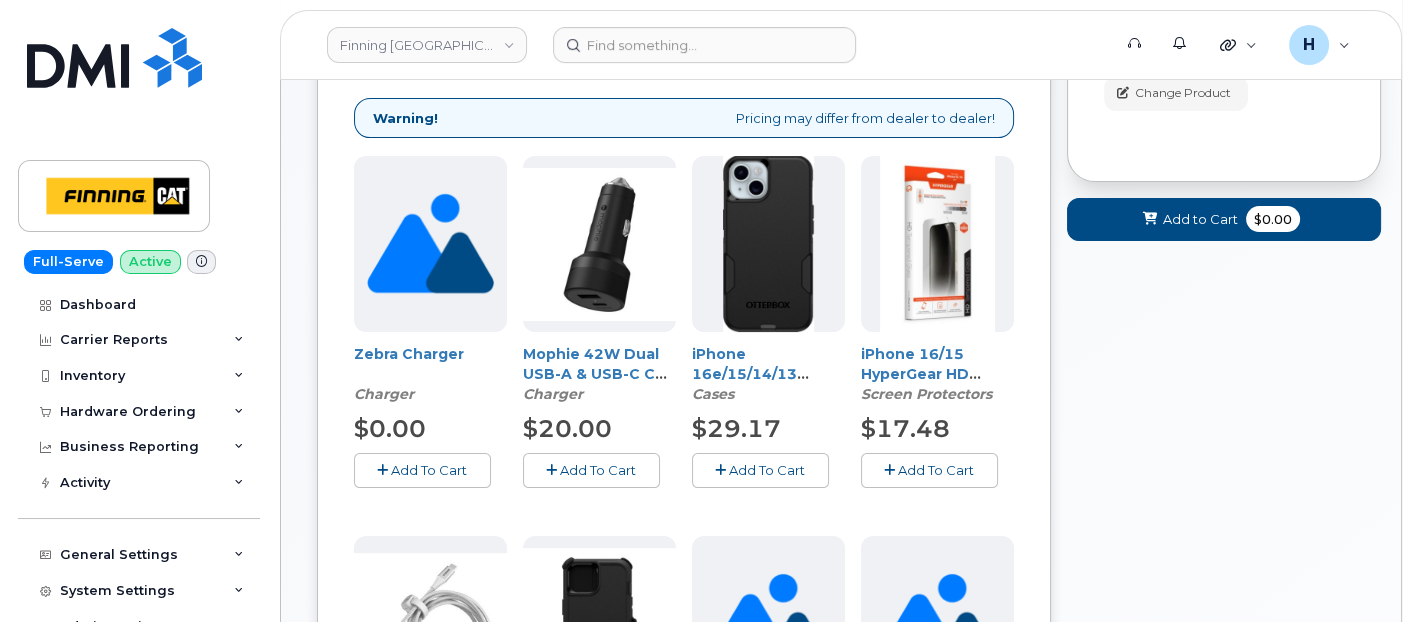 scroll, scrollTop: 555, scrollLeft: 0, axis: vertical 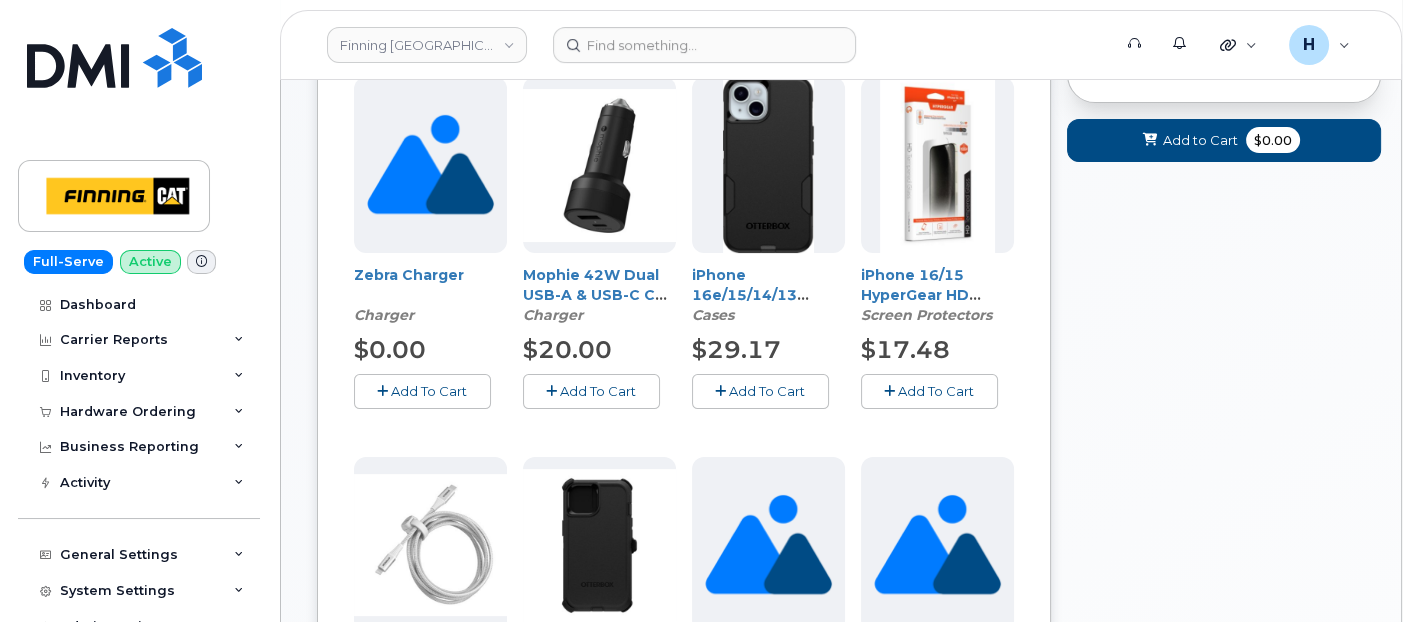click on "Add To Cart" at bounding box center [767, 391] 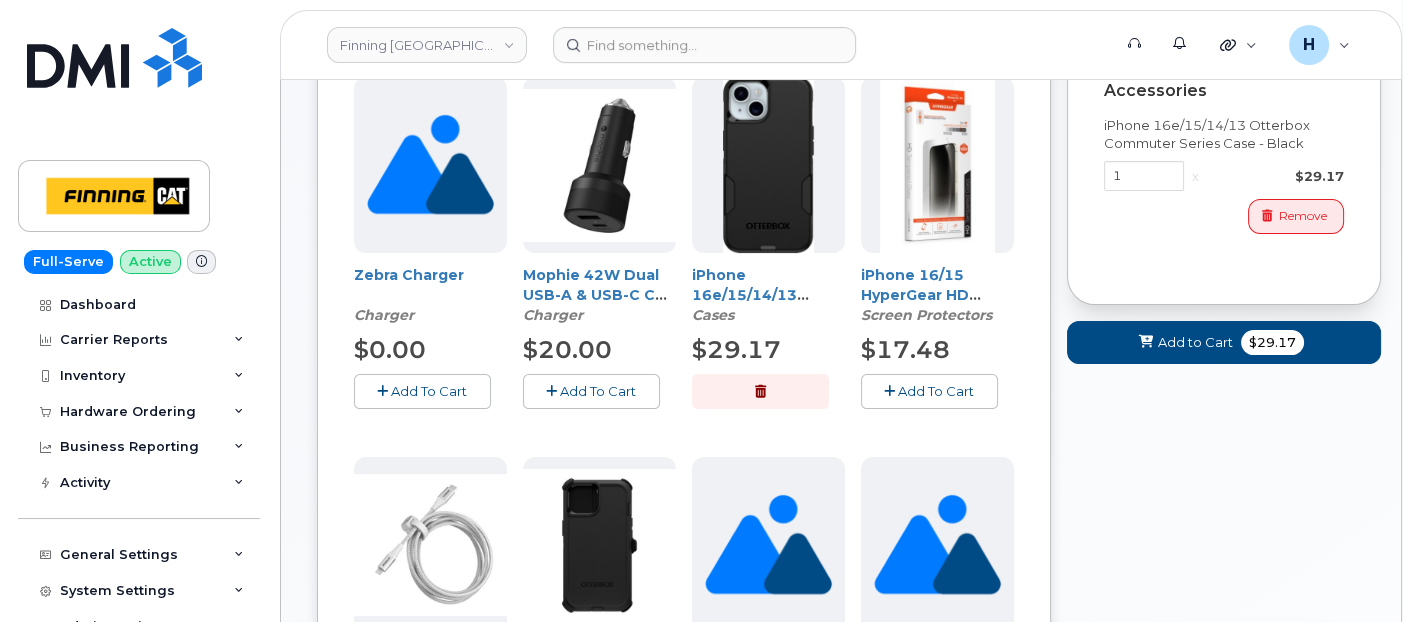 click on "Add To Cart" at bounding box center (929, 391) 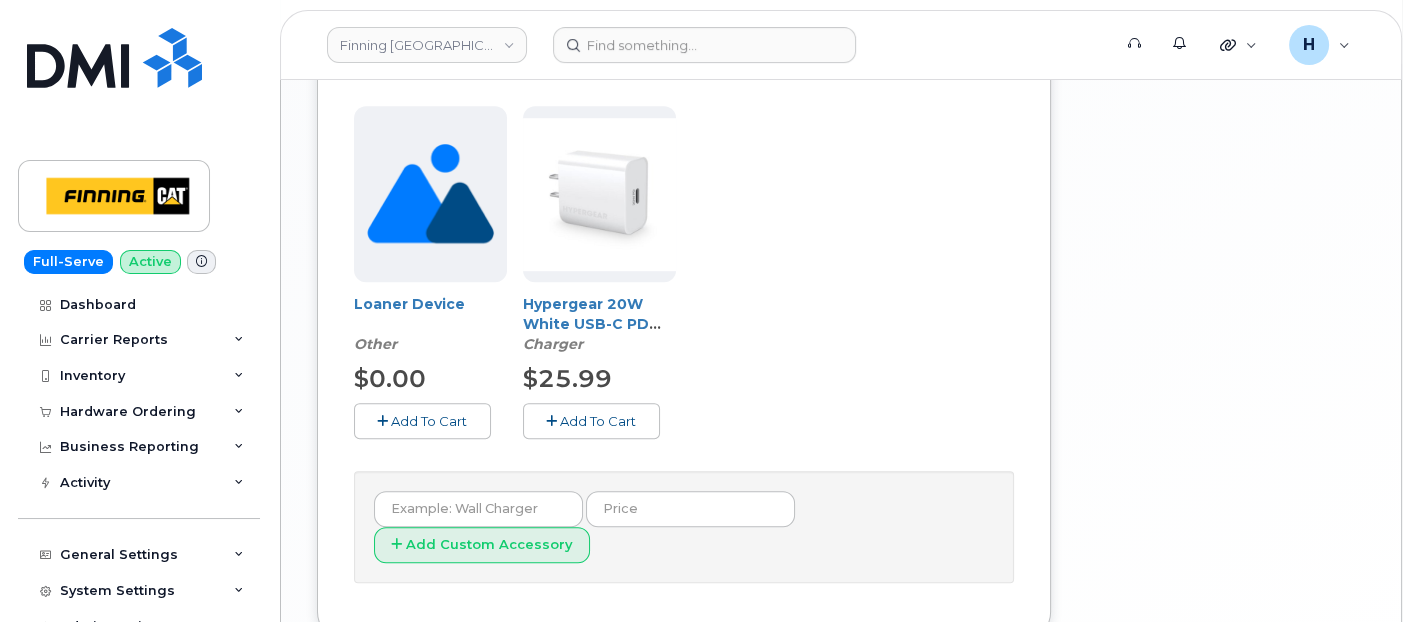 click on "Add To Cart" at bounding box center (598, 421) 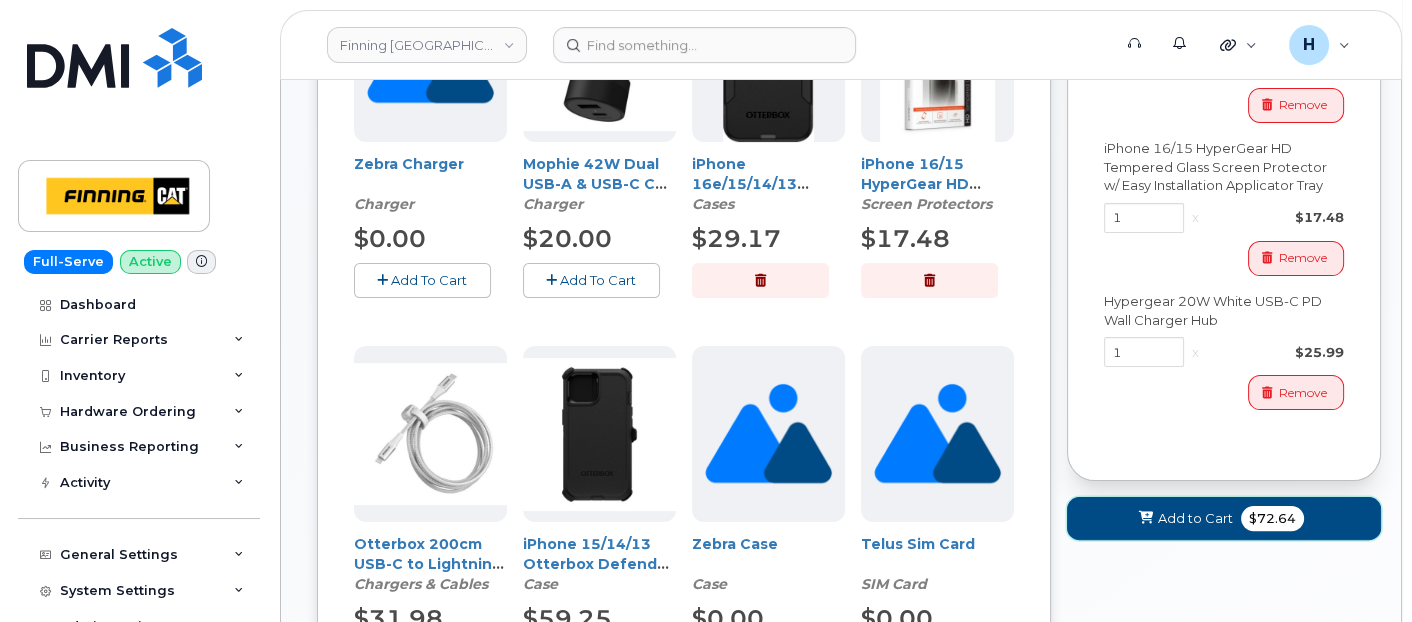 click on "Add to Cart
$72.64" at bounding box center [1224, 518] 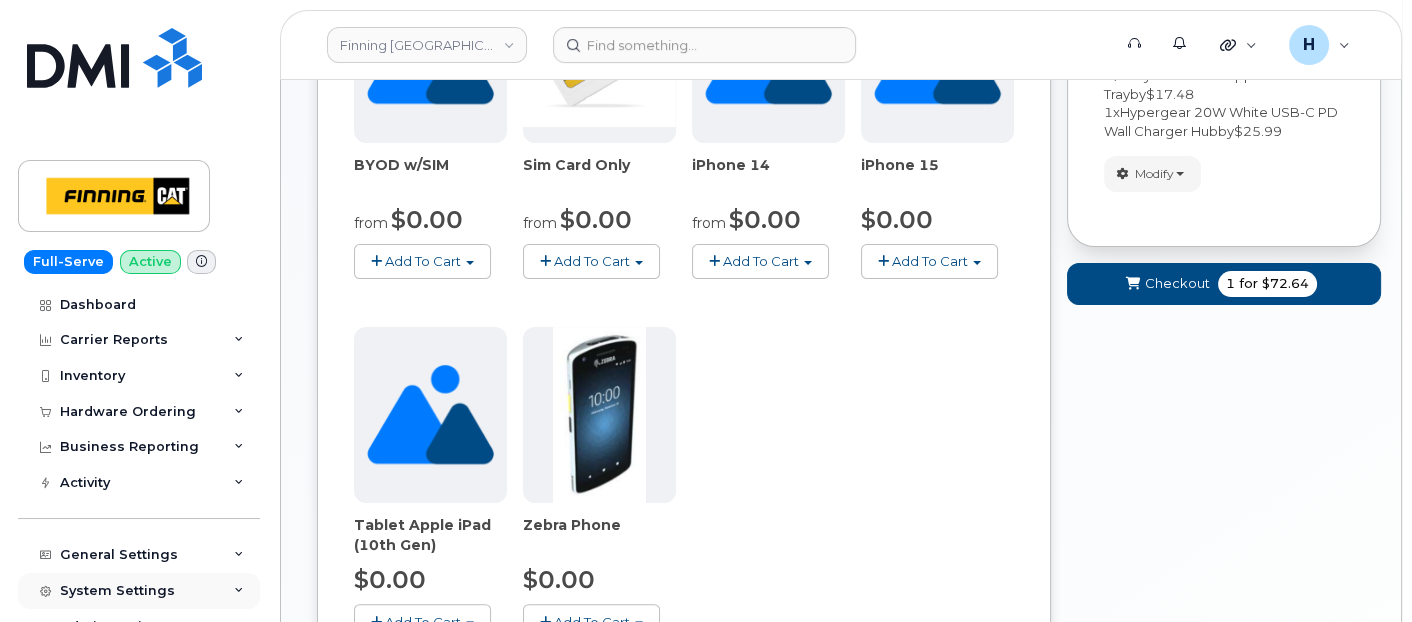 scroll, scrollTop: 1122, scrollLeft: 0, axis: vertical 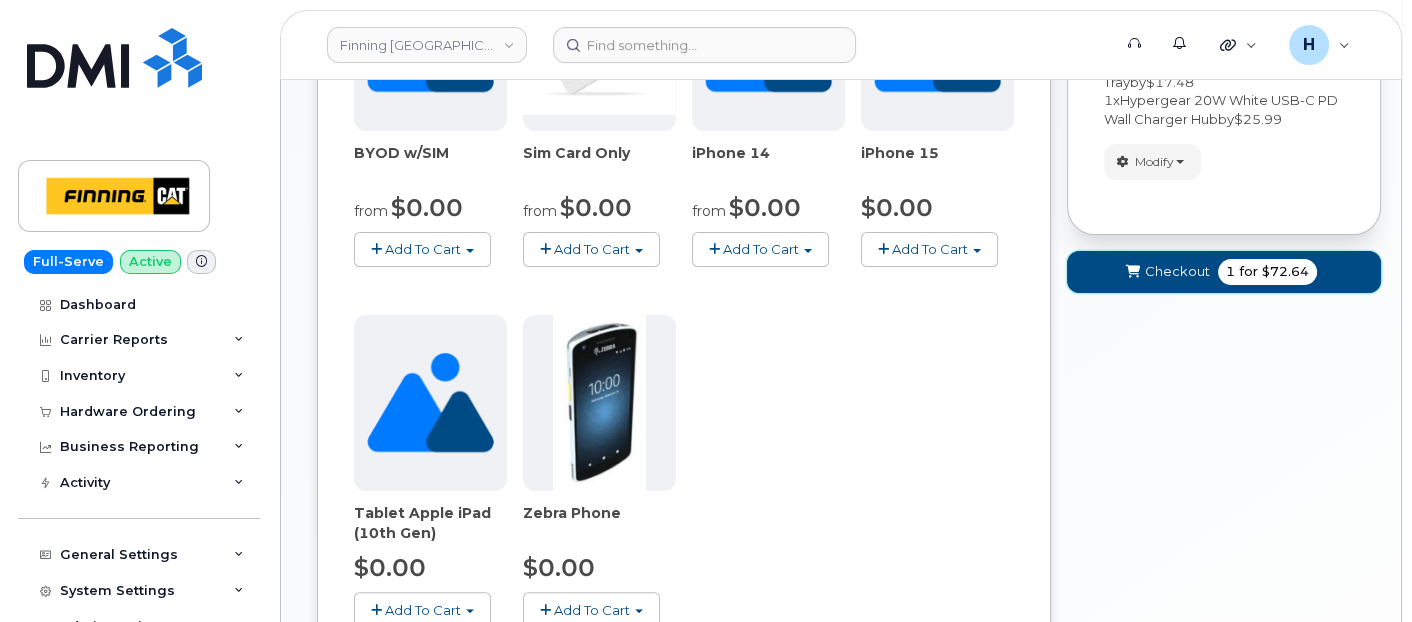 click on "Checkout" at bounding box center [1177, 271] 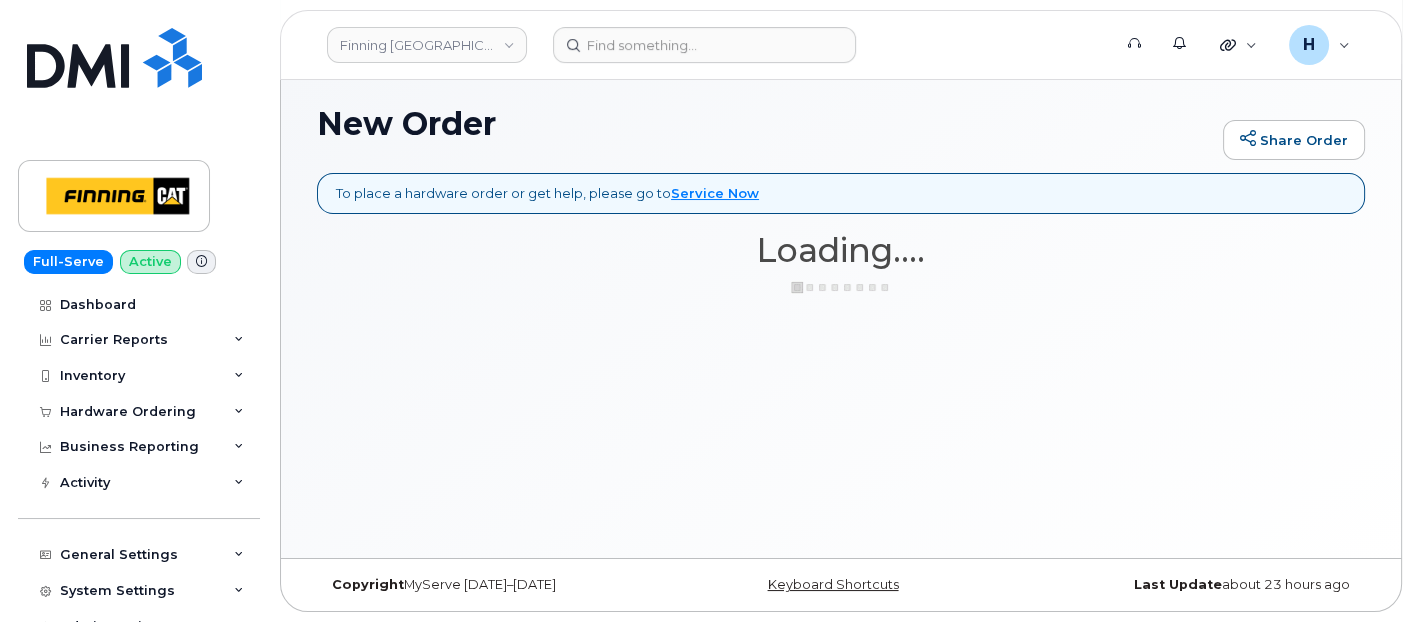 scroll, scrollTop: 130, scrollLeft: 0, axis: vertical 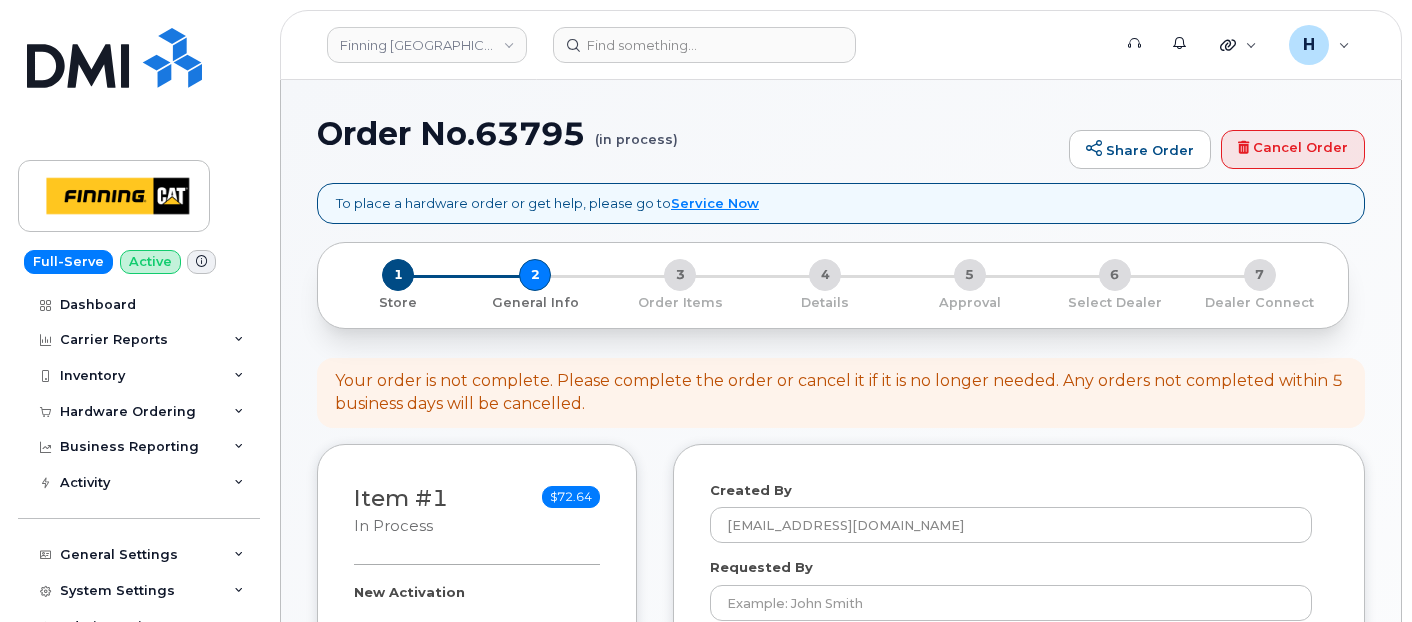 select 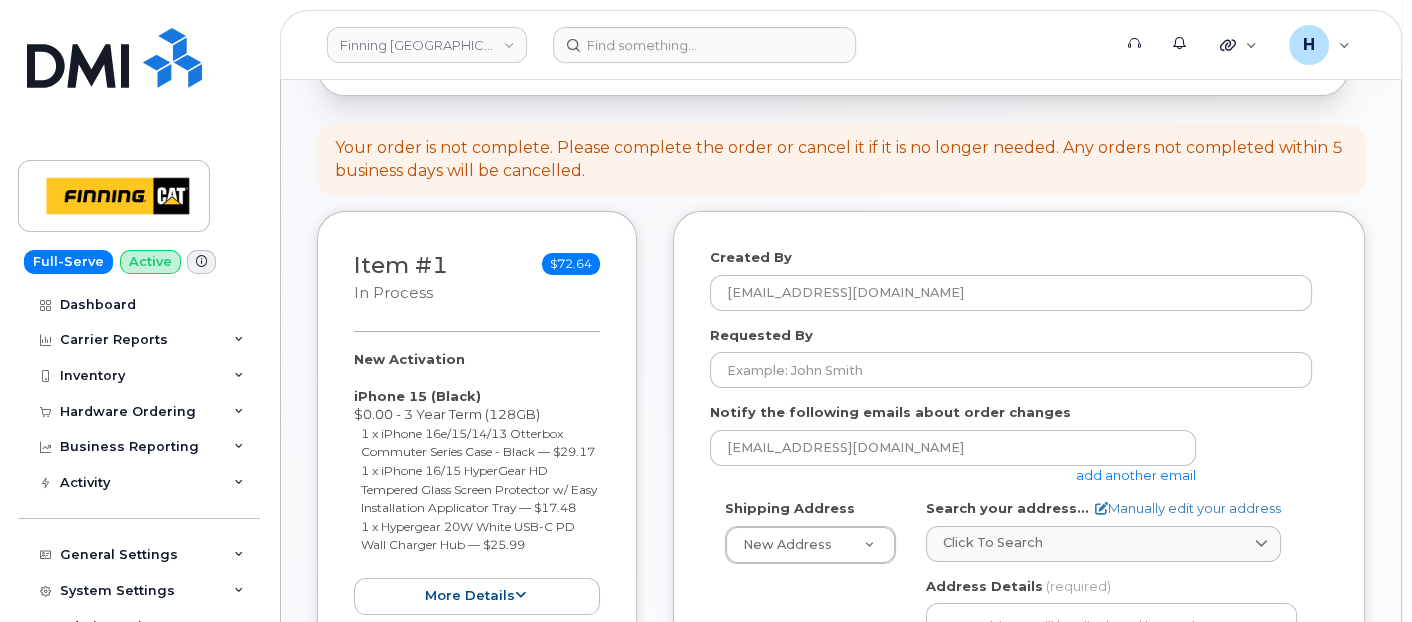 scroll, scrollTop: 444, scrollLeft: 0, axis: vertical 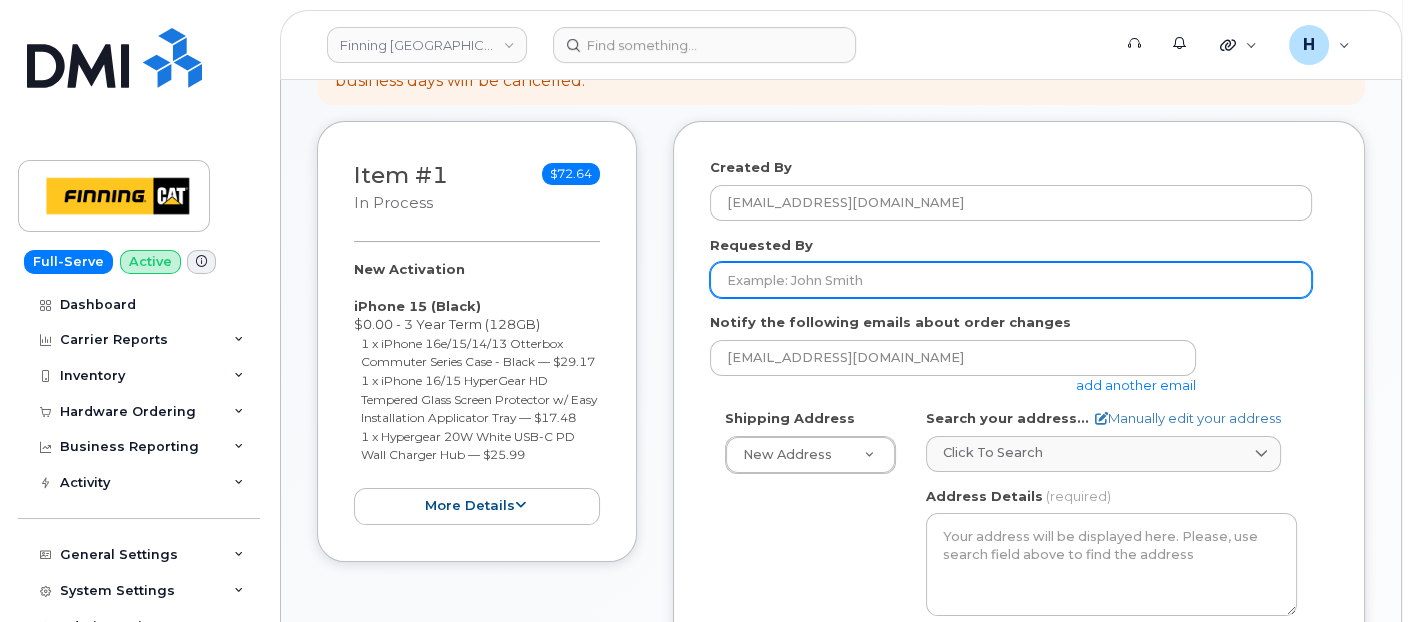 click on "Requested By" at bounding box center (1011, 280) 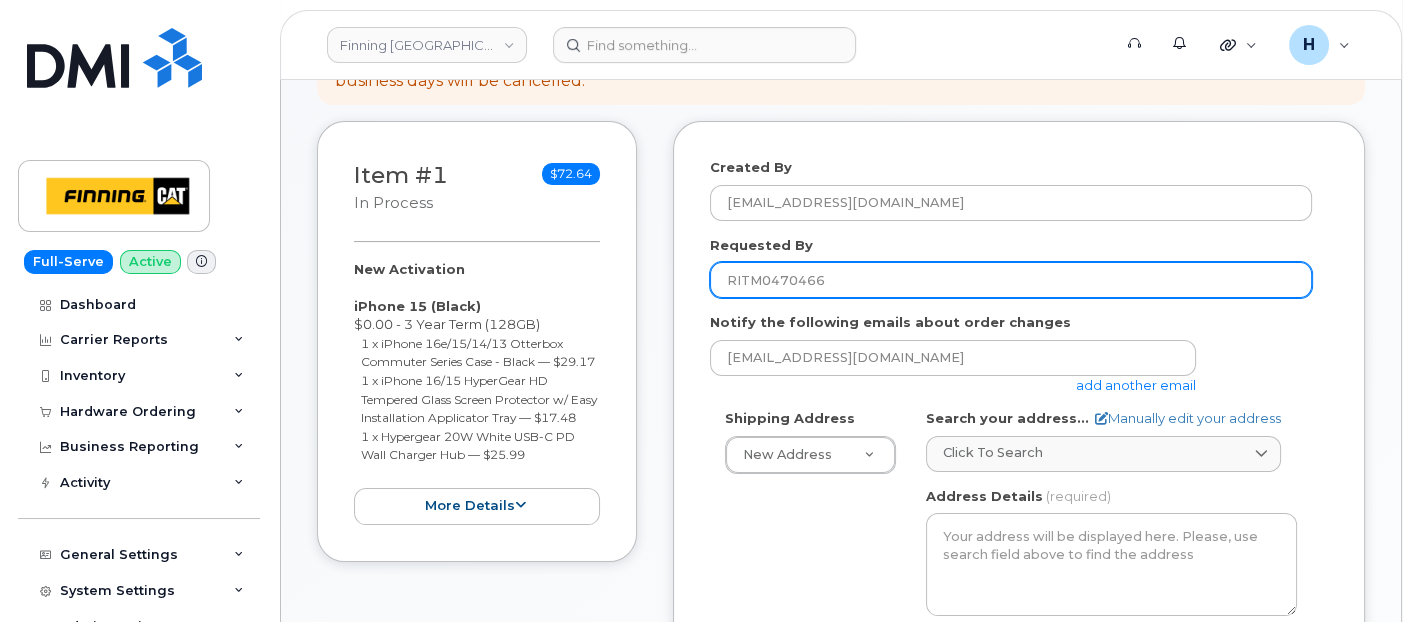 type on "RITM0470466" 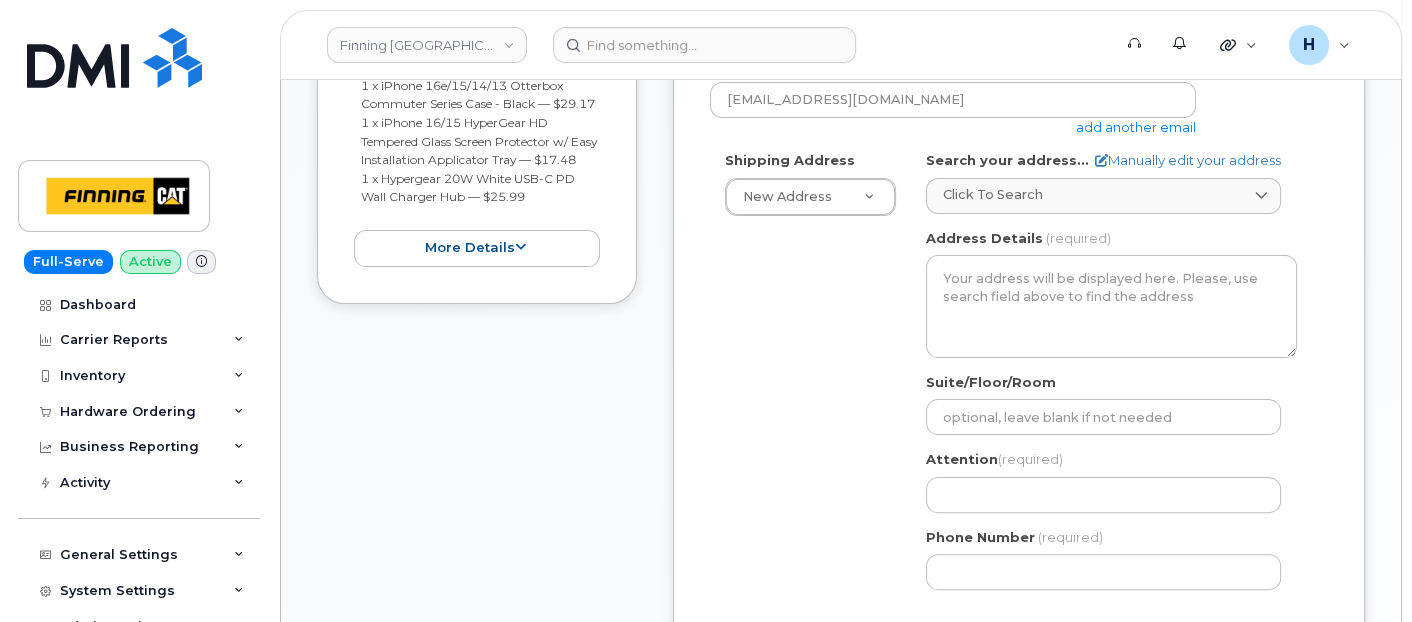 scroll, scrollTop: 777, scrollLeft: 0, axis: vertical 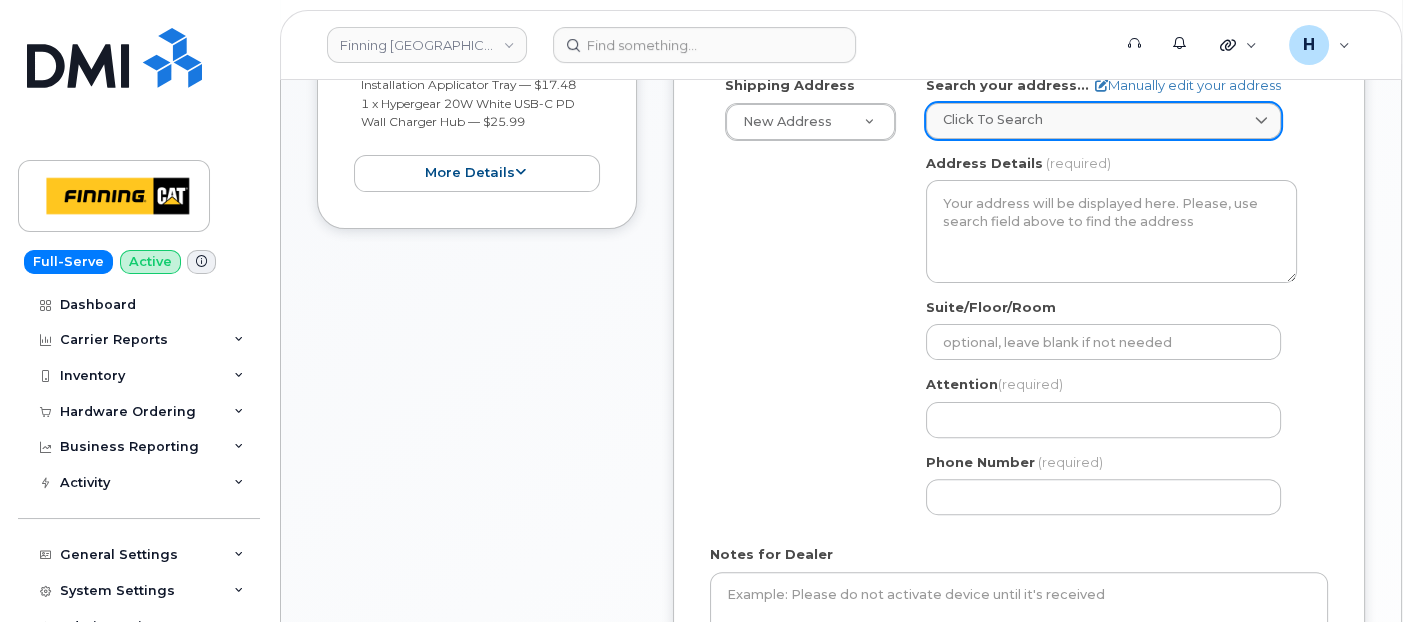 click on "Click to search" 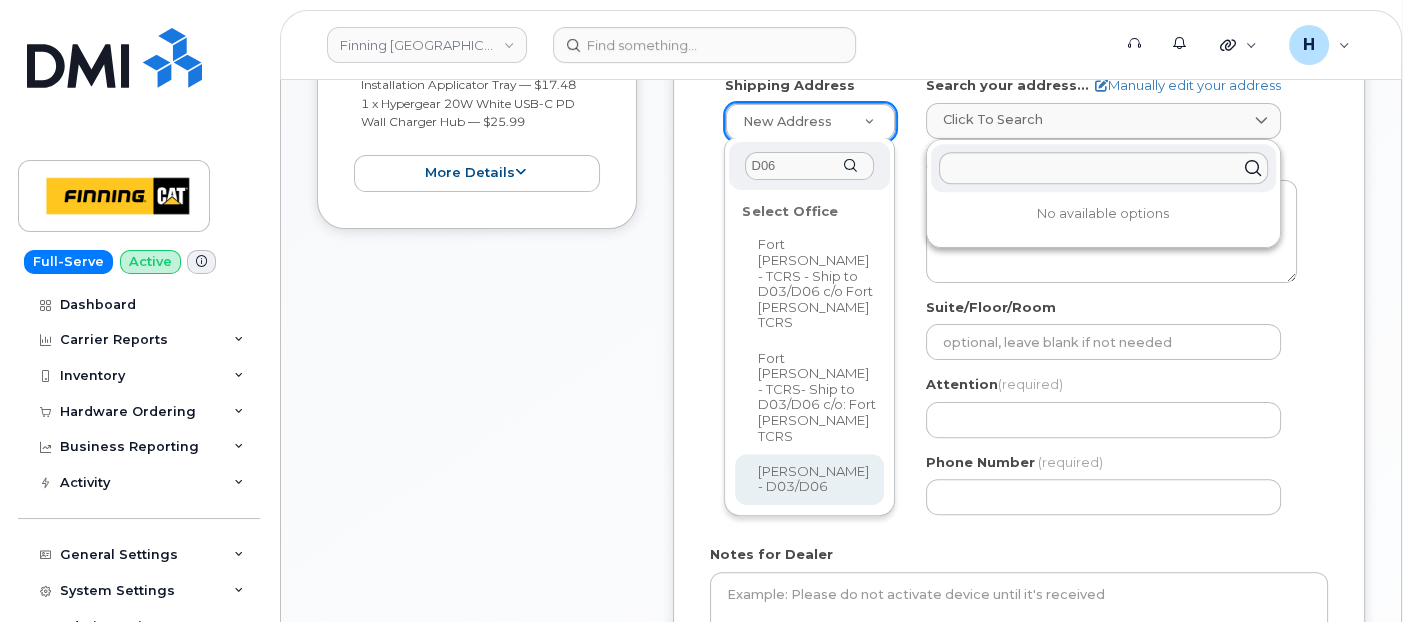 type on "D06" 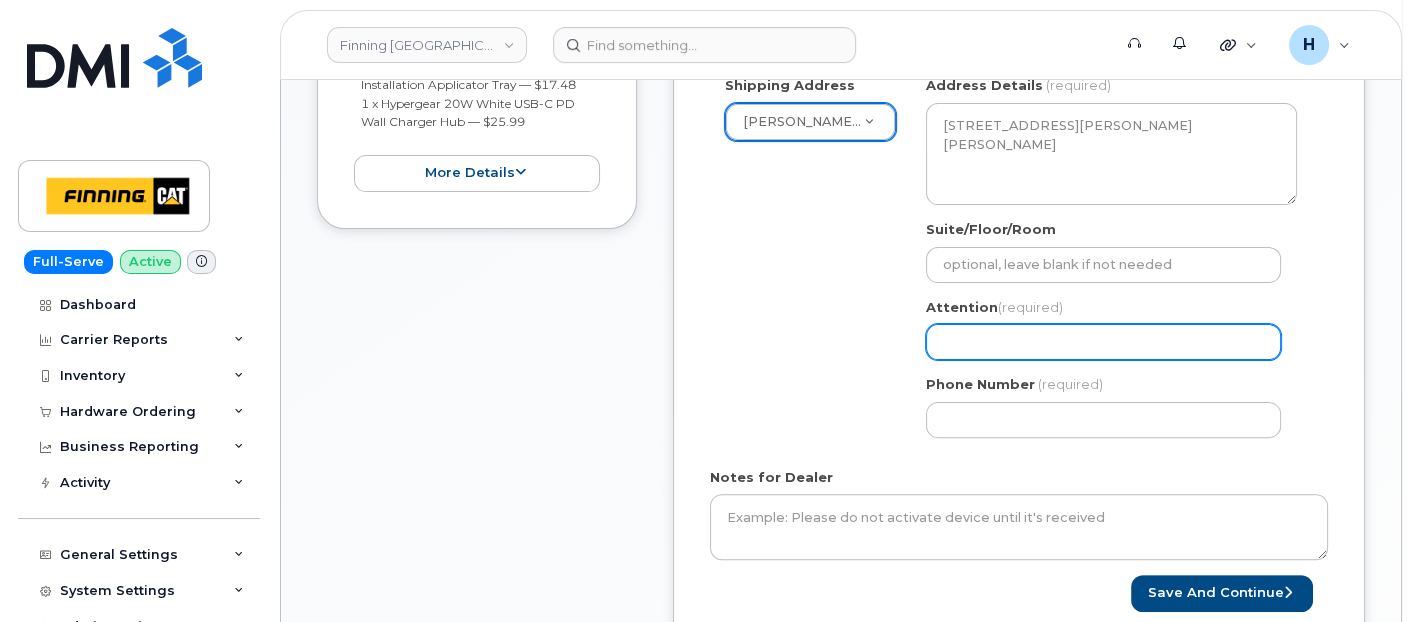 click on "Attention
(required)" at bounding box center (1103, 342) 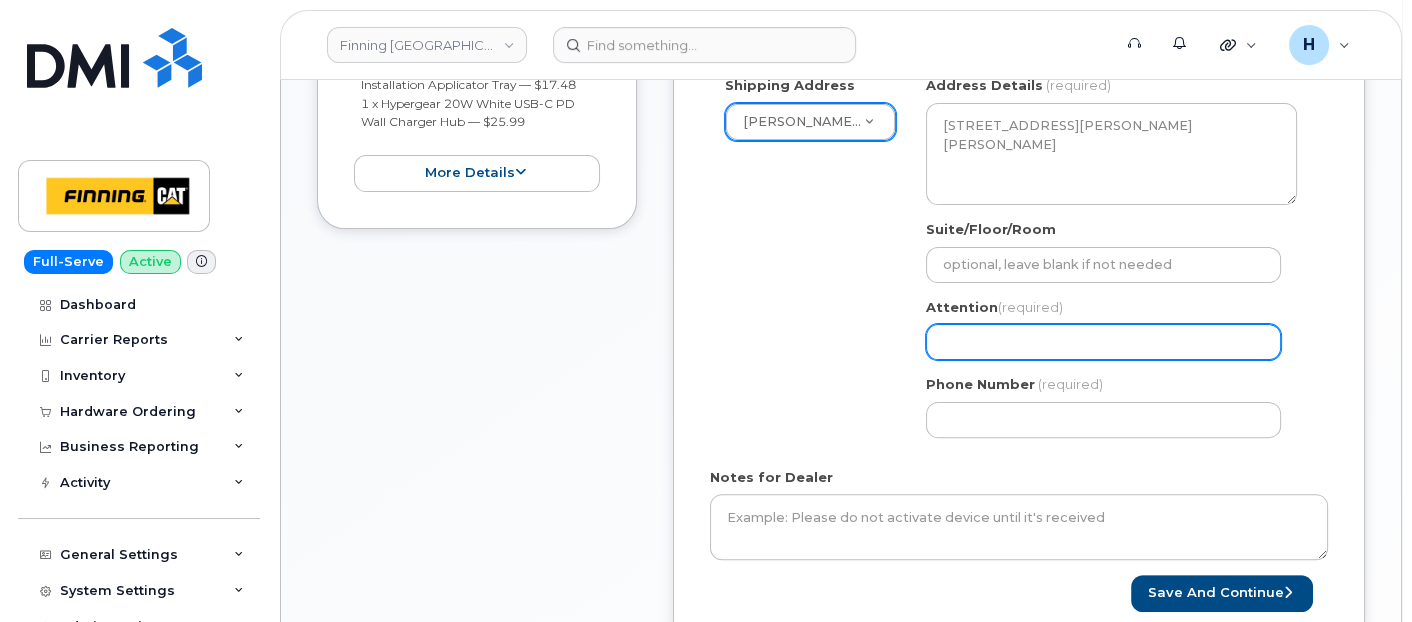 paste on "[PERSON_NAME]" 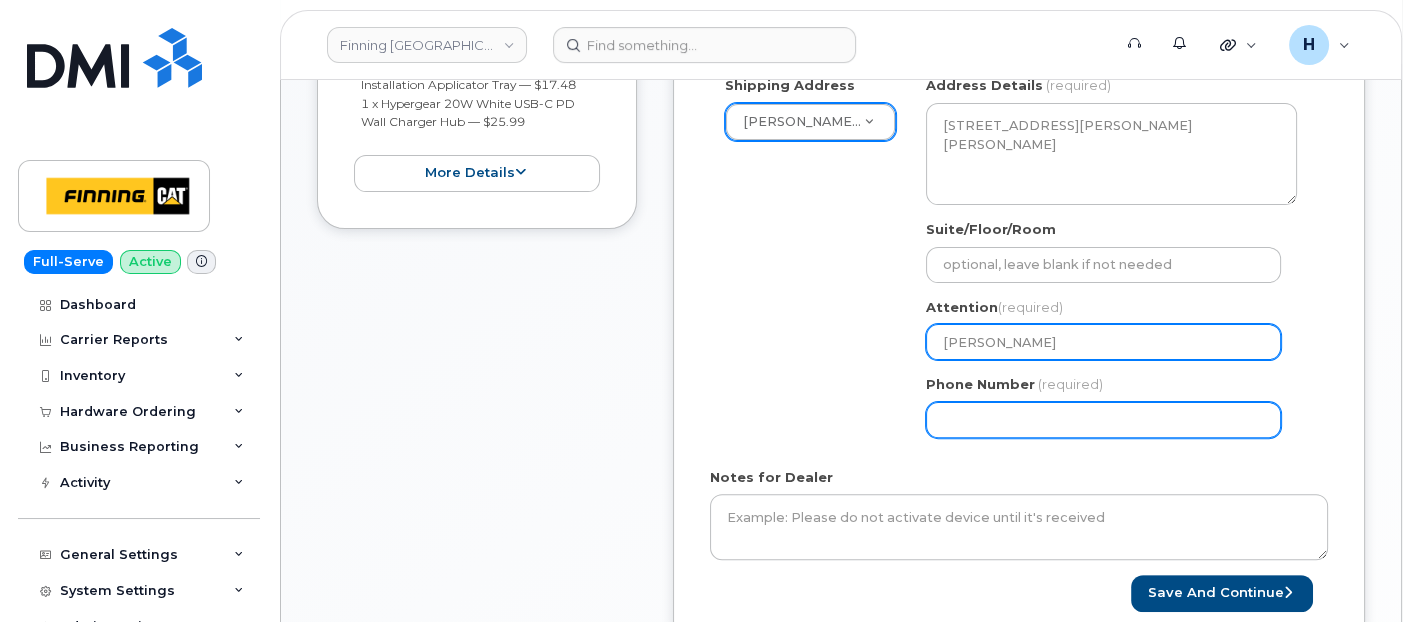type on "[PERSON_NAME]" 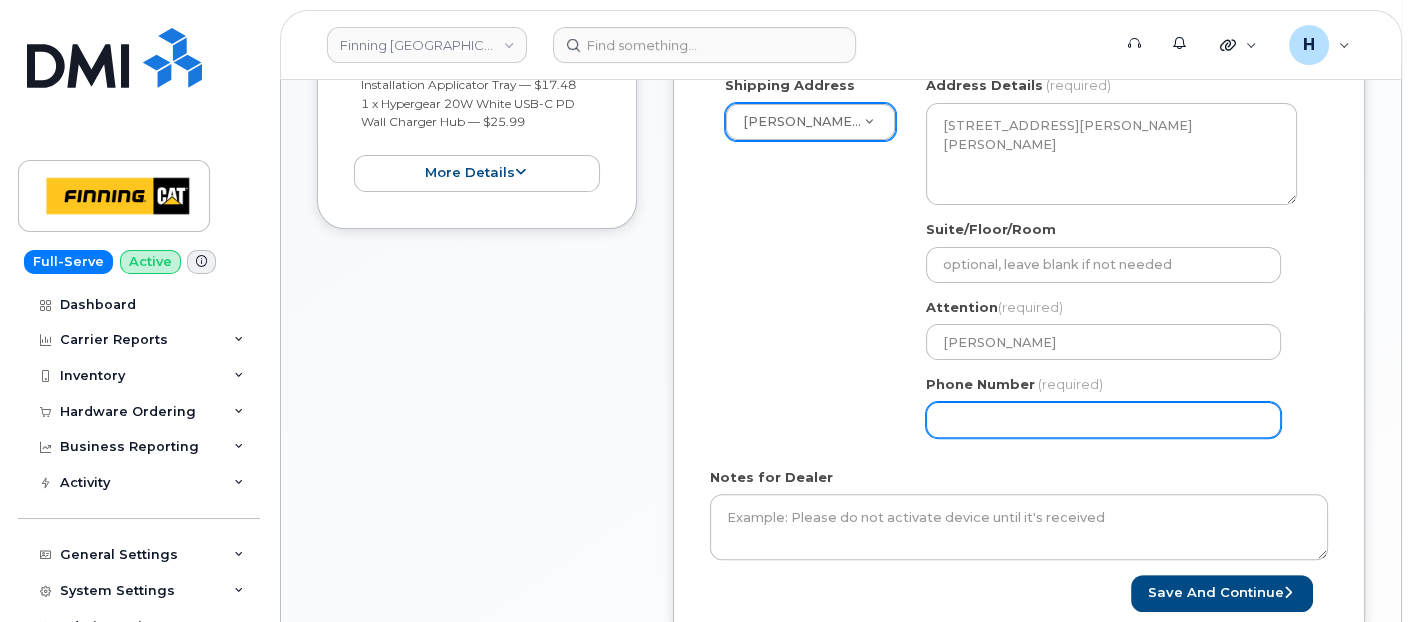 click on "Phone Number" at bounding box center (1103, 420) 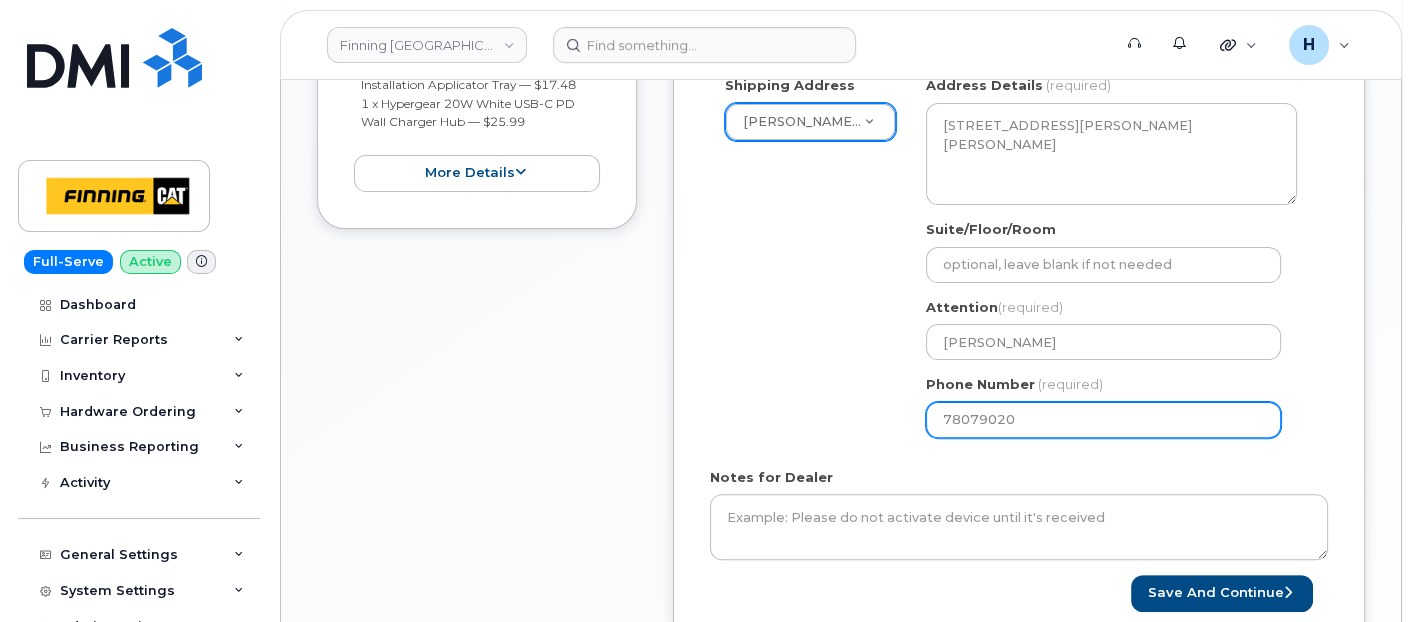 type on "780790201" 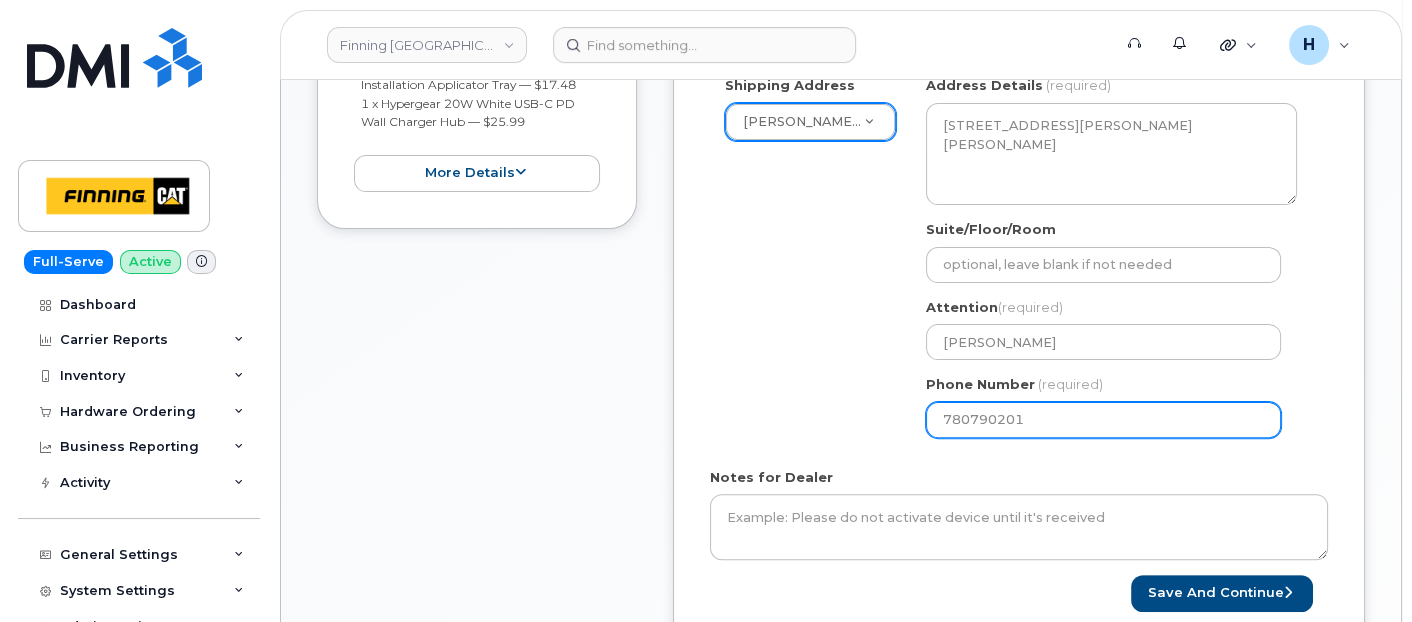 select 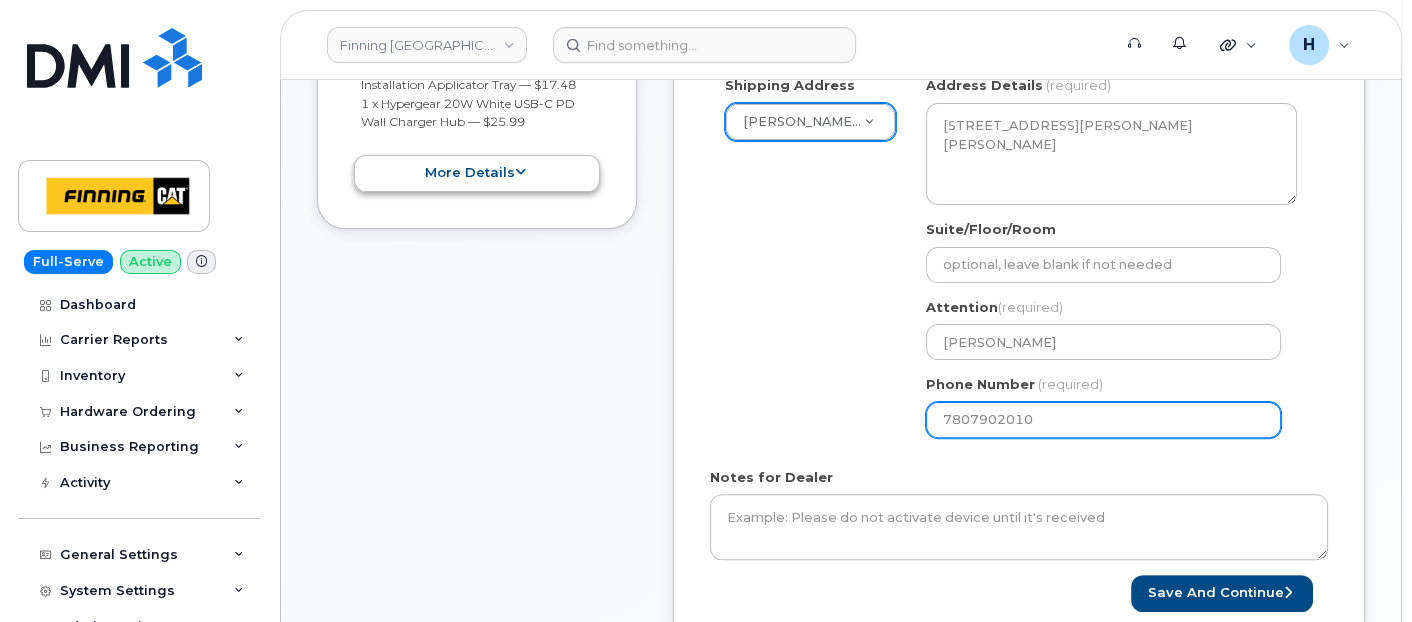 scroll, scrollTop: 333, scrollLeft: 0, axis: vertical 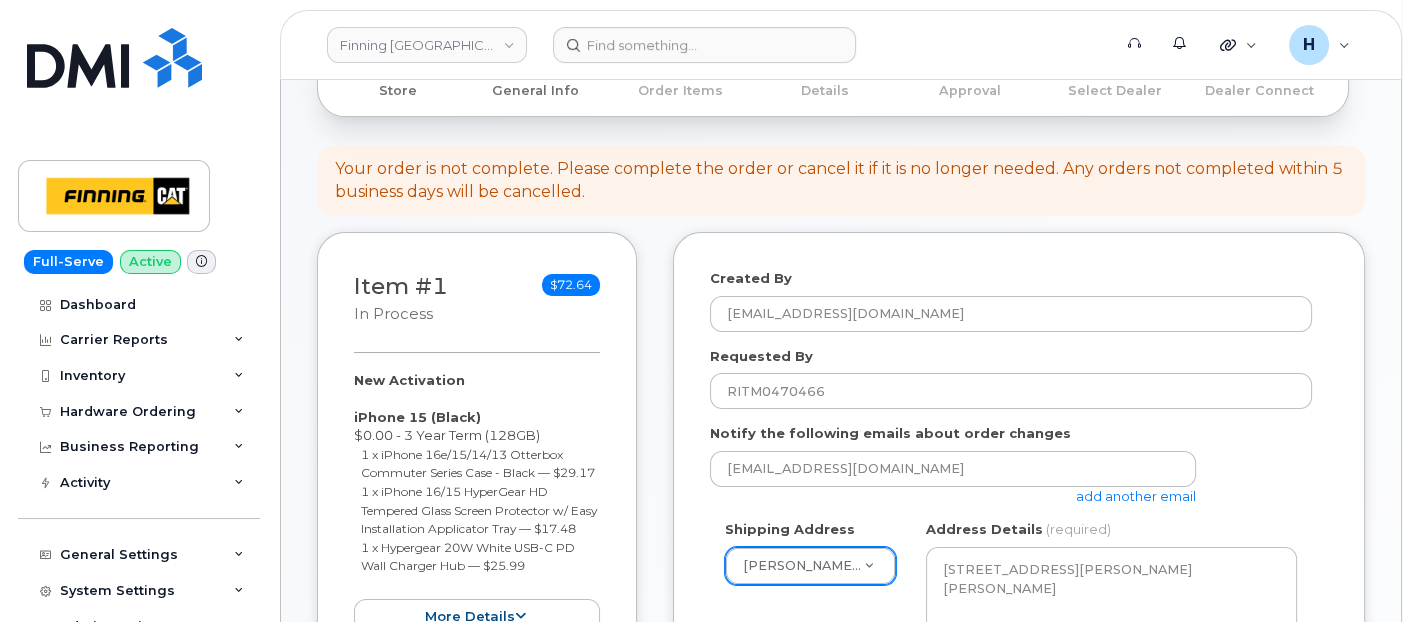 type on "7807902010" 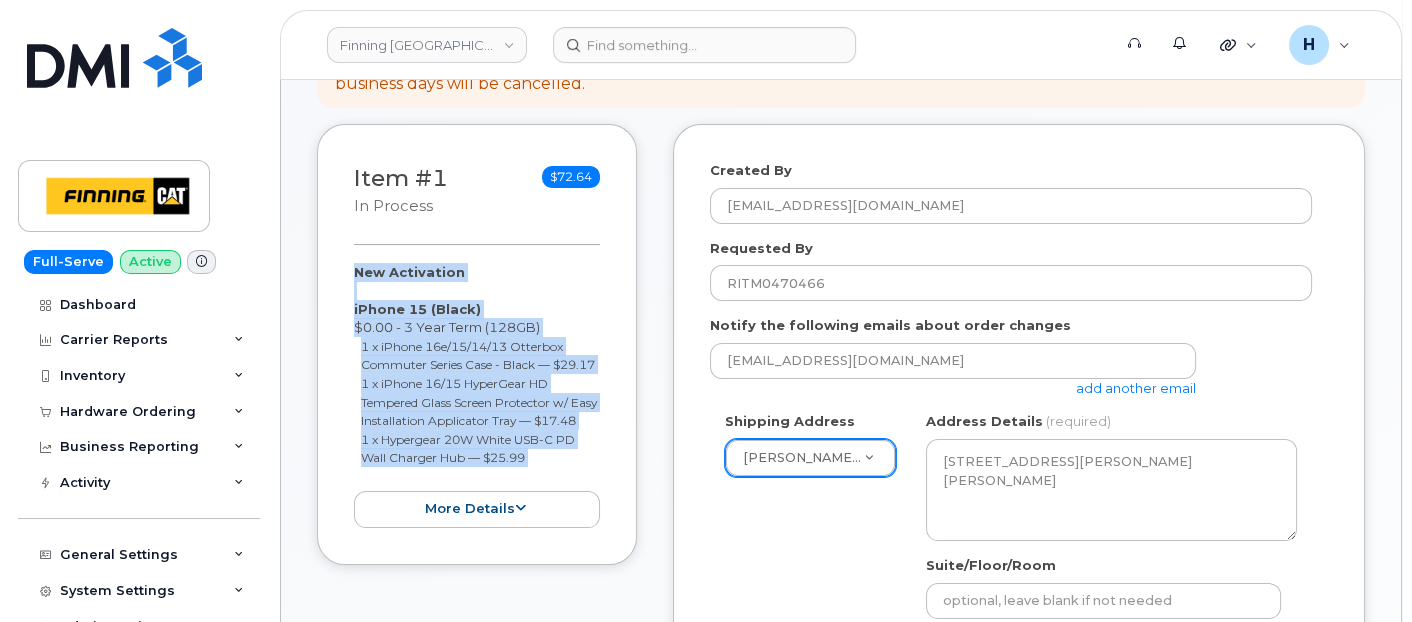 scroll, scrollTop: 460, scrollLeft: 0, axis: vertical 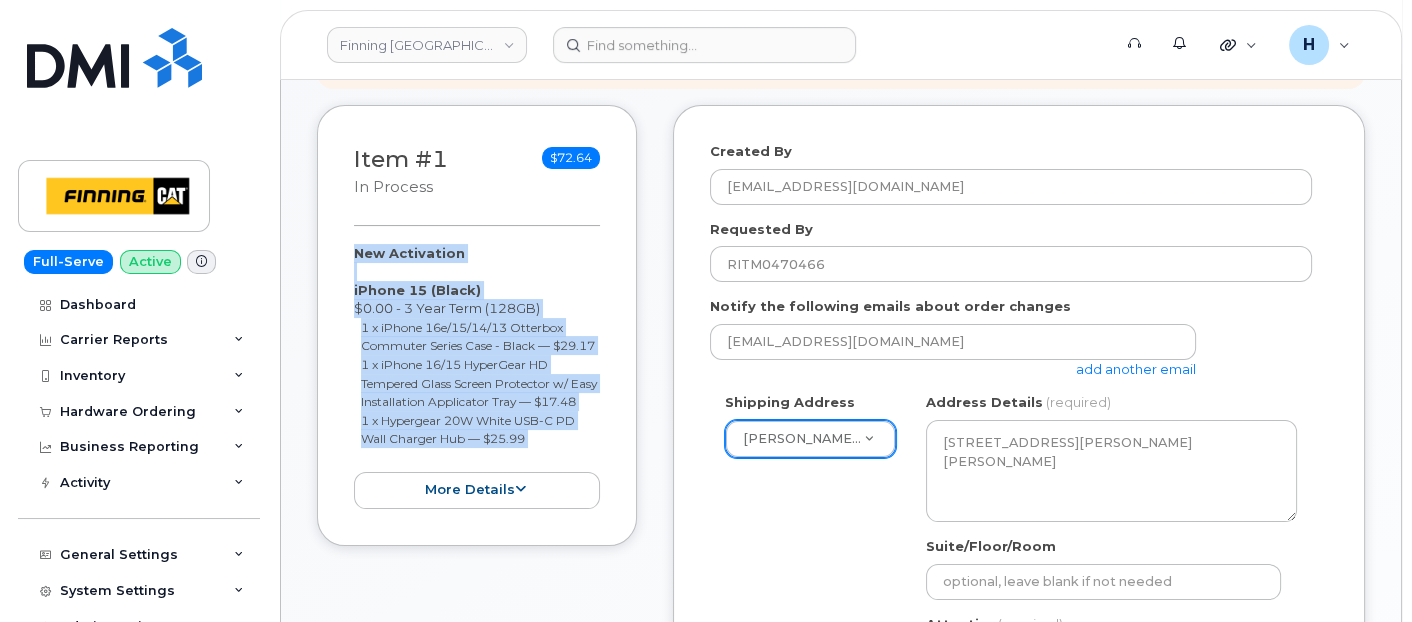 drag, startPoint x: 374, startPoint y: 389, endPoint x: 548, endPoint y: 481, distance: 196.8248 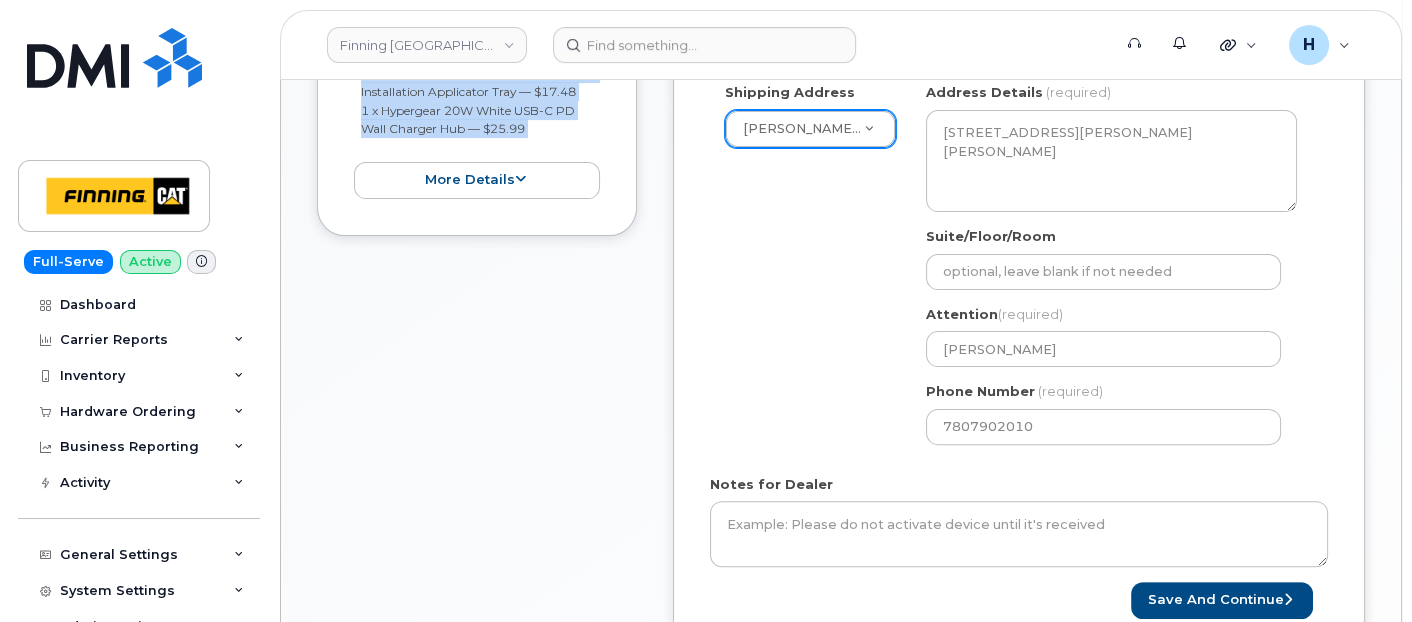 scroll, scrollTop: 904, scrollLeft: 0, axis: vertical 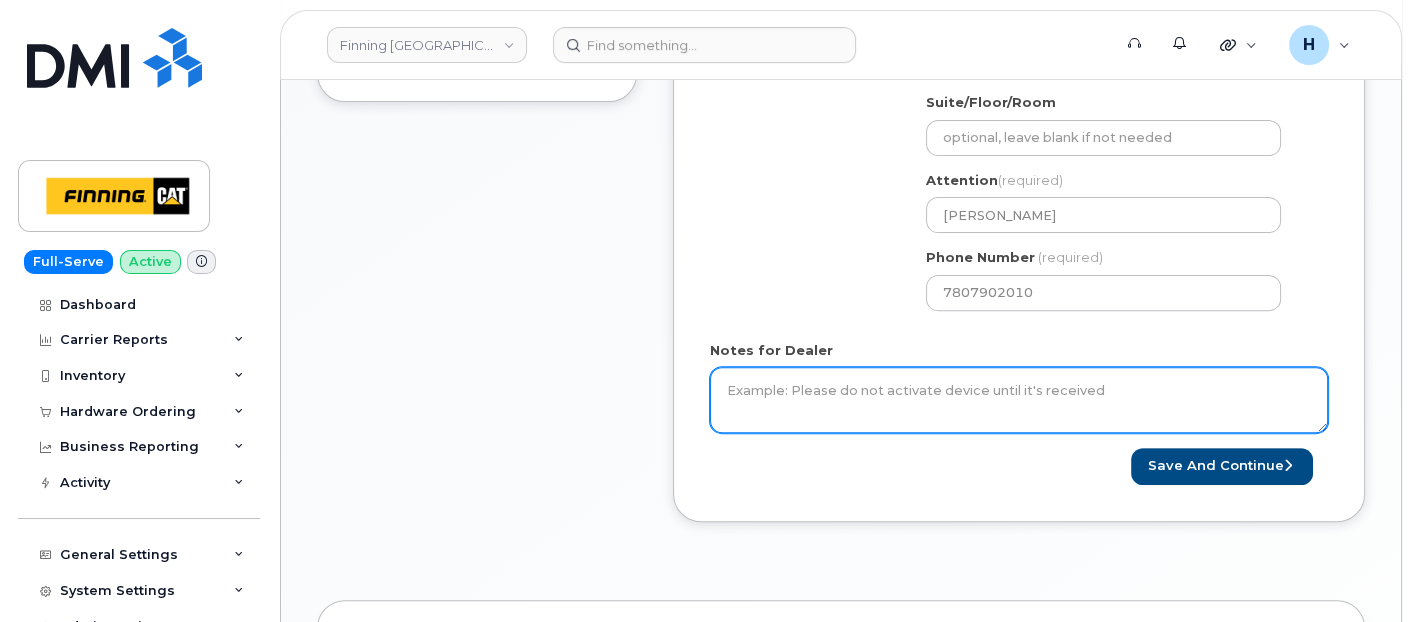 click on "Notes for Dealer" at bounding box center (1019, 400) 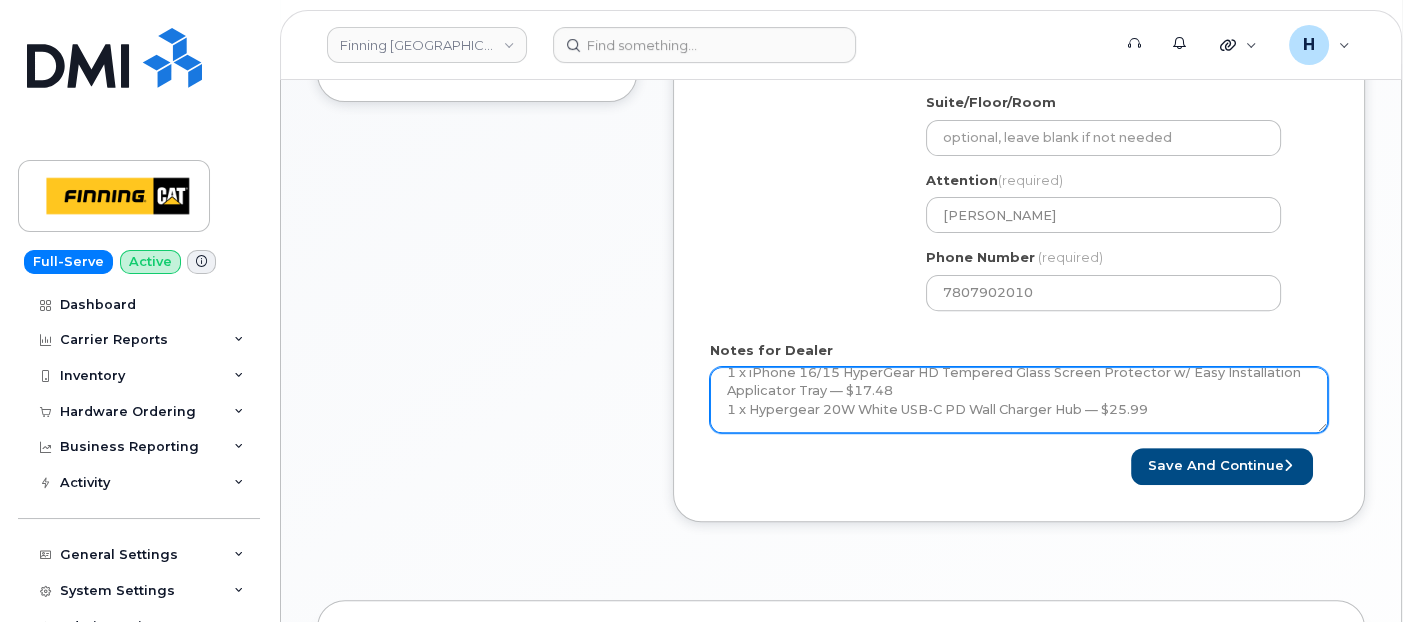 scroll, scrollTop: 131, scrollLeft: 0, axis: vertical 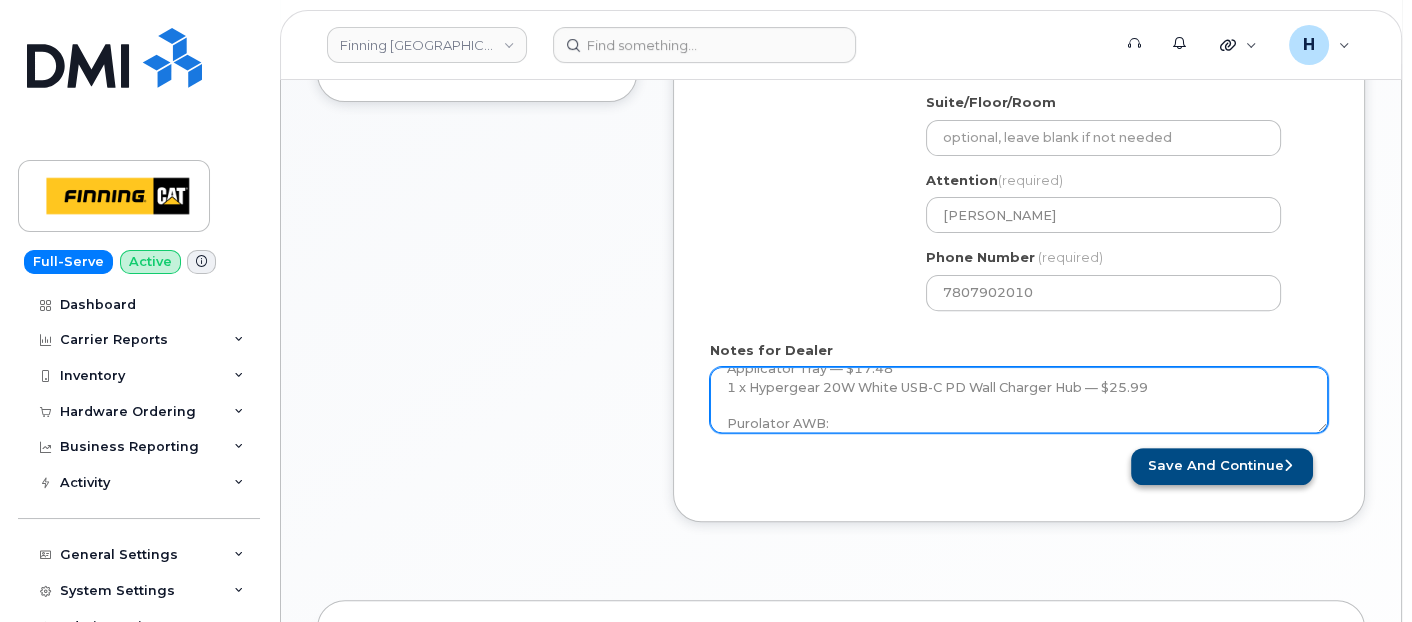type on "New Activation
iPhone 15 (Black)
$0.00 - 3 Year Term (128GB)
1 x iPhone 16e/15/14/13 Otterbox Commuter Series Case - Black — $29.17
1 x iPhone 16/15 HyperGear HD Tempered Glass Screen Protector w/ Easy Installation Applicator Tray — $17.48
1 x Hypergear 20W White USB-C PD Wall Charger Hub — $25.99
Purolator AWB:" 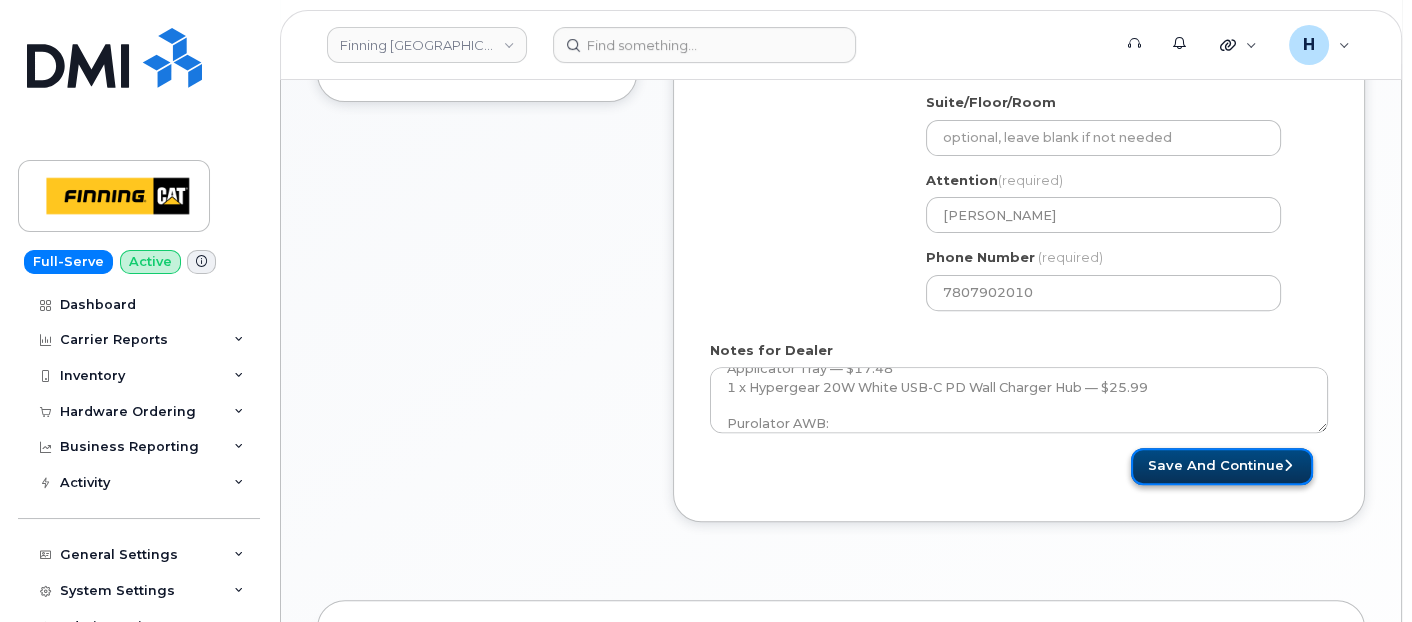 click on "Save and Continue" at bounding box center [1222, 466] 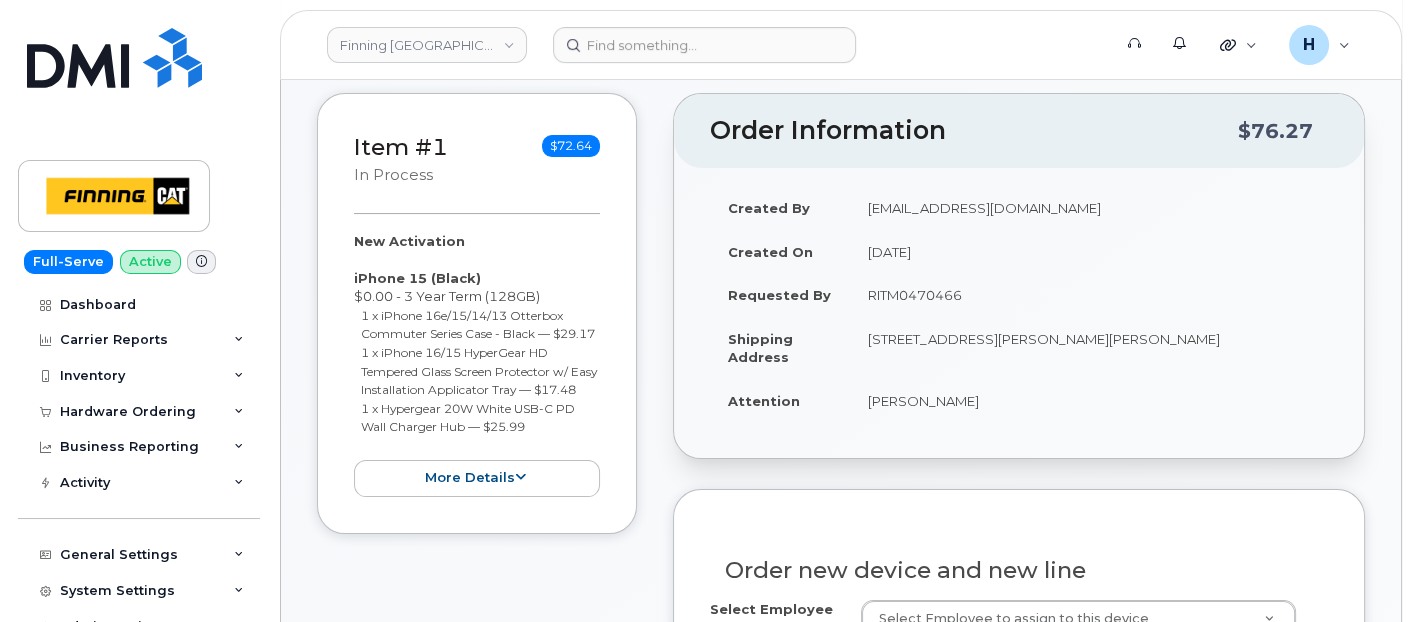 scroll, scrollTop: 555, scrollLeft: 0, axis: vertical 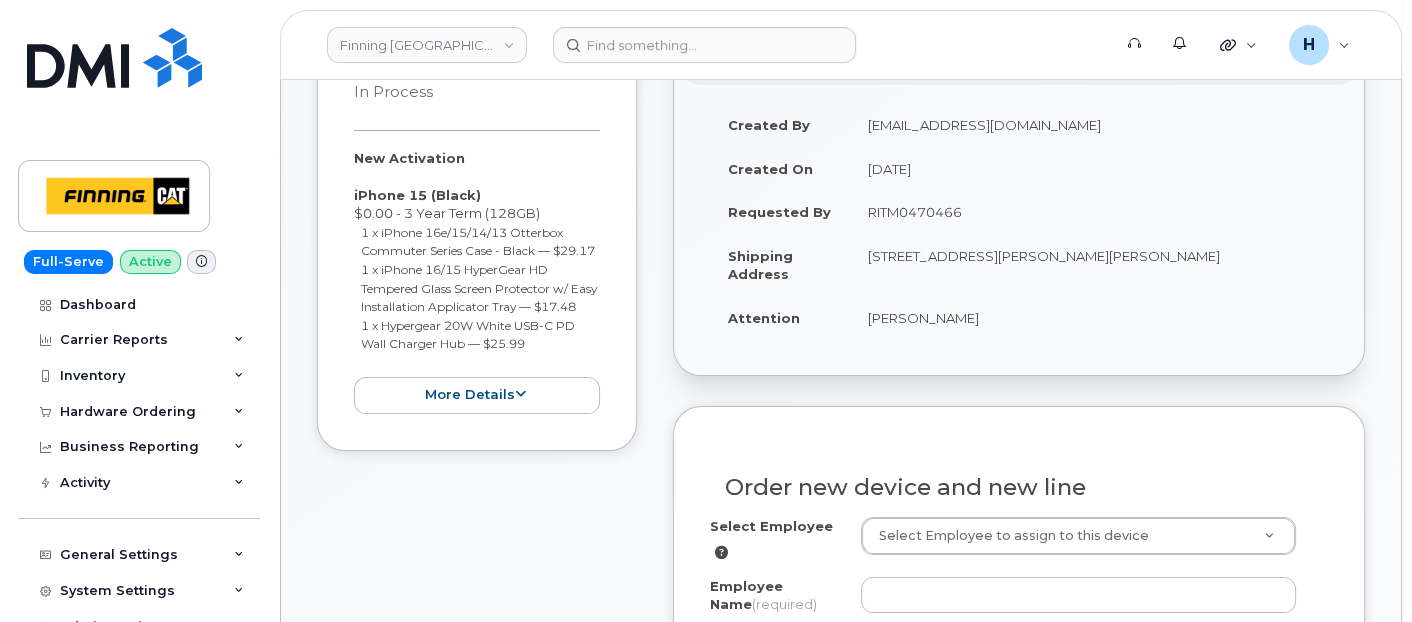 drag, startPoint x: 853, startPoint y: 205, endPoint x: 976, endPoint y: 204, distance: 123.00407 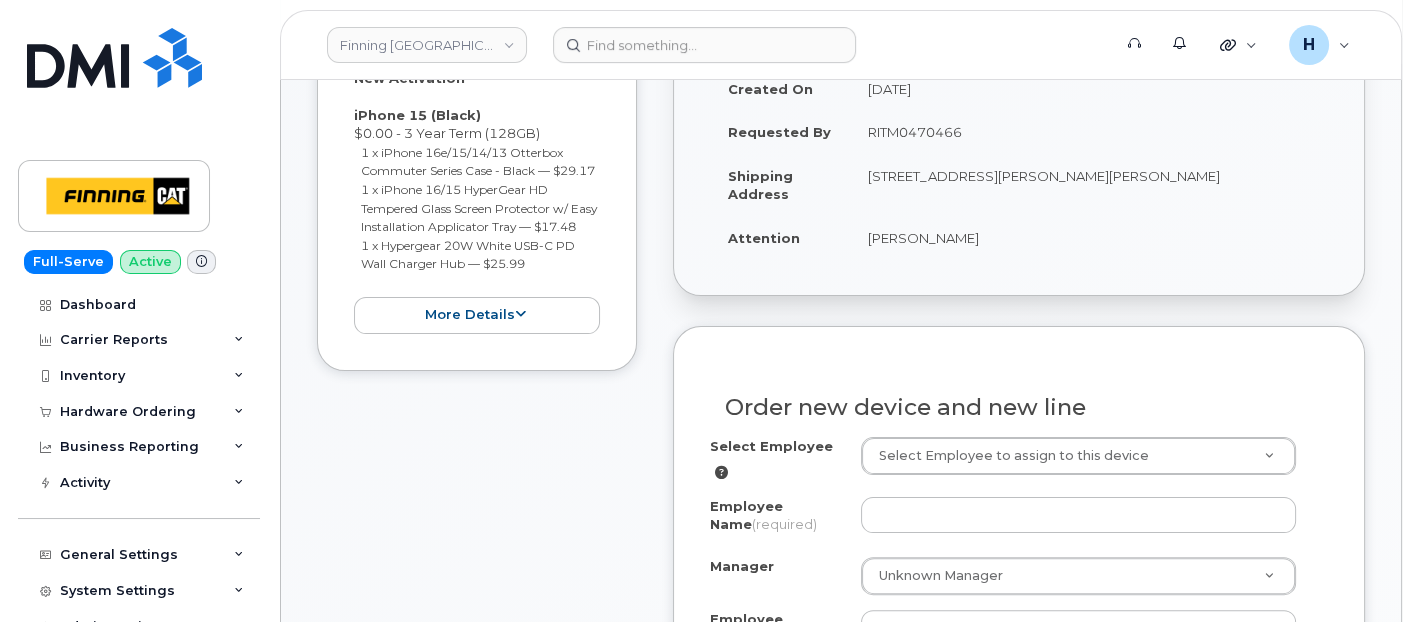 scroll, scrollTop: 666, scrollLeft: 0, axis: vertical 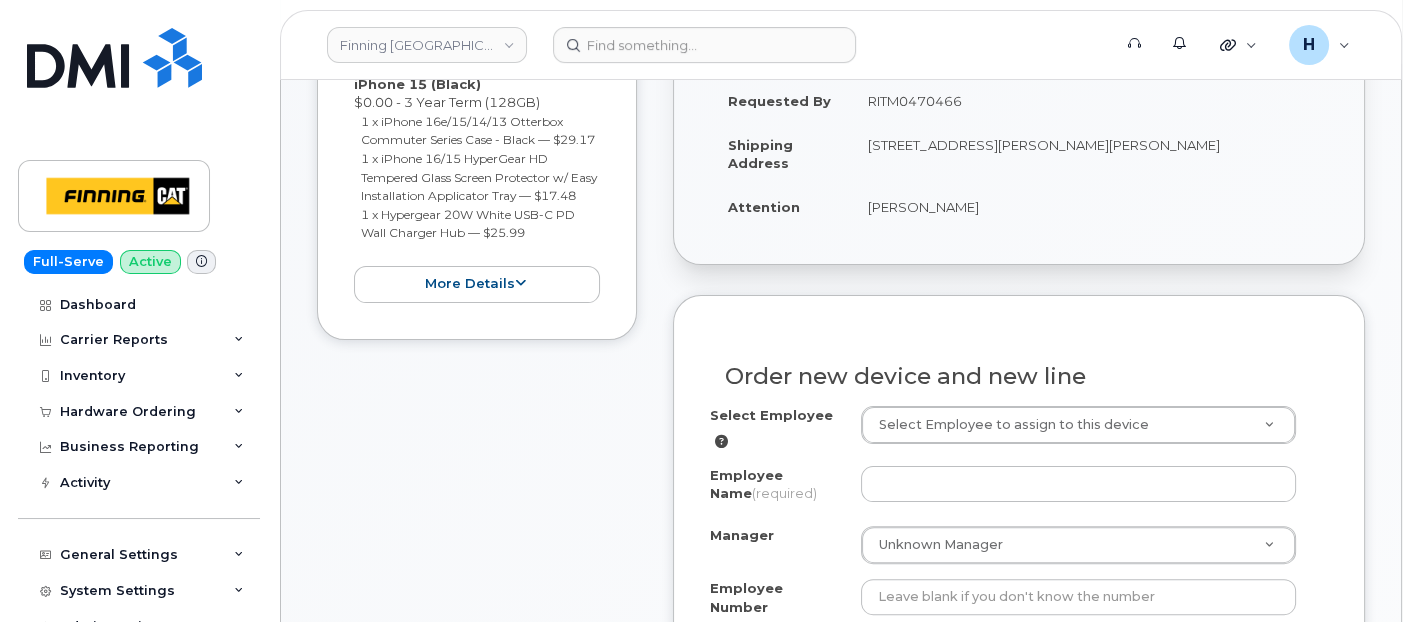 drag, startPoint x: 843, startPoint y: 203, endPoint x: 1011, endPoint y: 205, distance: 168.0119 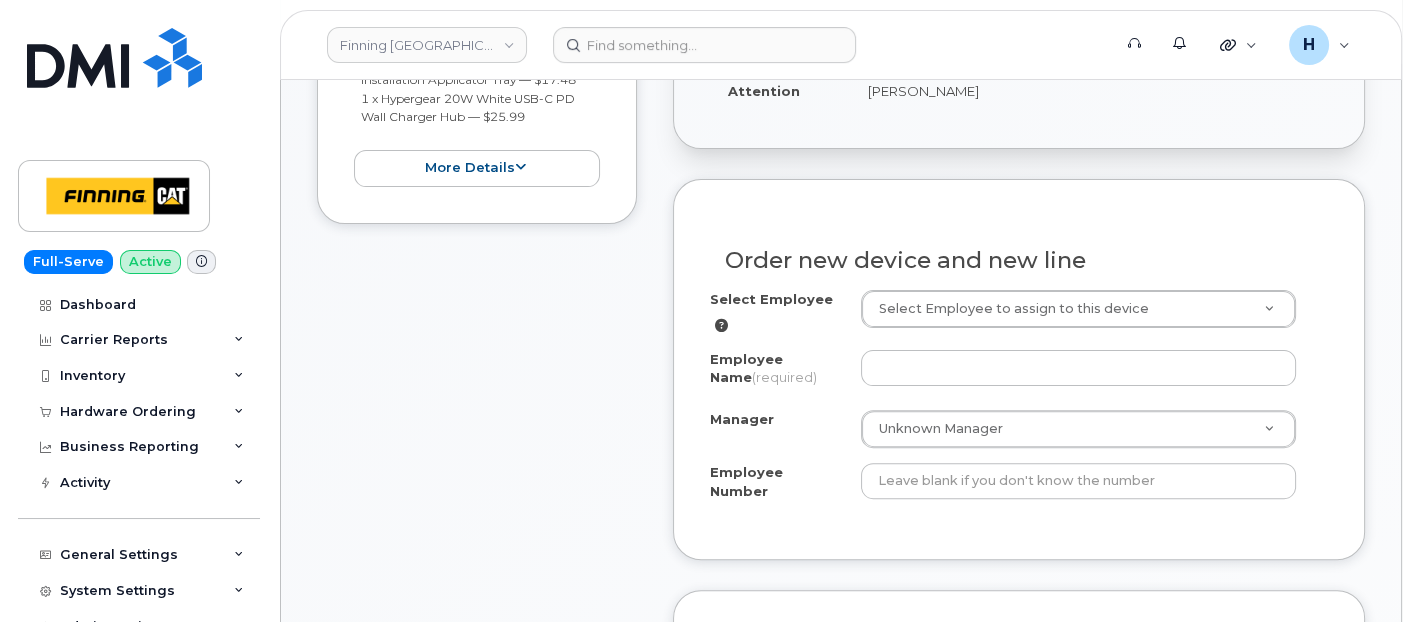 scroll, scrollTop: 888, scrollLeft: 0, axis: vertical 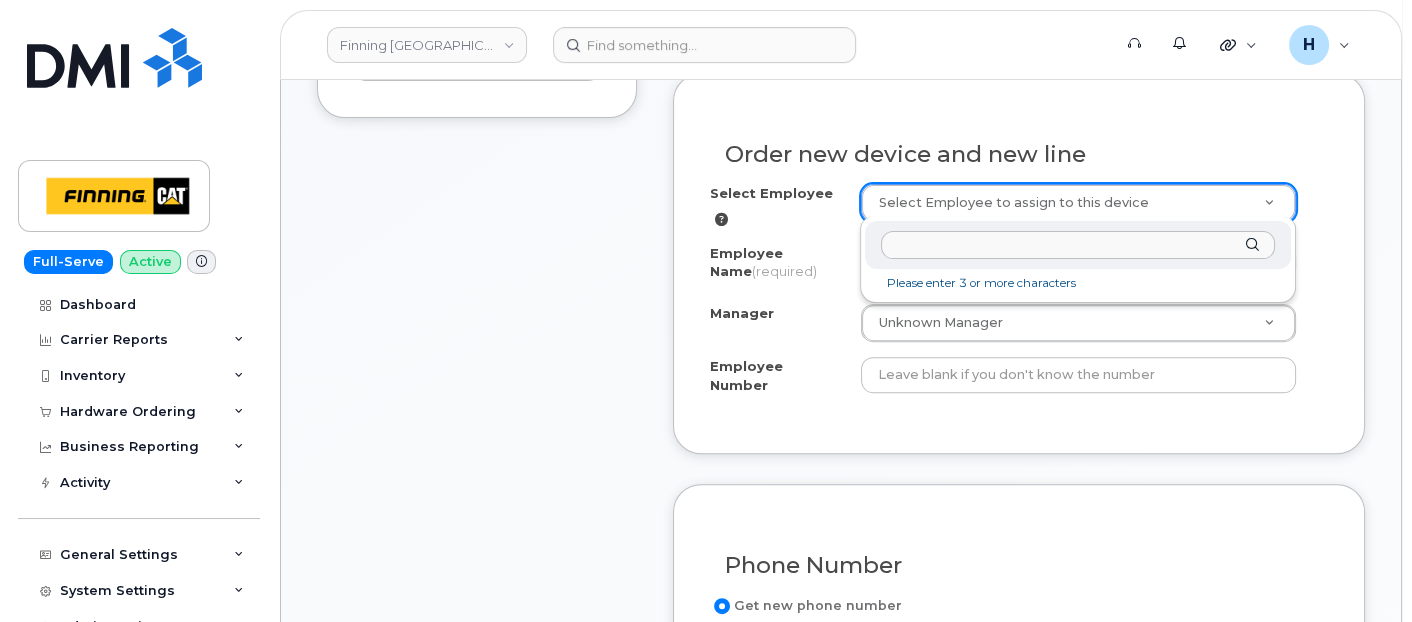 drag, startPoint x: 907, startPoint y: 189, endPoint x: 1182, endPoint y: 353, distance: 320.189 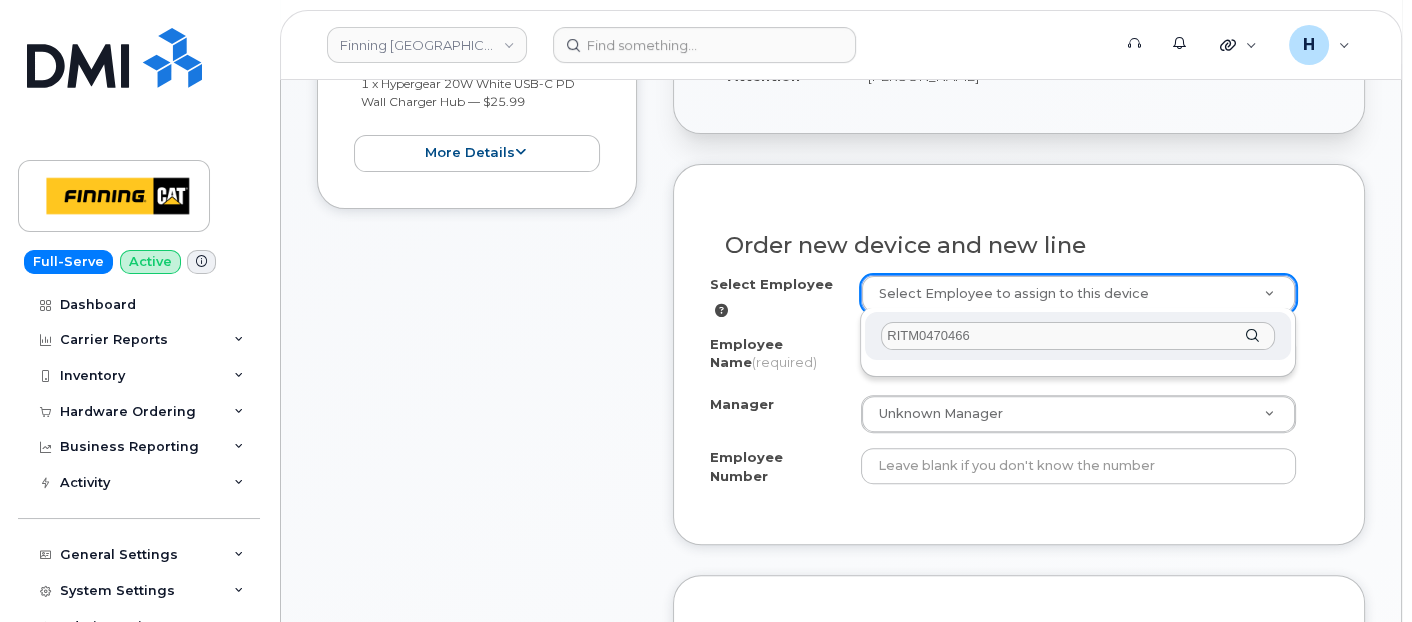 scroll, scrollTop: 666, scrollLeft: 0, axis: vertical 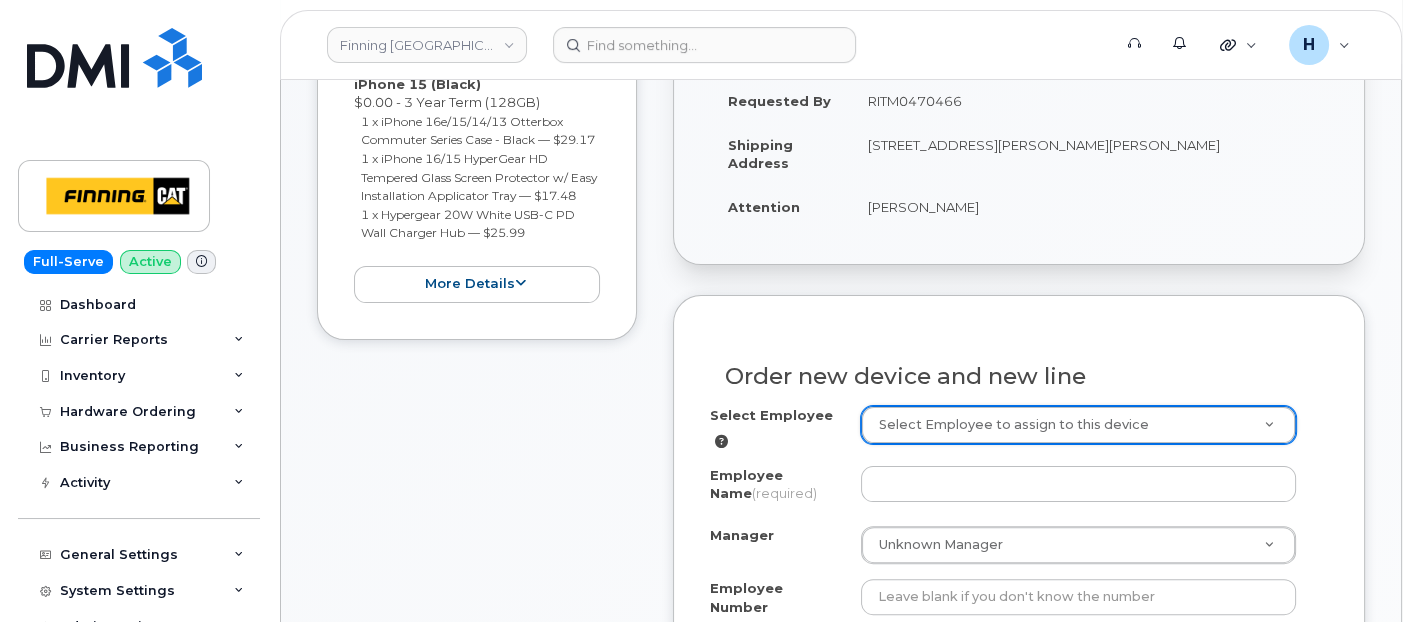drag, startPoint x: 862, startPoint y: 208, endPoint x: 1021, endPoint y: 210, distance: 159.01257 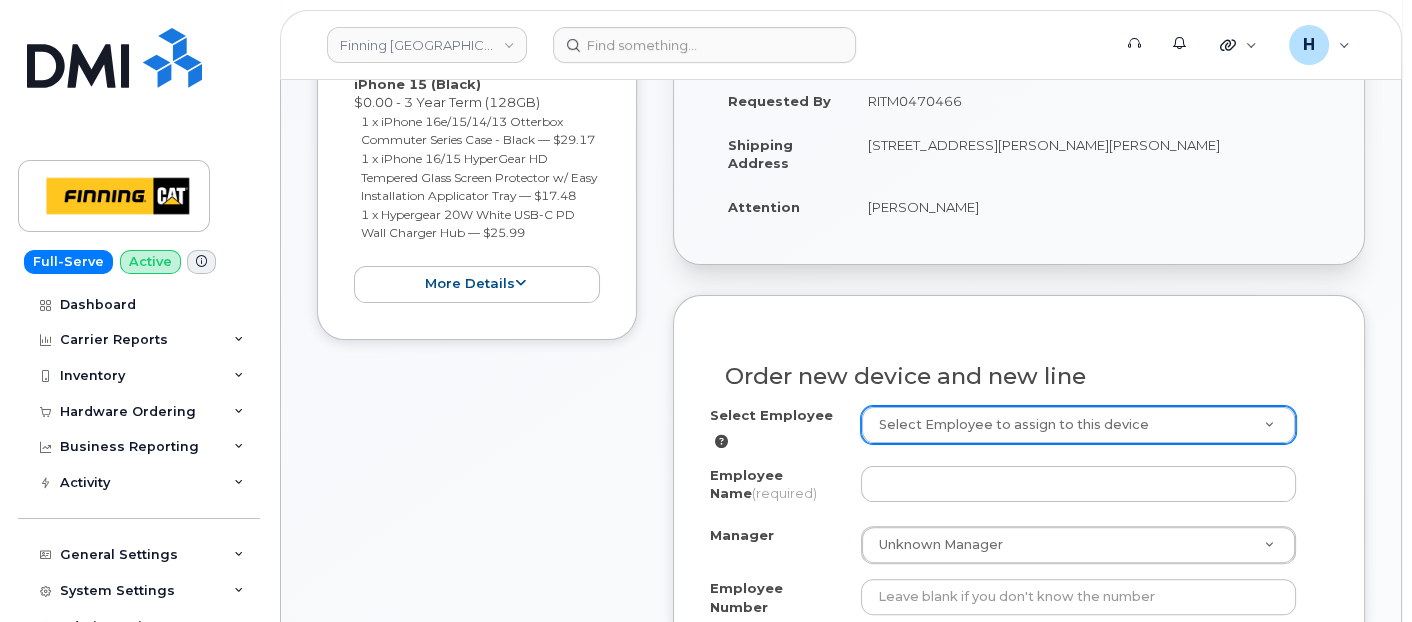 drag, startPoint x: 985, startPoint y: 188, endPoint x: 865, endPoint y: 190, distance: 120.01666 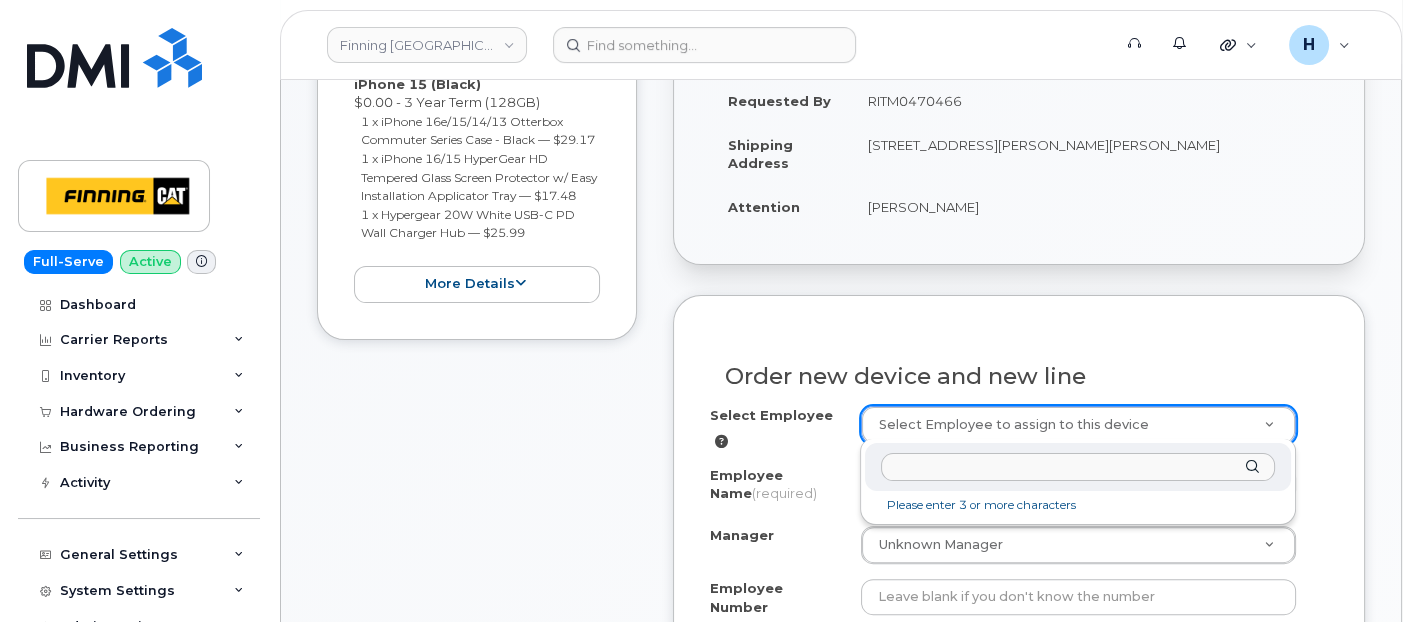 drag, startPoint x: 865, startPoint y: 190, endPoint x: 894, endPoint y: 439, distance: 250.68306 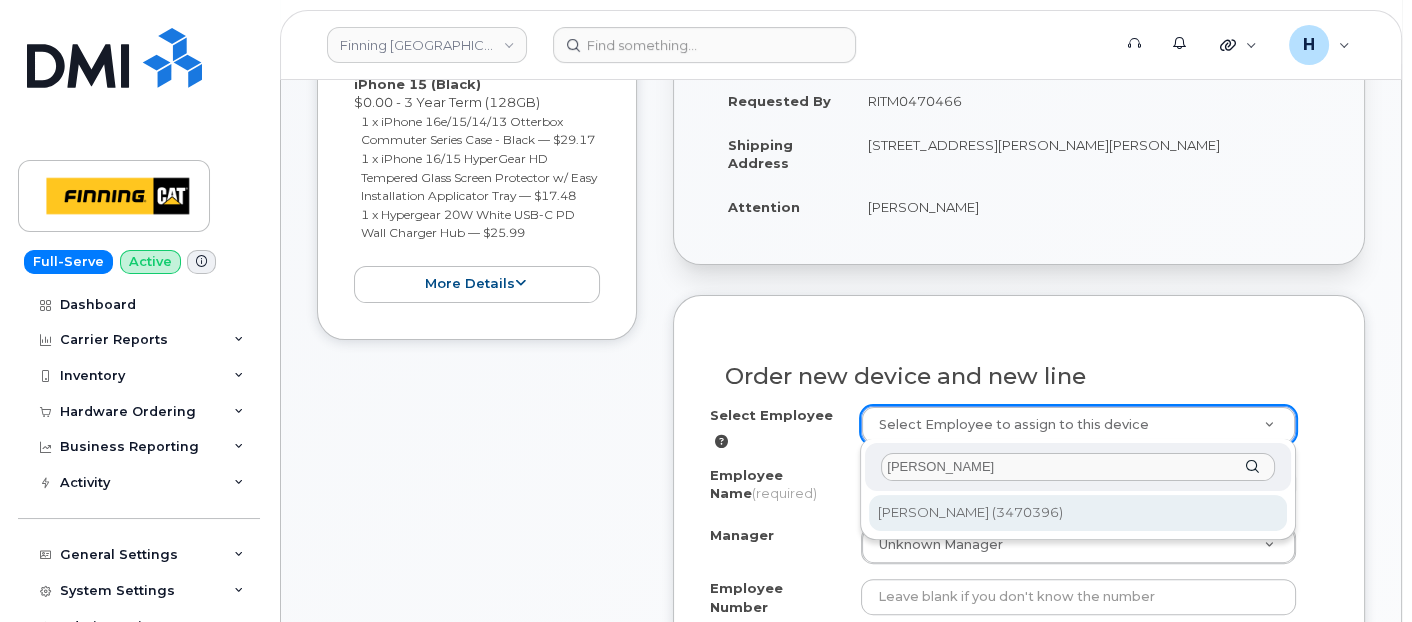 type on "[PERSON_NAME]" 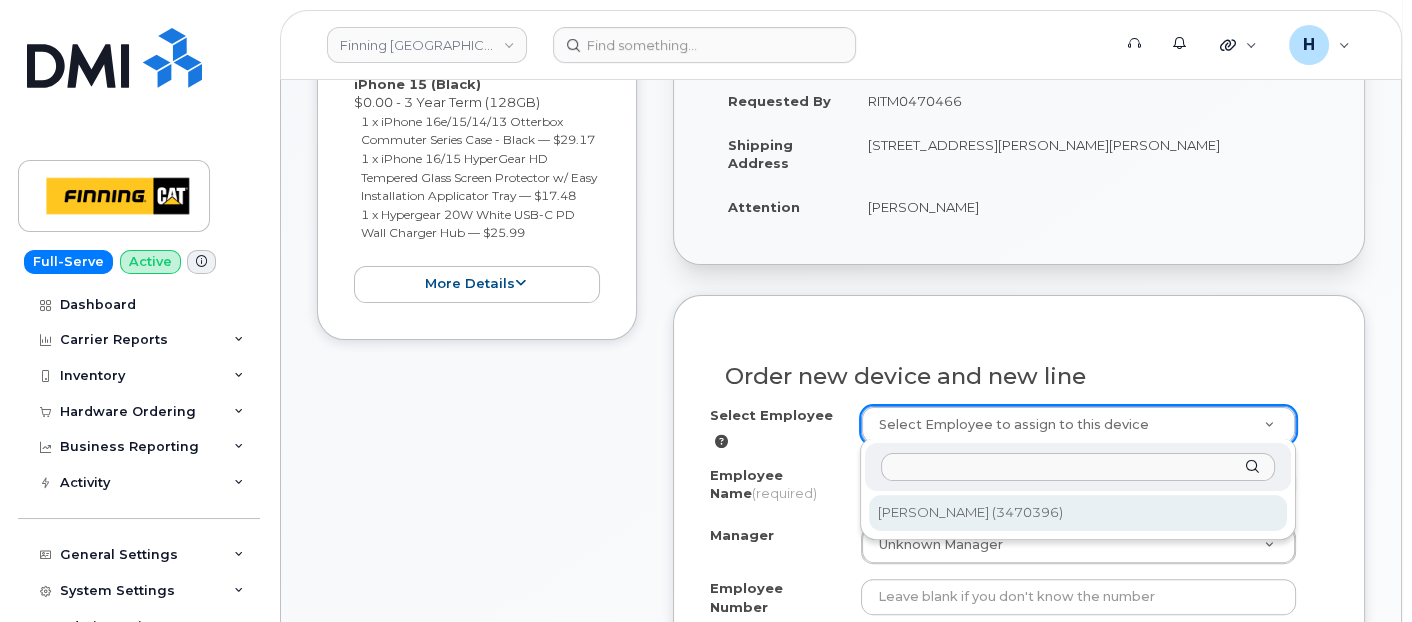 type on "[PERSON_NAME]" 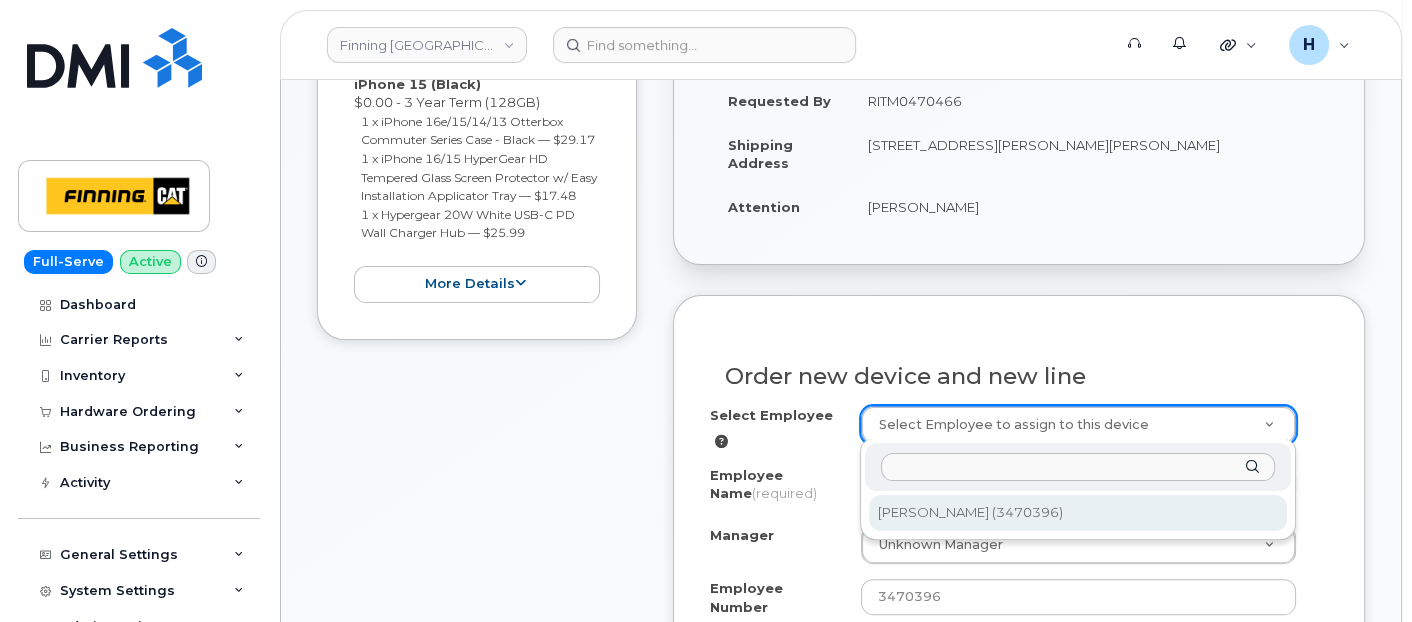 select on "D03" 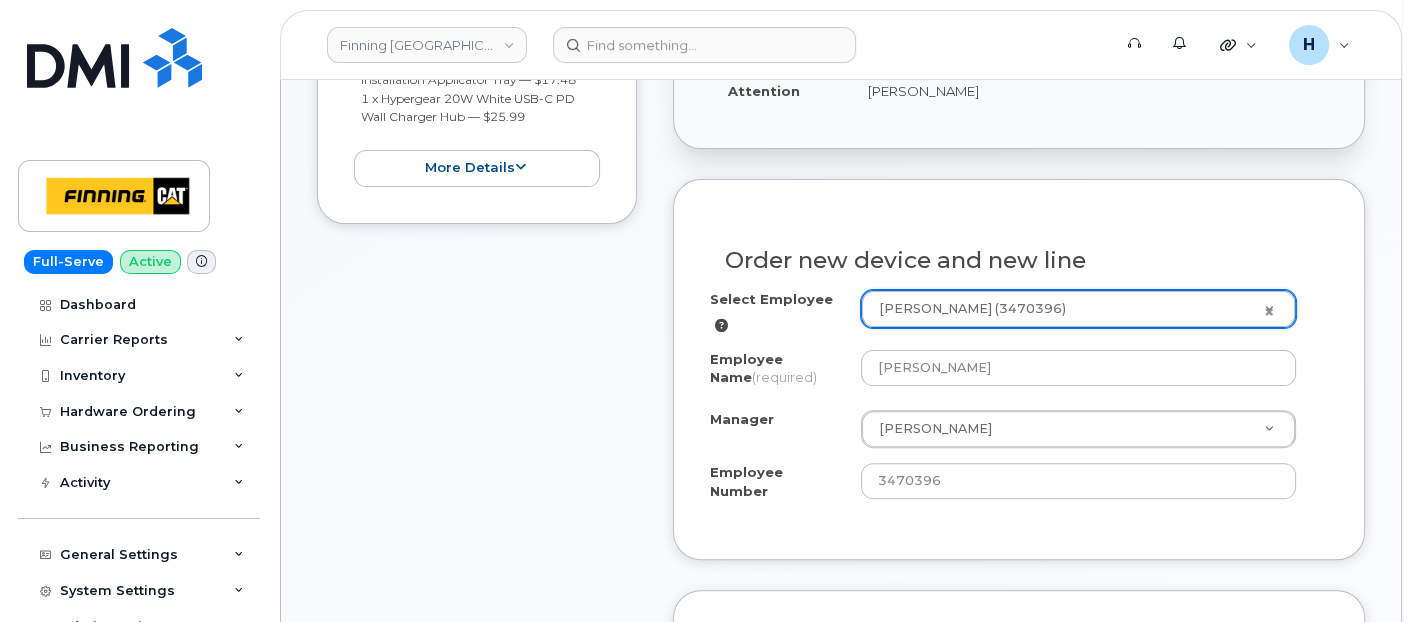 scroll, scrollTop: 1000, scrollLeft: 0, axis: vertical 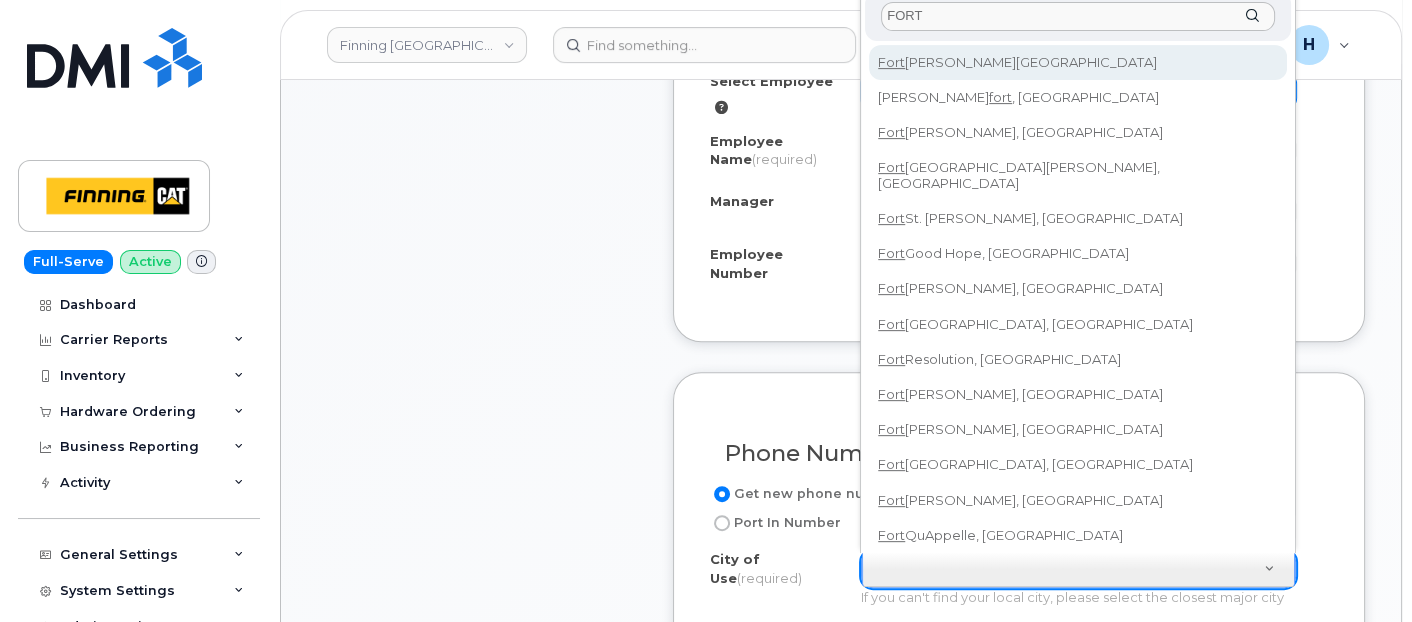 type on "FORT" 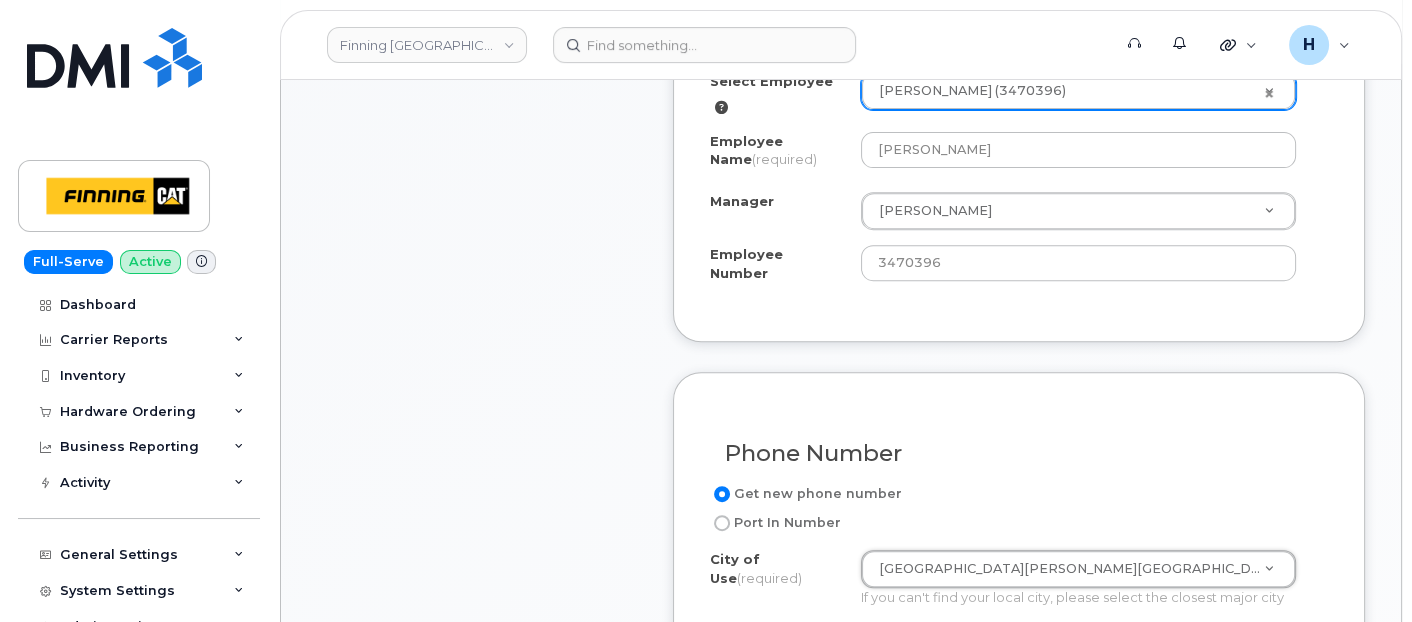 type on "214" 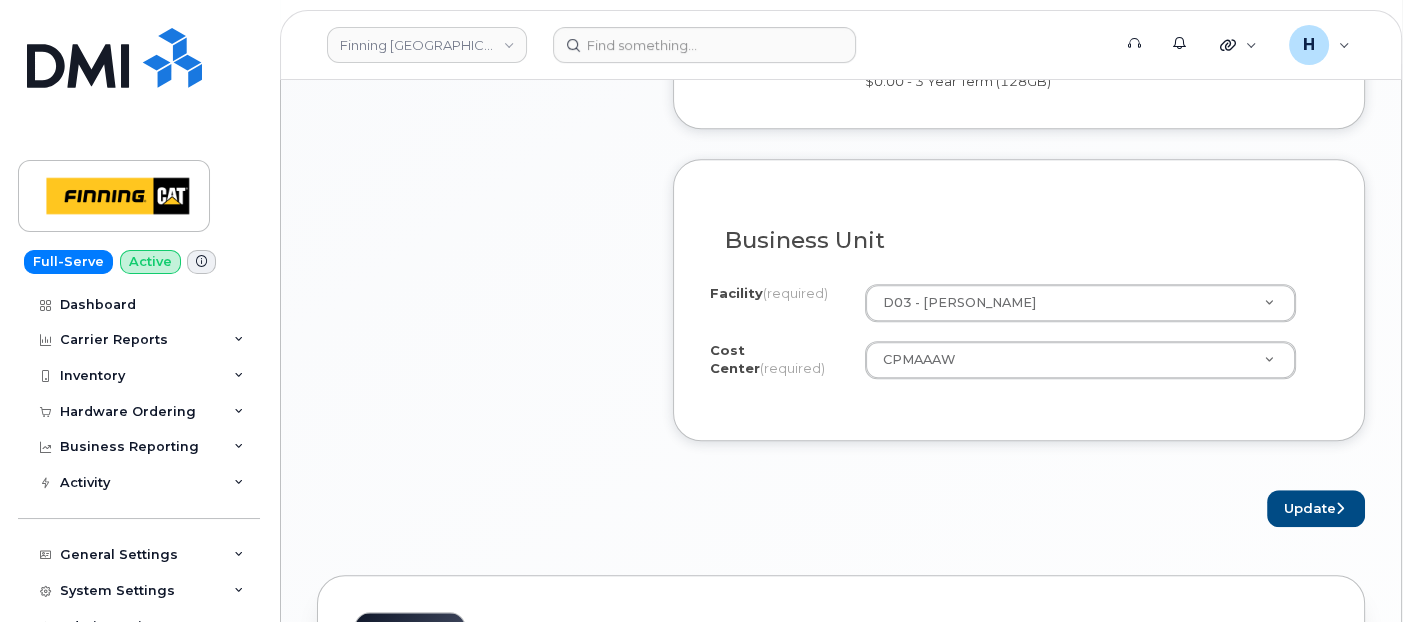 scroll, scrollTop: 1777, scrollLeft: 0, axis: vertical 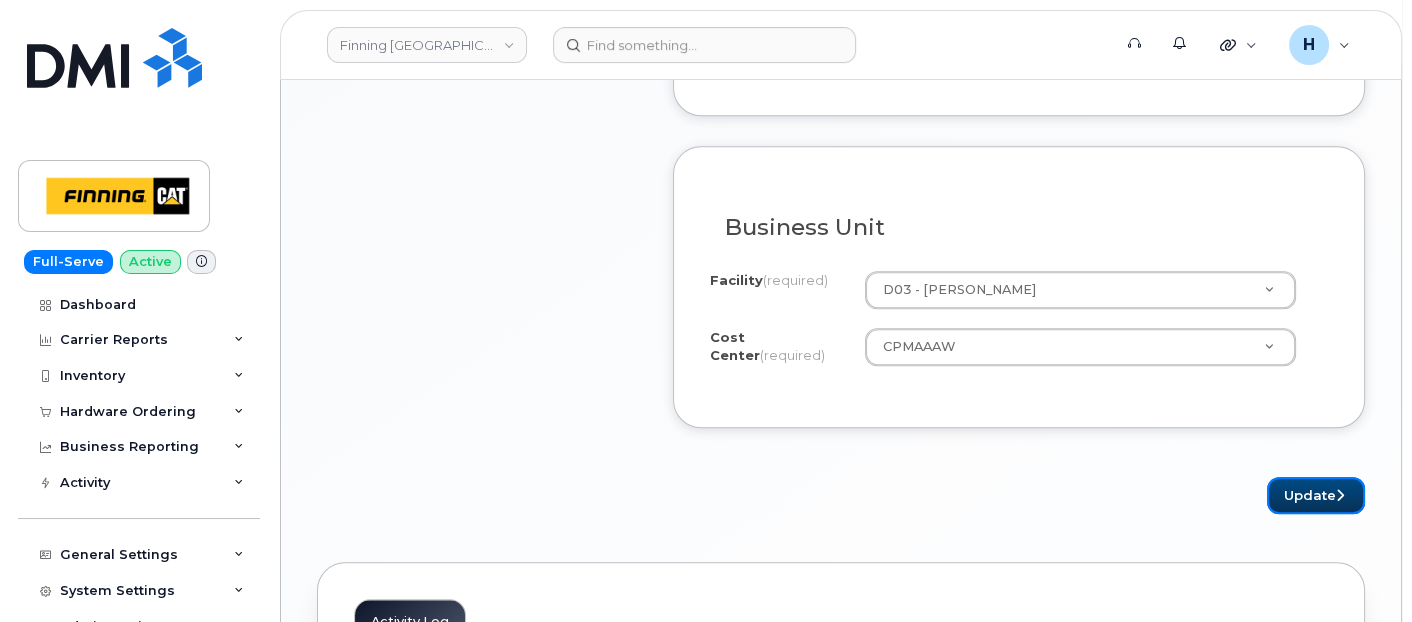 drag, startPoint x: 1304, startPoint y: 457, endPoint x: 722, endPoint y: 14, distance: 731.41846 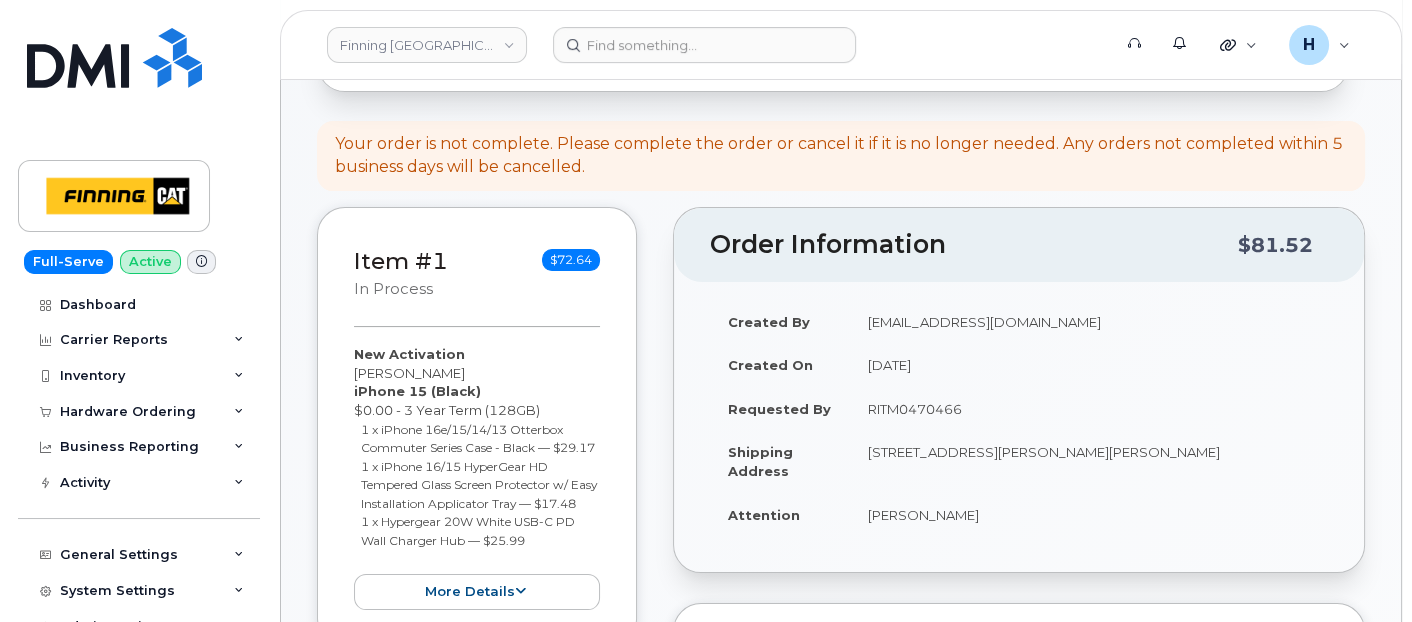 scroll, scrollTop: 666, scrollLeft: 0, axis: vertical 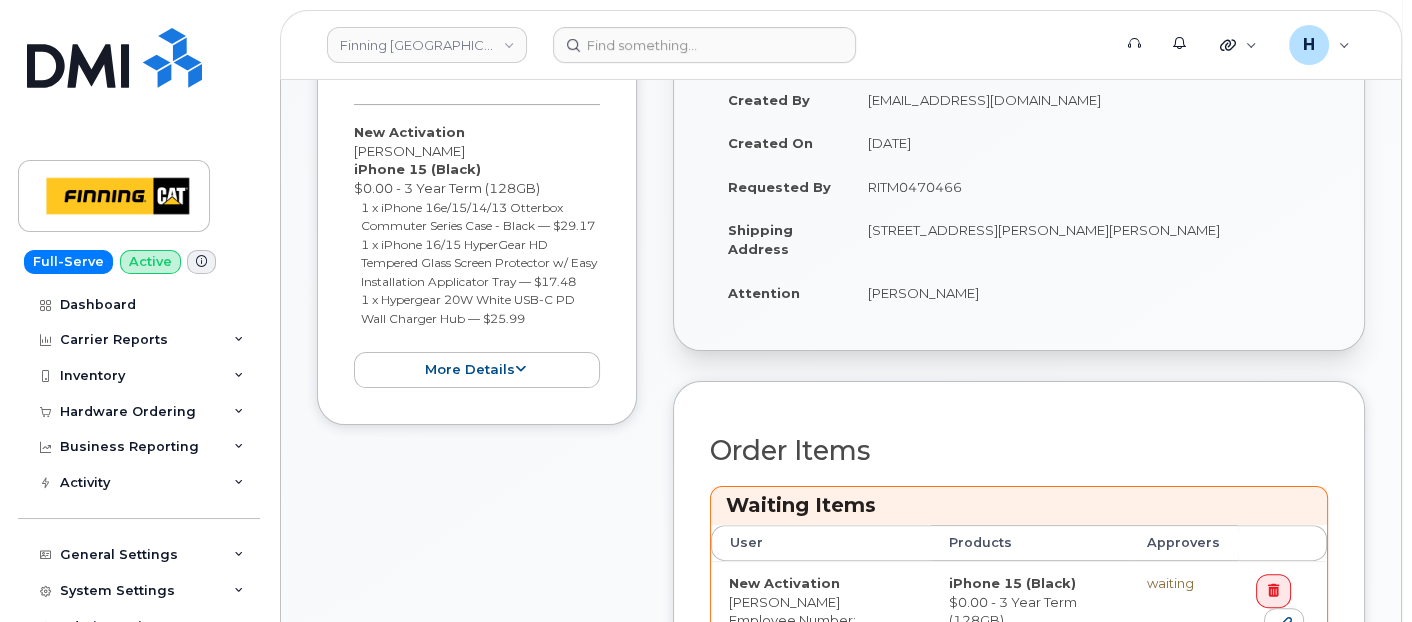 drag, startPoint x: 892, startPoint y: 247, endPoint x: 1278, endPoint y: 228, distance: 386.46735 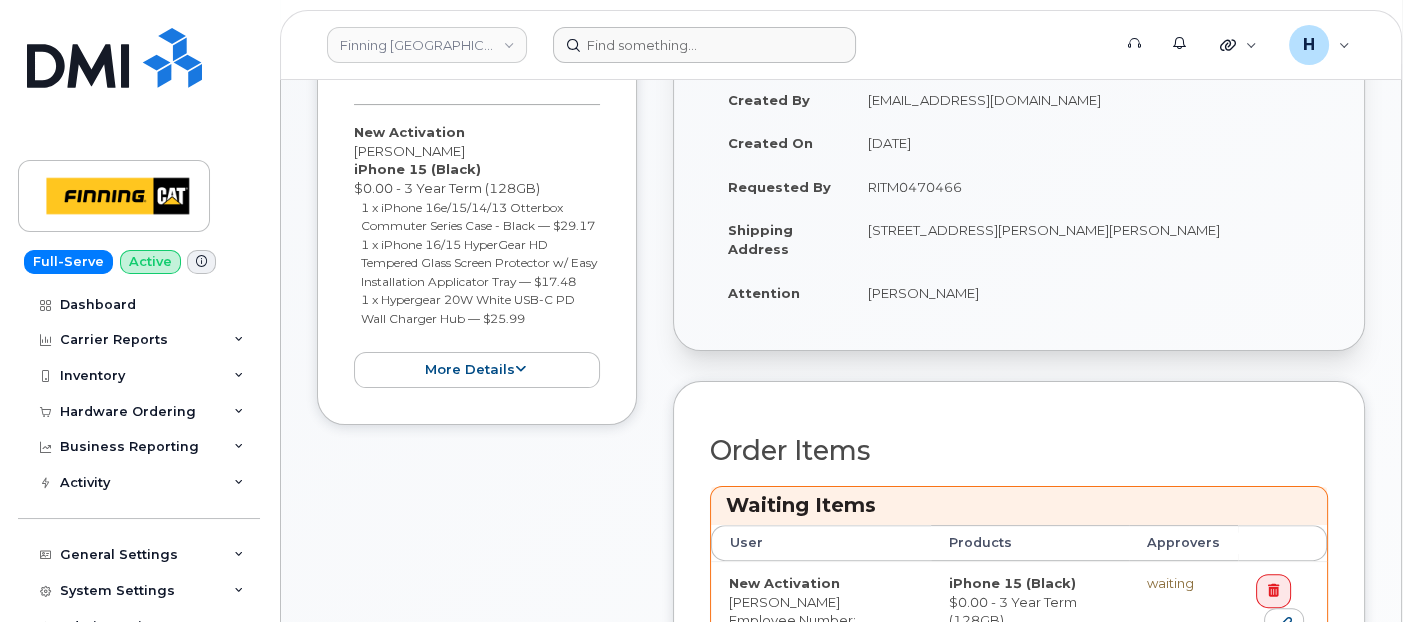 copy on "T0P 1C0" 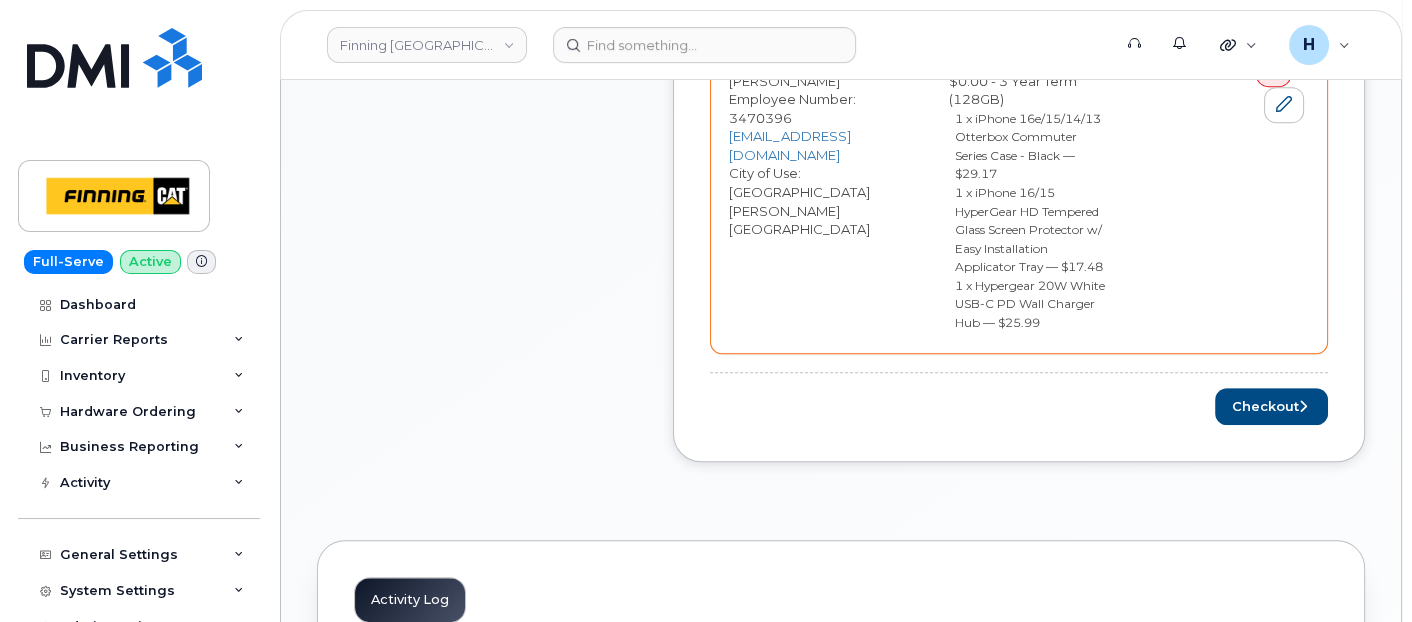 scroll, scrollTop: 1222, scrollLeft: 0, axis: vertical 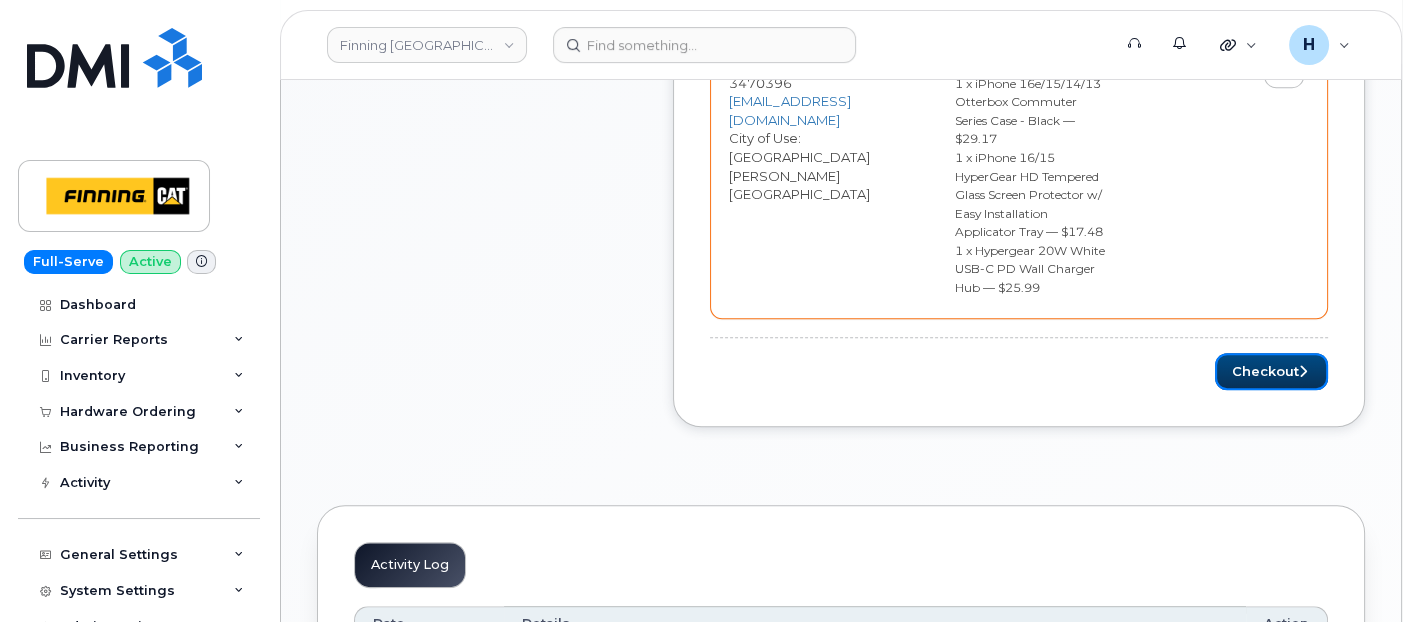 drag, startPoint x: 1281, startPoint y: 316, endPoint x: 0, endPoint y: 604, distance: 1312.9756 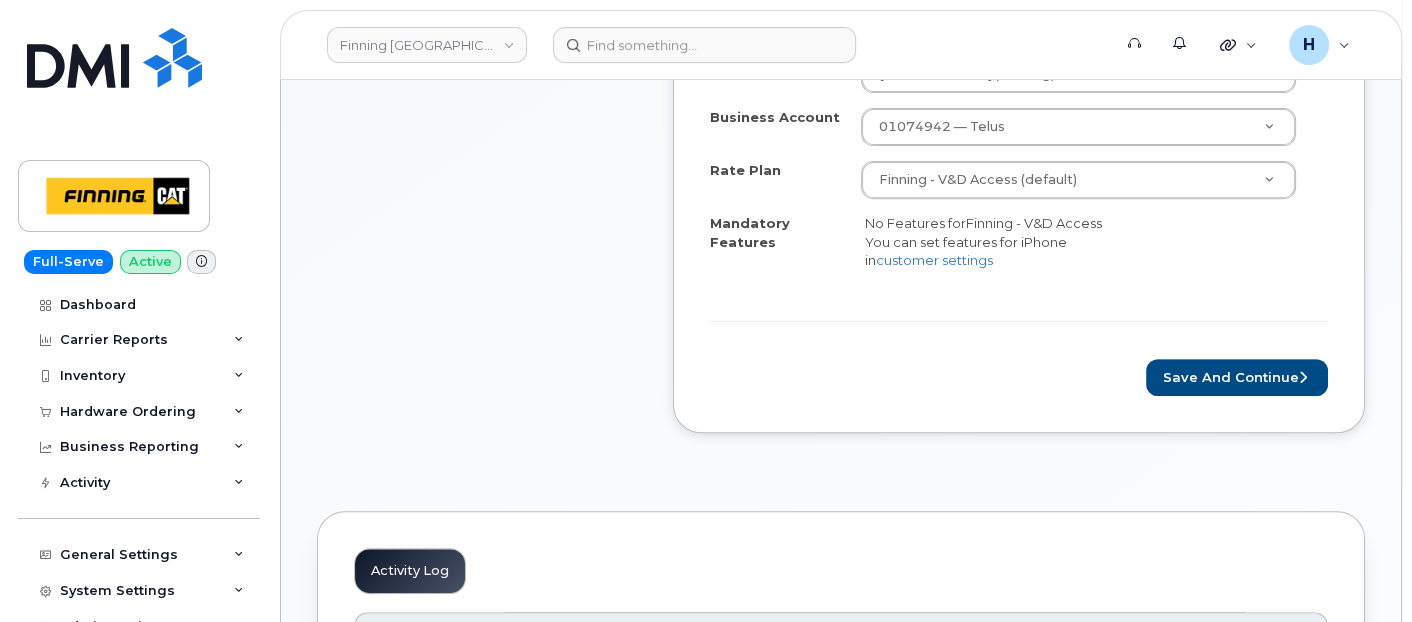 scroll, scrollTop: 1010, scrollLeft: 0, axis: vertical 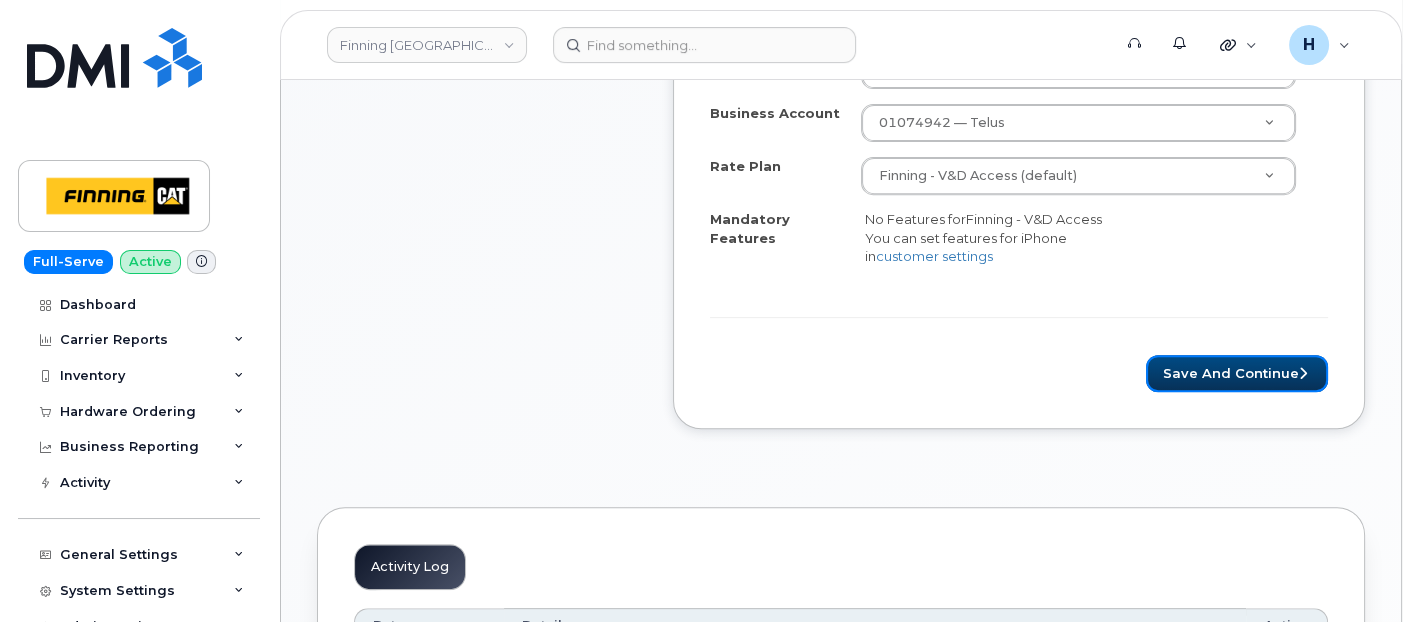 drag, startPoint x: 1283, startPoint y: 369, endPoint x: 0, endPoint y: 375, distance: 1283.014 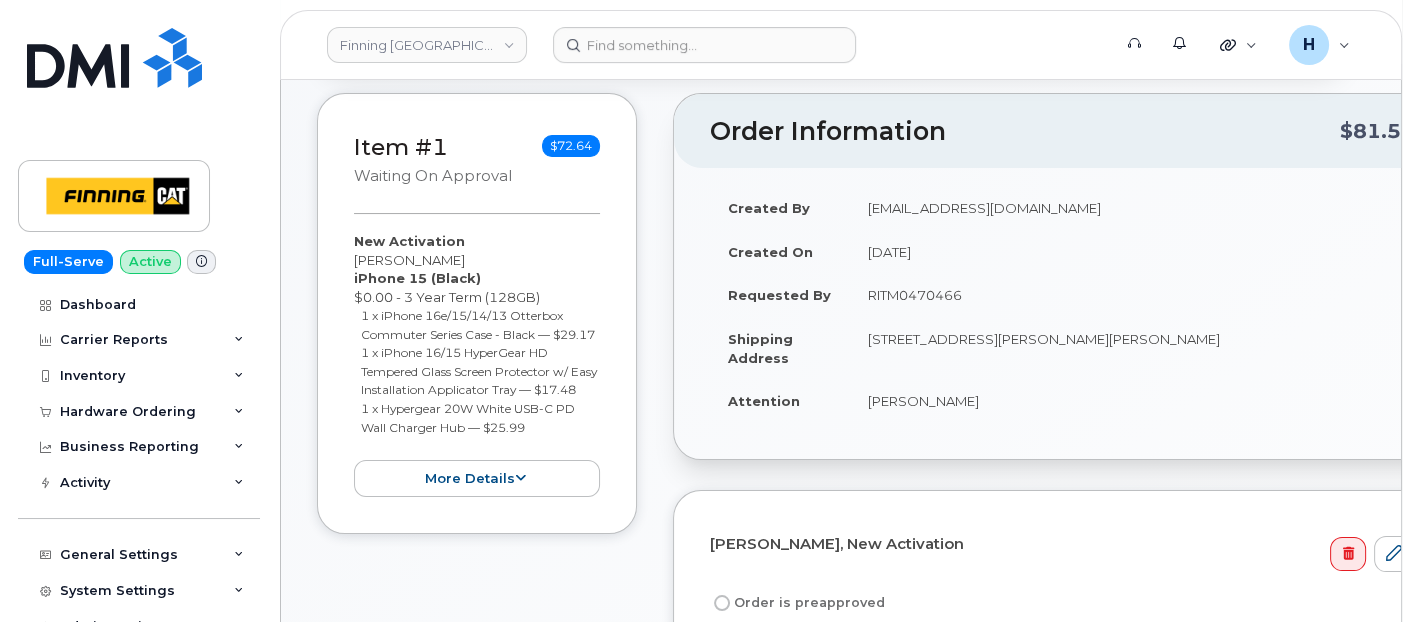 scroll, scrollTop: 555, scrollLeft: 0, axis: vertical 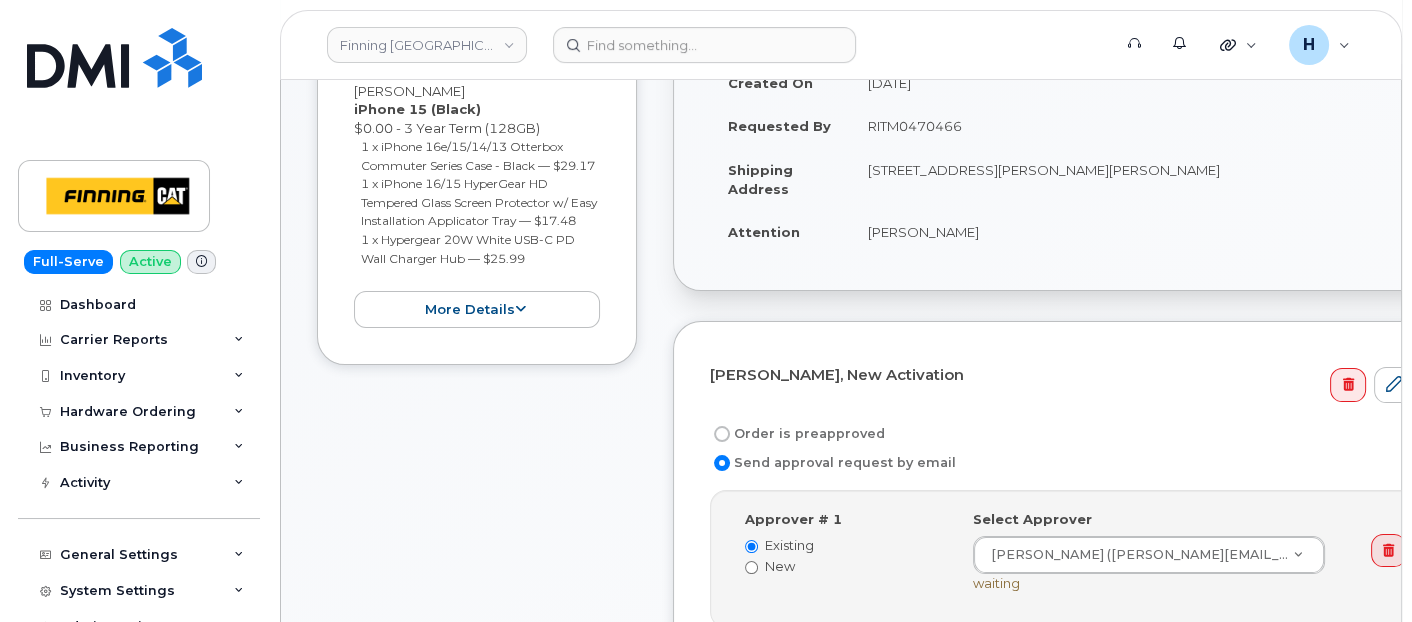 drag, startPoint x: 863, startPoint y: 116, endPoint x: 963, endPoint y: 125, distance: 100.40418 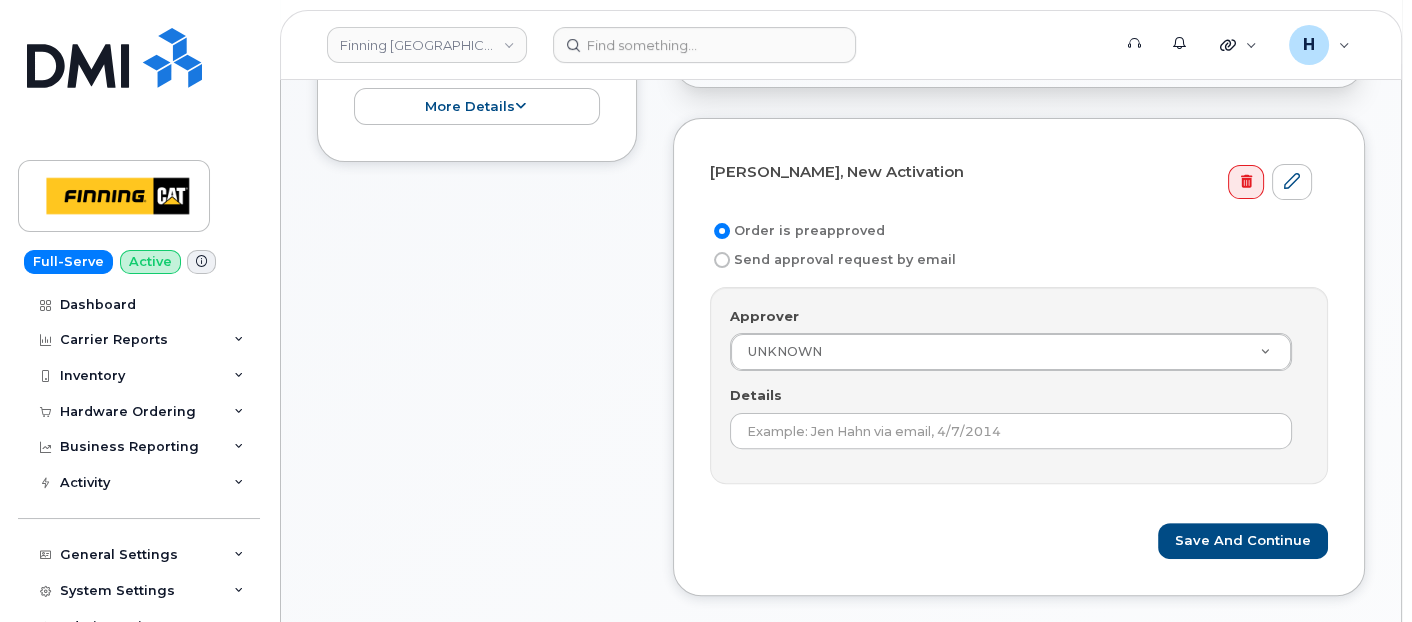 scroll, scrollTop: 888, scrollLeft: 0, axis: vertical 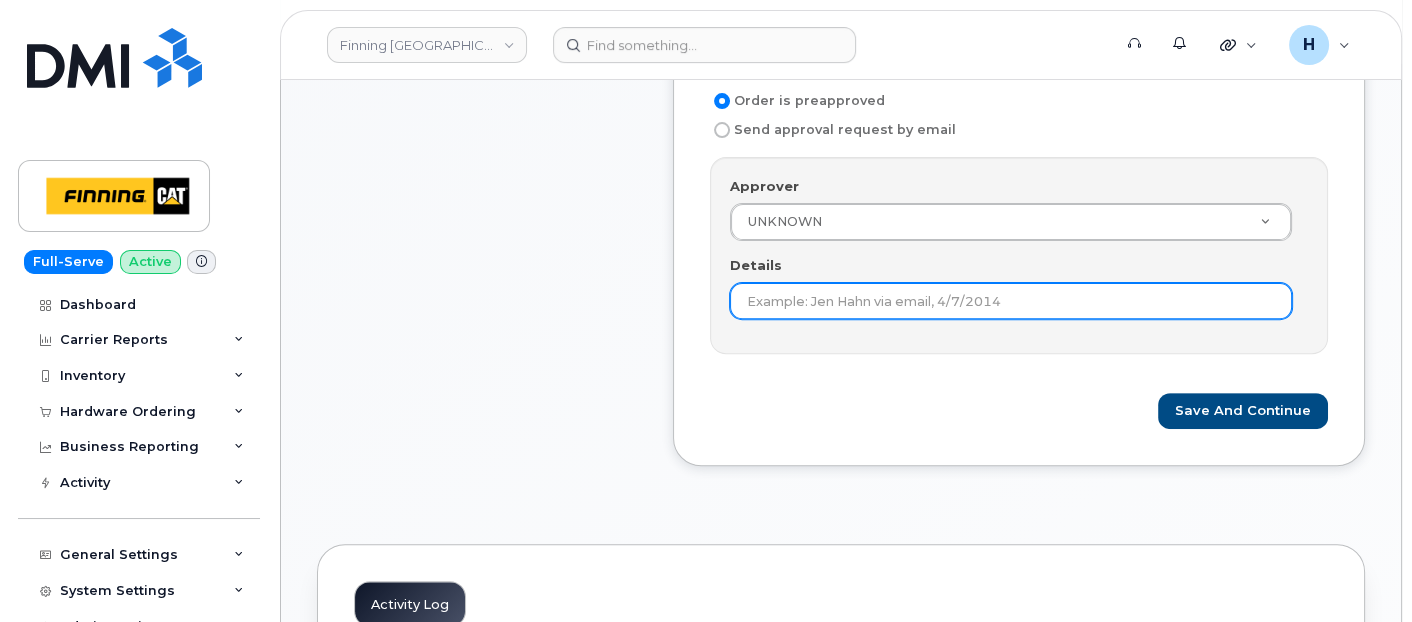 click on "Details" at bounding box center (1011, 301) 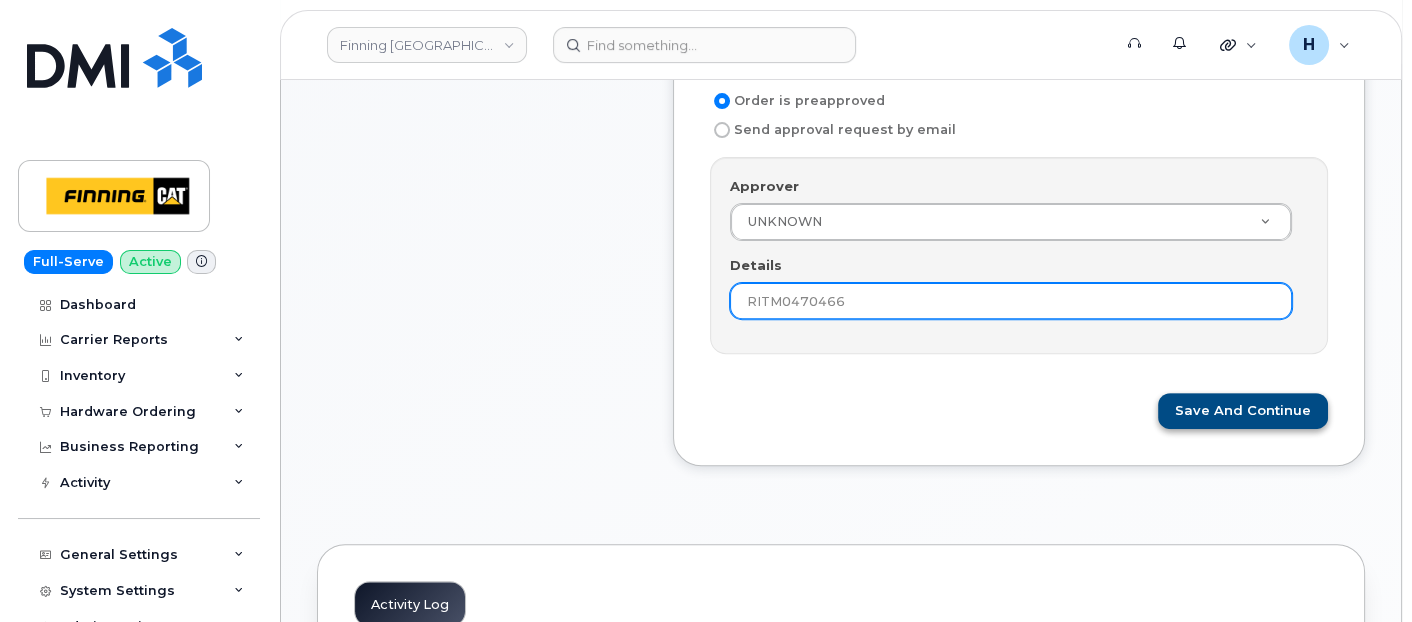type on "RITM0470466" 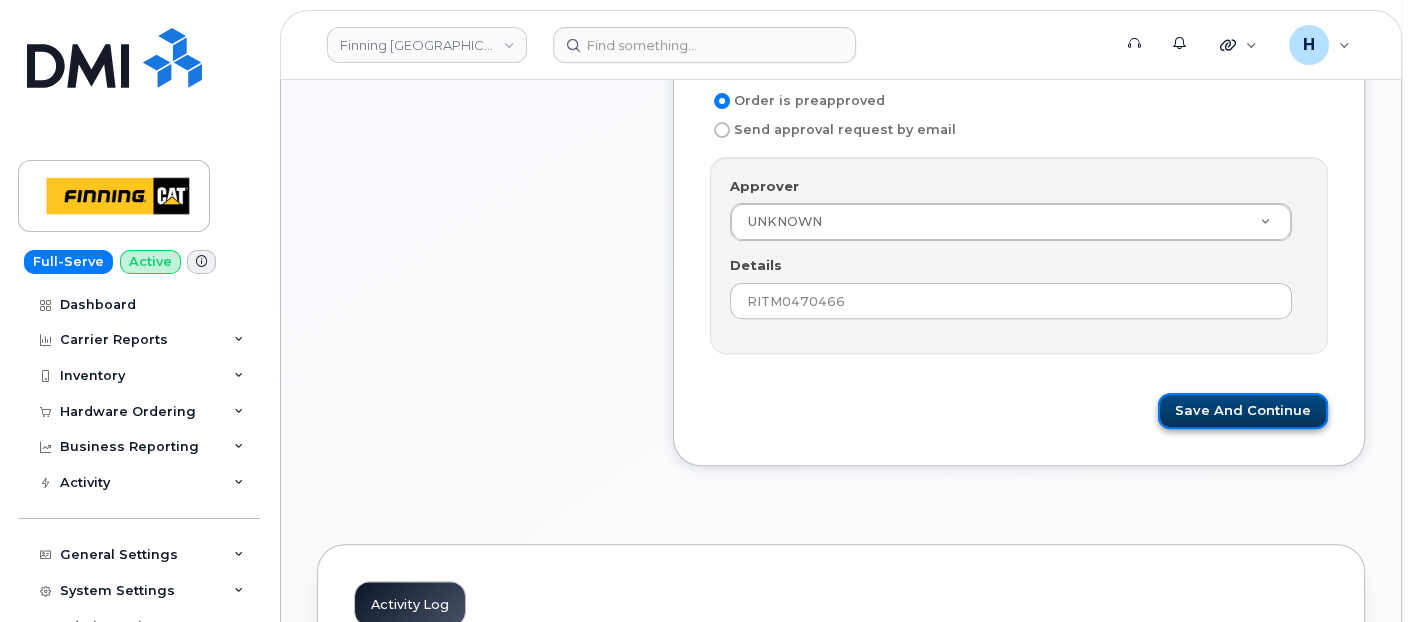 click on "Save and Continue" at bounding box center [1243, 411] 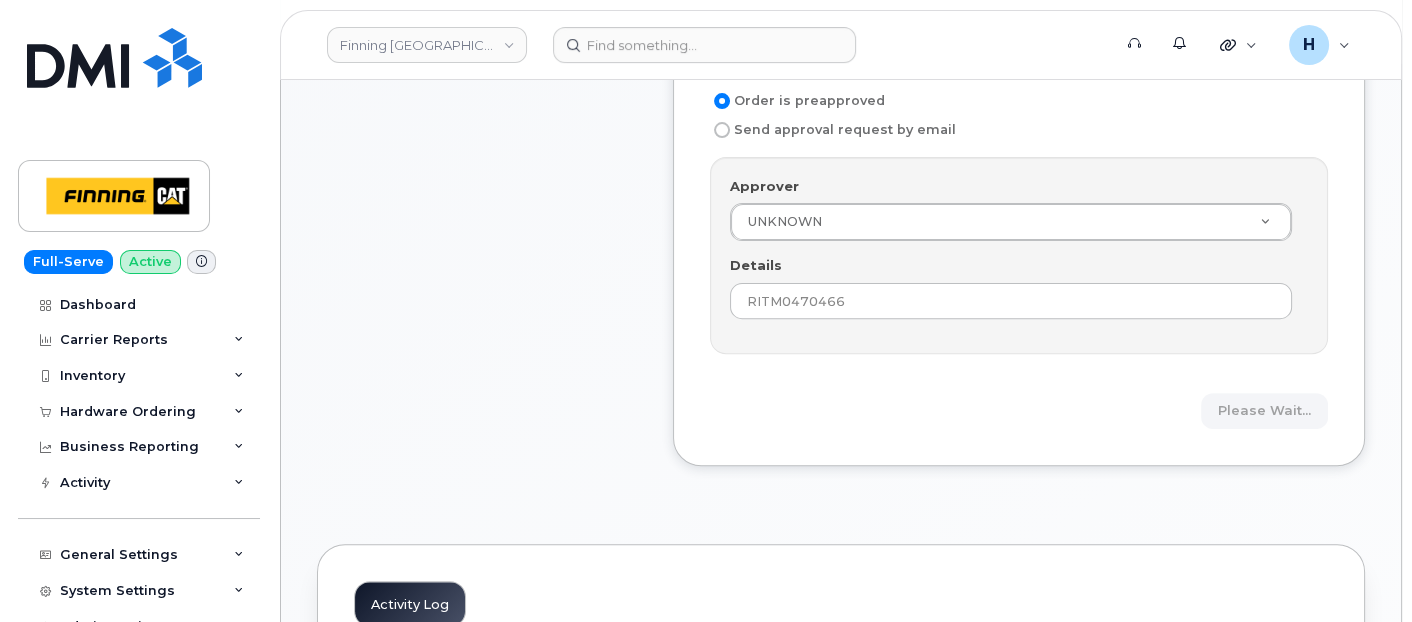 scroll, scrollTop: 1106, scrollLeft: 0, axis: vertical 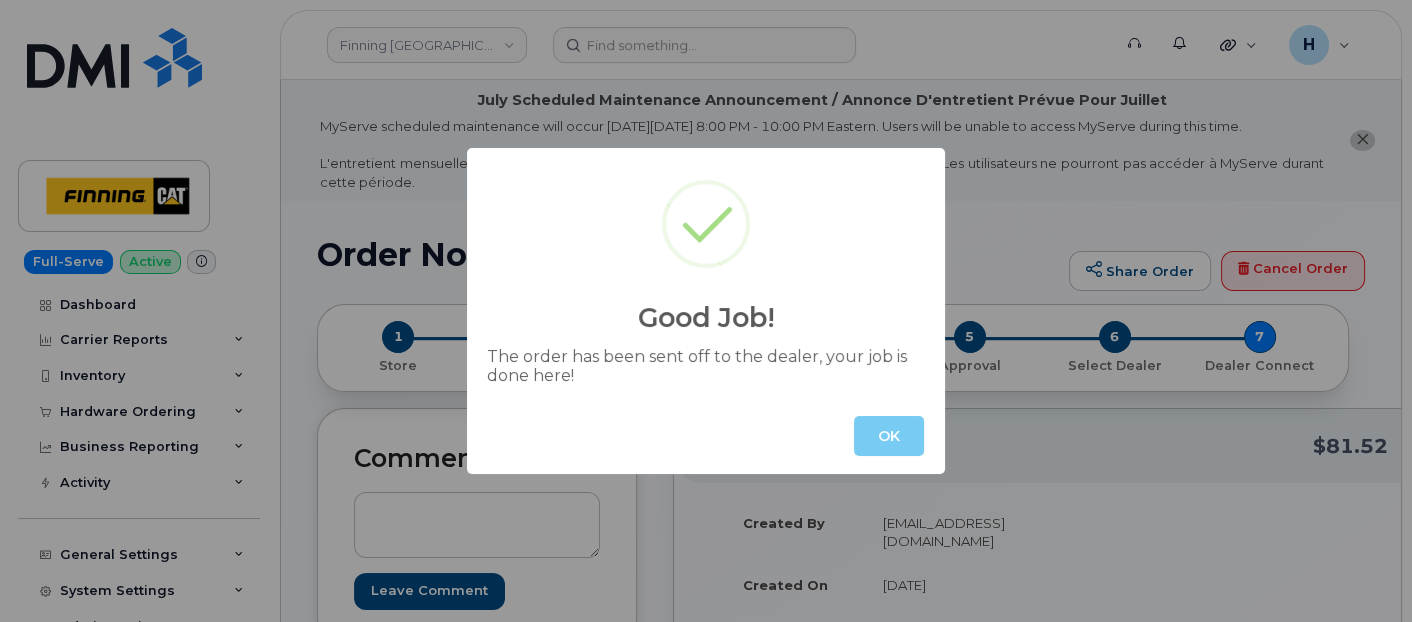 click on "OK" at bounding box center [889, 436] 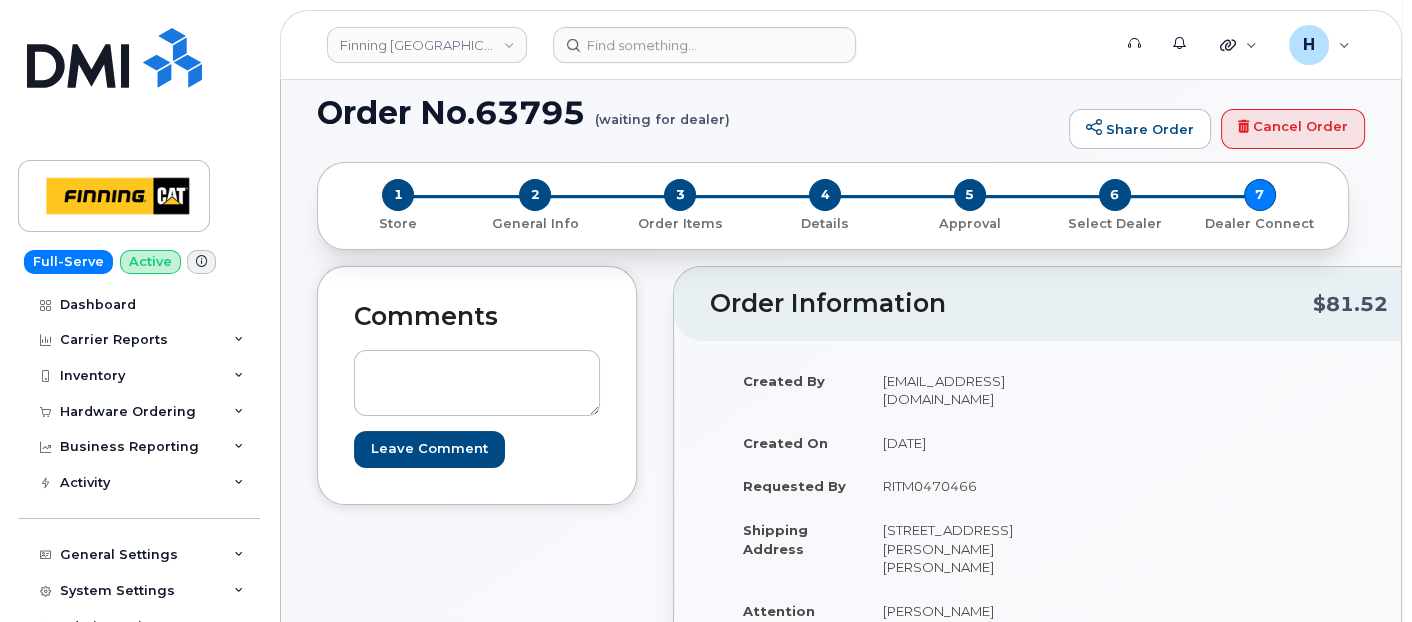 scroll, scrollTop: 222, scrollLeft: 0, axis: vertical 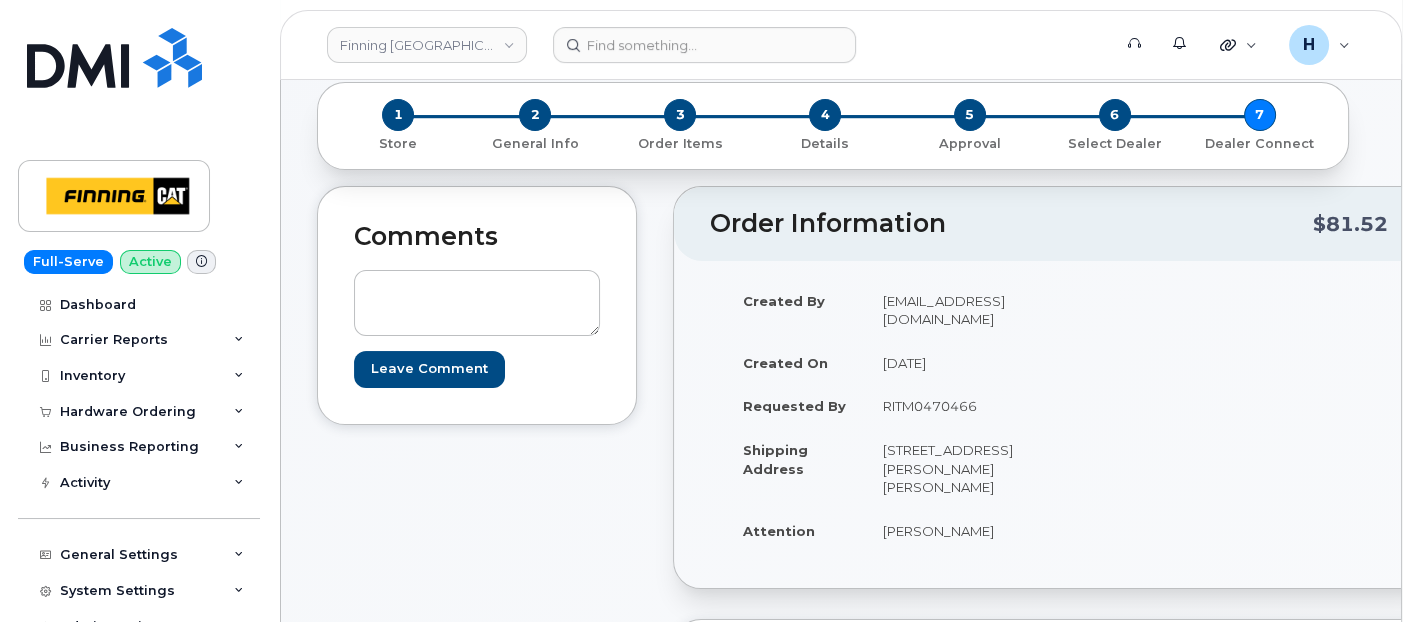 drag, startPoint x: 875, startPoint y: 520, endPoint x: 983, endPoint y: 524, distance: 108.07405 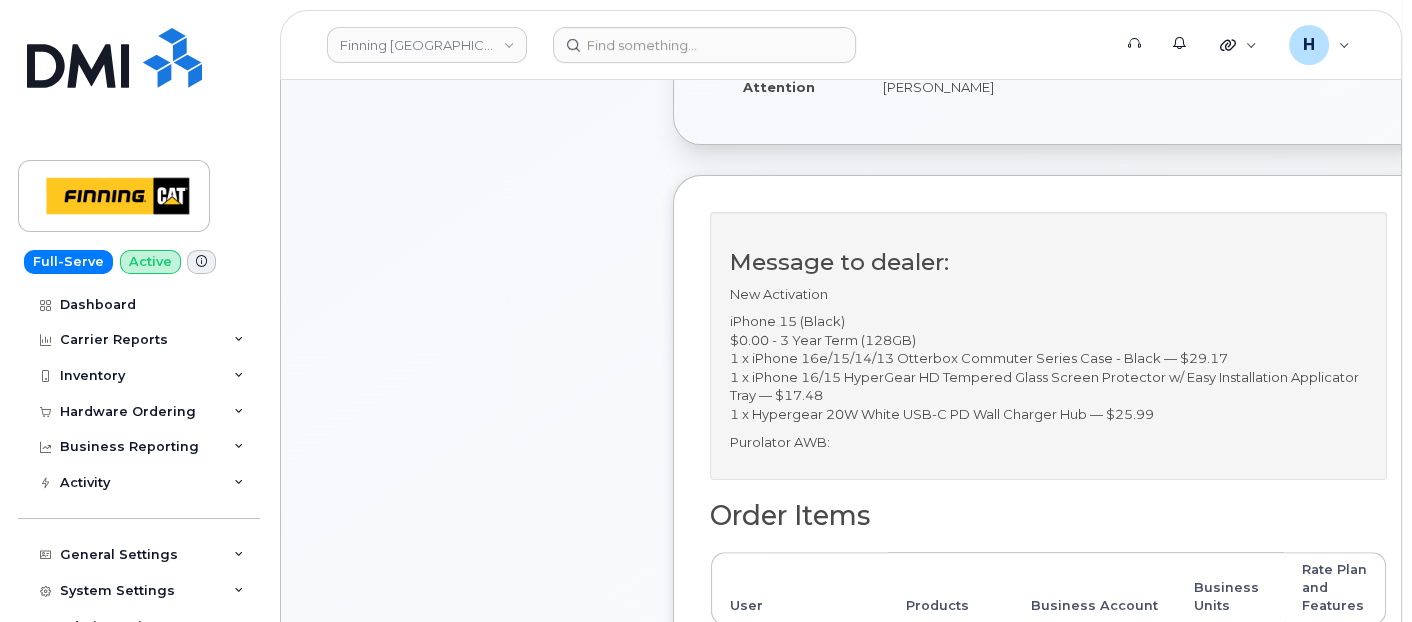 scroll, scrollTop: 1111, scrollLeft: 0, axis: vertical 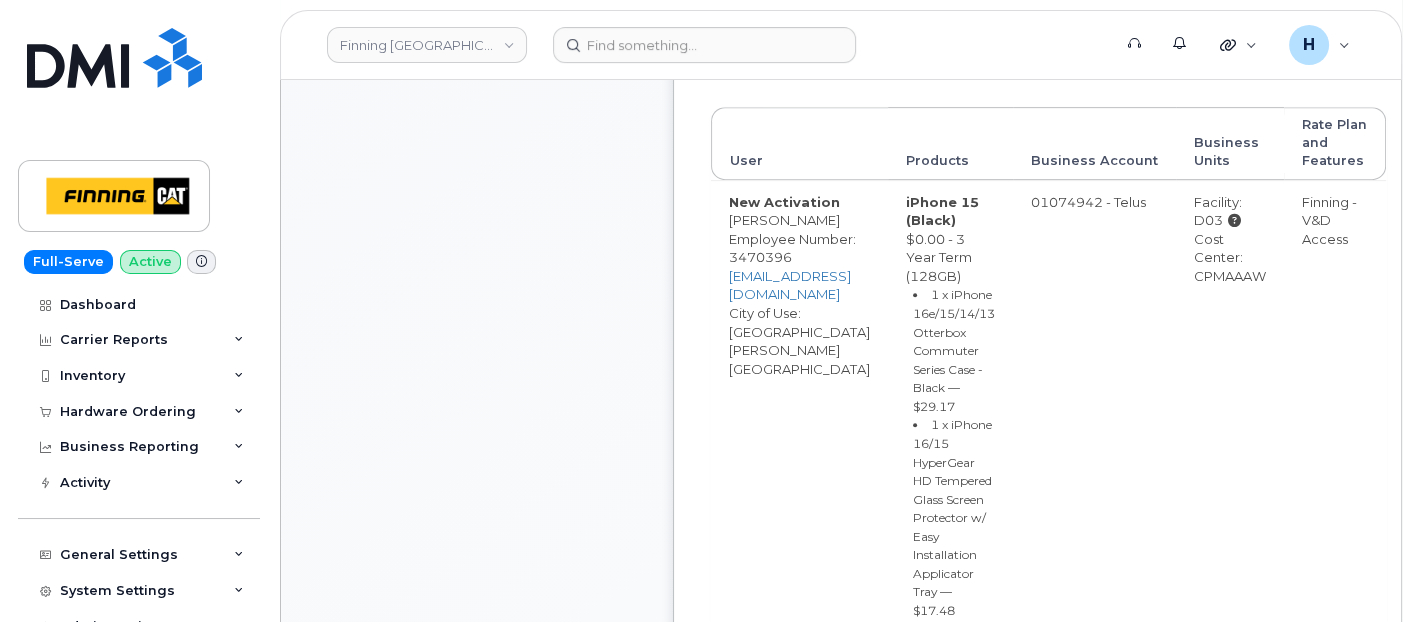 drag, startPoint x: 1197, startPoint y: 279, endPoint x: 1277, endPoint y: 277, distance: 80.024994 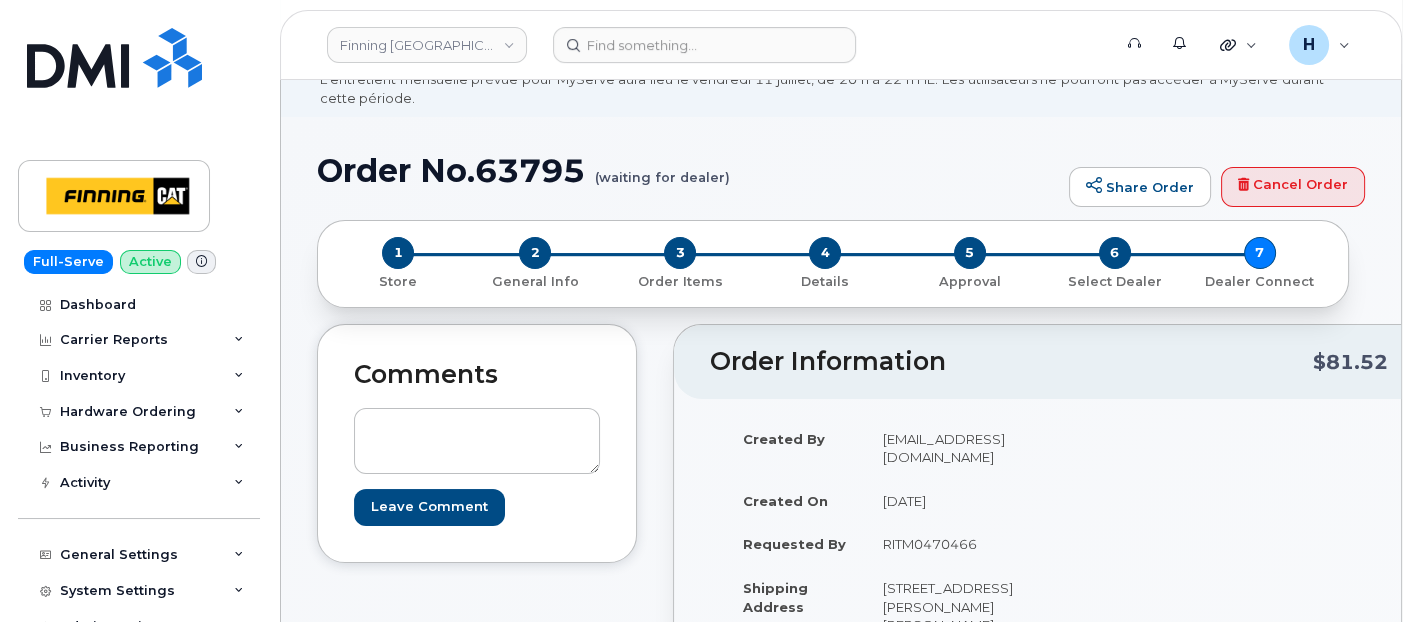 scroll, scrollTop: 0, scrollLeft: 0, axis: both 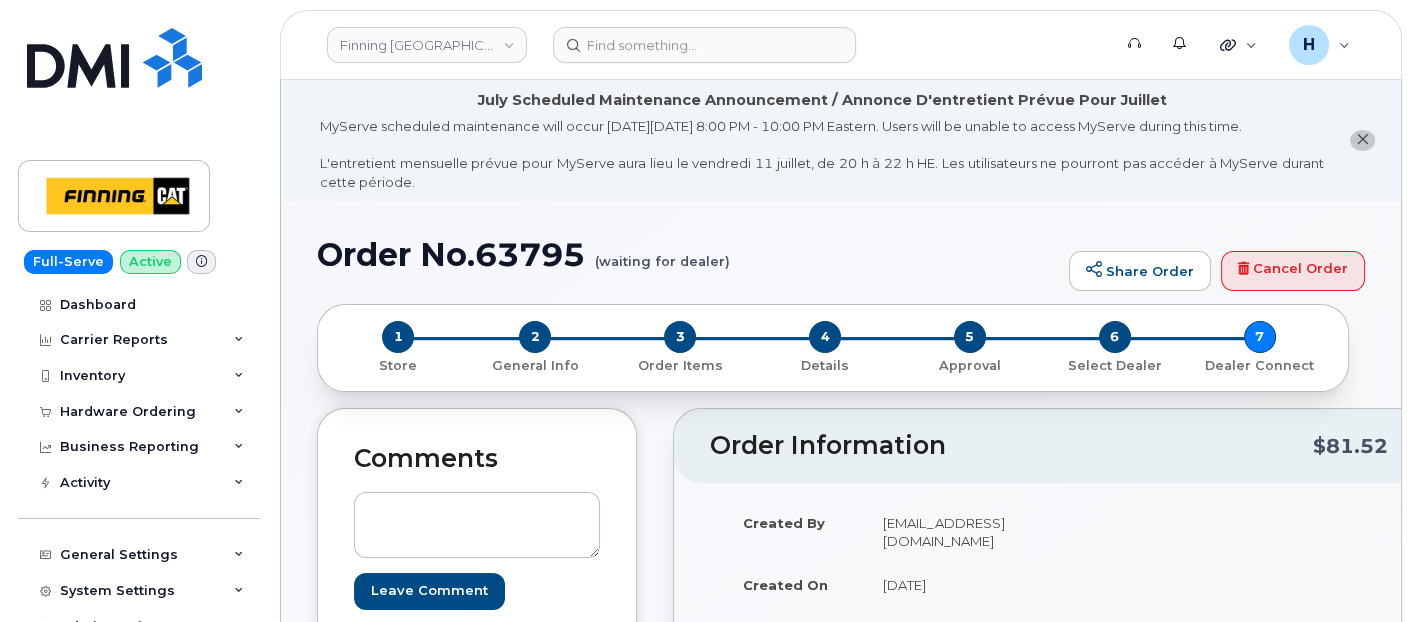 click on "Order No.63795
(waiting for dealer)" at bounding box center [688, 254] 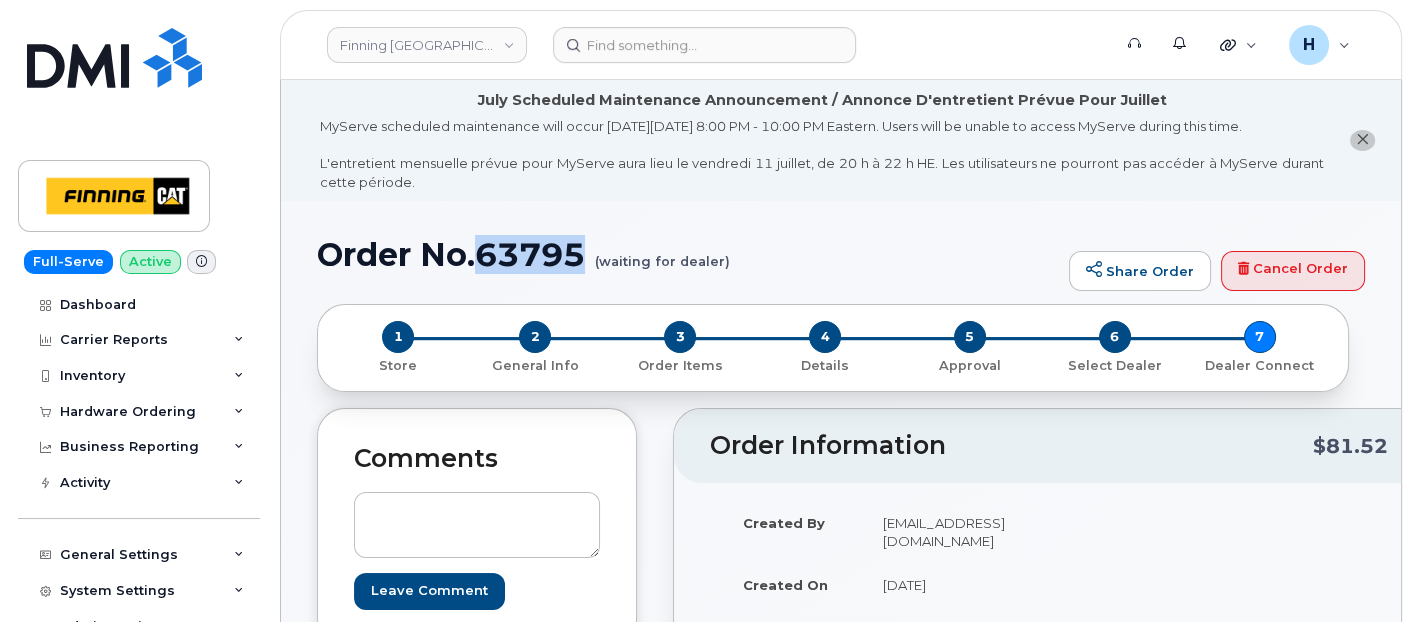 click on "Order No.63795
(waiting for dealer)" at bounding box center (688, 254) 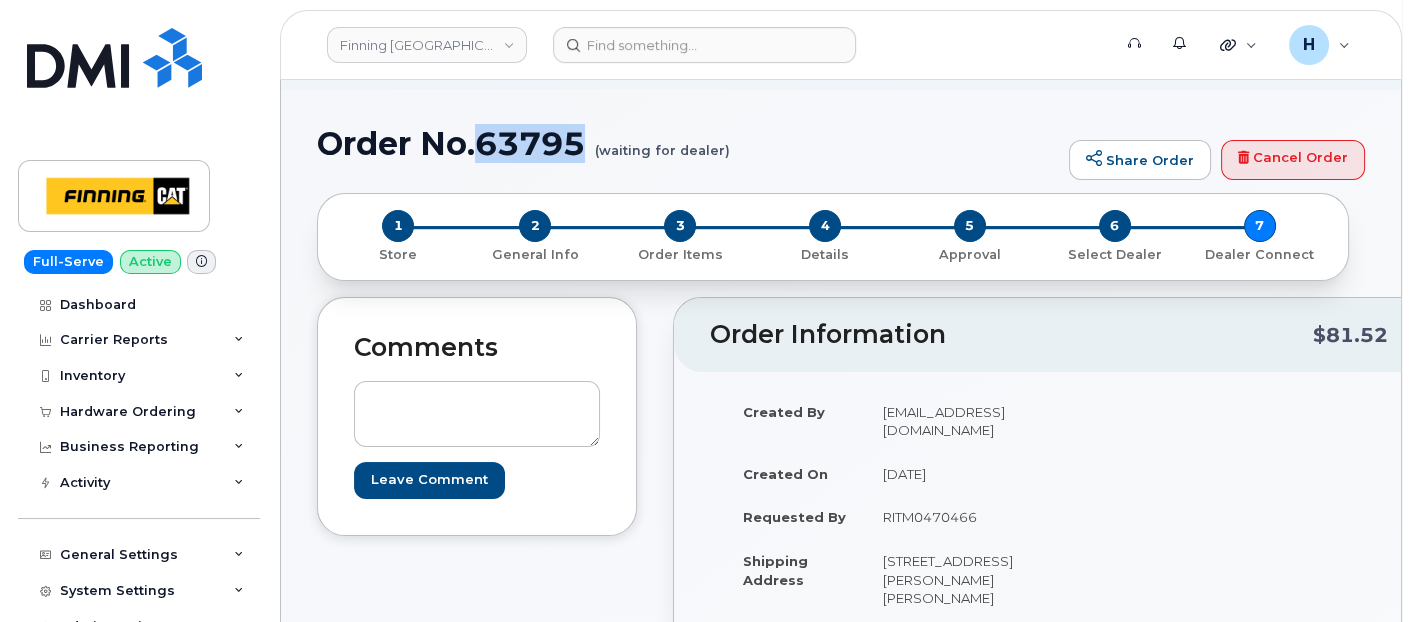 scroll, scrollTop: 222, scrollLeft: 0, axis: vertical 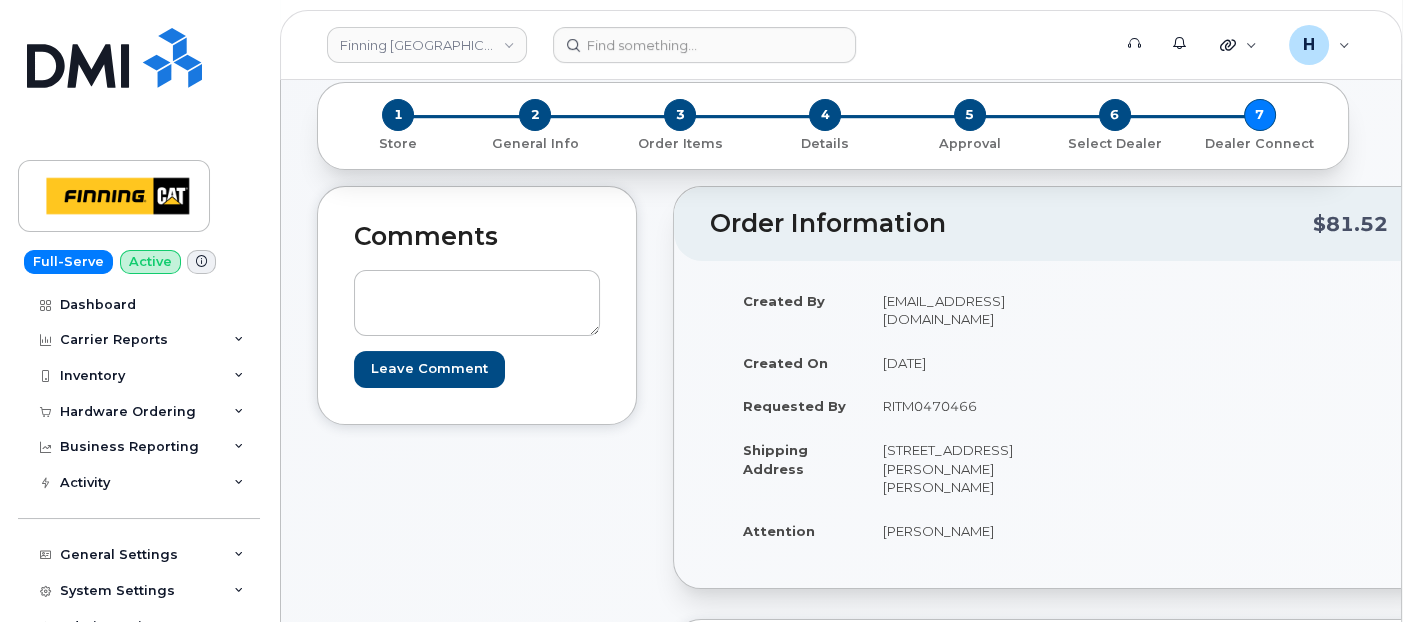 drag, startPoint x: 867, startPoint y: 386, endPoint x: 1012, endPoint y: 385, distance: 145.00345 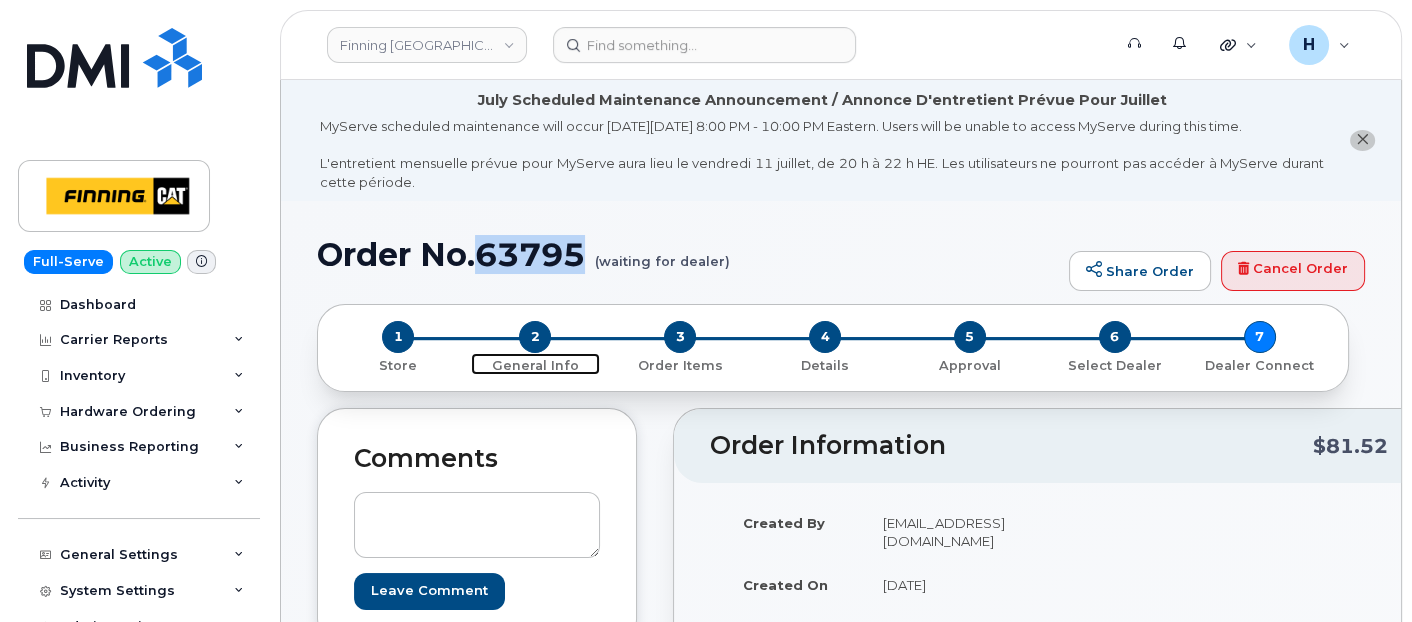 drag, startPoint x: 542, startPoint y: 333, endPoint x: 430, endPoint y: 22, distance: 330.55258 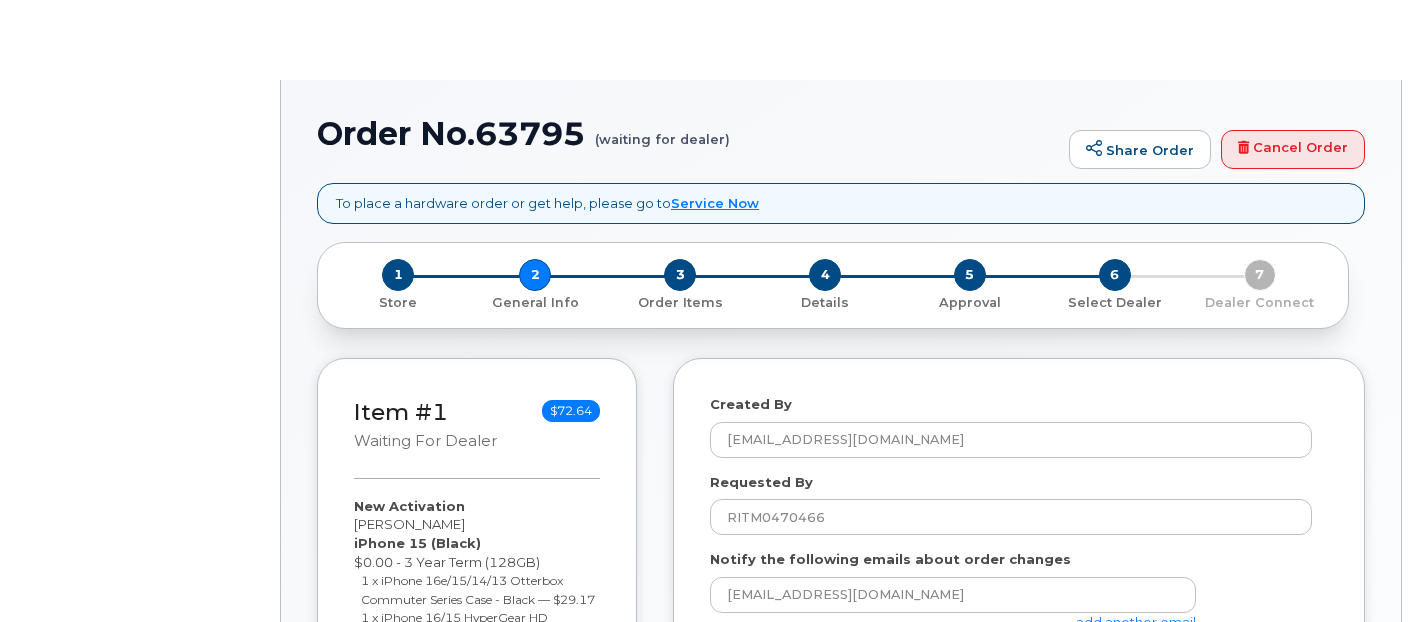 select 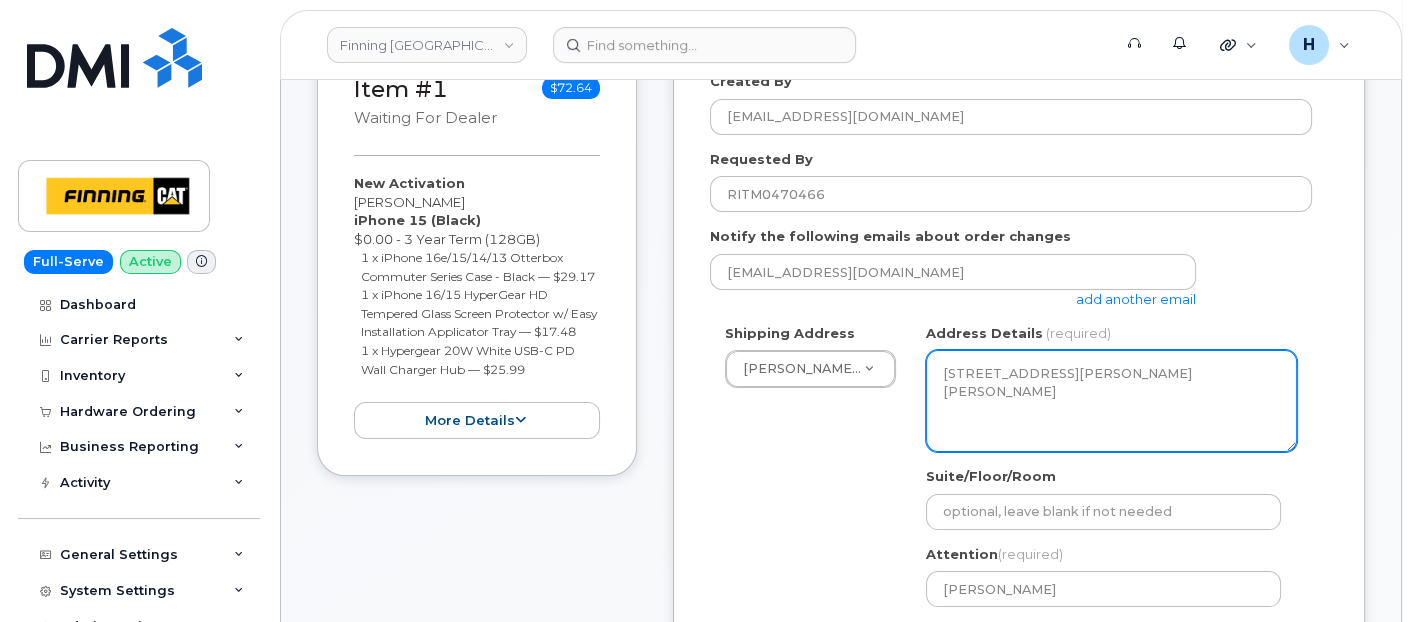 scroll, scrollTop: 777, scrollLeft: 0, axis: vertical 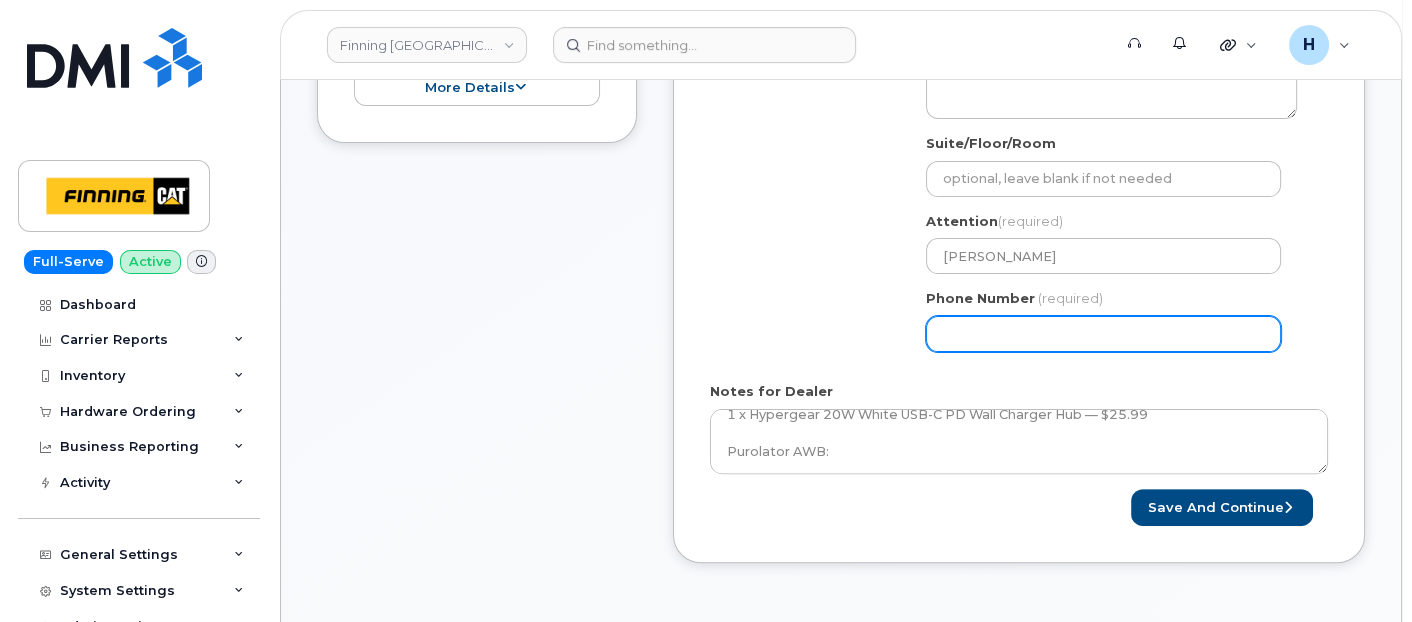 click on "Phone Number" at bounding box center (1103, 334) 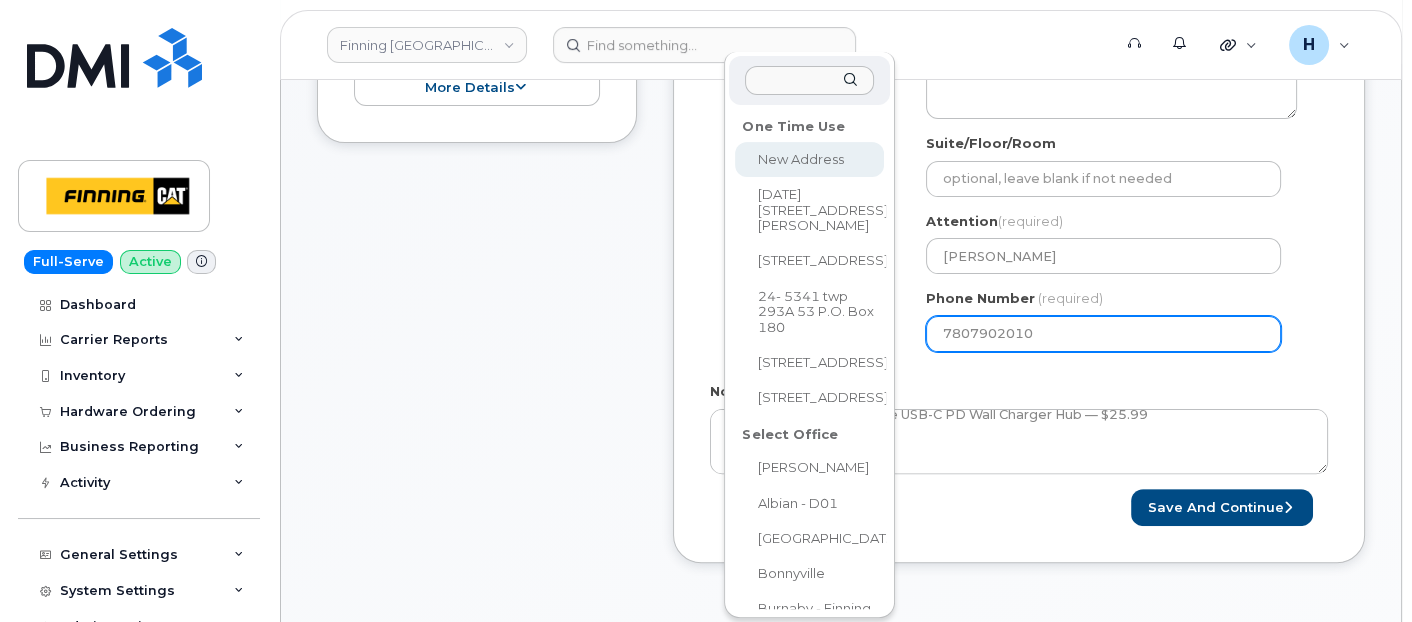 select 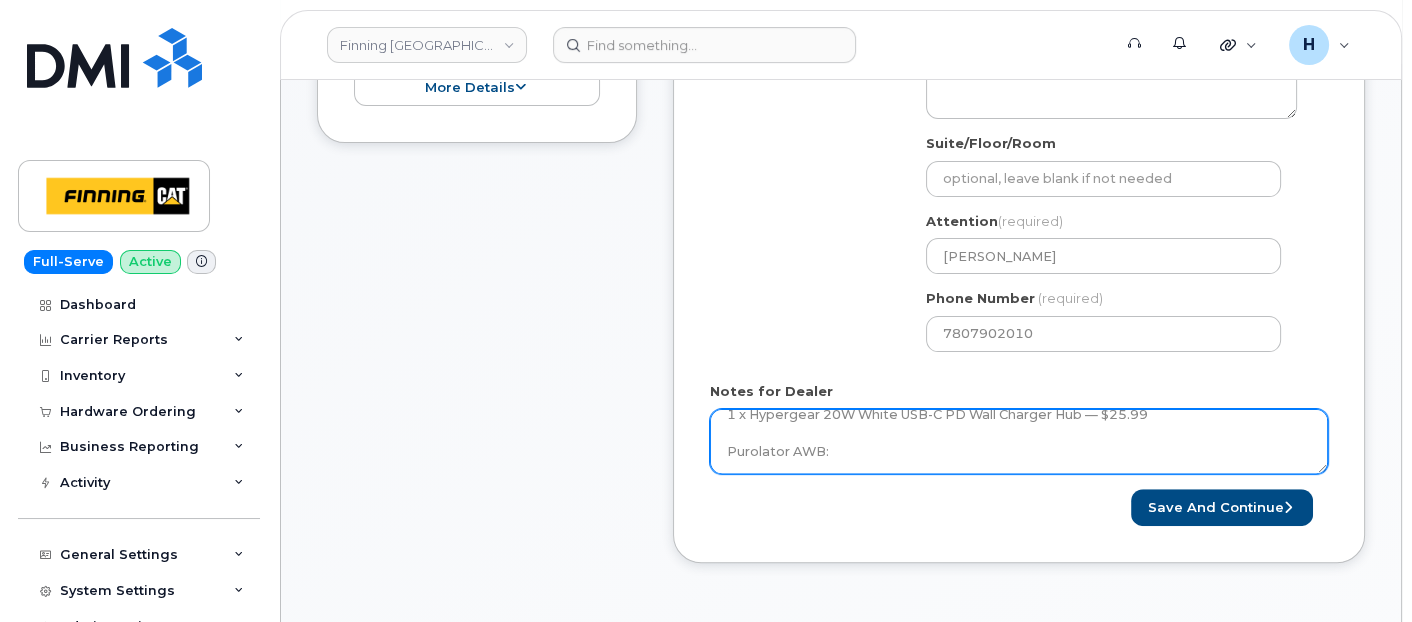 click on "New Activation
iPhone 15 (Black)
$0.00 - 3 Year Term (128GB)
1 x iPhone 16e/15/14/13 Otterbox Commuter Series Case - Black — $29.17
1 x iPhone 16/15 HyperGear HD Tempered Glass Screen Protector w/ Easy Installation Applicator Tray — $17.48
1 x Hypergear 20W White USB-C PD Wall Charger Hub — $25.99
Purolator AWB:" at bounding box center (1019, 442) 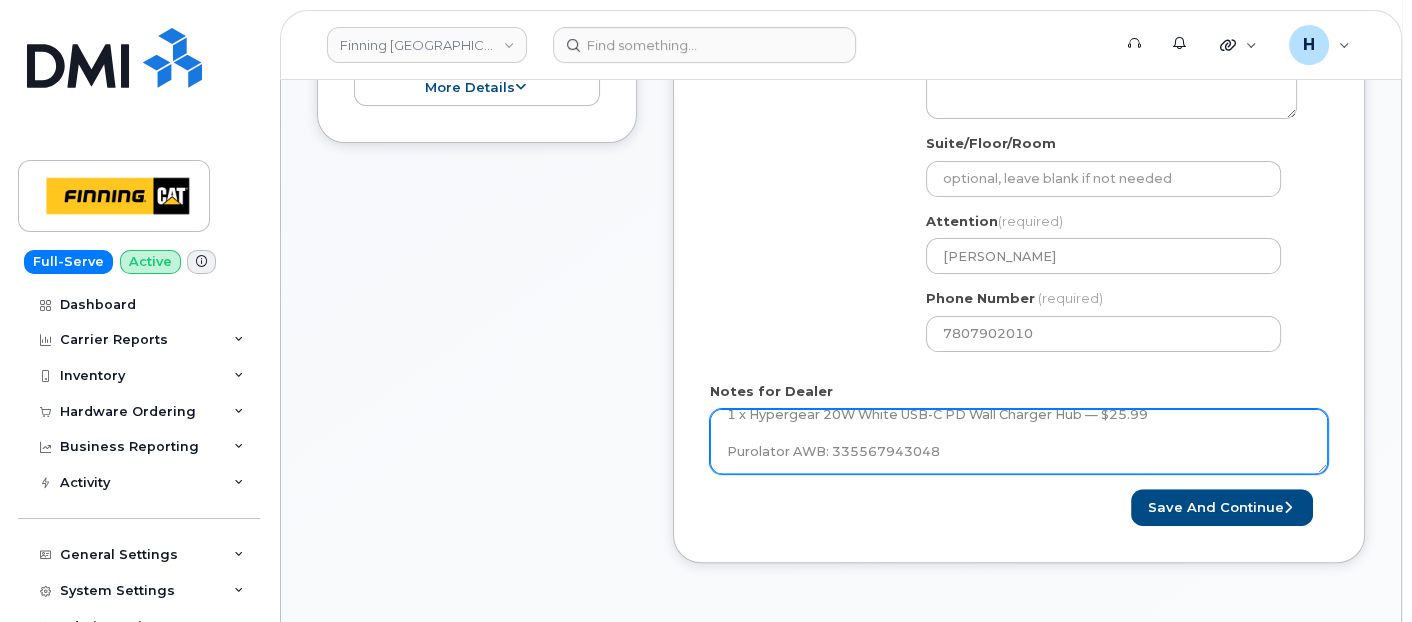 type on "New Activation
iPhone 15 (Black)
$0.00 - 3 Year Term (128GB)
1 x iPhone 16e/15/14/13 Otterbox Commuter Series Case - Black — $29.17
1 x iPhone 16/15 HyperGear HD Tempered Glass Screen Protector w/ Easy Installation Applicator Tray — $17.48
1 x Hypergear 20W White USB-C PD Wall Charger Hub — $25.99
Purolator AWB: 335567943048" 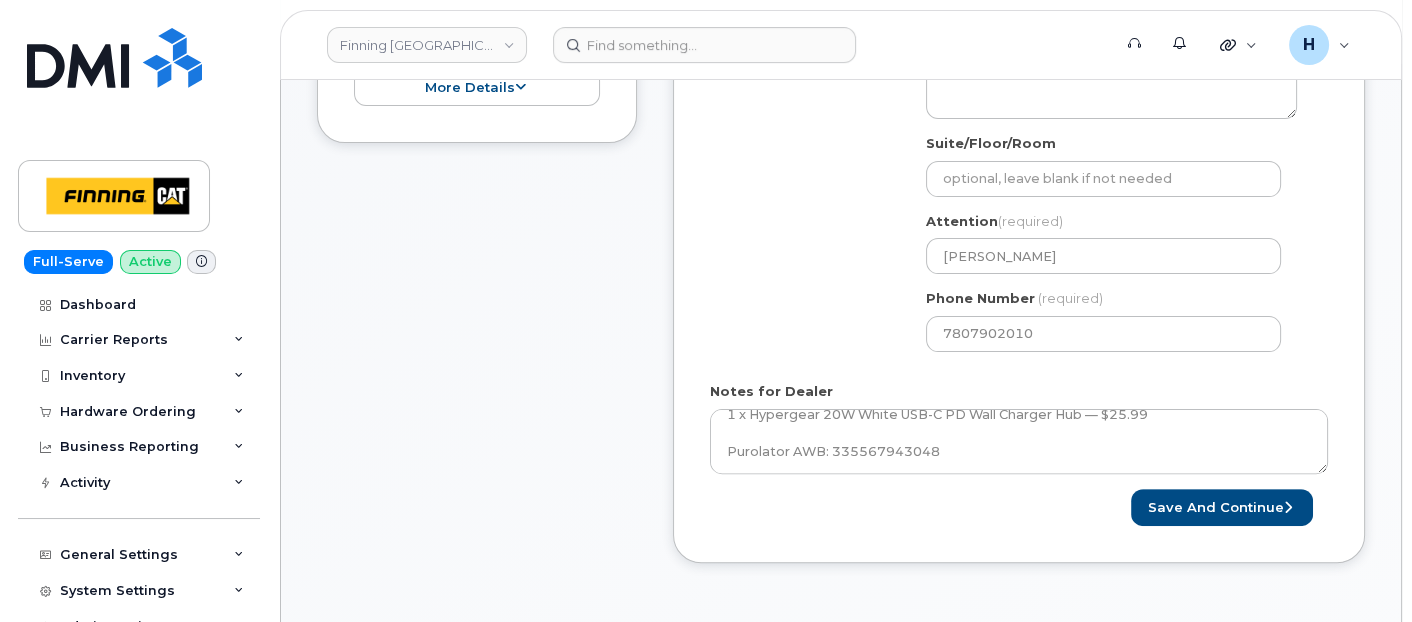 click on "Created By
hakaur@dminc.com
Requested By
RITM0470466
Notify the following emails about order changes
hakaur@dminc.com
add another email
Shipping Address
Mildred Lake - D03/D06     New Address 2360 Pasqua St N 10430 178 St NW 24- 5341 twp 293A 53 P.O. Box 180 111 Nahanni Dr 19100 94 Ave Acheson Albian - D01 Battleford Bonnyville Burnaby - Finning Canada Burnaby - Finning International Calgary - Power Systems and General Line Construction Calgary Power Systems - D37 Calgary - TCRS Calgary - TCRS Specialty Business Calgary - Truck Shop Campbell River Caribou Energy Park - D09 Clairmont,AB - D10/D11 CNRL - D02 Coquitlam Cranbrook Dawson Creek Edmonton - Compact General Construction - D24 Edmonton Dist Centre and Field Service - D17 Edmonton - Drills and Shovels Edmonton - Finning Canada Head Office Edmonton - General Line Construction Edmonton - Head Office TCRS  Edmonton Specialty Branch Edmonton - Heavy Equipment Rentals Edmonton - OEM Edmonton - RDC" at bounding box center (1019, 132) 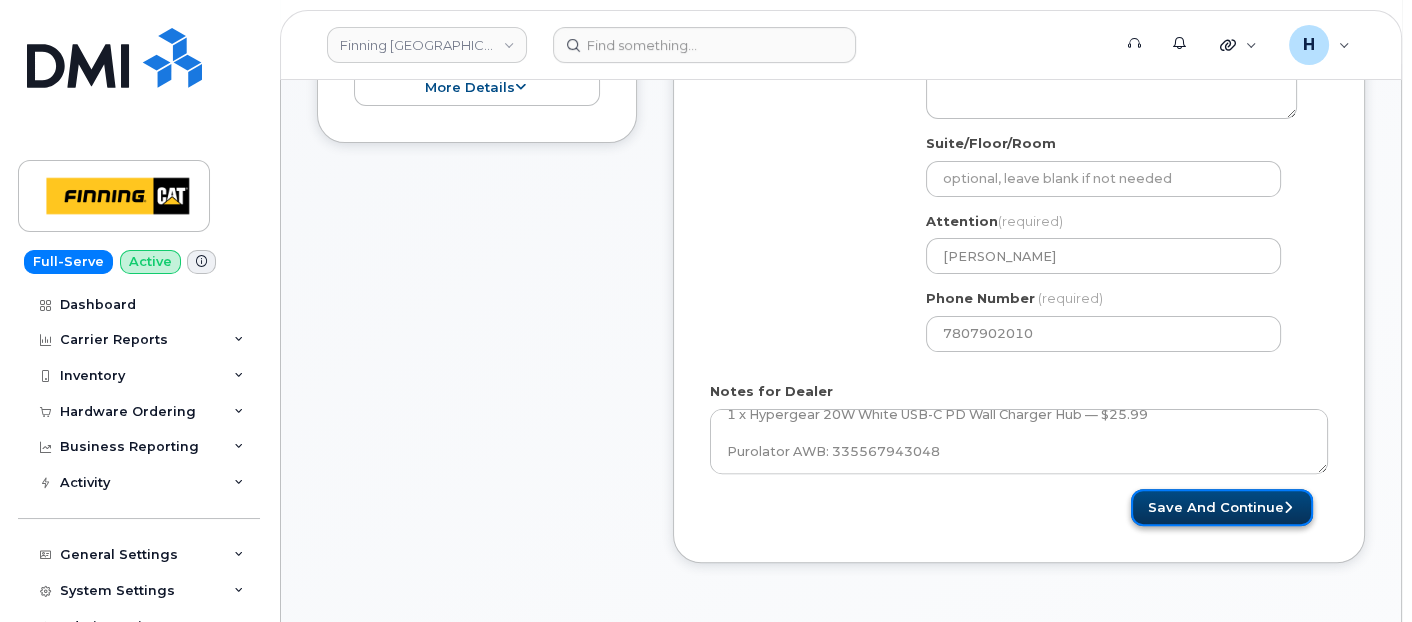 click on "Save and Continue" at bounding box center [1222, 507] 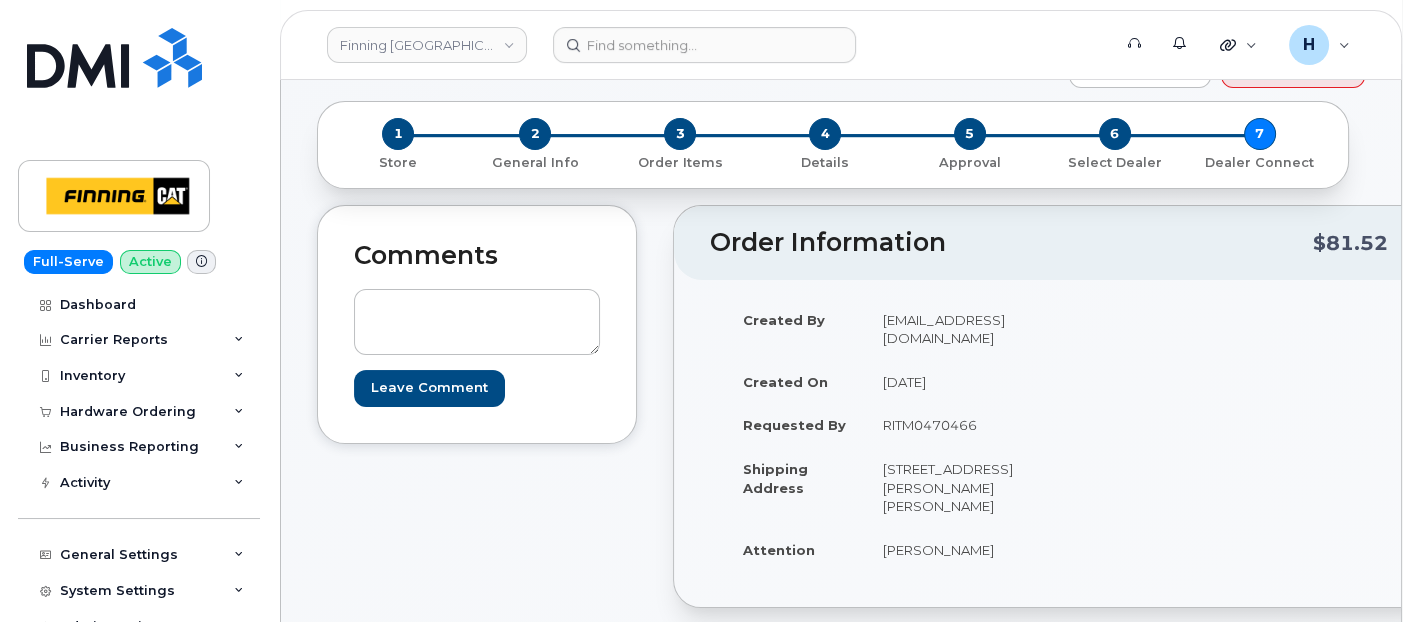 scroll, scrollTop: 333, scrollLeft: 0, axis: vertical 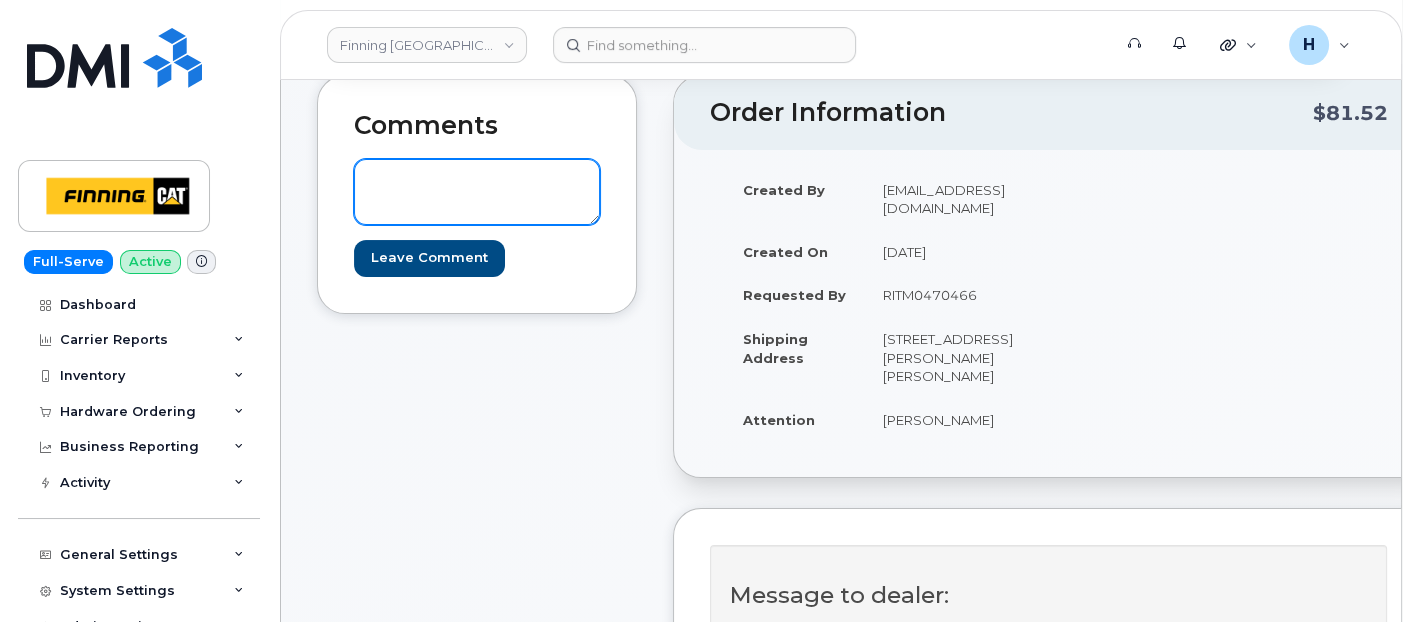 drag, startPoint x: 433, startPoint y: 188, endPoint x: 460, endPoint y: 184, distance: 27.294687 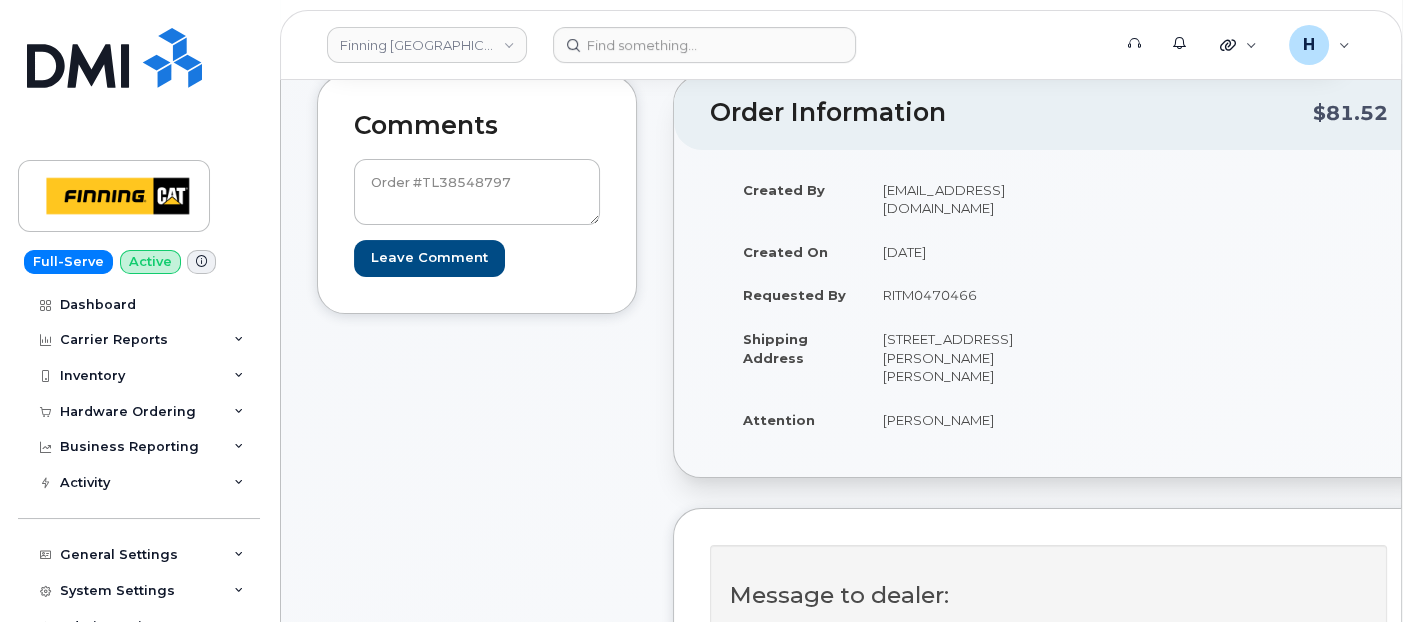 click on "Comments
Order #TL38548797
Leave Comment" at bounding box center [477, 194] 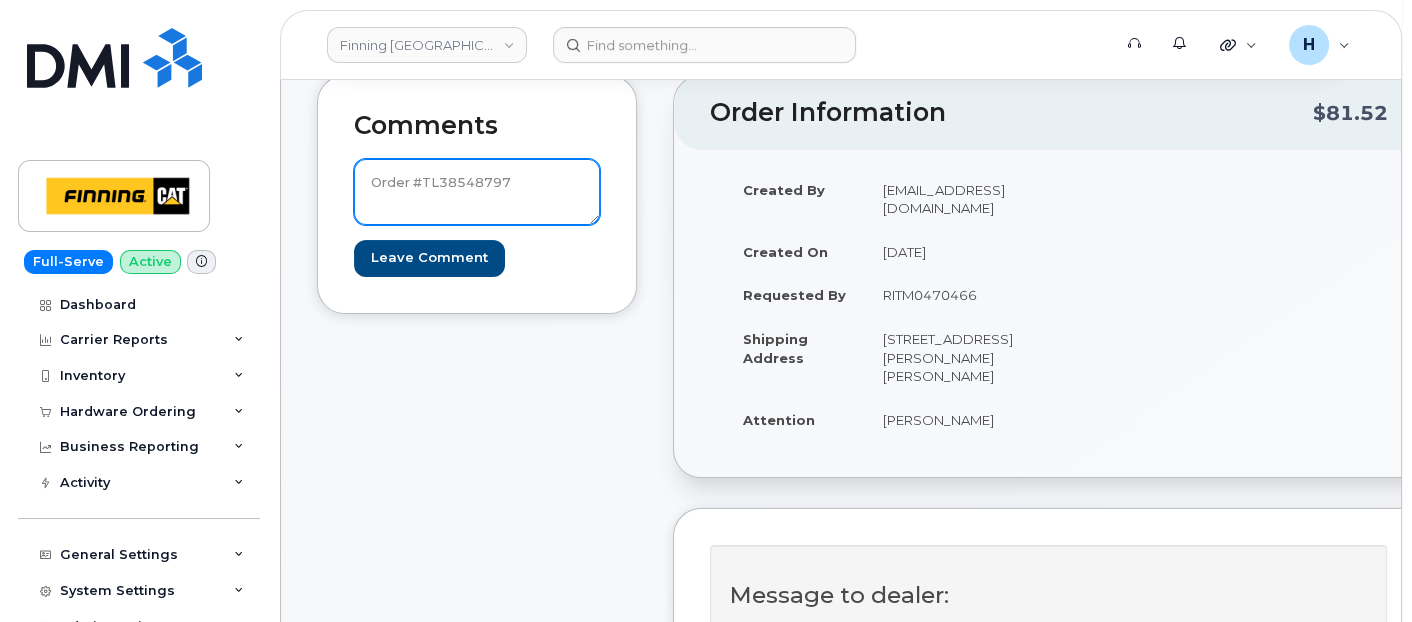 click on "Order #TL38548797" at bounding box center (477, 192) 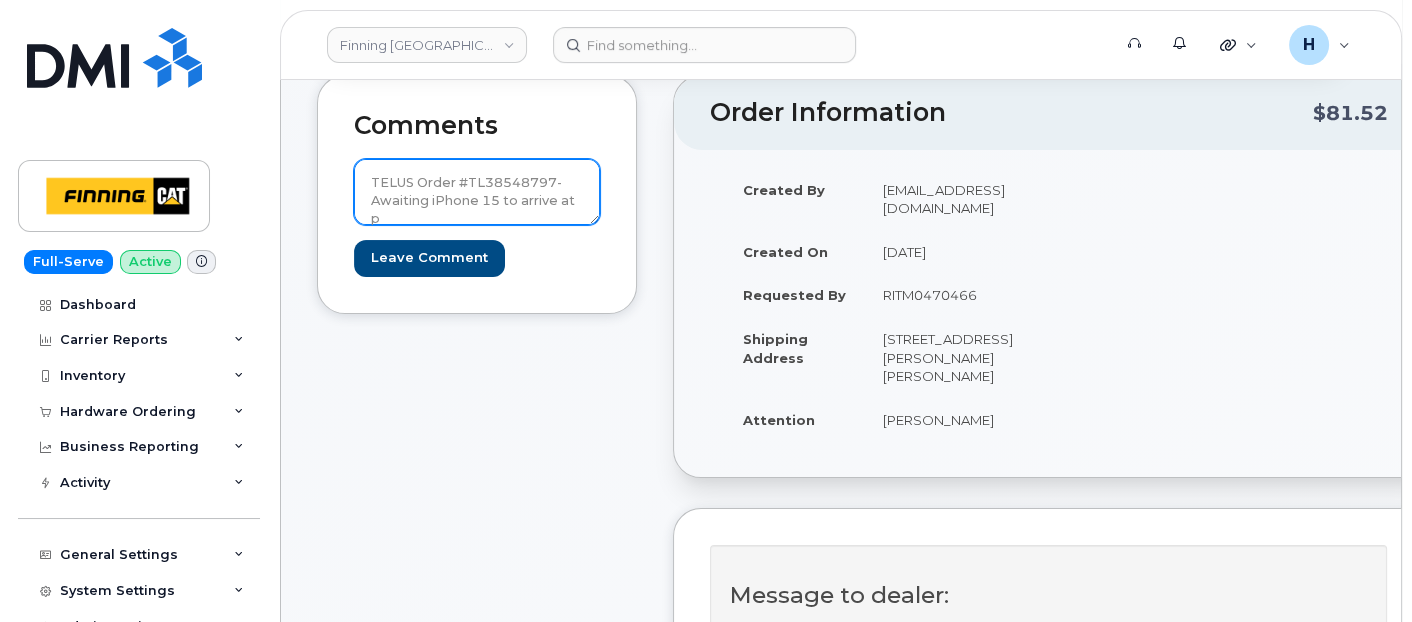 scroll, scrollTop: 3, scrollLeft: 0, axis: vertical 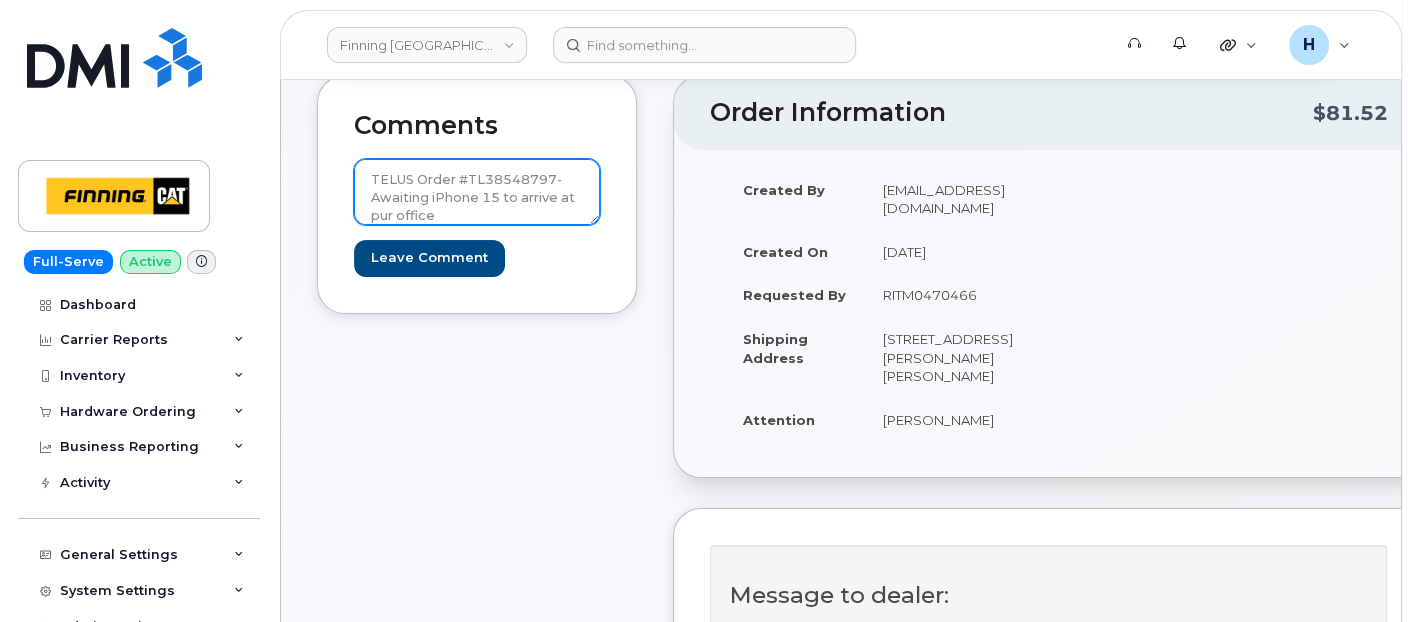 click on "TELUS Order #TL38548797- Awaiting iPhone 15 to arrive at pur office" at bounding box center [477, 192] 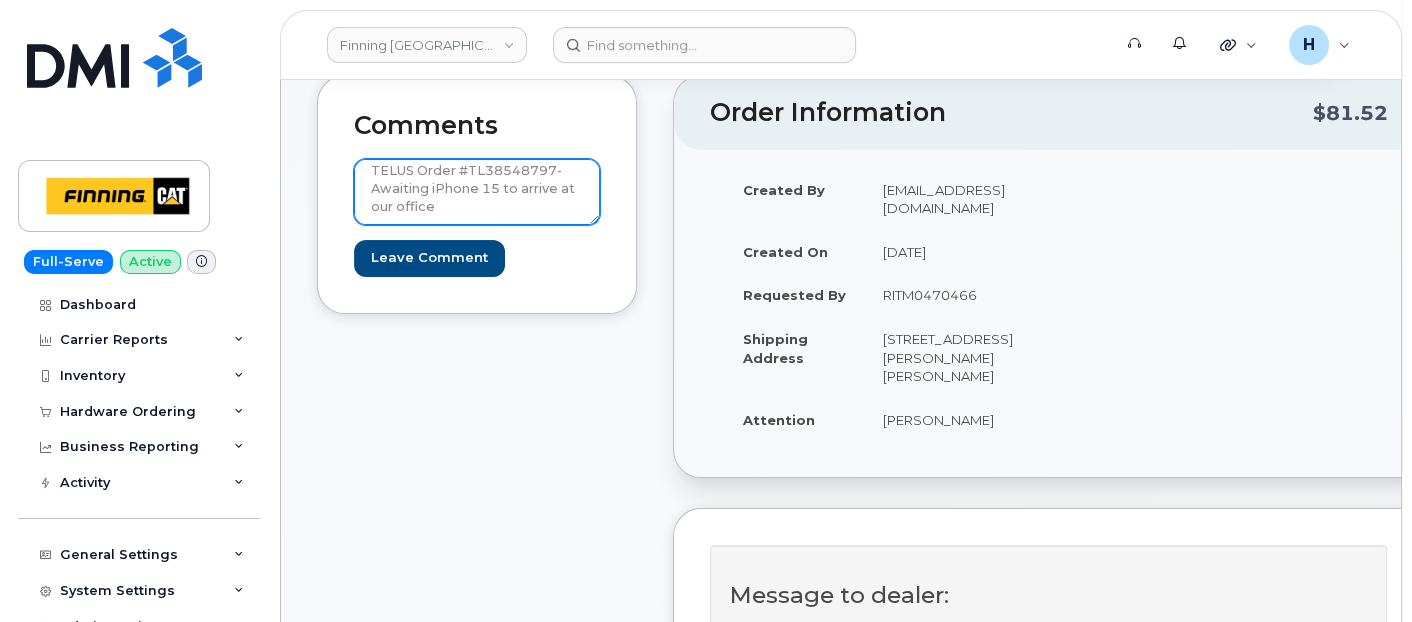 scroll, scrollTop: 0, scrollLeft: 0, axis: both 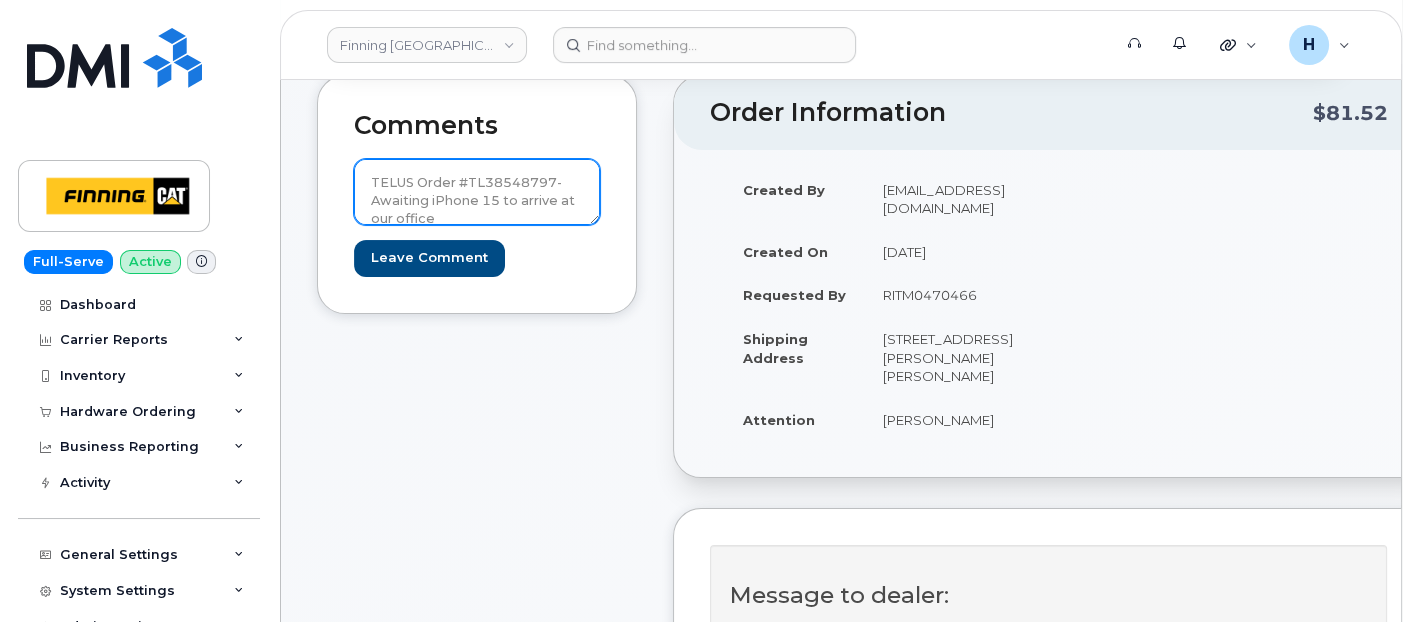 drag, startPoint x: 437, startPoint y: 211, endPoint x: 348, endPoint y: 134, distance: 117.68602 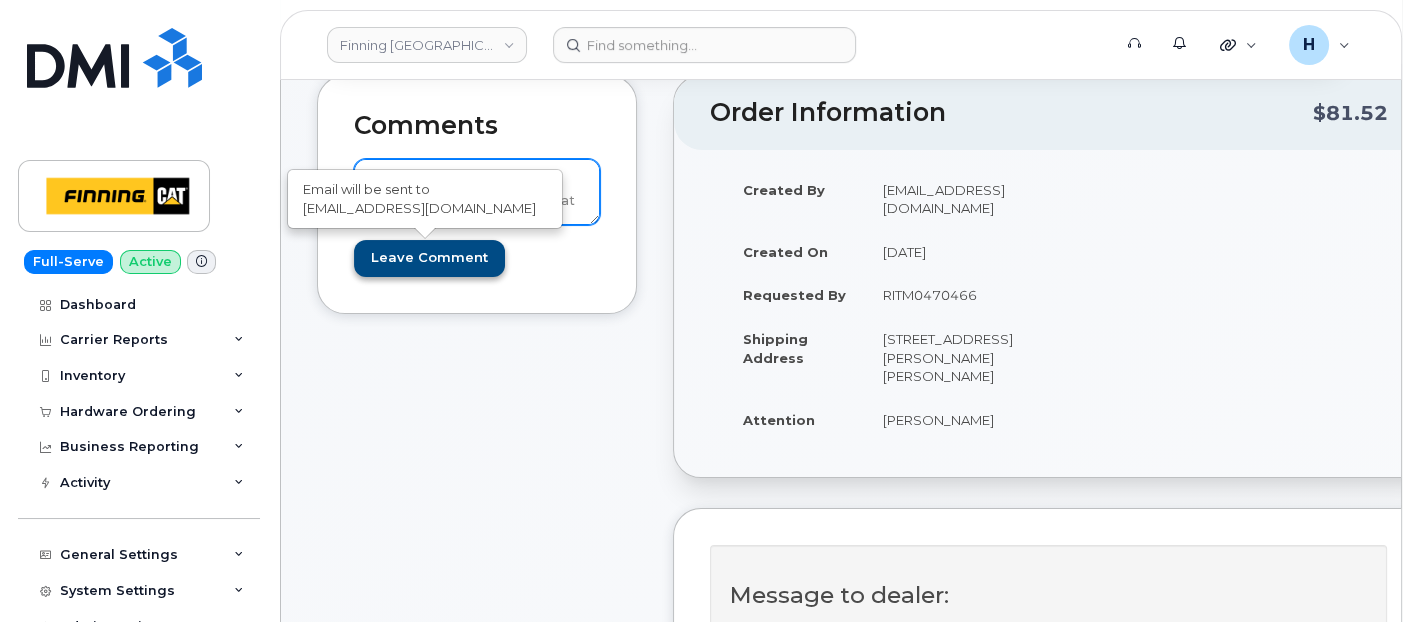 type on "TELUS Order #TL38548797- Awaiting iPhone 15 to arrive at our office" 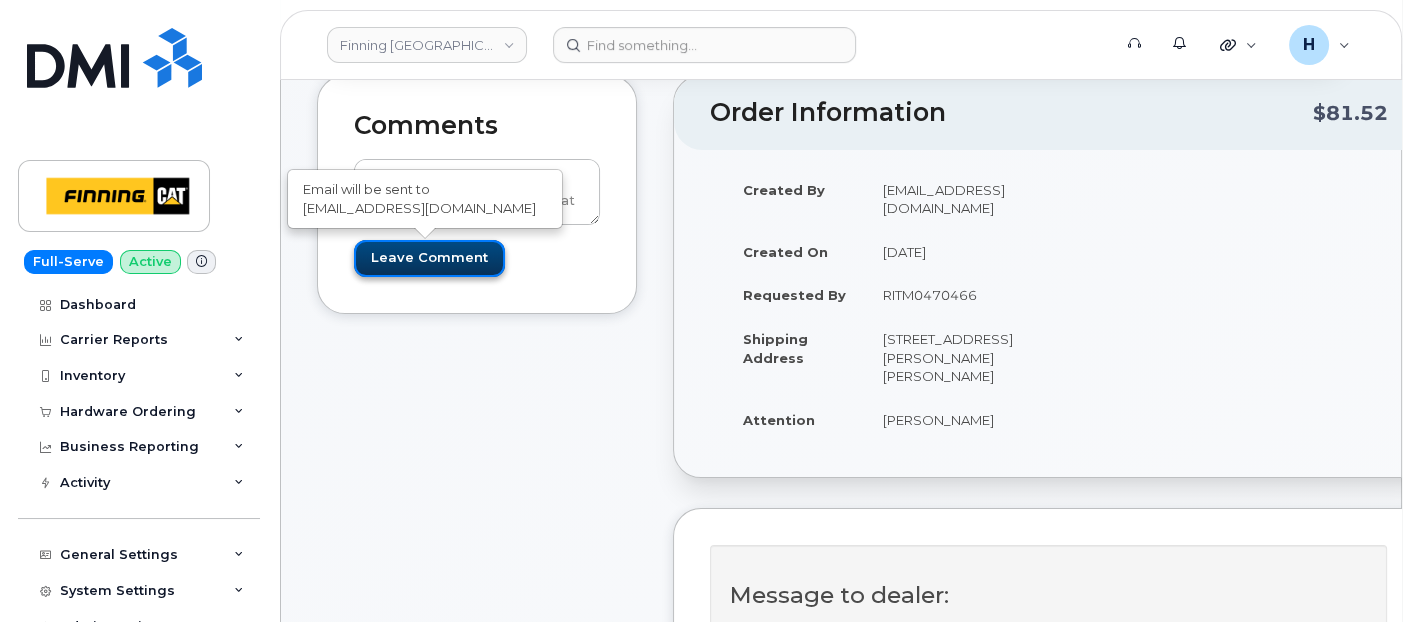 click on "Leave Comment" at bounding box center (429, 258) 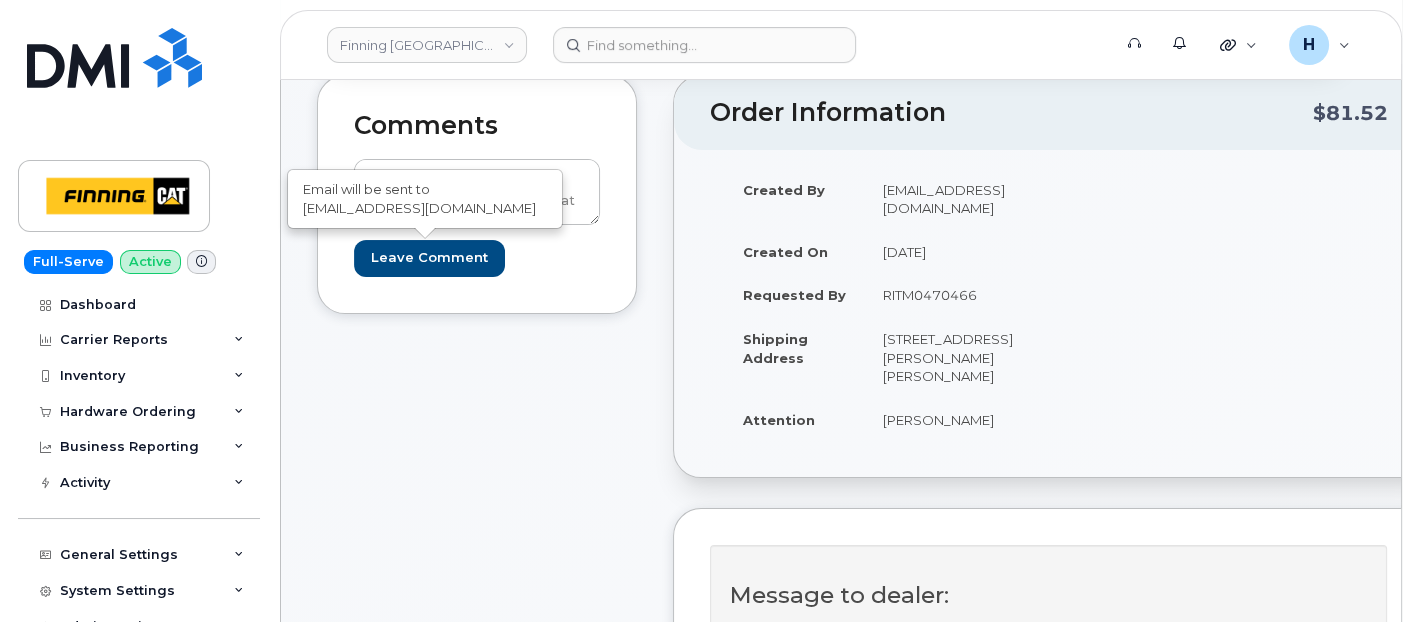 type on "Create Event" 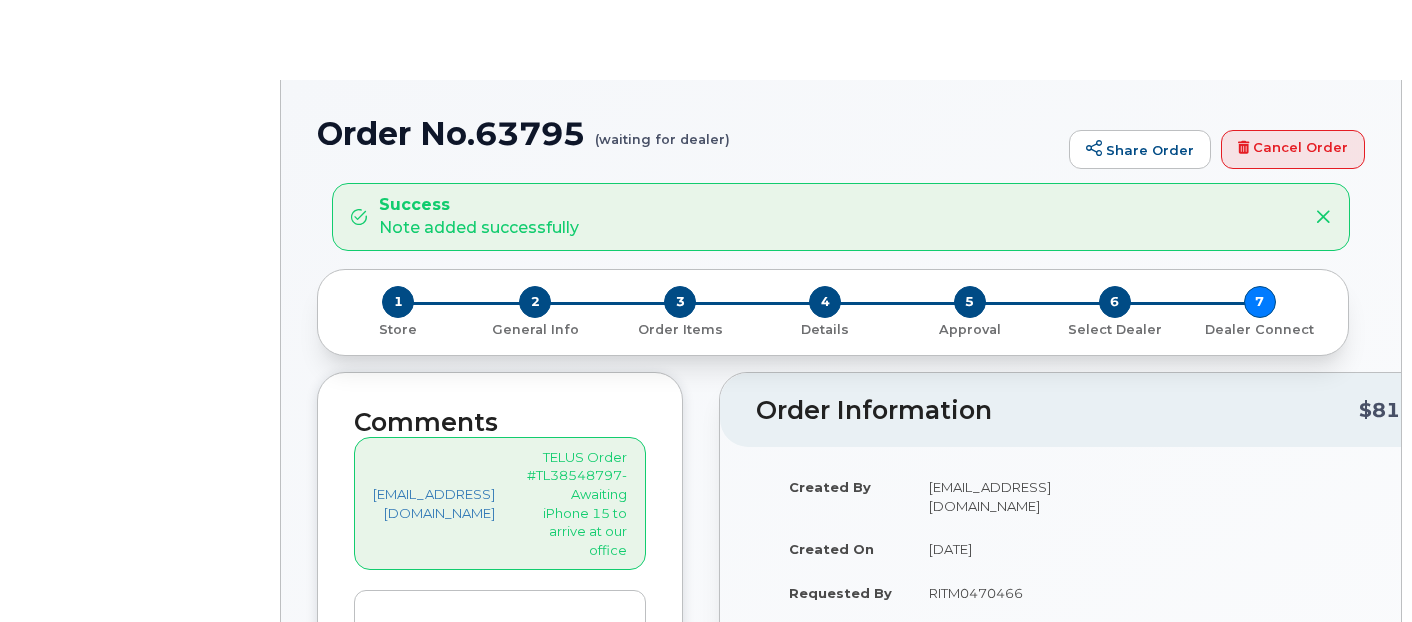 scroll, scrollTop: 0, scrollLeft: 0, axis: both 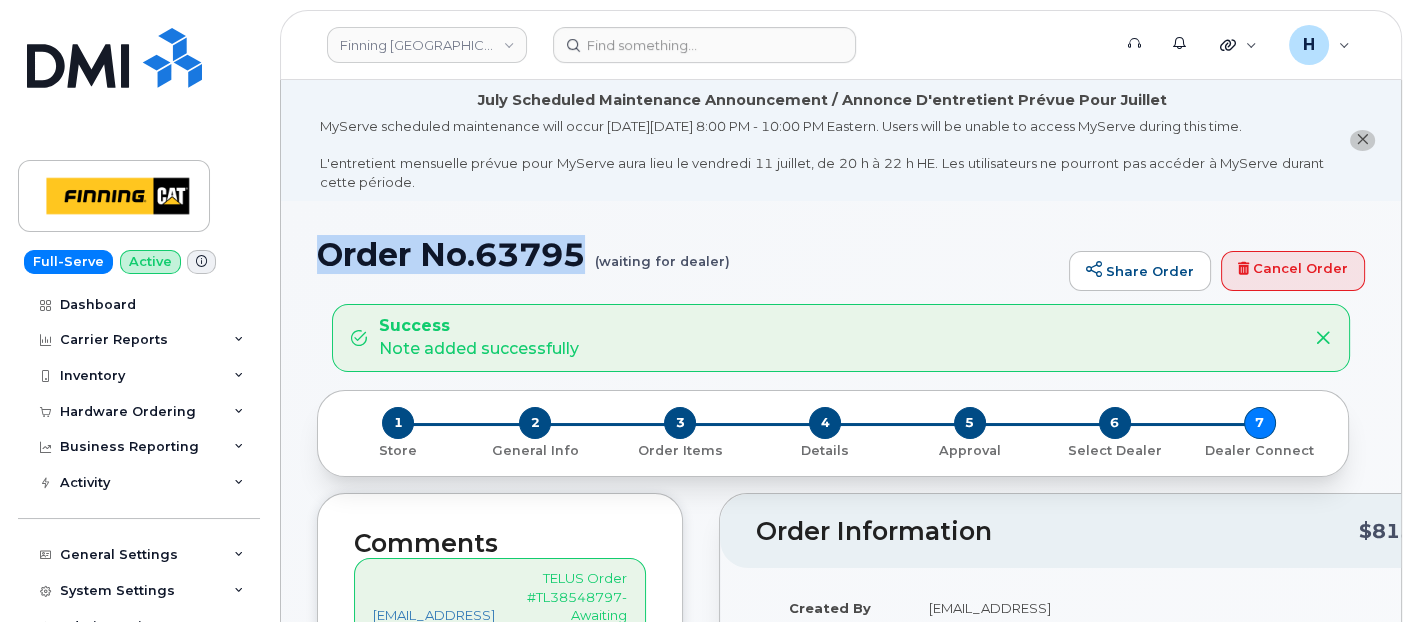 drag, startPoint x: 317, startPoint y: 251, endPoint x: 585, endPoint y: 262, distance: 268.22565 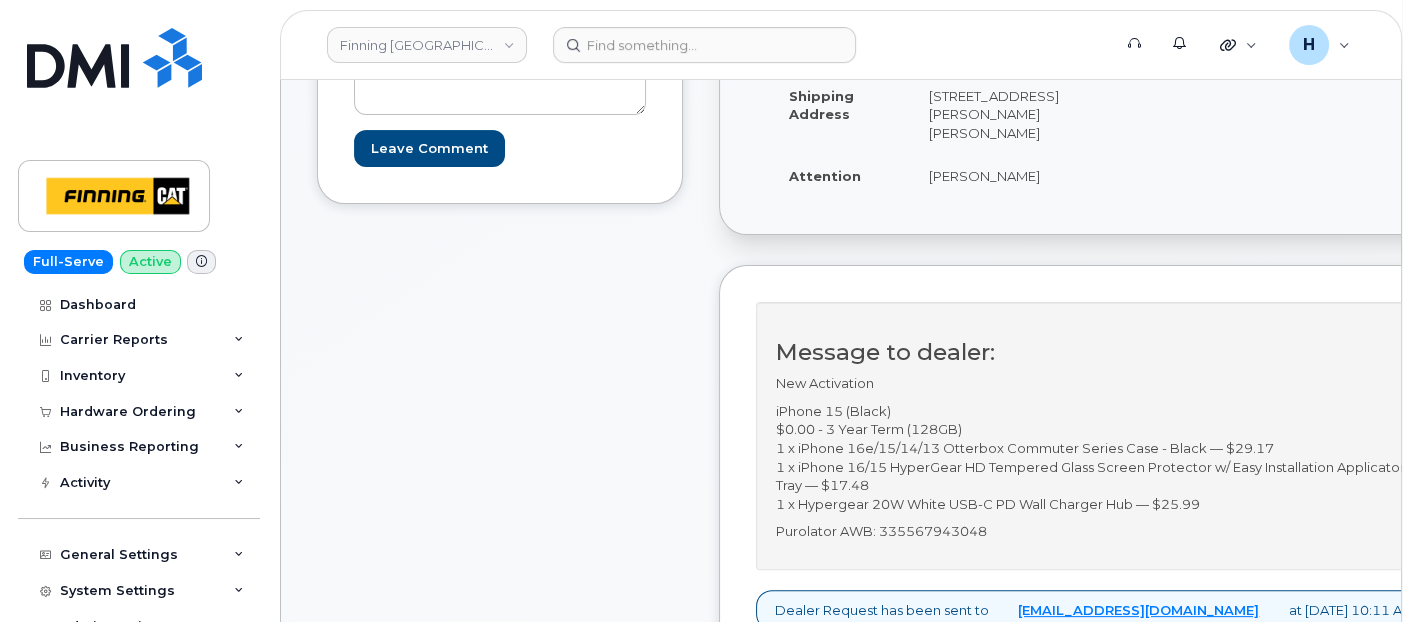 scroll, scrollTop: 777, scrollLeft: 0, axis: vertical 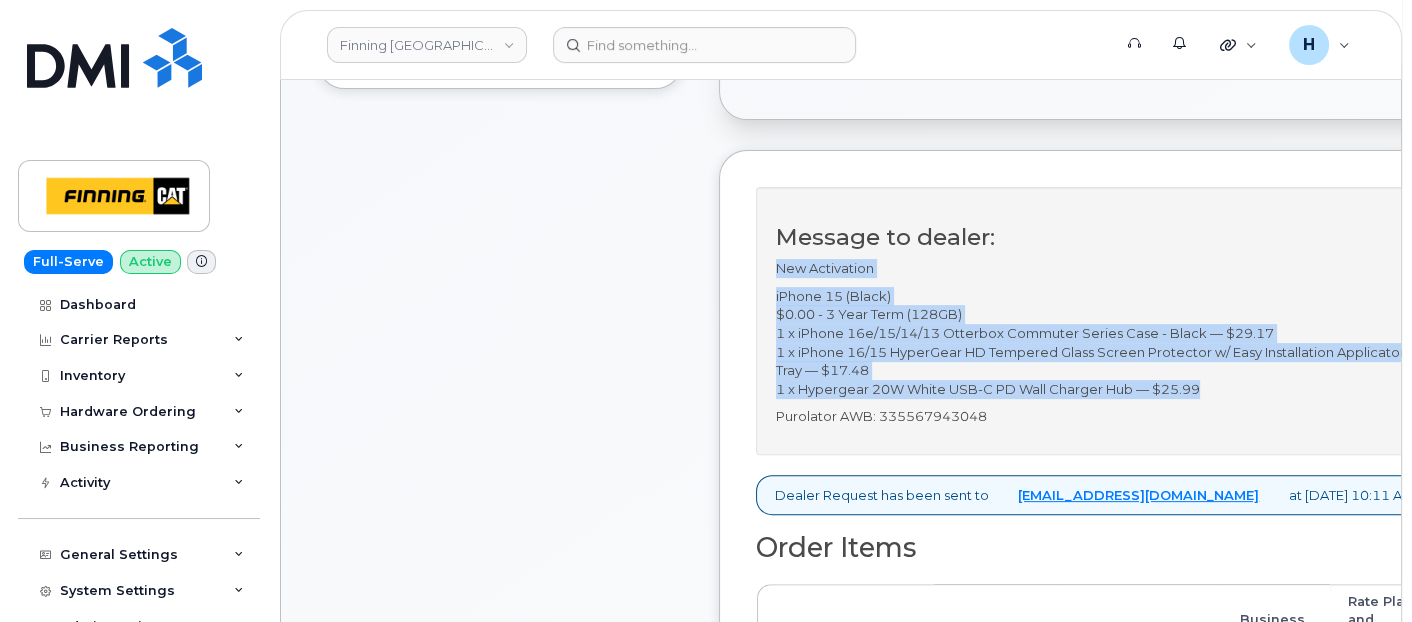 drag, startPoint x: 785, startPoint y: 265, endPoint x: 1268, endPoint y: 382, distance: 496.9688 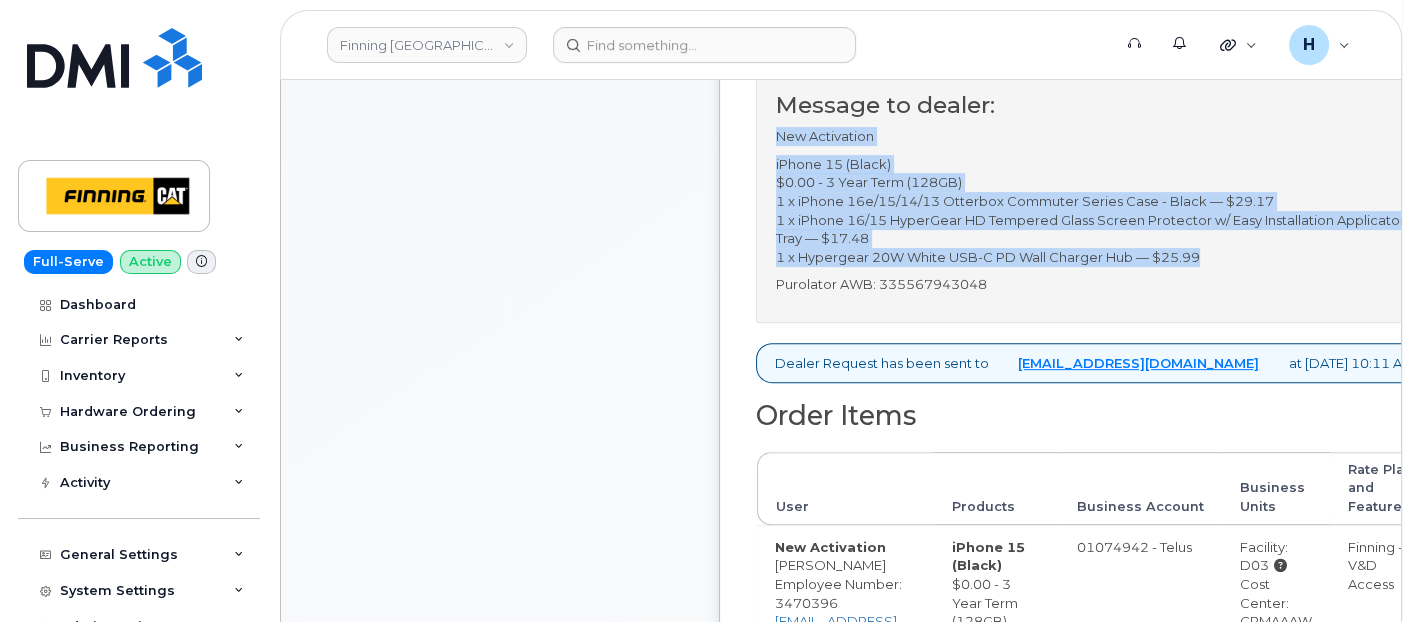 scroll, scrollTop: 1000, scrollLeft: 0, axis: vertical 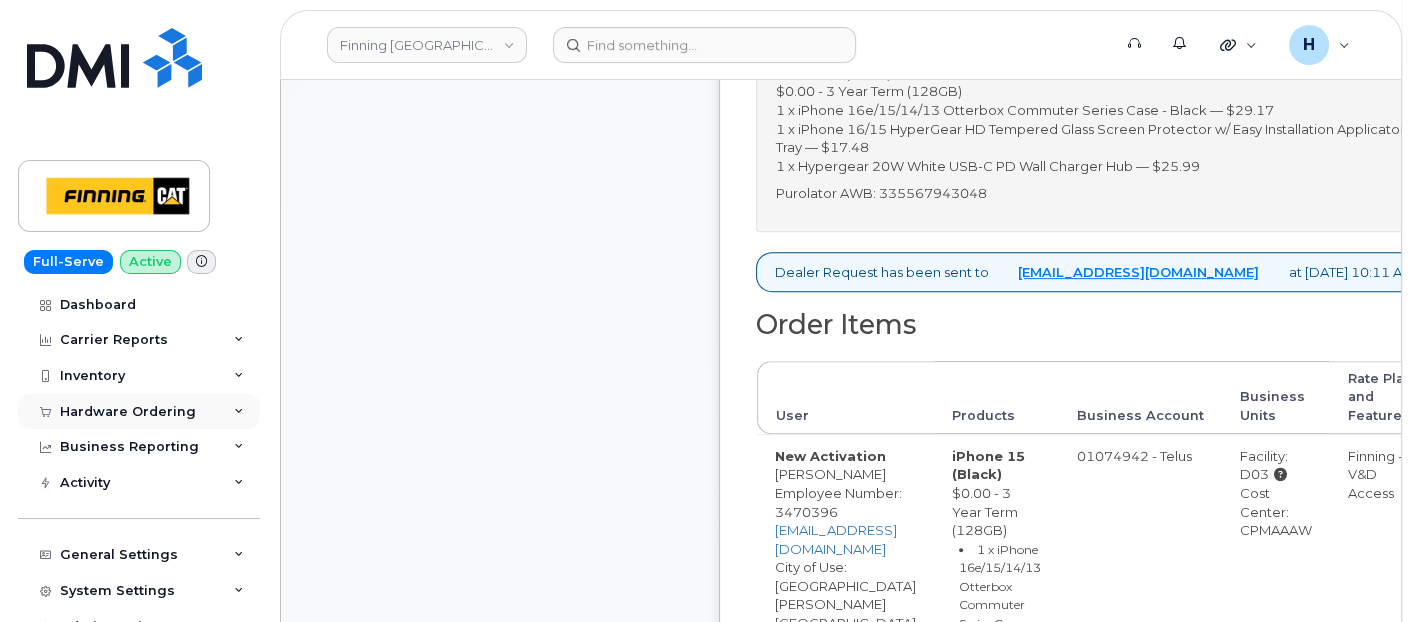 click on "Hardware Ordering" at bounding box center (128, 412) 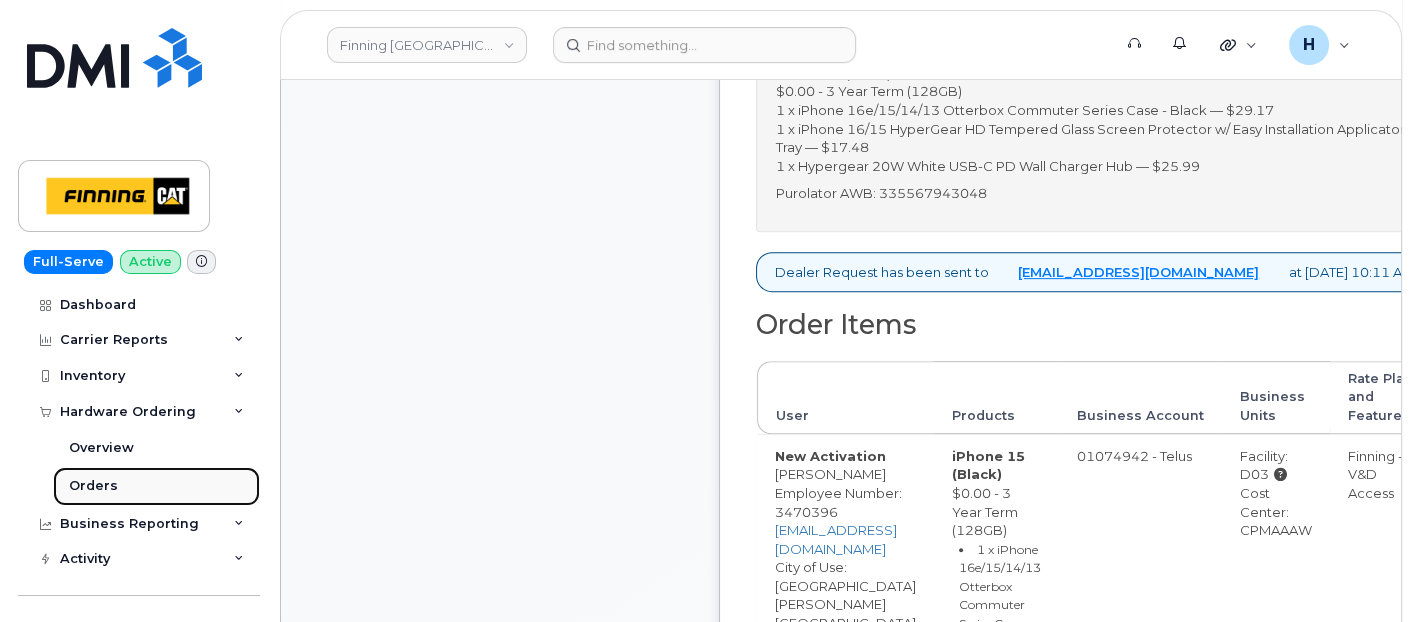 click on "Orders" at bounding box center [93, 486] 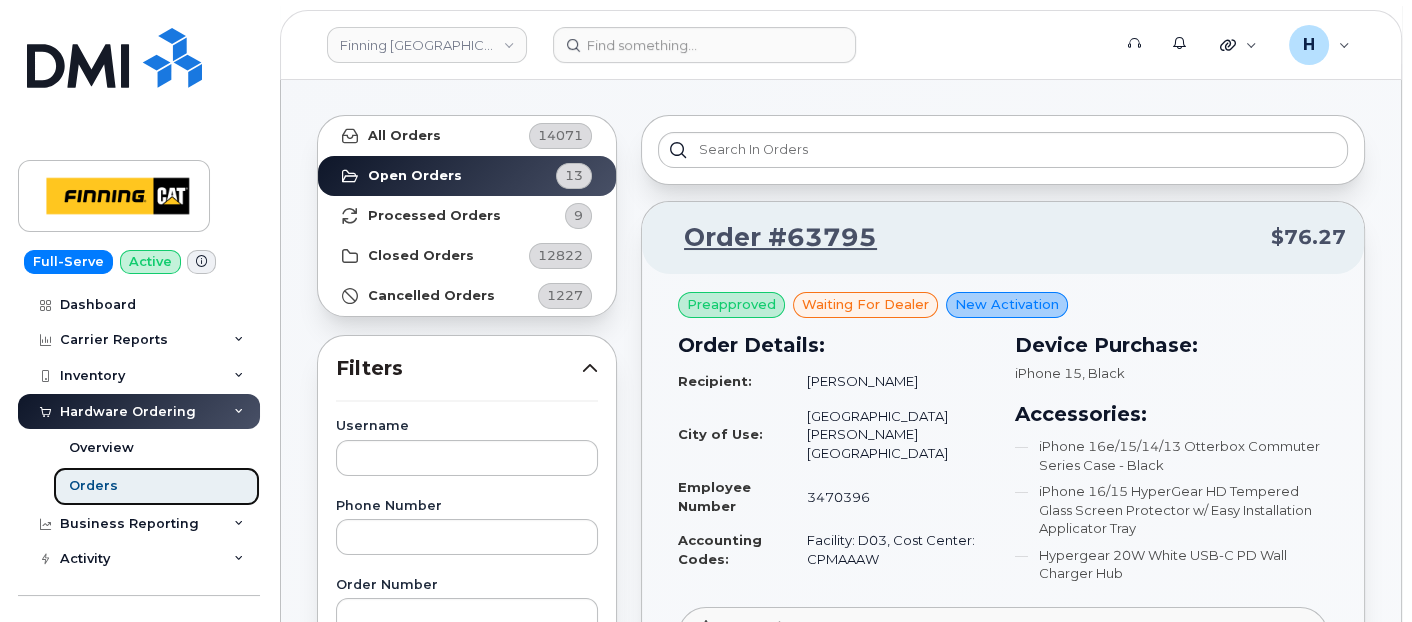 scroll, scrollTop: 0, scrollLeft: 0, axis: both 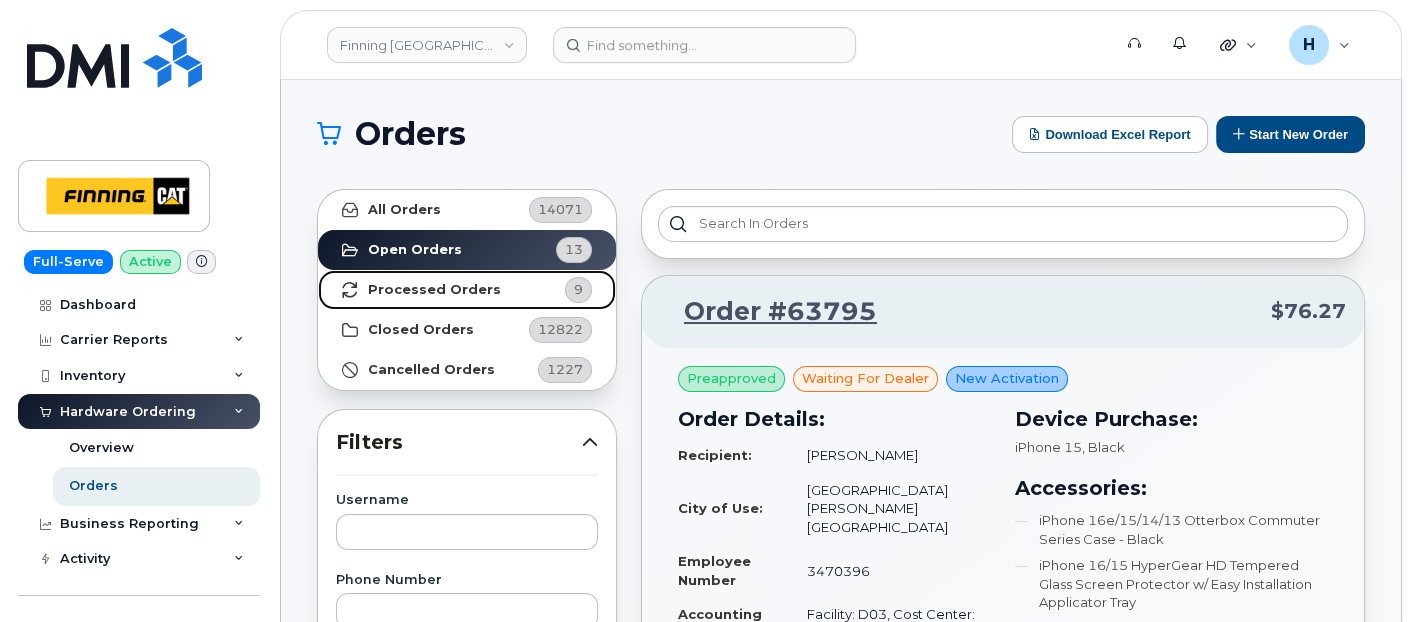 click on "Processed Orders 9" at bounding box center [467, 290] 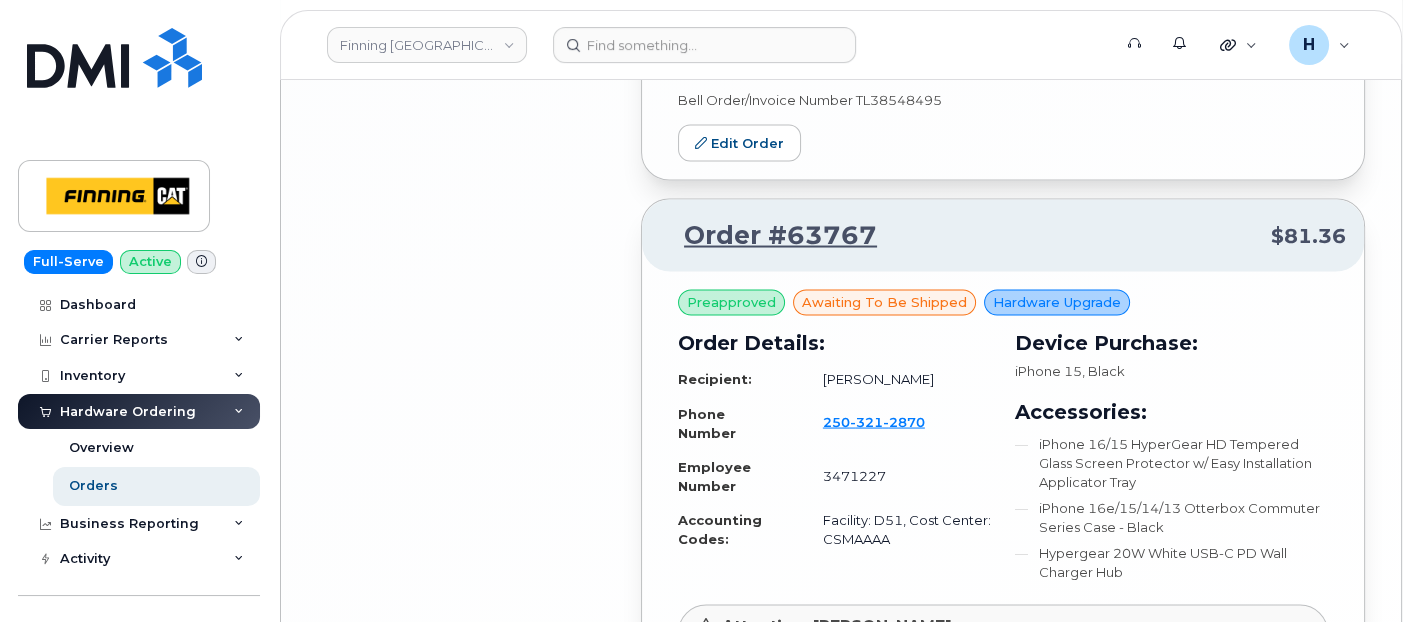 scroll, scrollTop: 5095, scrollLeft: 0, axis: vertical 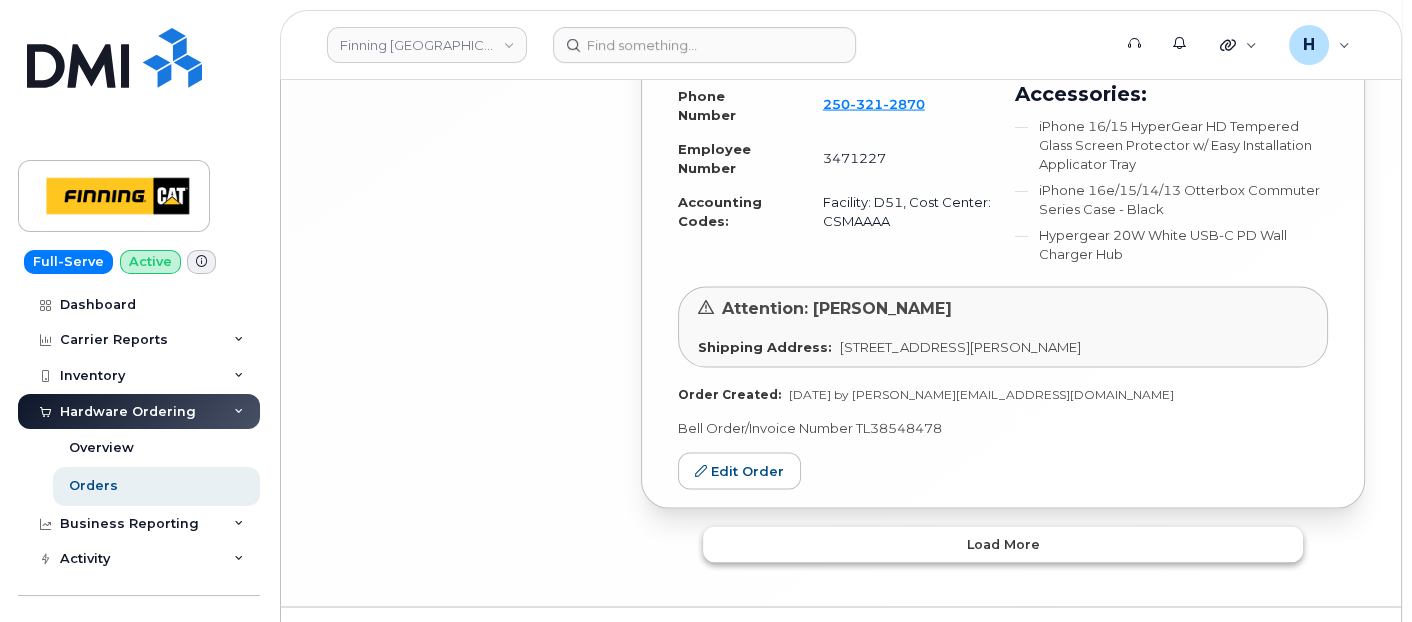 click on "Load more" at bounding box center (1003, 545) 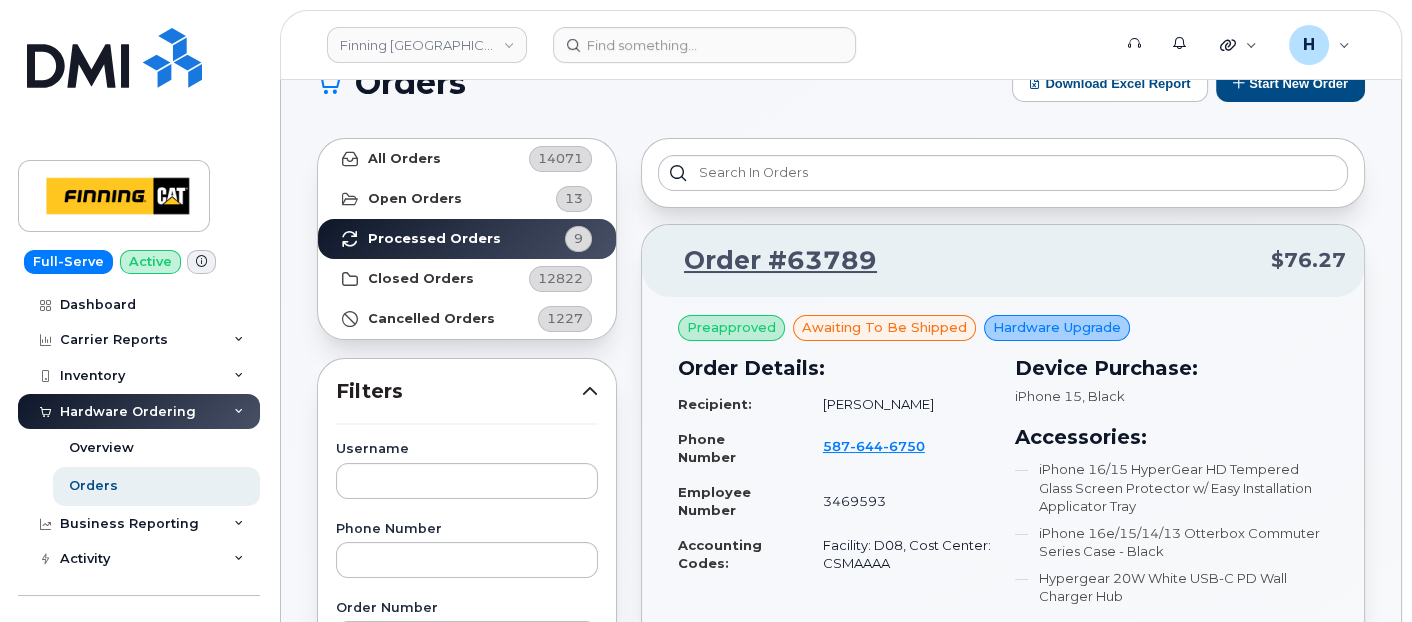 scroll, scrollTop: 0, scrollLeft: 0, axis: both 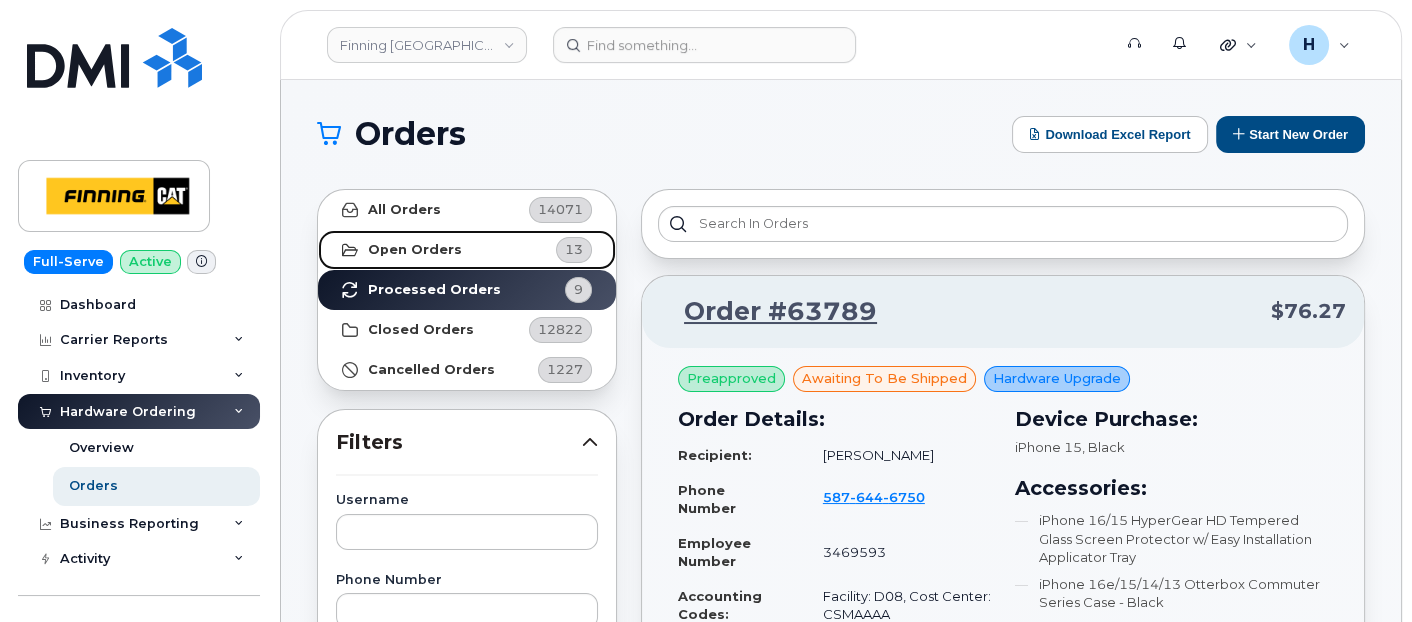 click on "Open Orders" at bounding box center [415, 250] 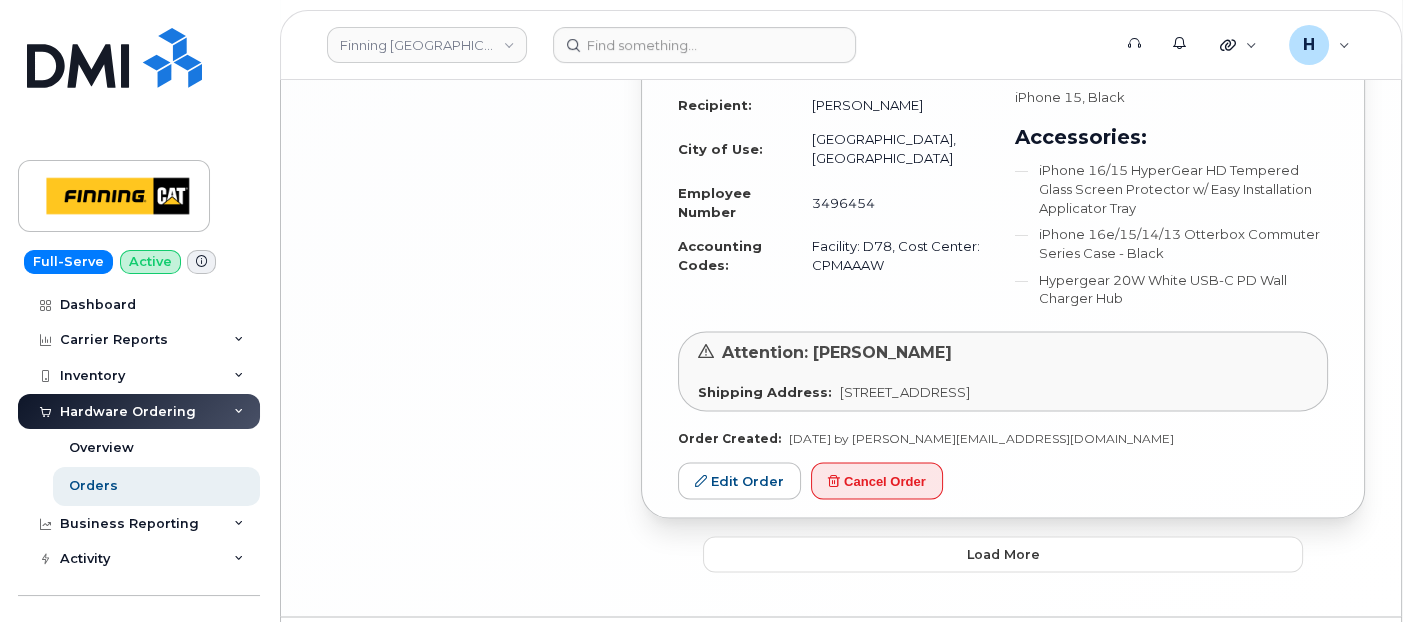 scroll, scrollTop: 4610, scrollLeft: 0, axis: vertical 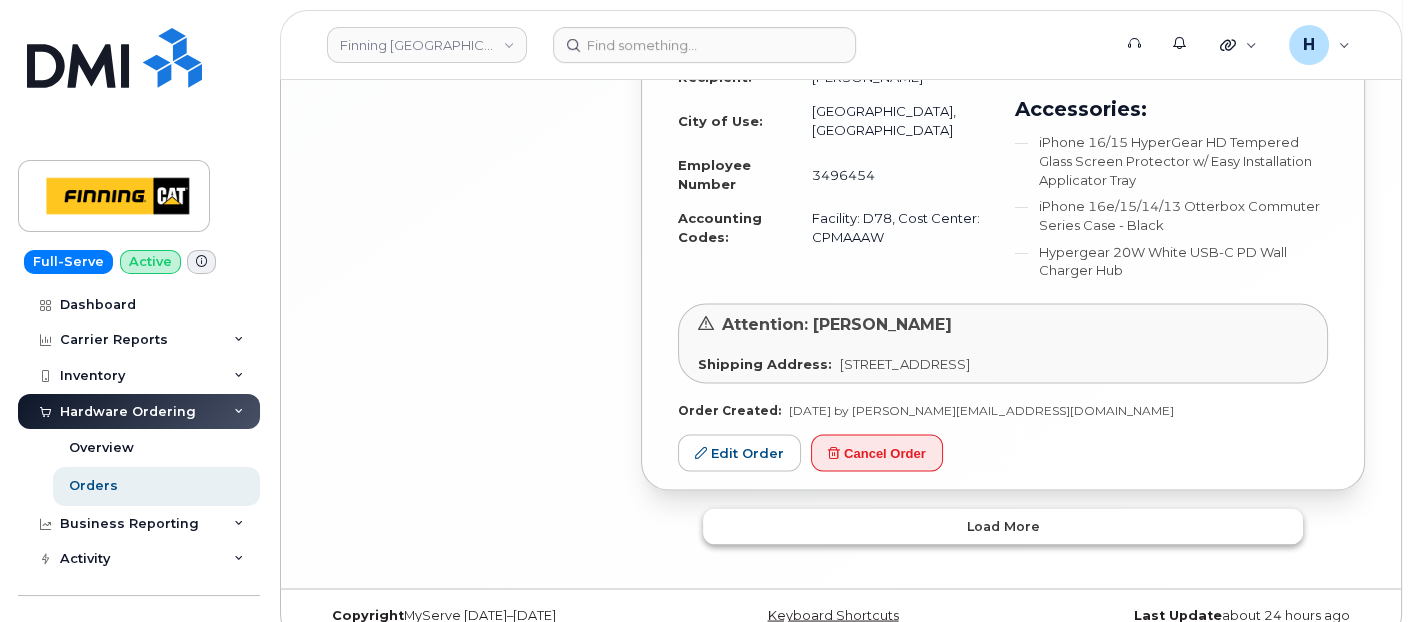 click on "Load more" at bounding box center (1003, 526) 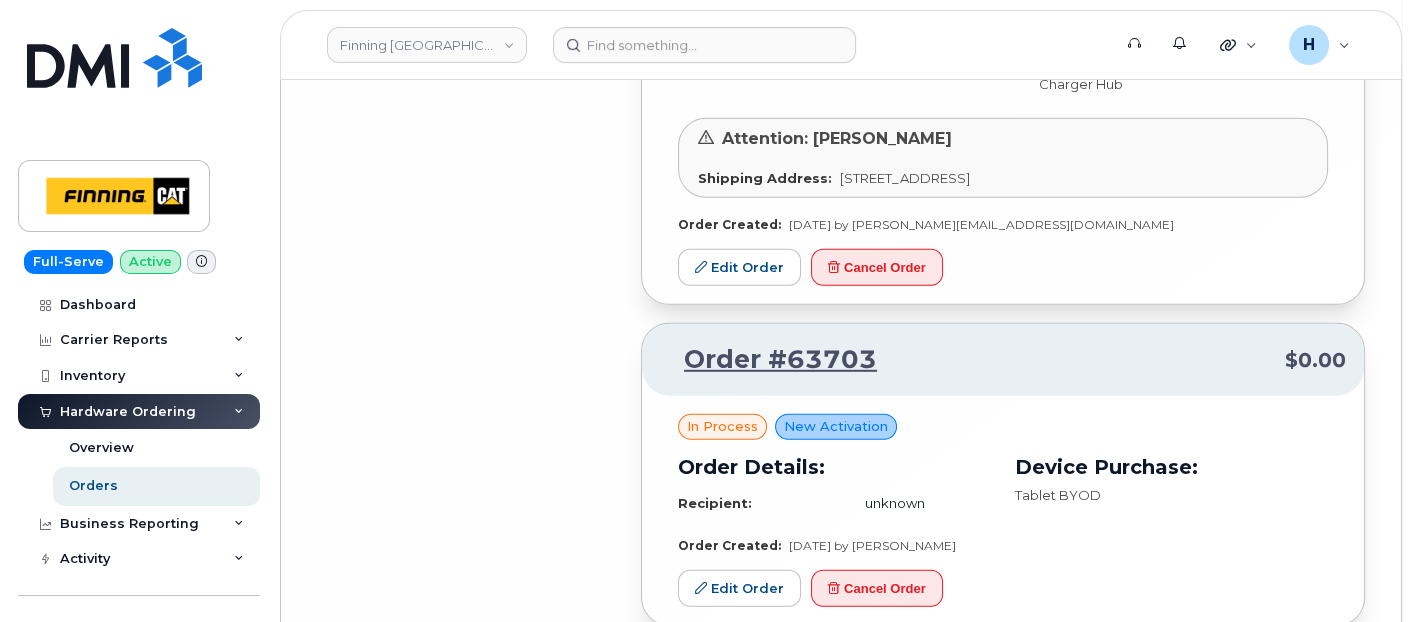 scroll, scrollTop: 7277, scrollLeft: 0, axis: vertical 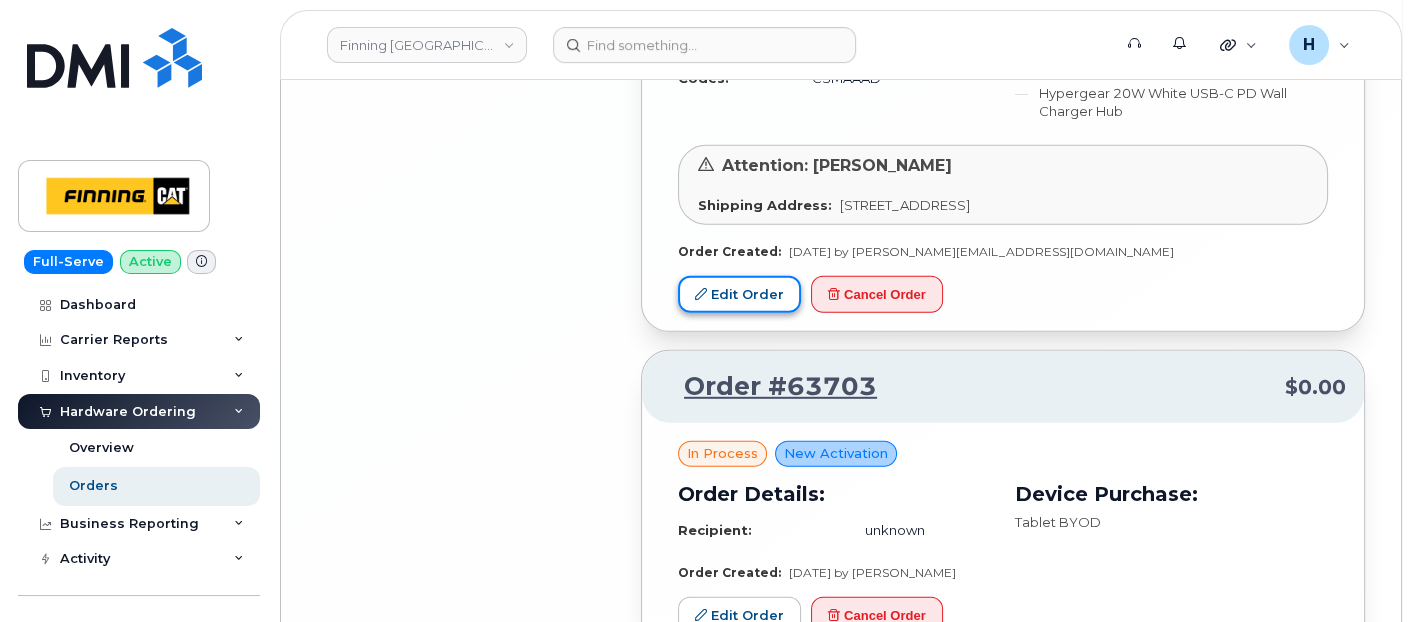 click on "Edit Order" at bounding box center (739, 294) 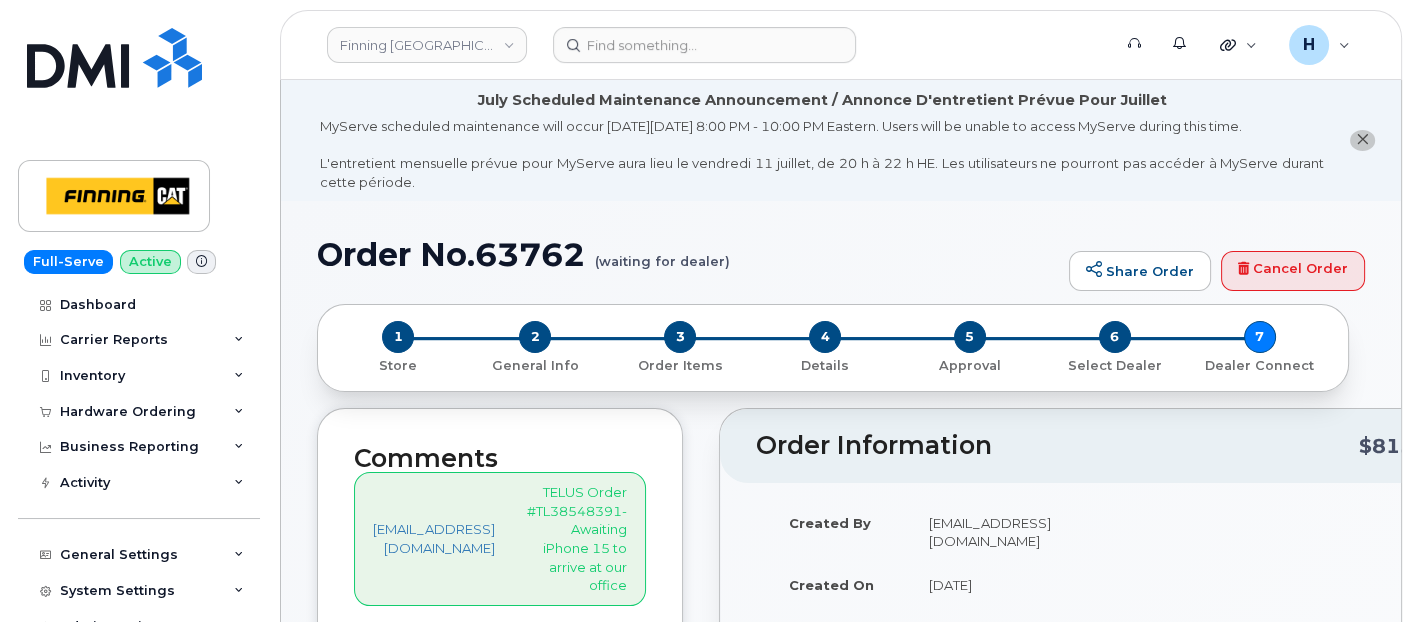scroll, scrollTop: 222, scrollLeft: 0, axis: vertical 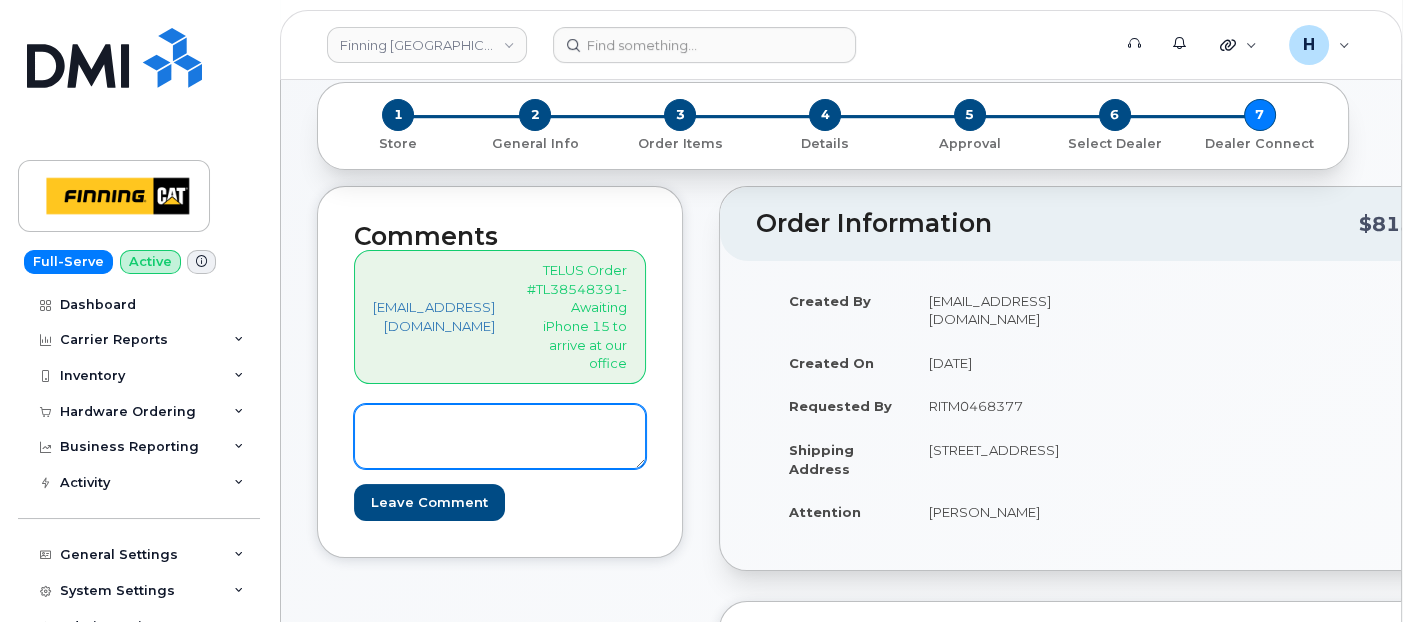 click at bounding box center [500, 437] 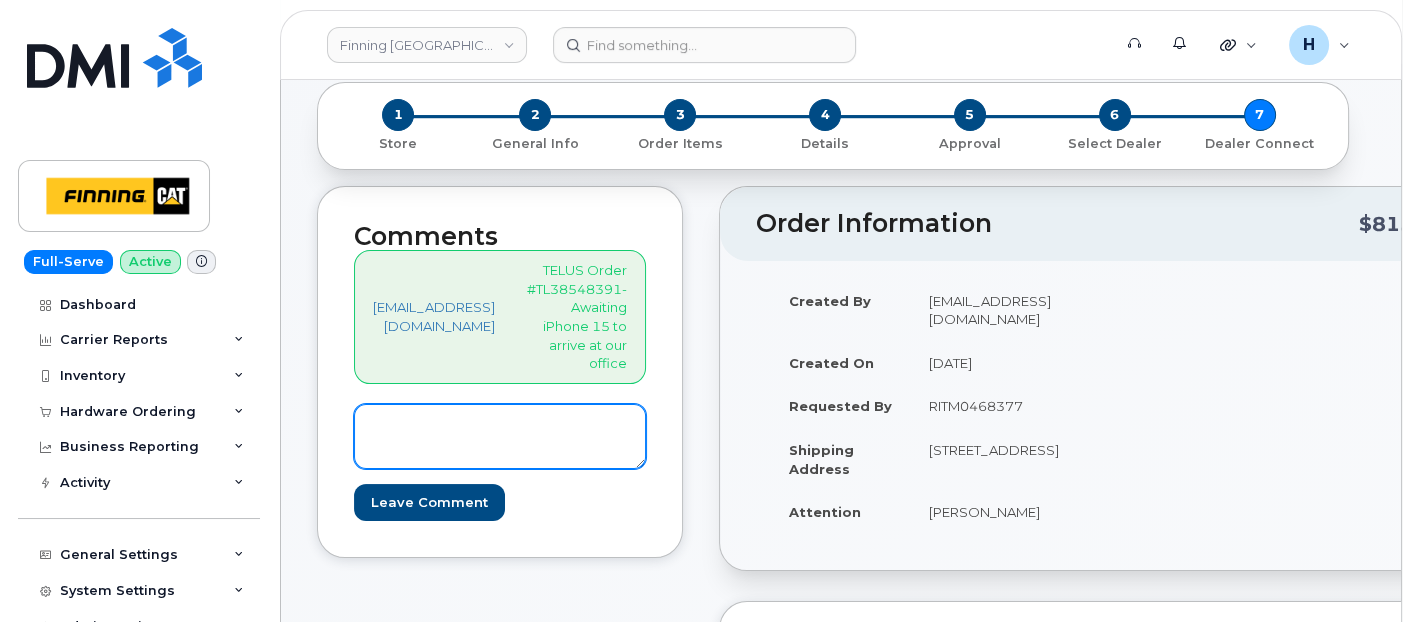 paste on "S/N: FPM7RY24HT [iPhone 15 (#1906)]
IMEI: [TECHNICAL_ID]" 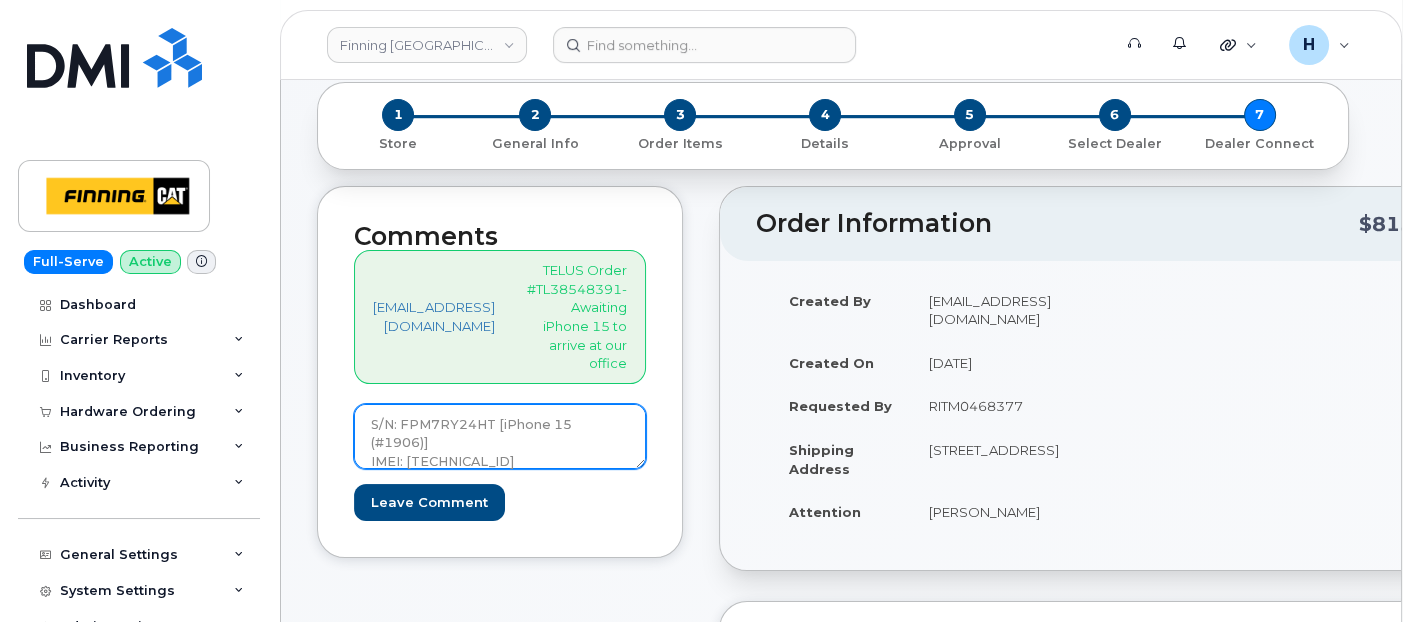 scroll, scrollTop: 21, scrollLeft: 0, axis: vertical 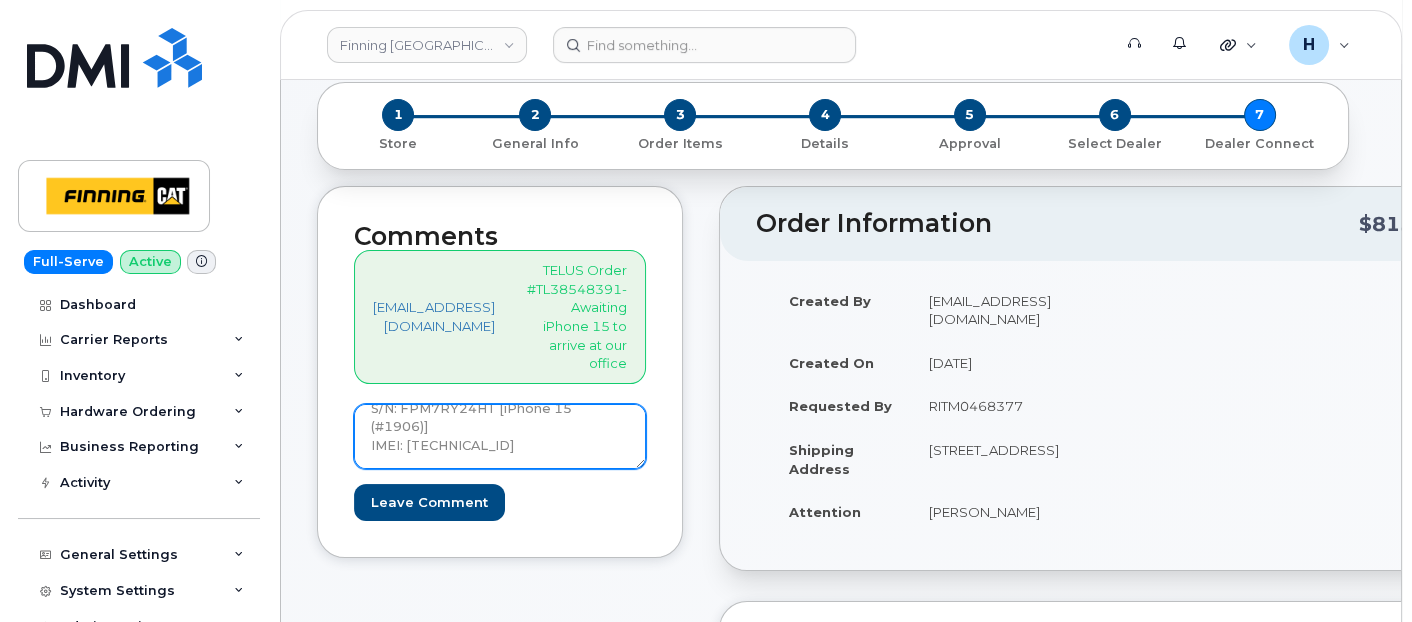 paste on "SIM: [TECHNICAL_ID]- Active inside Device" 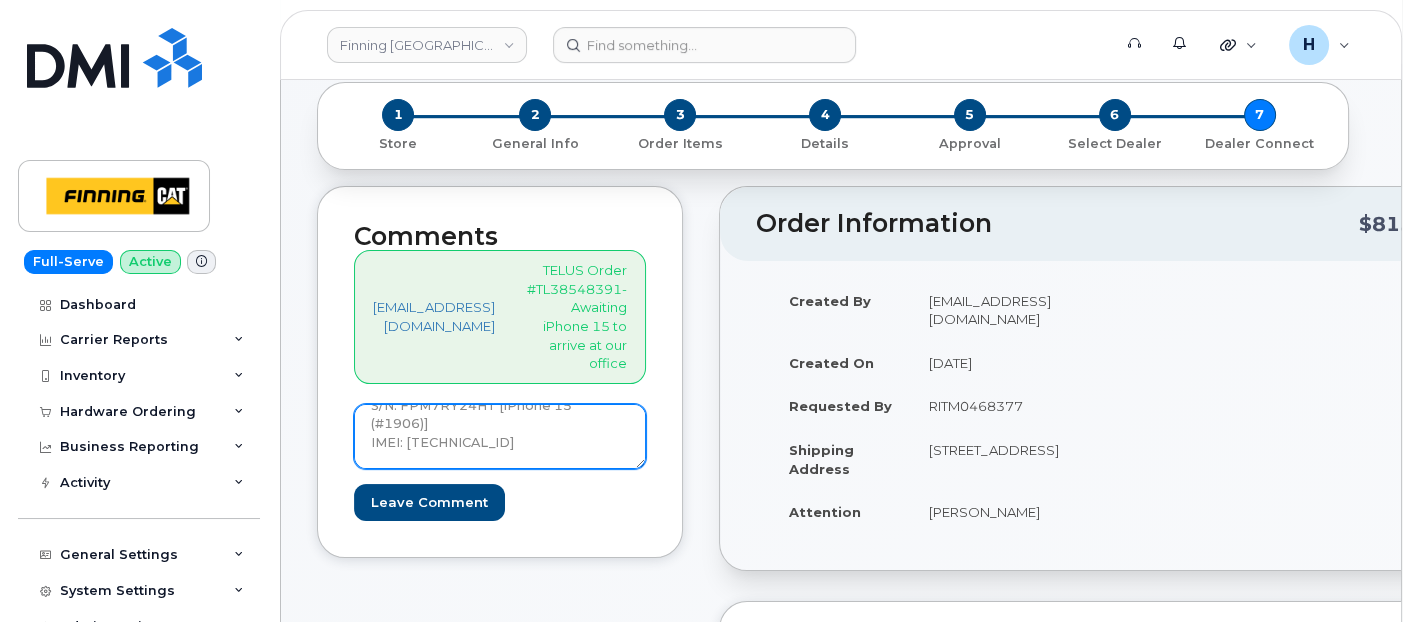 scroll, scrollTop: 39, scrollLeft: 0, axis: vertical 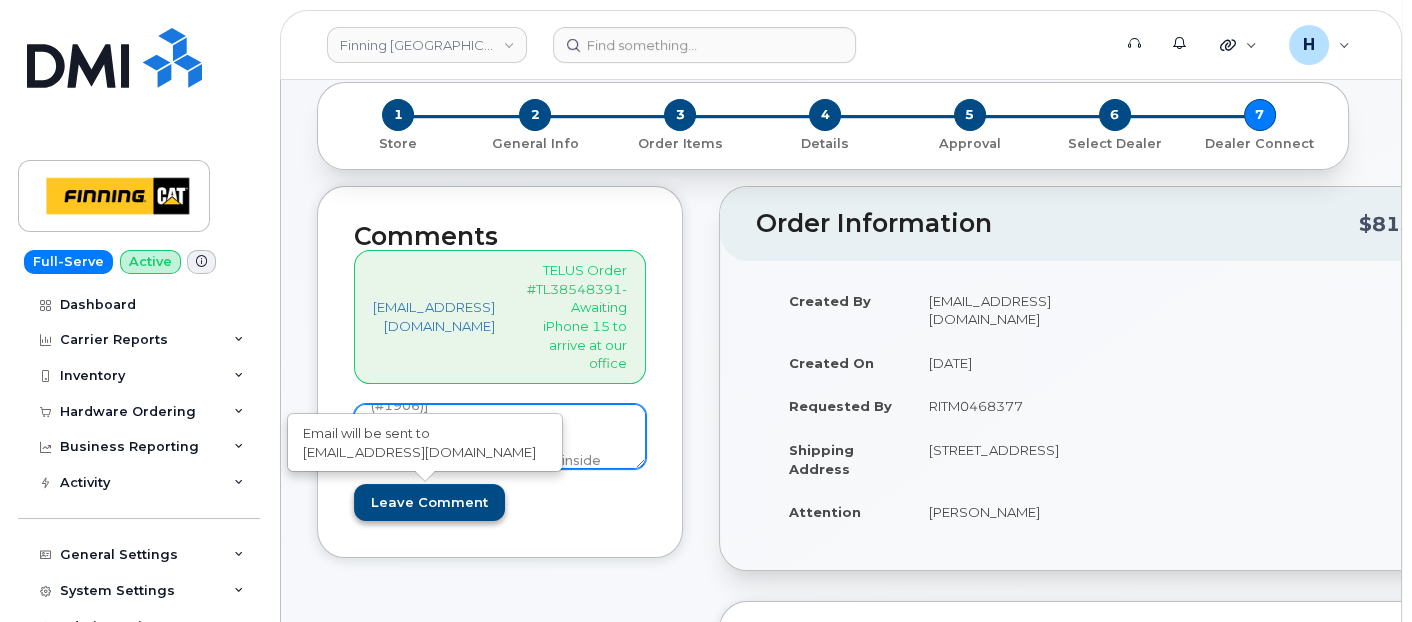 type on "S/N: FPM7RY24HT [iPhone 15 (#1906)]
IMEI: [TECHNICAL_ID]
SIM: [TECHNICAL_ID]- Active inside Device" 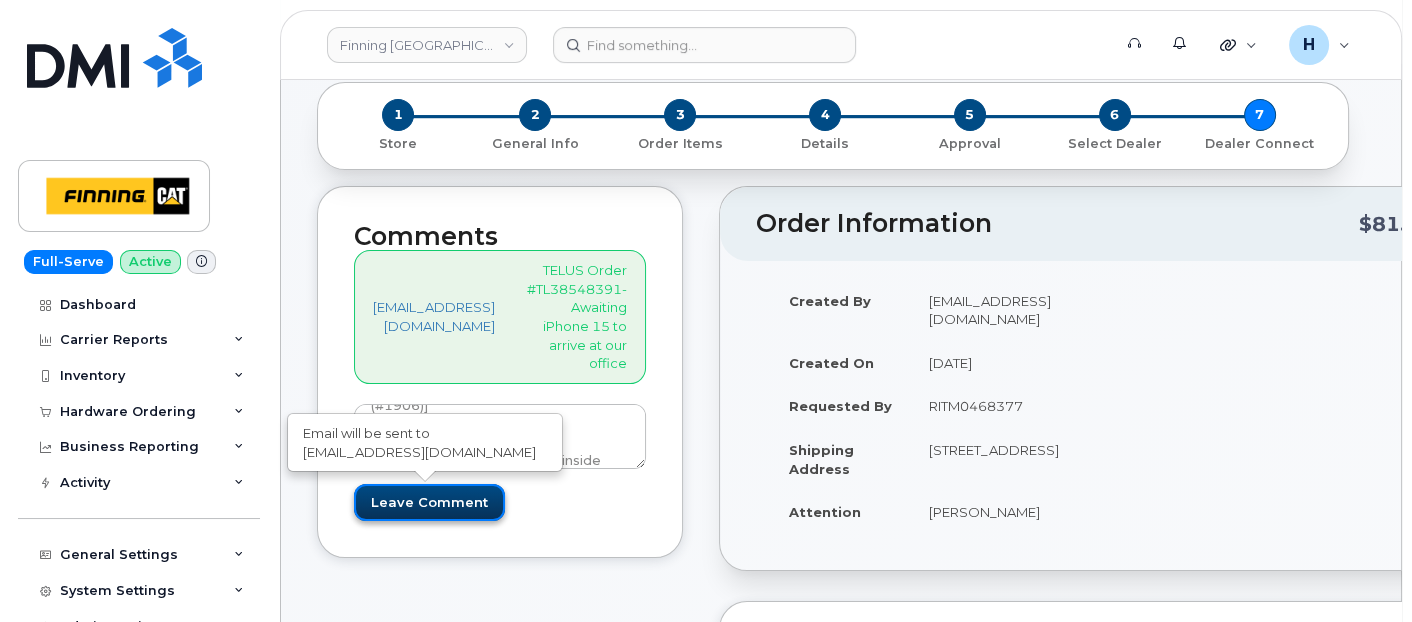 click on "Leave Comment" at bounding box center (429, 502) 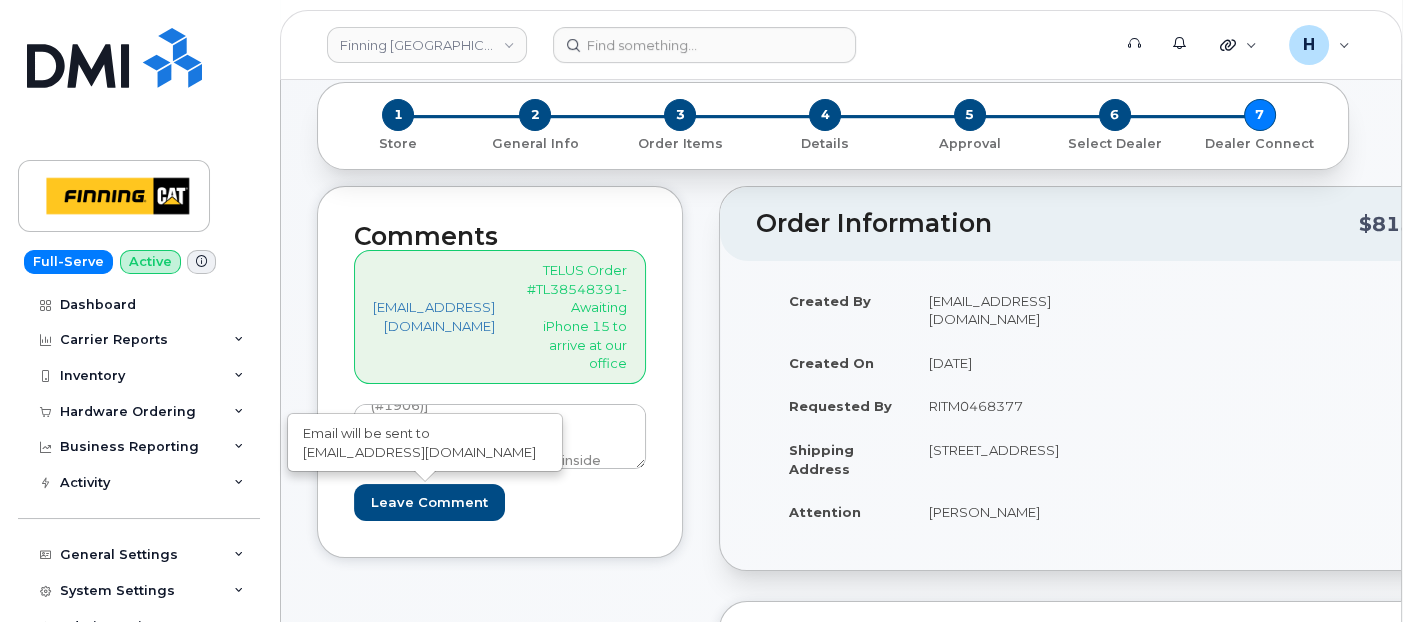 type on "Create Event" 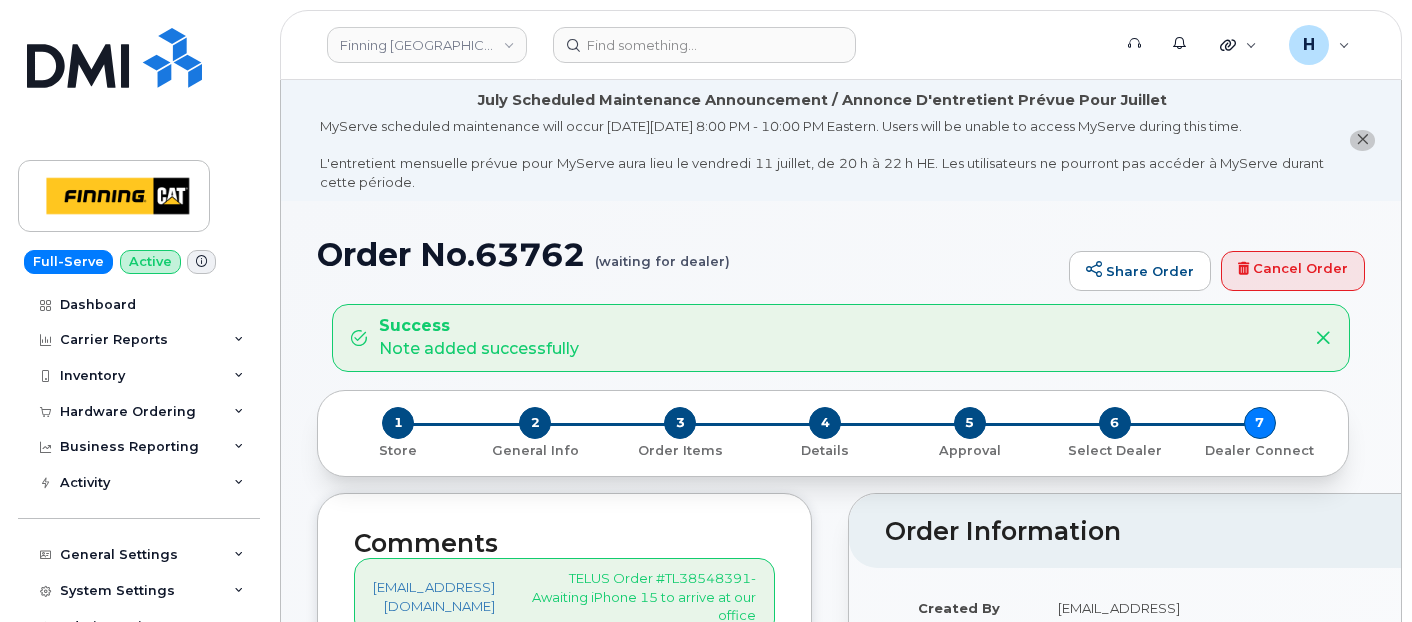 scroll, scrollTop: 0, scrollLeft: 0, axis: both 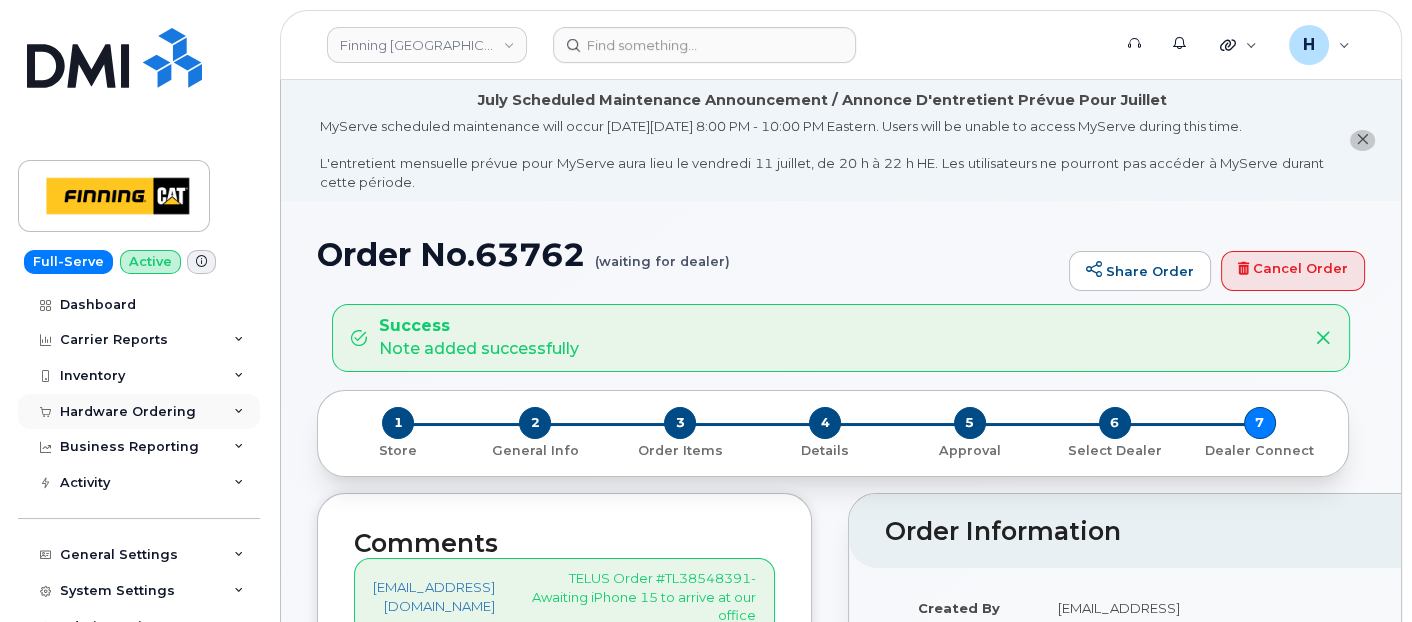click on "Hardware Ordering" at bounding box center [128, 412] 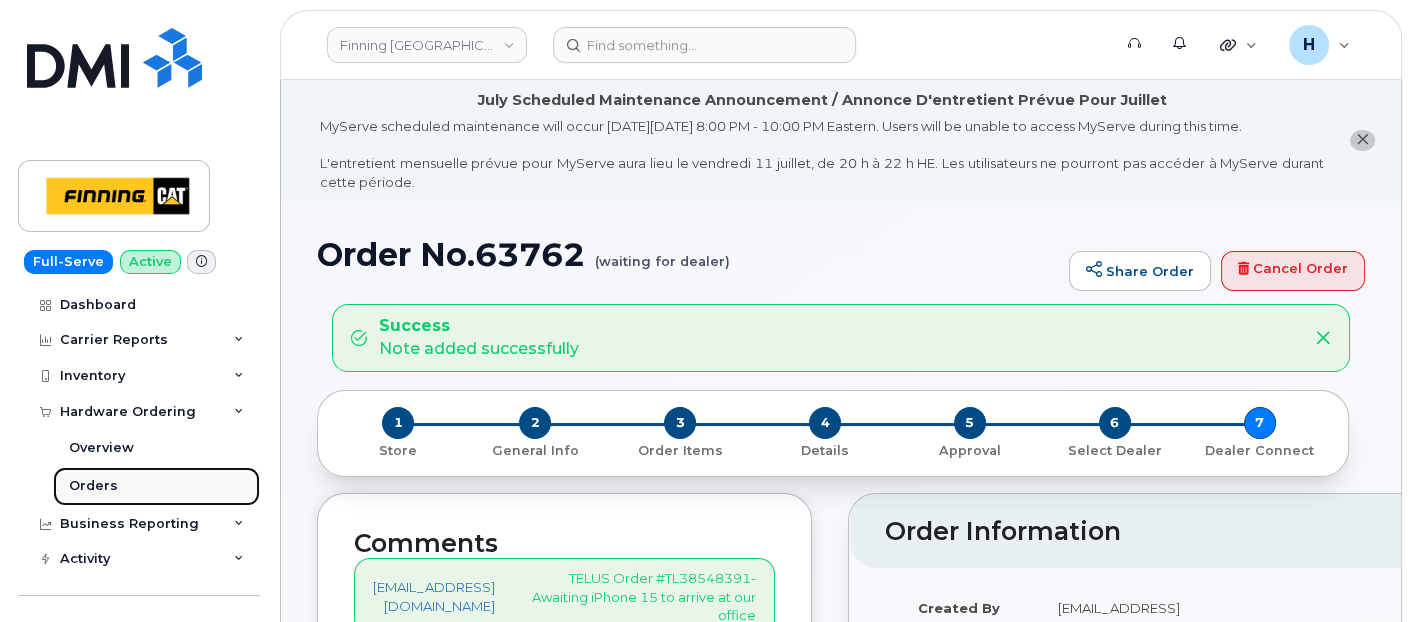 click on "Orders" at bounding box center [156, 486] 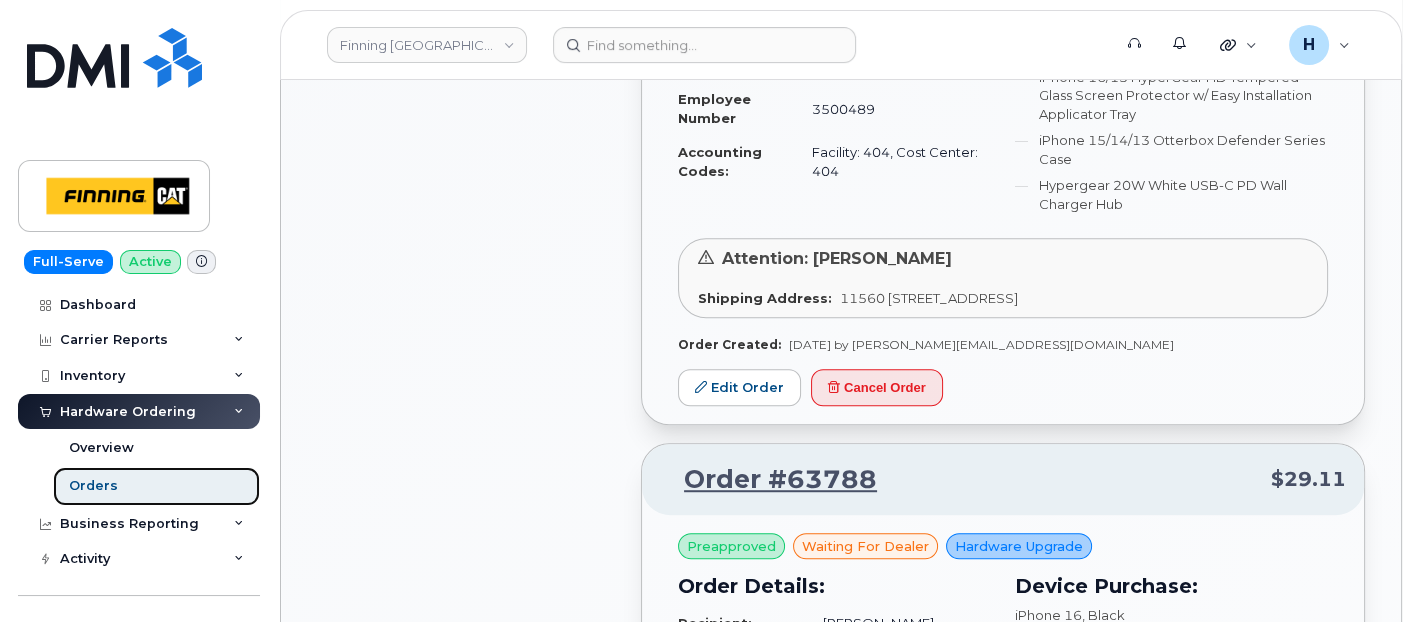 scroll, scrollTop: 2111, scrollLeft: 0, axis: vertical 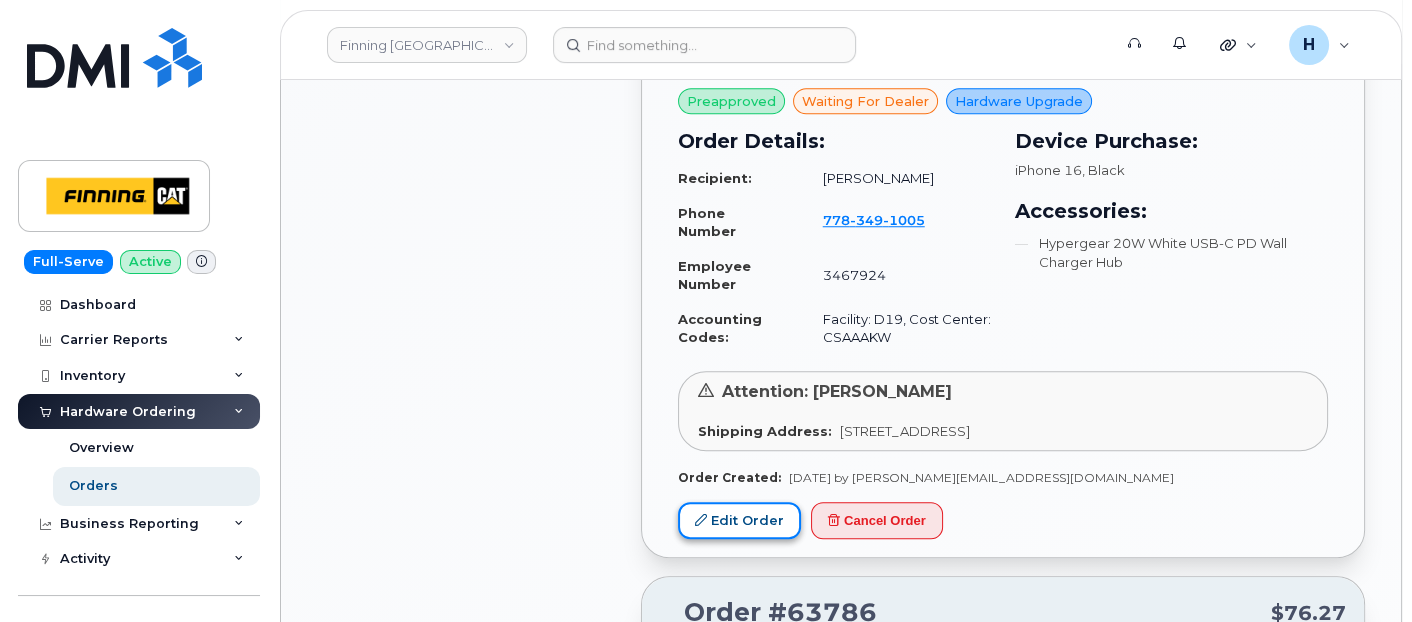 click on "Edit Order" at bounding box center (739, 520) 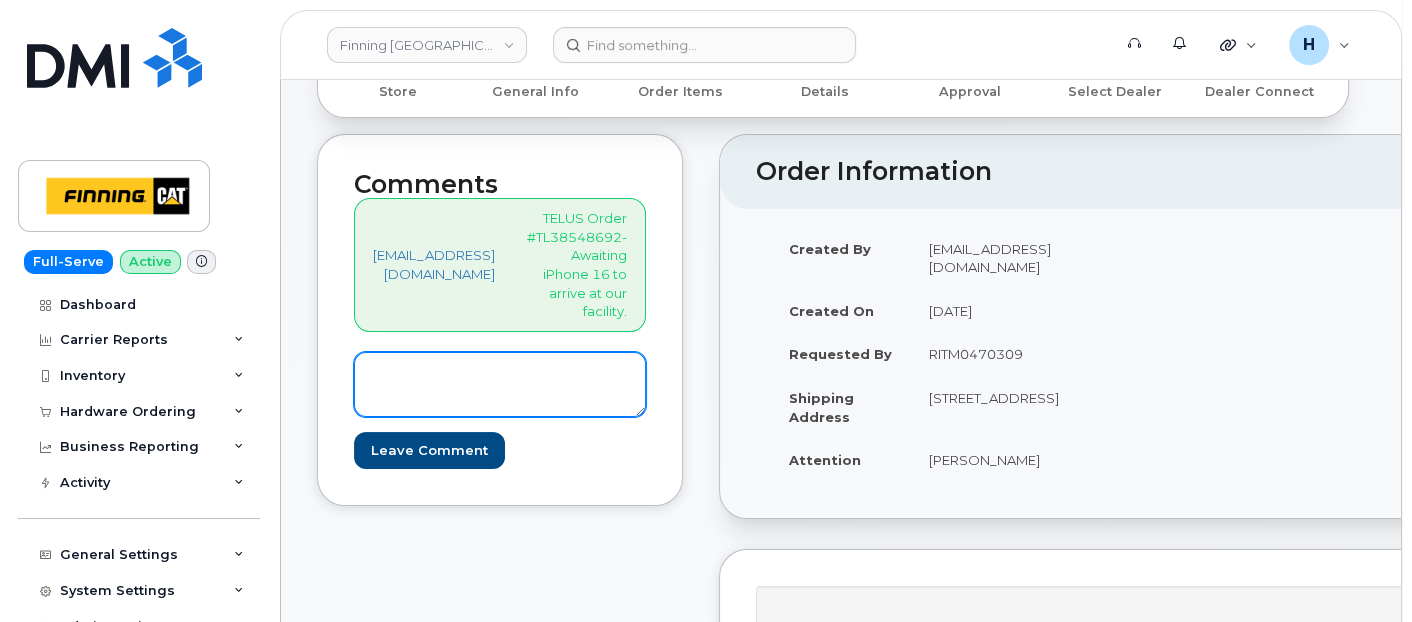scroll, scrollTop: 444, scrollLeft: 0, axis: vertical 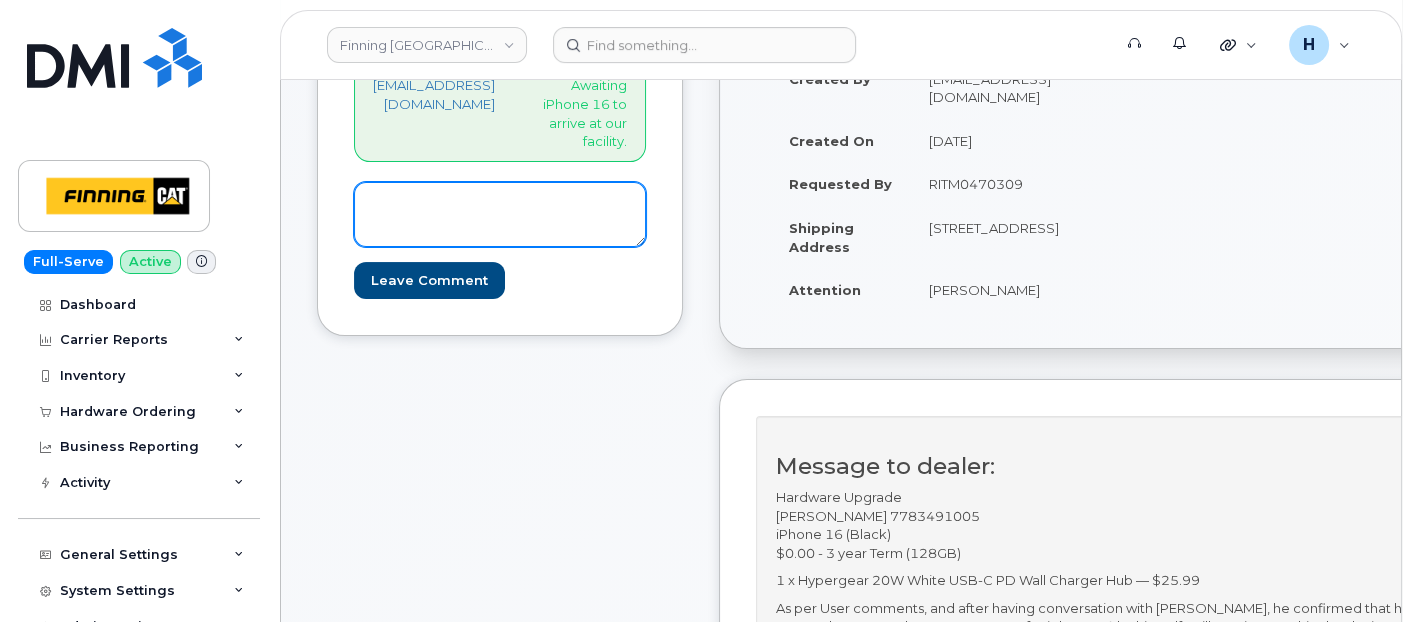 click at bounding box center [500, 215] 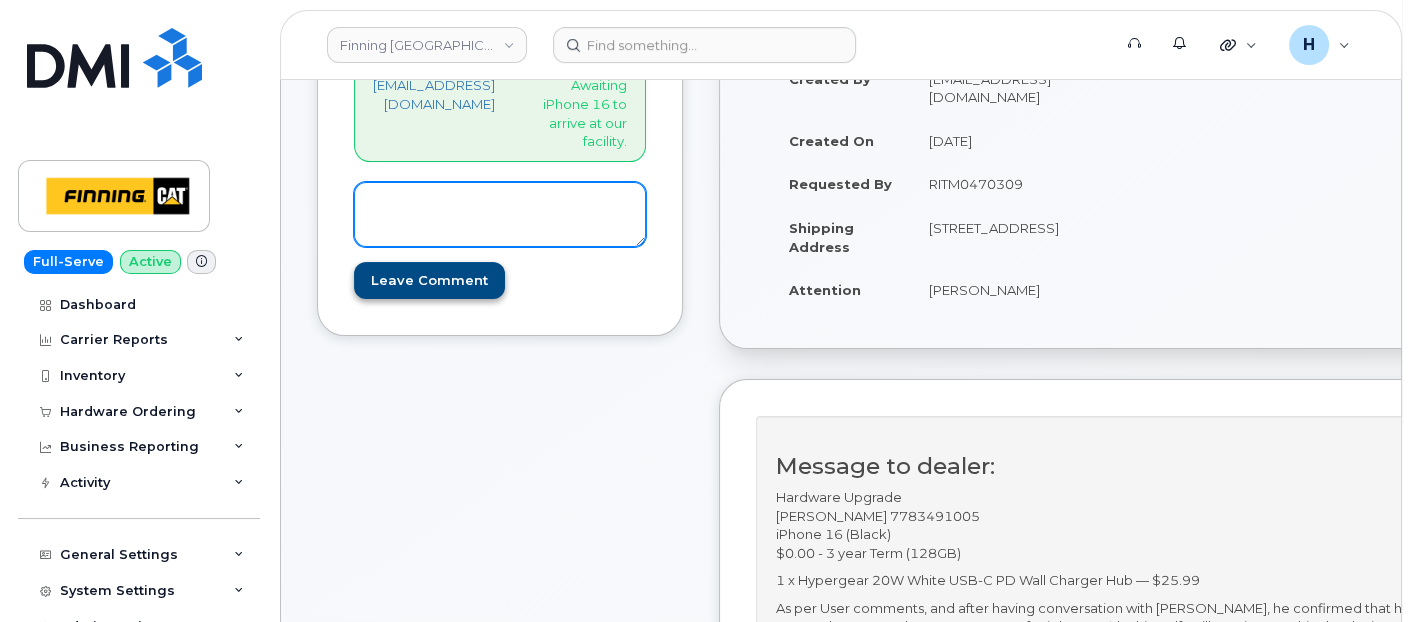 paste on "S.N: J7XQK2HJRM [Apple iPad16- 2025 (#1907)]
IMEI: [TECHNICAL_ID]" 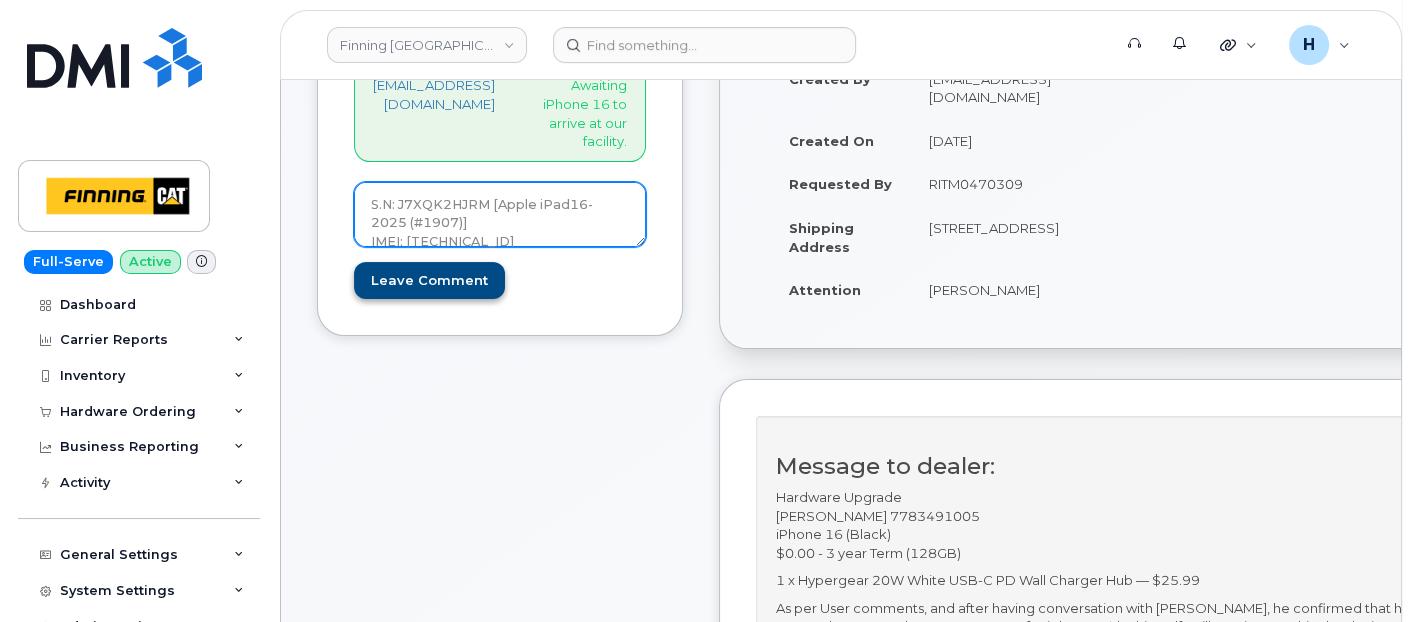 scroll, scrollTop: 2, scrollLeft: 0, axis: vertical 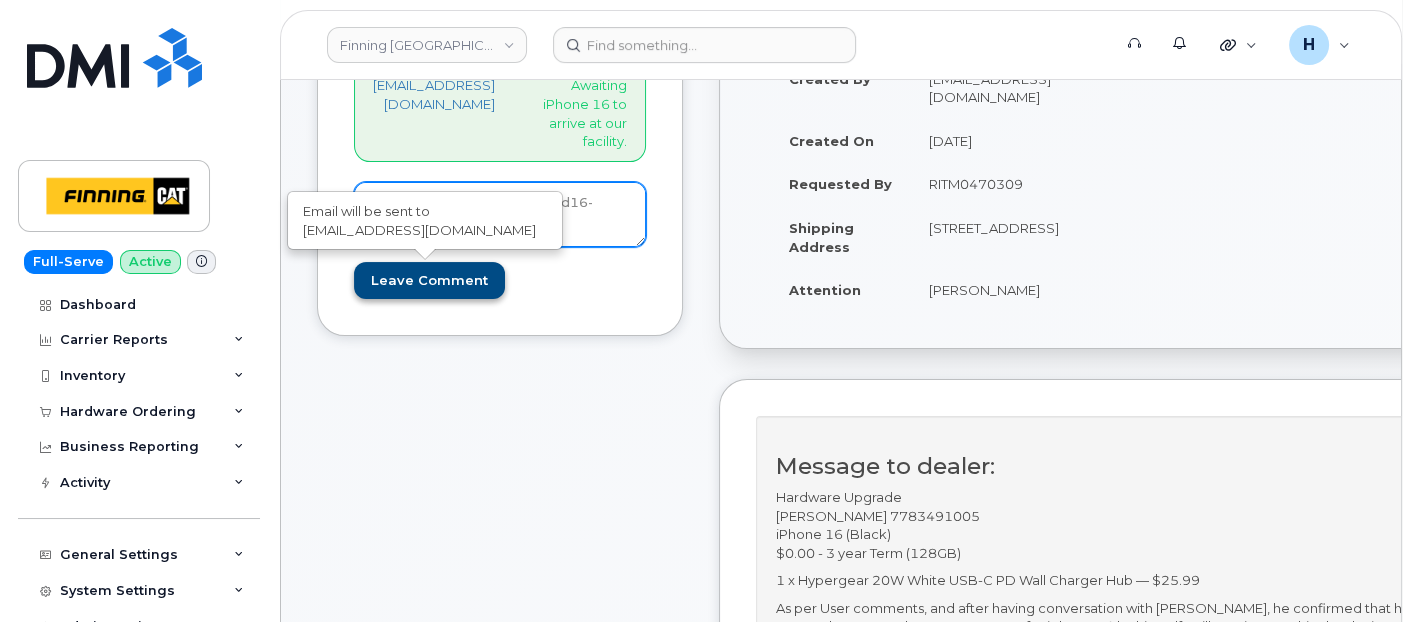 type on "S.N: J7XQK2HJRM [Apple iPad16- 2025 (#1907)]
IMEI: [TECHNICAL_ID]" 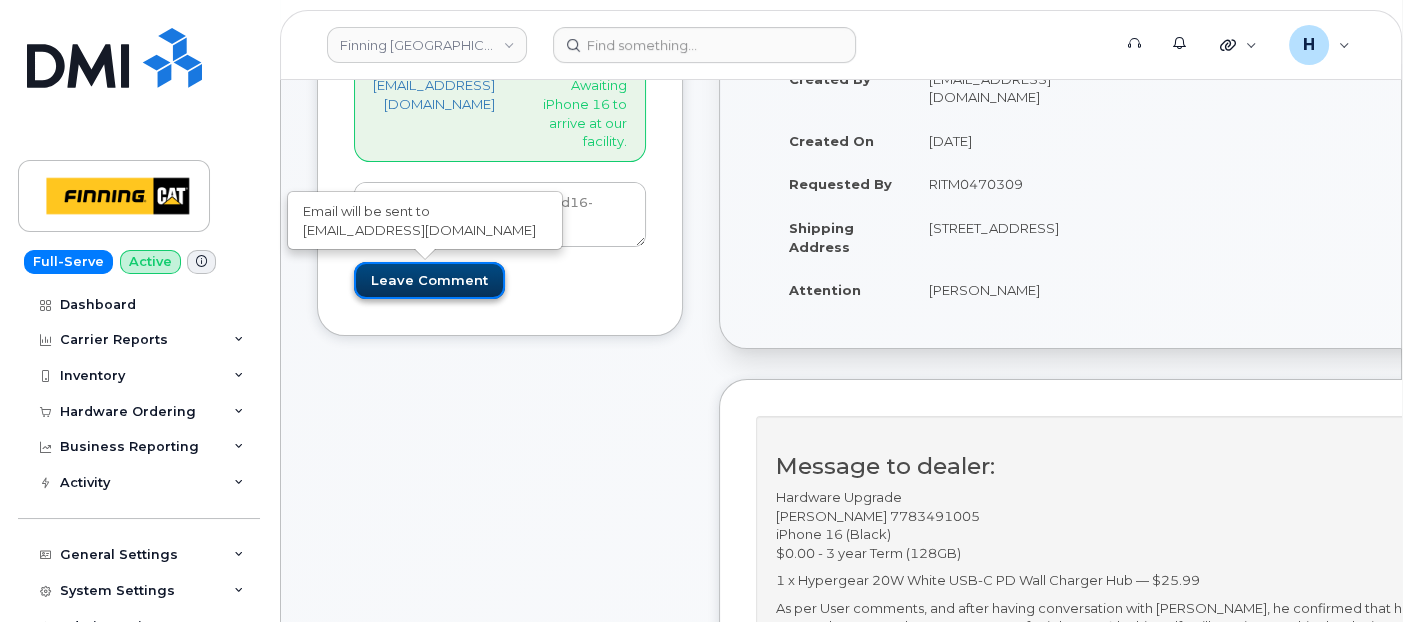 click on "Leave Comment" at bounding box center (429, 280) 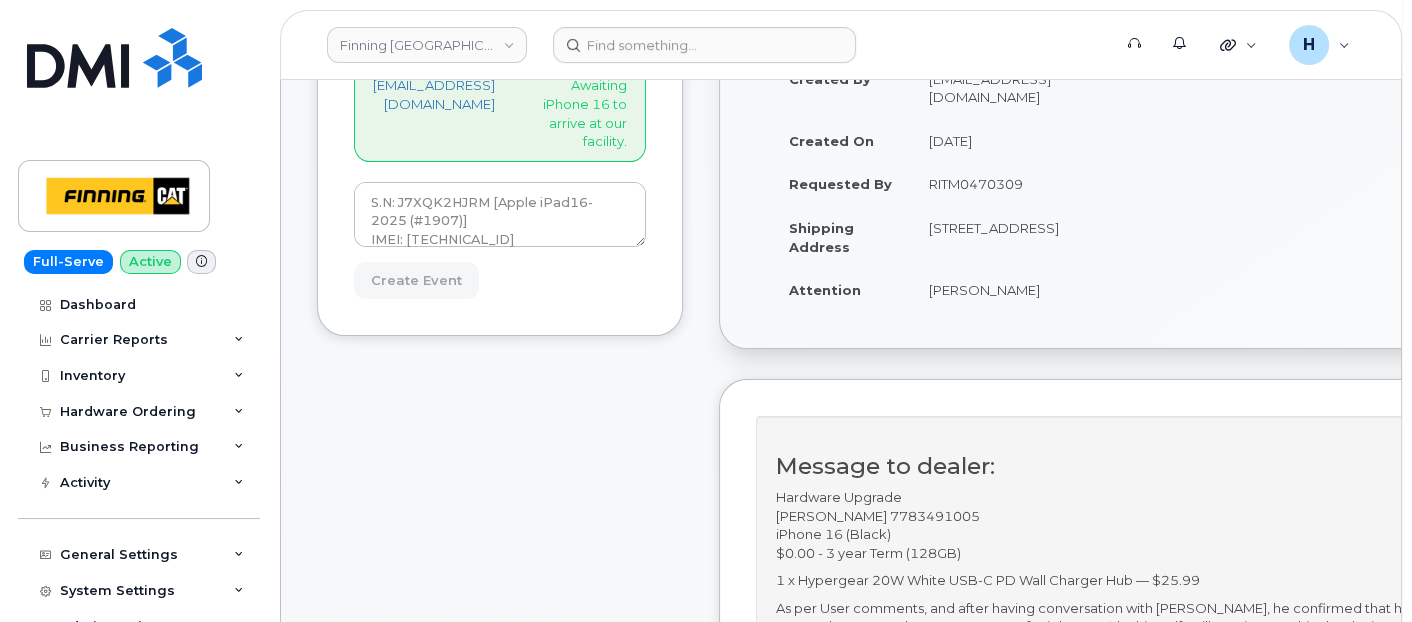 type on "Create Event" 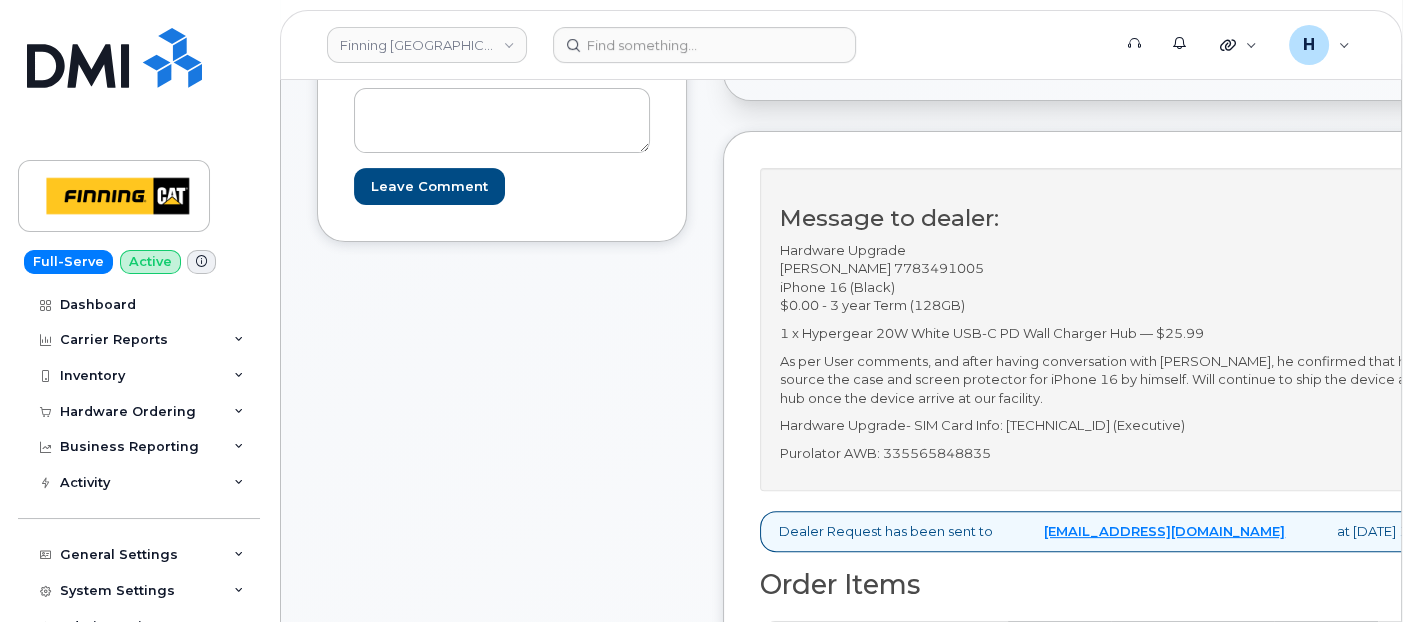 scroll, scrollTop: 444, scrollLeft: 0, axis: vertical 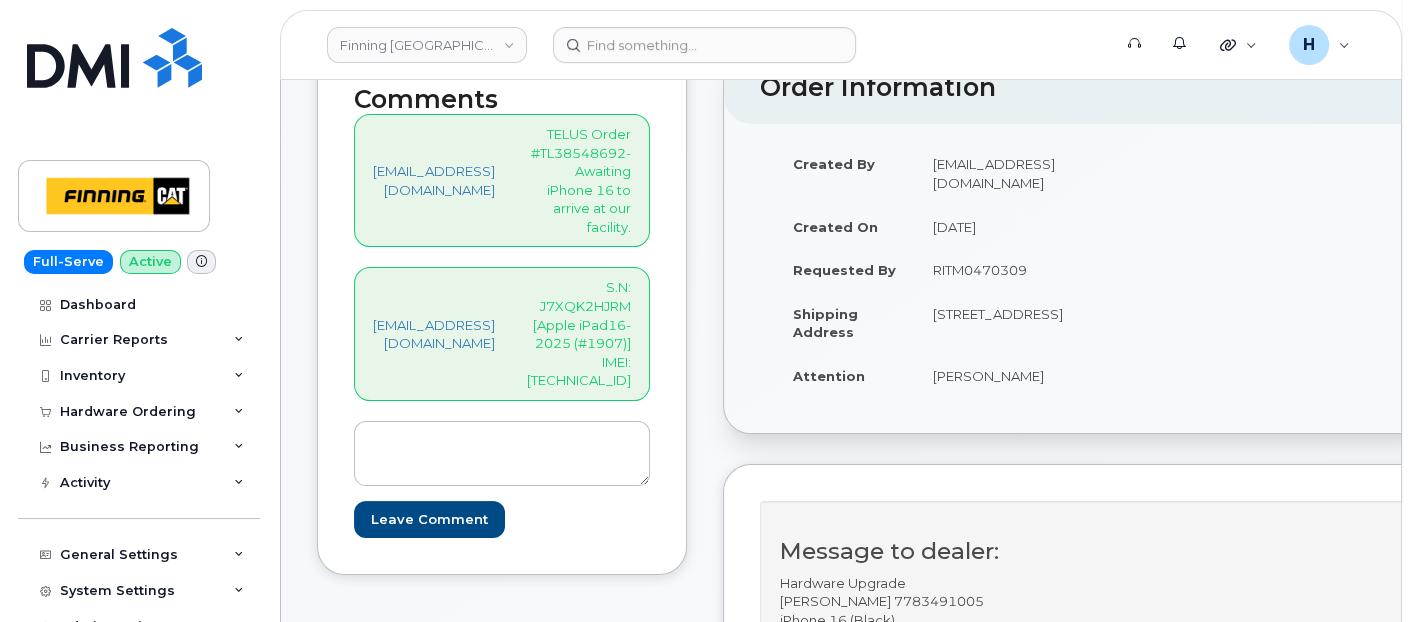 drag, startPoint x: 552, startPoint y: 267, endPoint x: 702, endPoint y: 342, distance: 167.7051 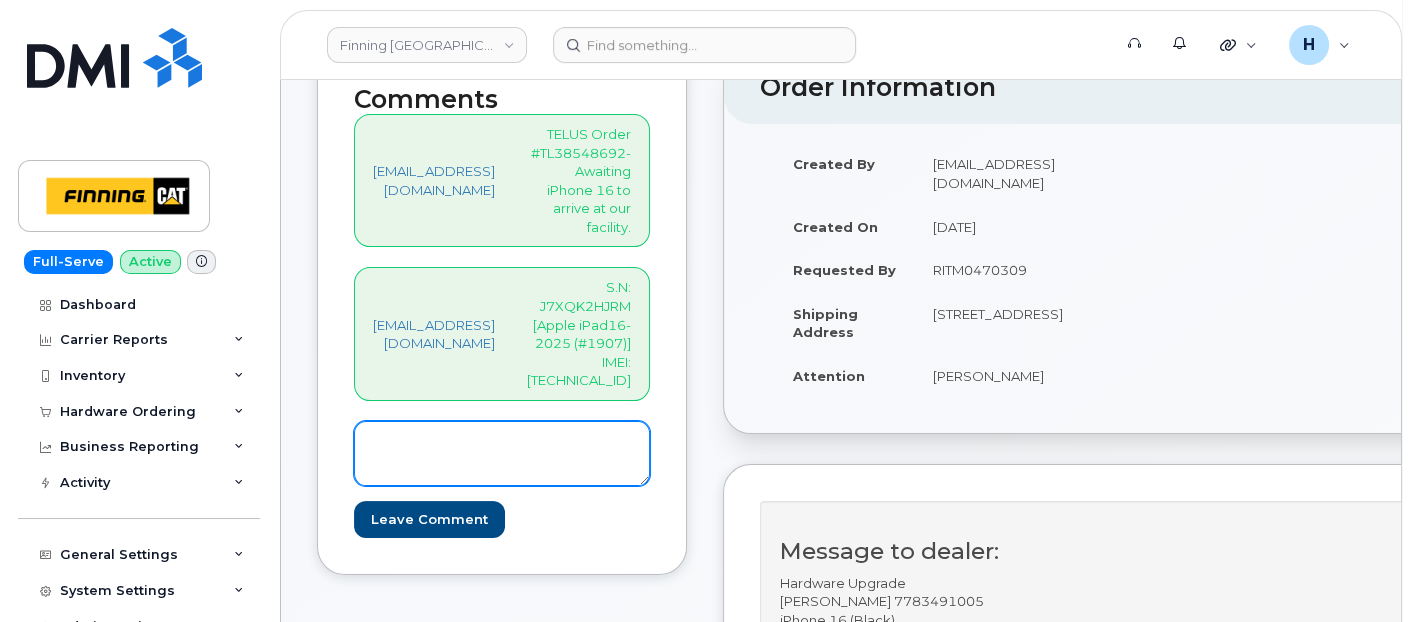 copy on "S.N: J7XQK2HJRM [Apple iPad16- 2025 (#1907)]
IMEI: 351159270890964" 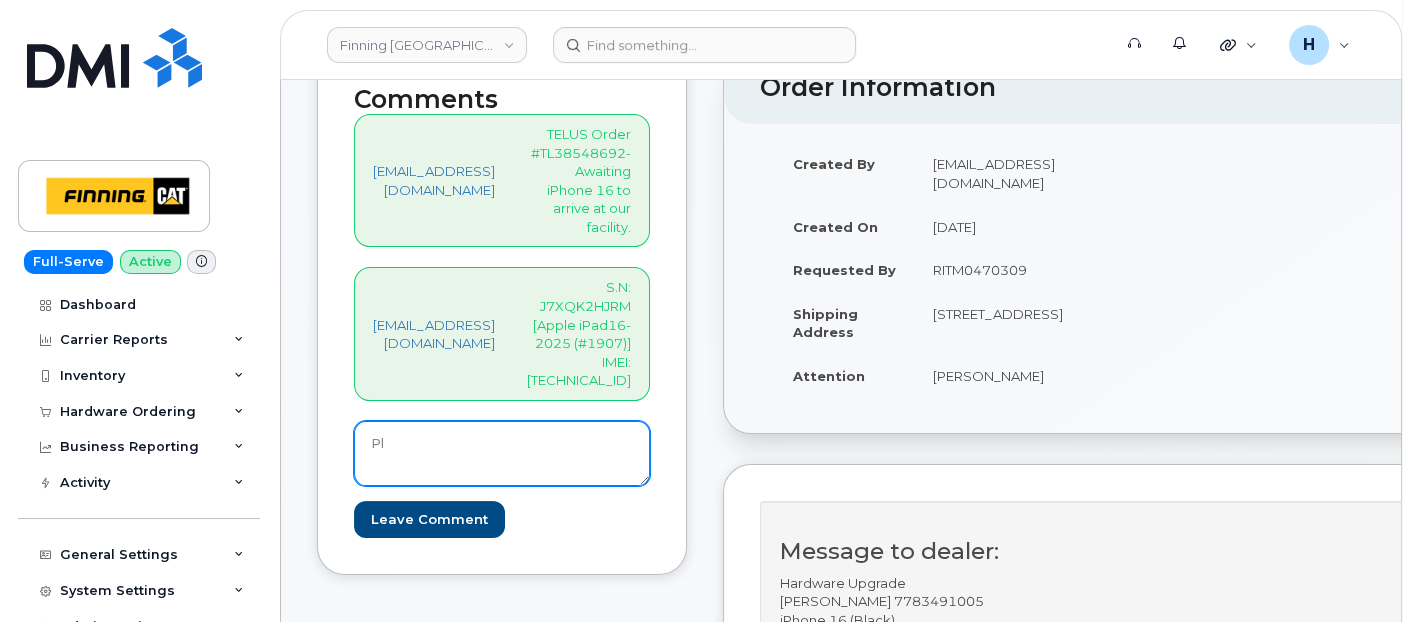 type on "P" 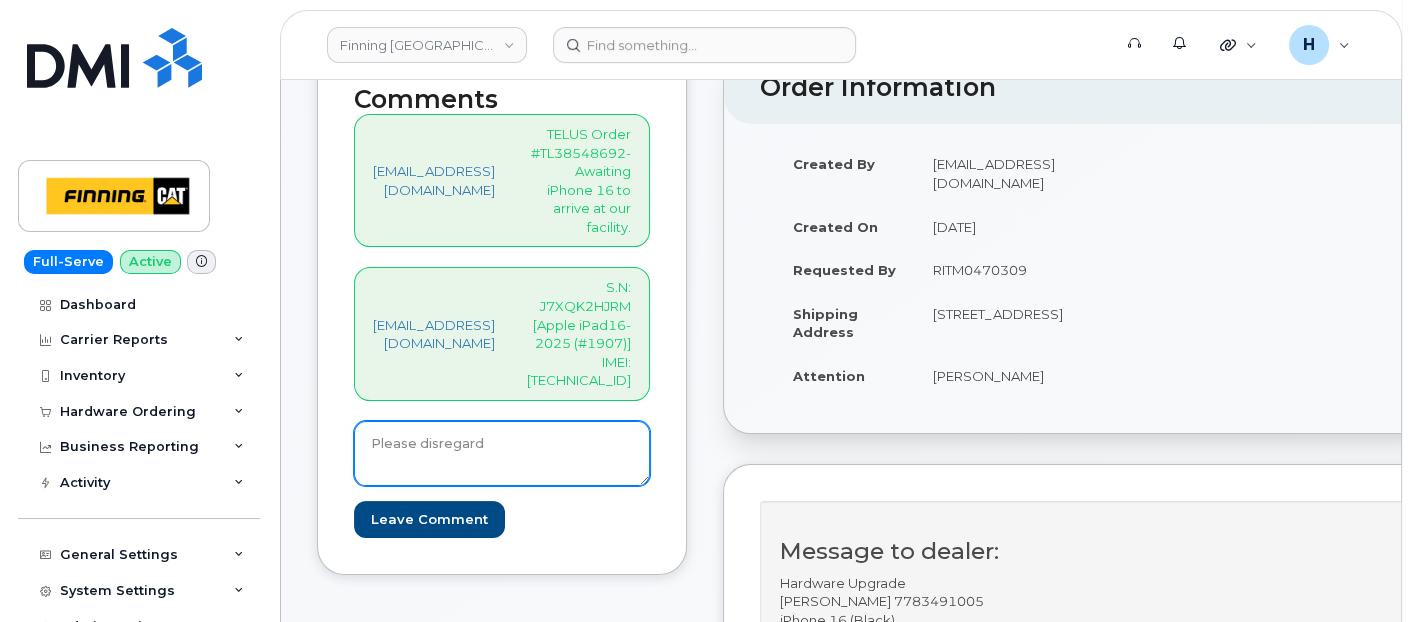 paste on "S.N: J7XQK2HJRM [Apple iPad16- 2025 (#1907)]
IMEI: [TECHNICAL_ID]" 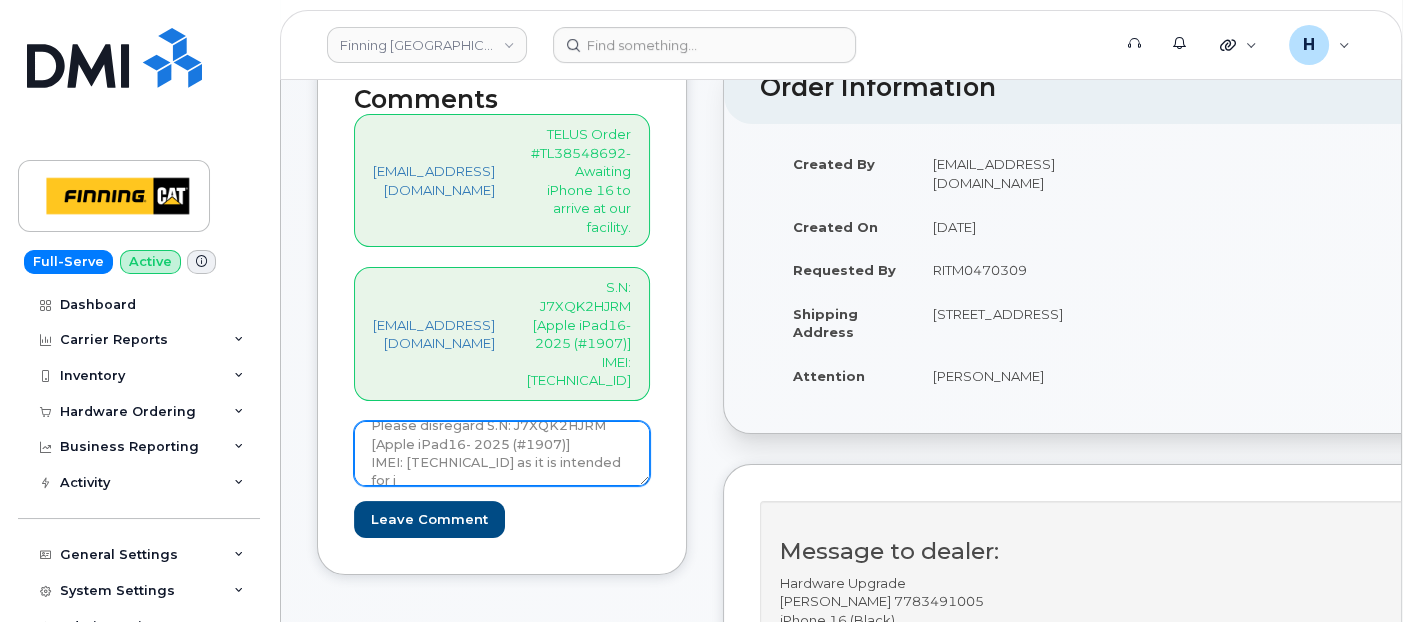 scroll, scrollTop: 21, scrollLeft: 0, axis: vertical 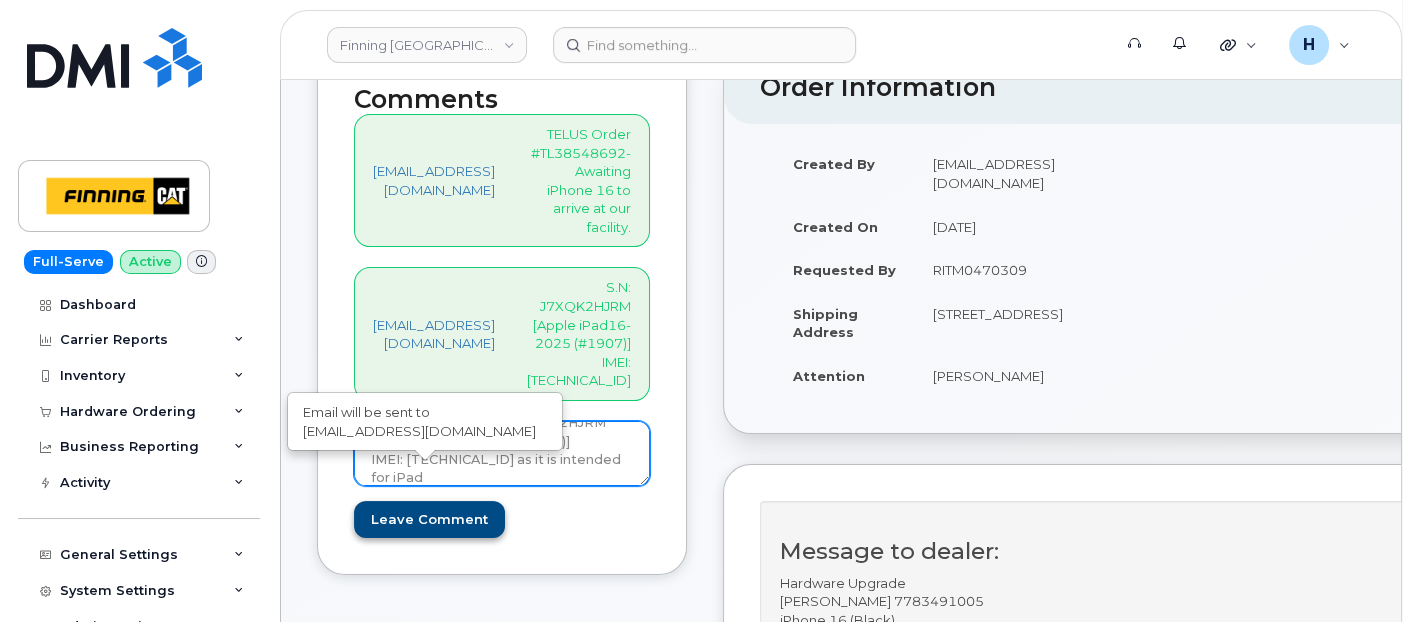type on "Please disregard S.N: J7XQK2HJRM [Apple iPad16- 2025 (#1907)]
IMEI: [TECHNICAL_ID] as it is intended for iPad" 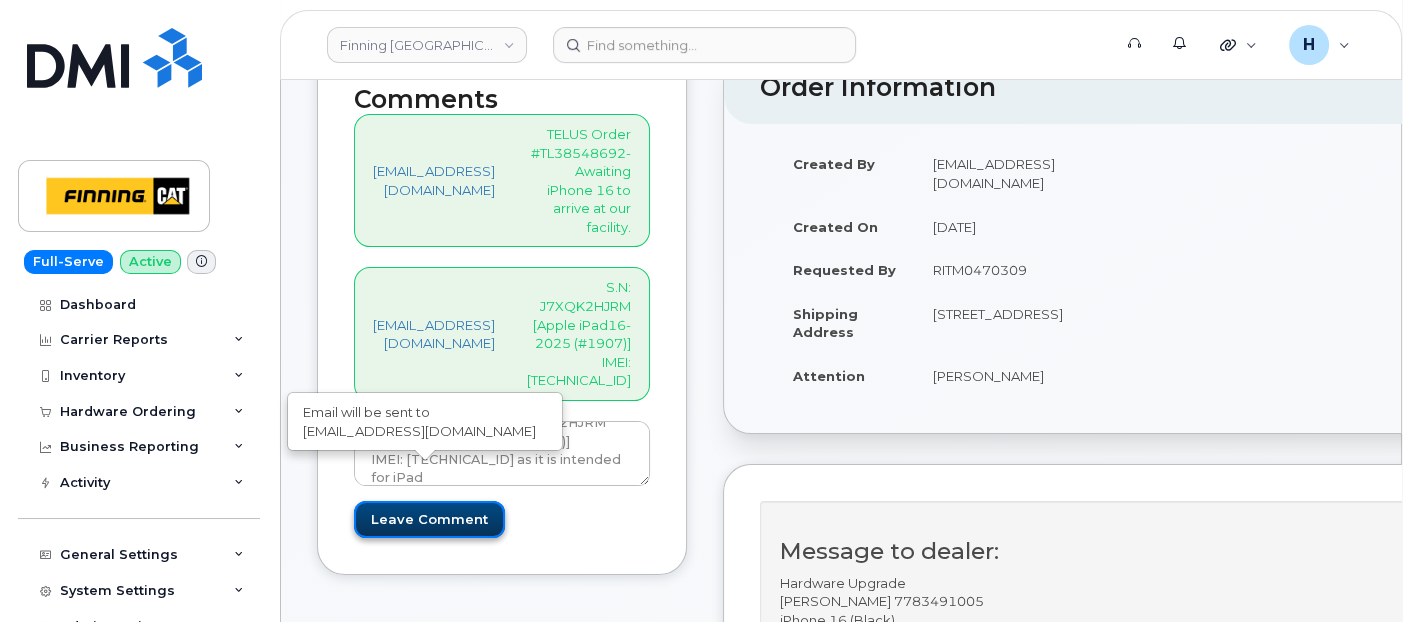 click on "Leave Comment" at bounding box center (429, 519) 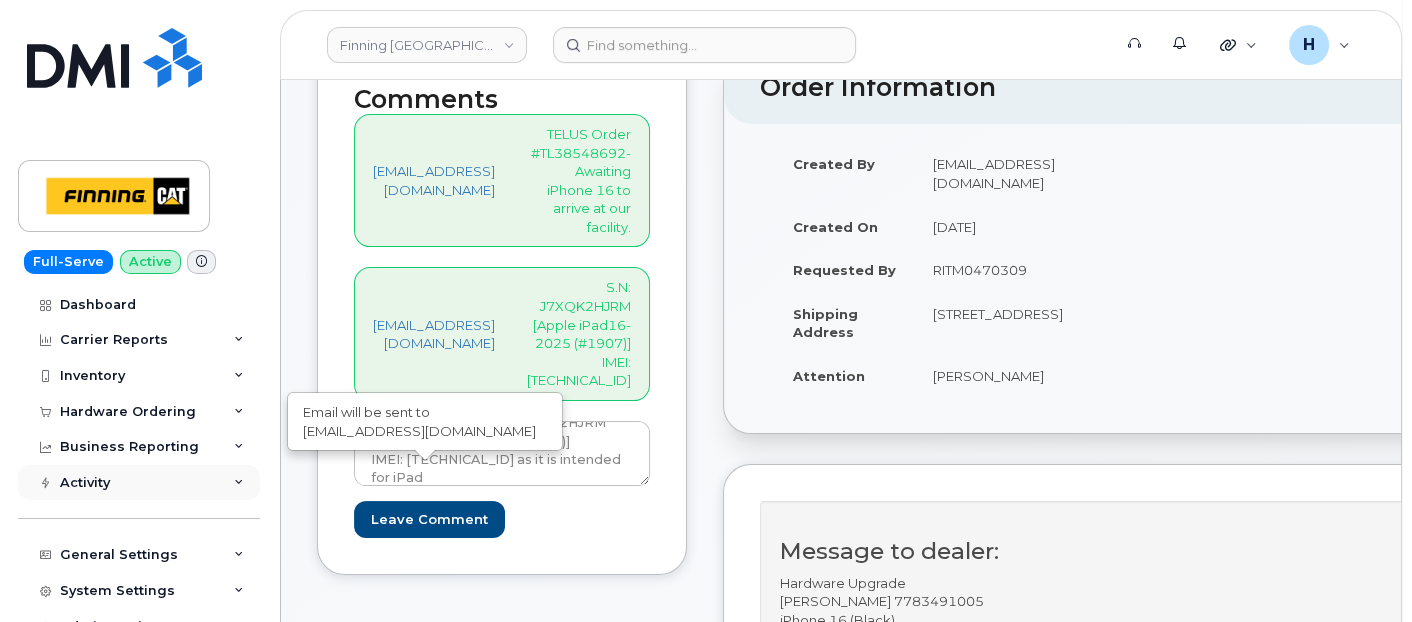 type on "Create Event" 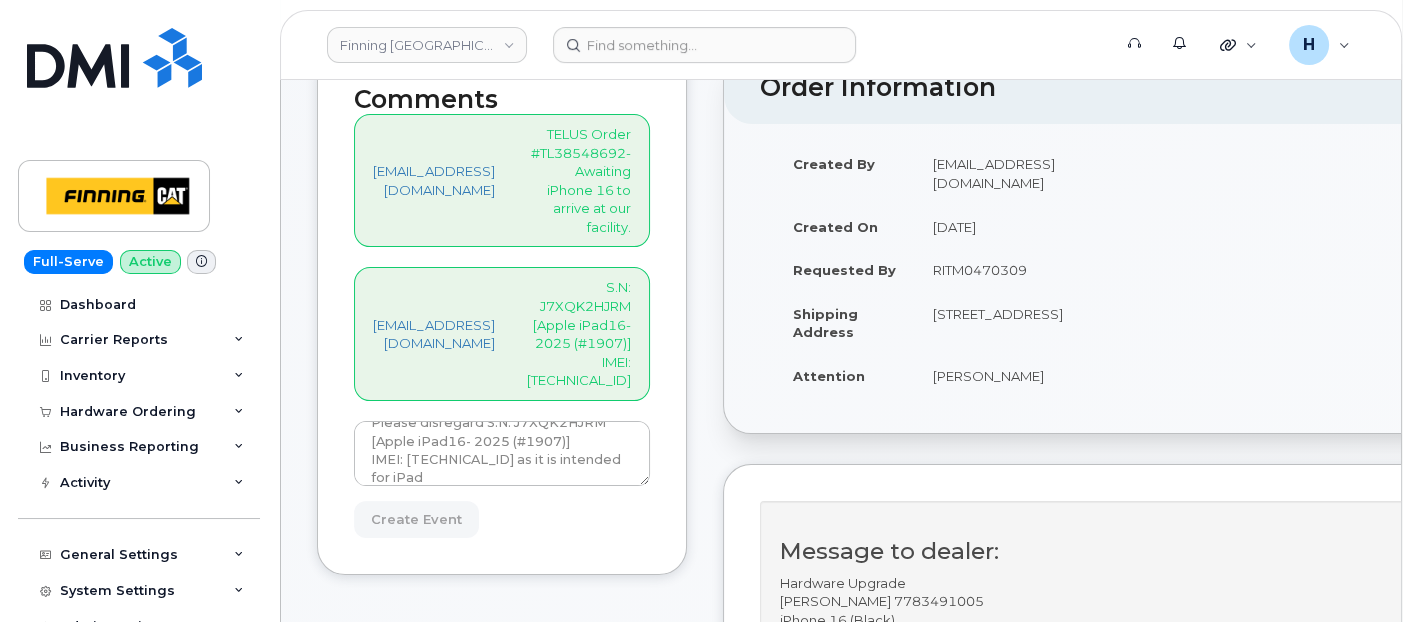 drag, startPoint x: 116, startPoint y: 409, endPoint x: 104, endPoint y: 457, distance: 49.47727 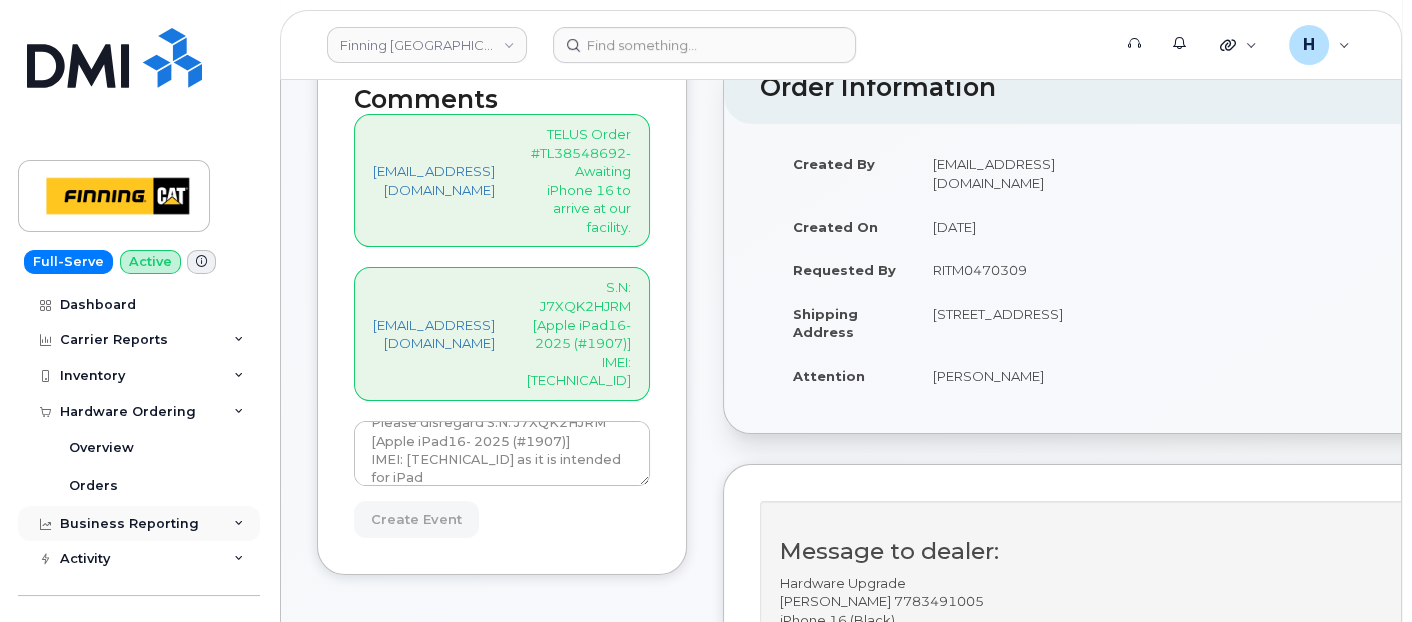 click on "Business Reporting" at bounding box center [139, 524] 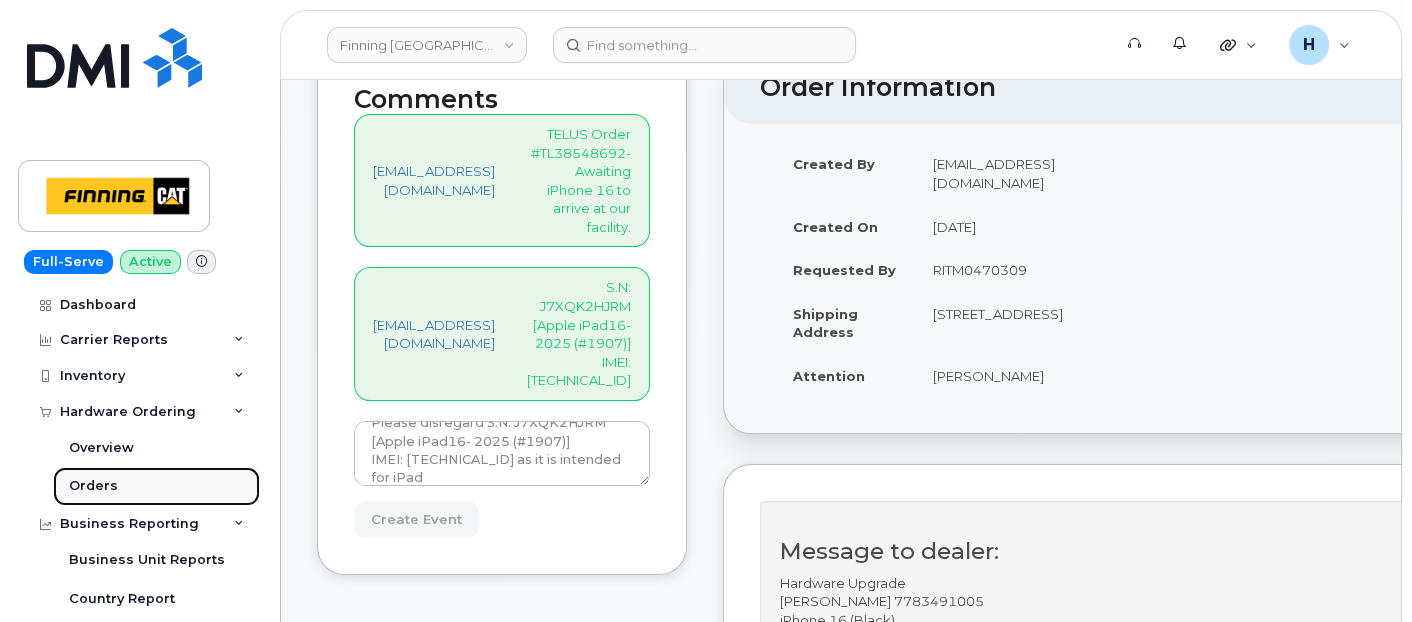 click on "Orders" at bounding box center (93, 486) 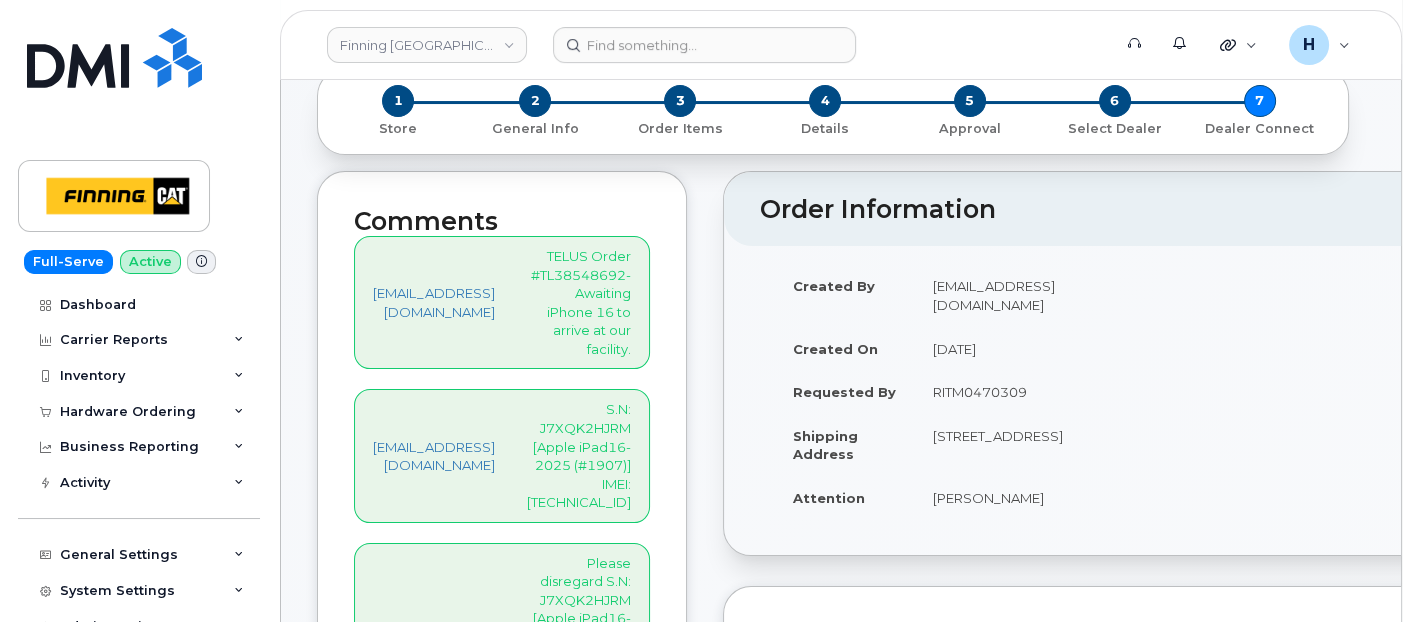 scroll, scrollTop: 333, scrollLeft: 0, axis: vertical 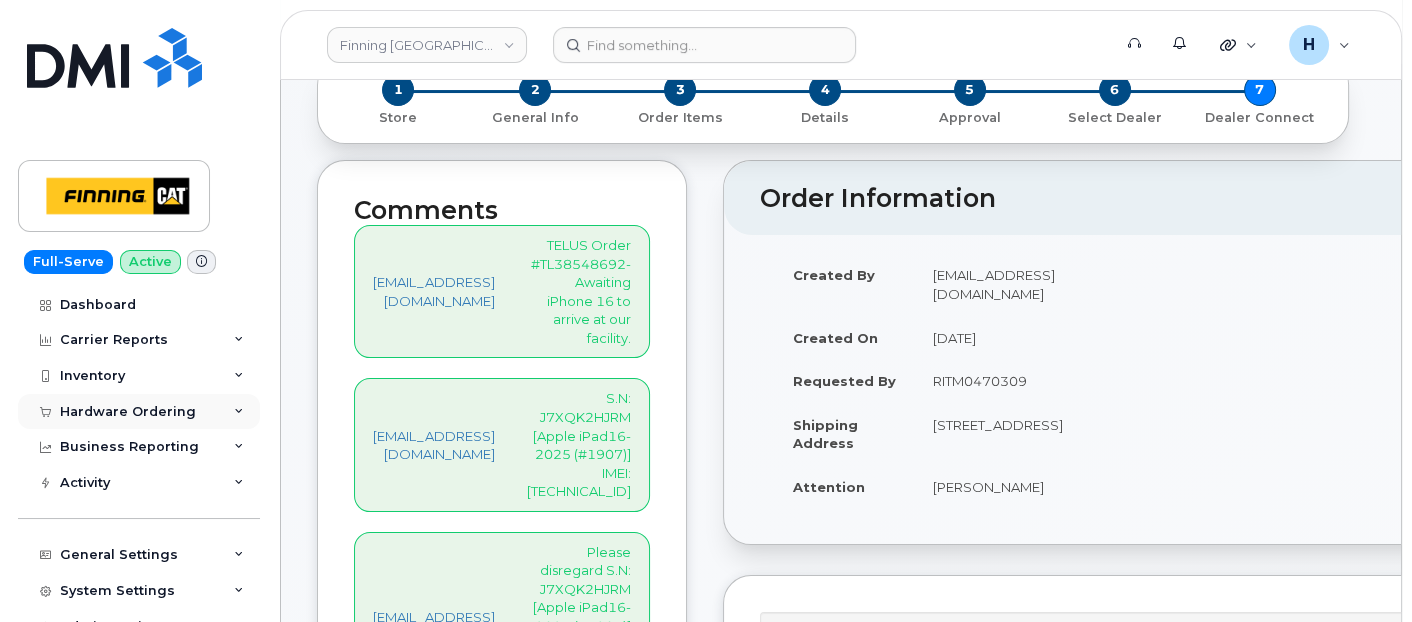 click on "Hardware Ordering" at bounding box center (128, 412) 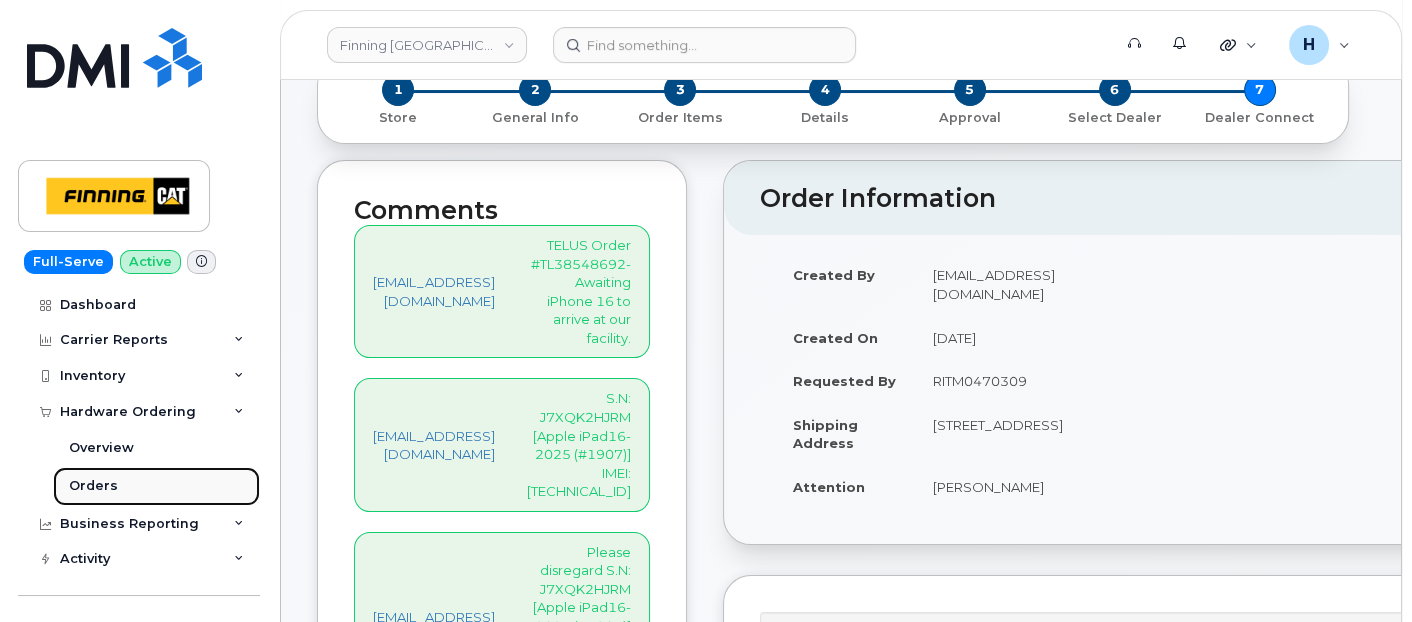 click on "Orders" at bounding box center (156, 486) 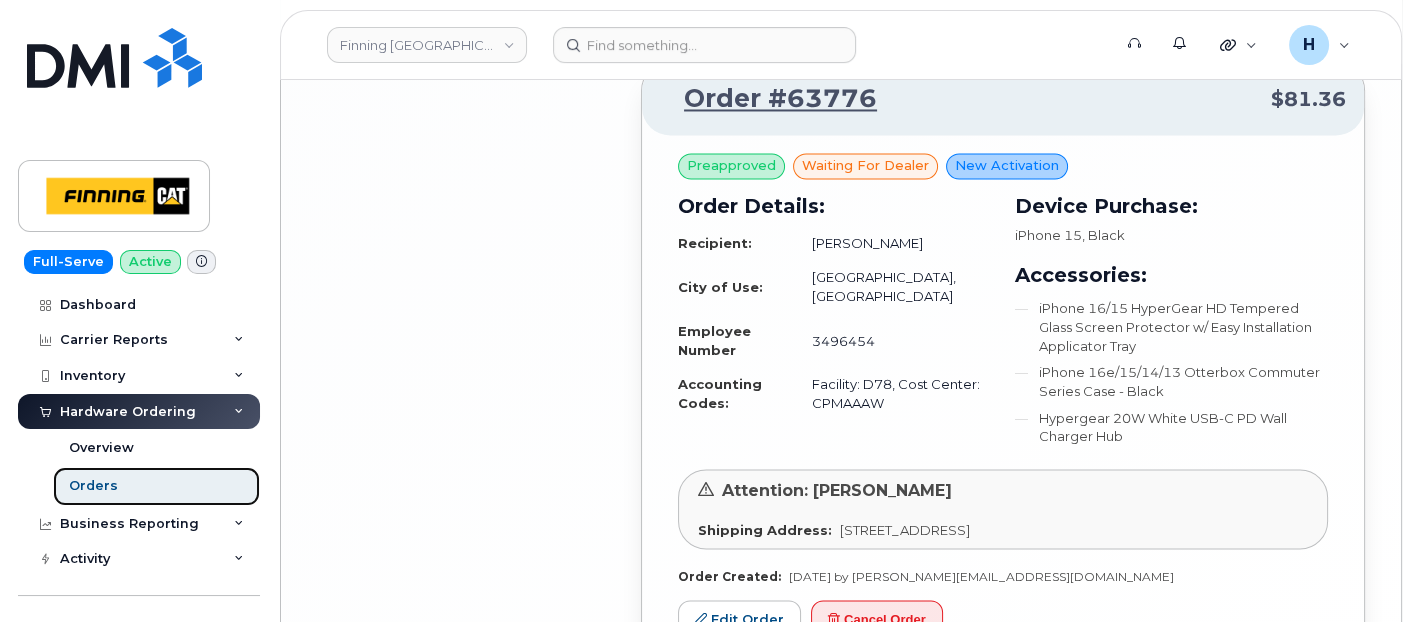 scroll, scrollTop: 4610, scrollLeft: 0, axis: vertical 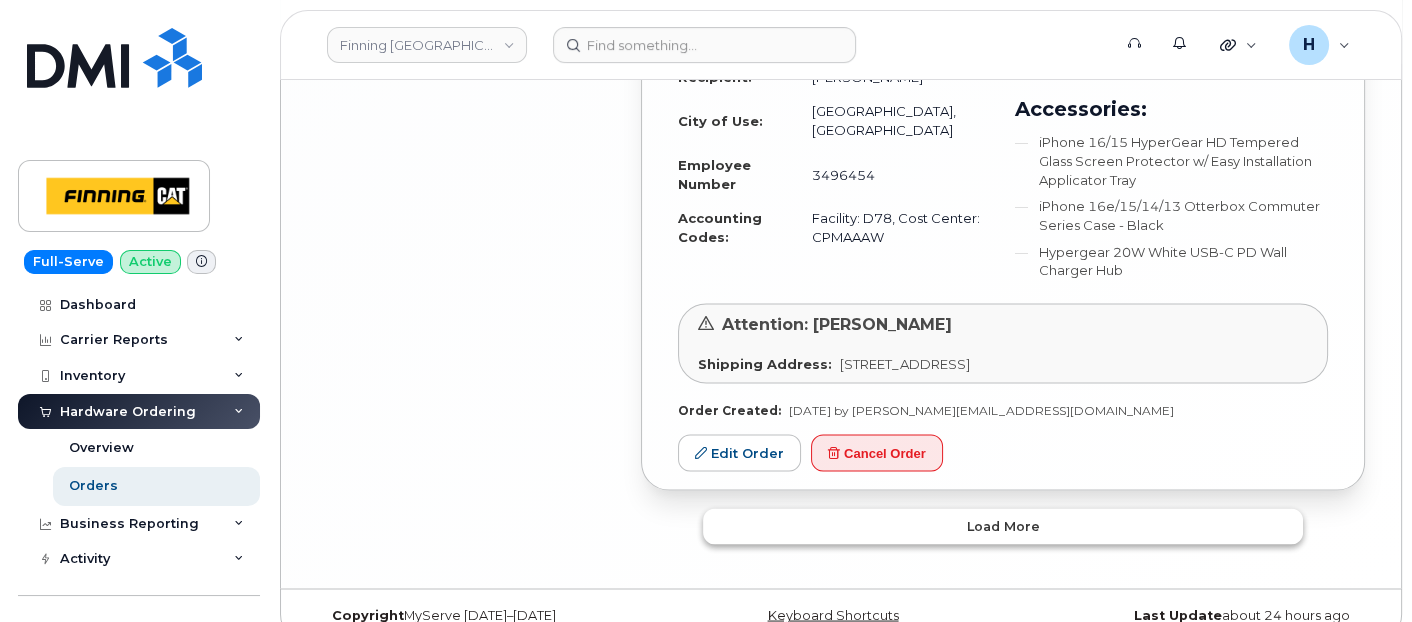click on "Load more" at bounding box center [1003, 526] 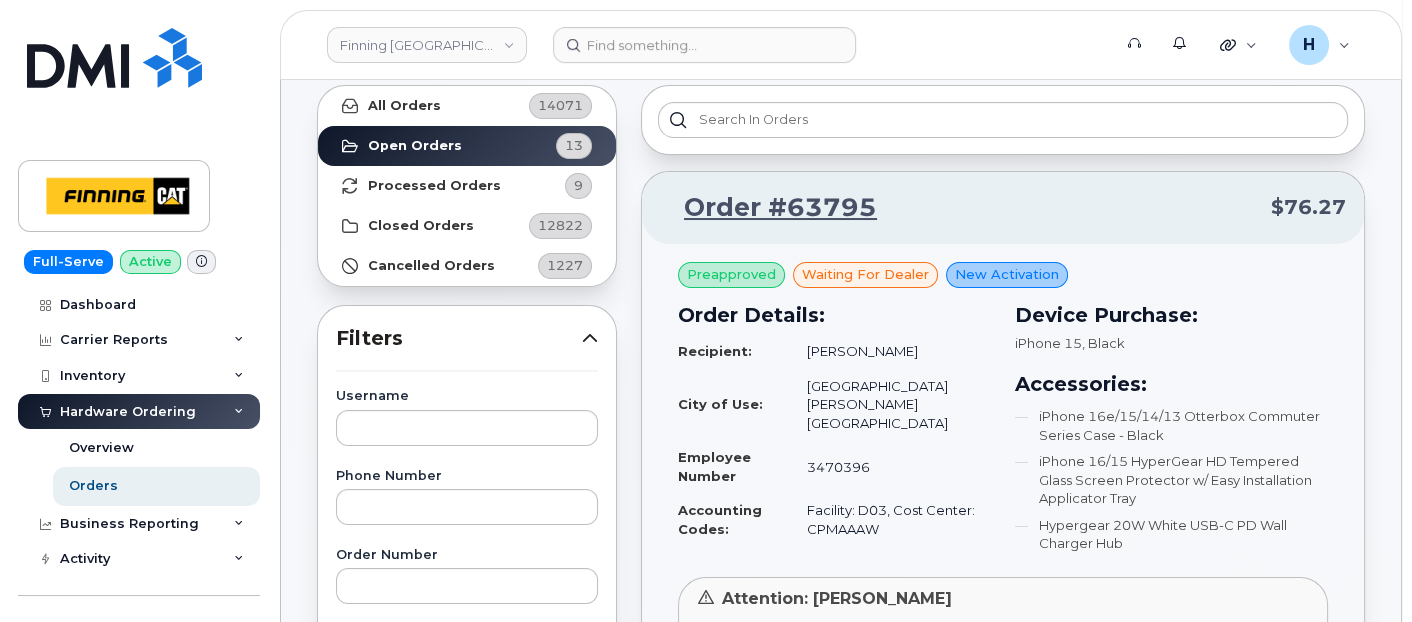 scroll, scrollTop: 0, scrollLeft: 0, axis: both 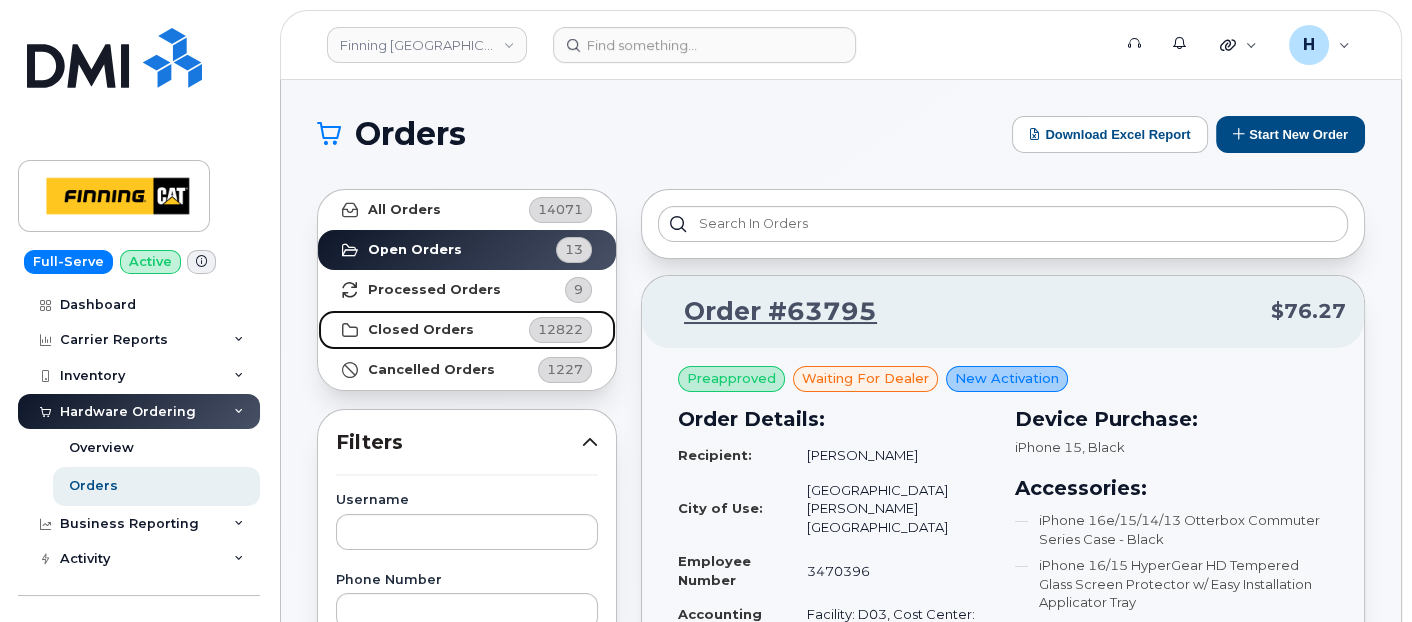 click on "All Orders 14071 Open Orders 13 Processed Orders 9 Closed Orders 12822 Cancelled Orders 1227" at bounding box center (467, 290) 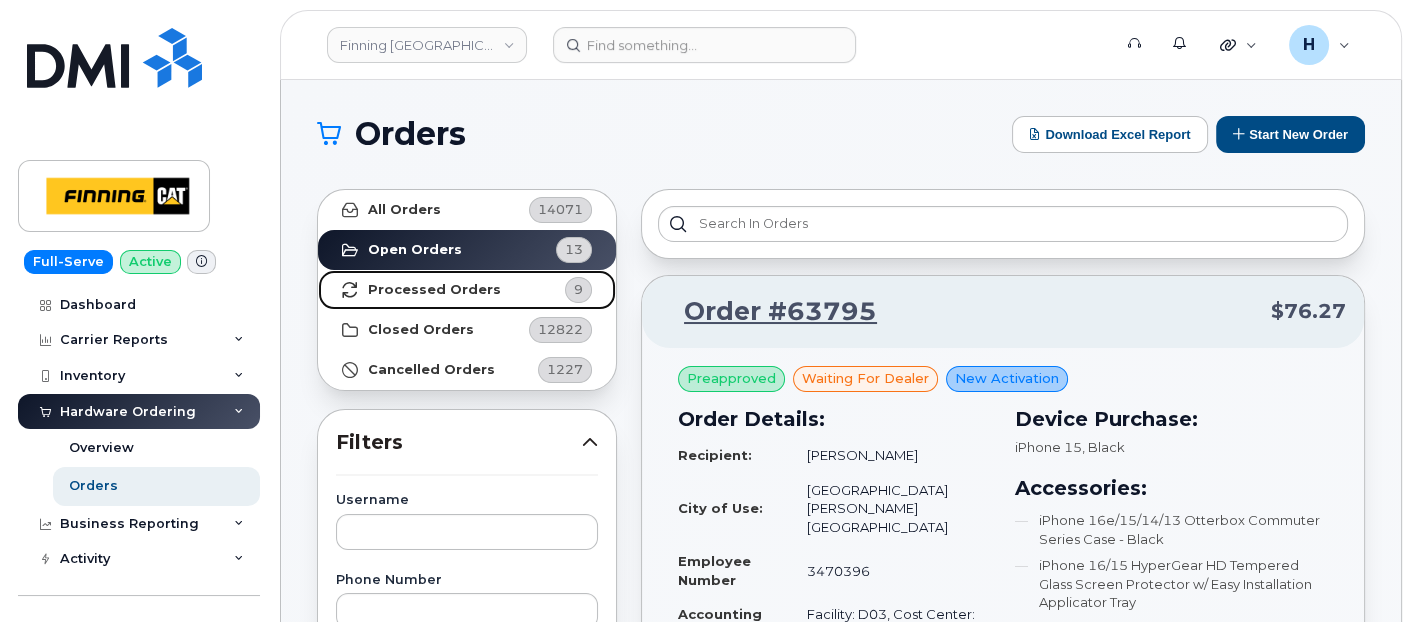 click on "Processed Orders" at bounding box center [434, 290] 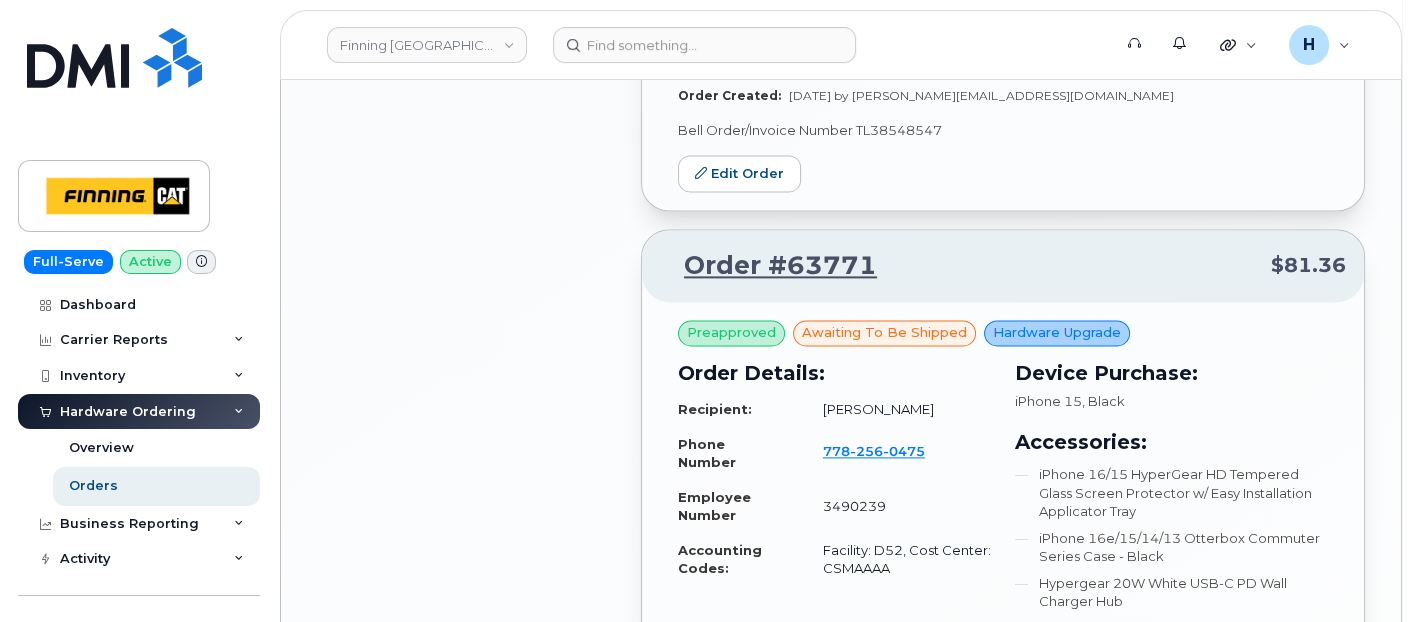 scroll, scrollTop: 3444, scrollLeft: 0, axis: vertical 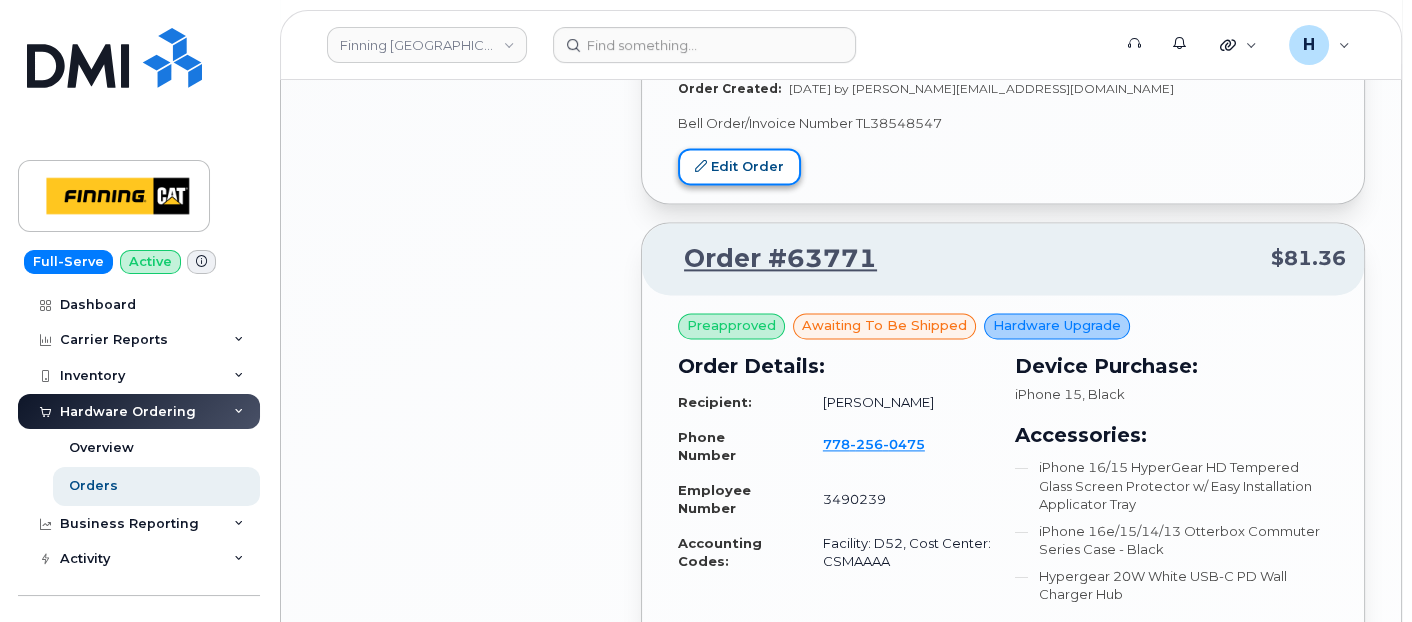 click at bounding box center (701, 166) 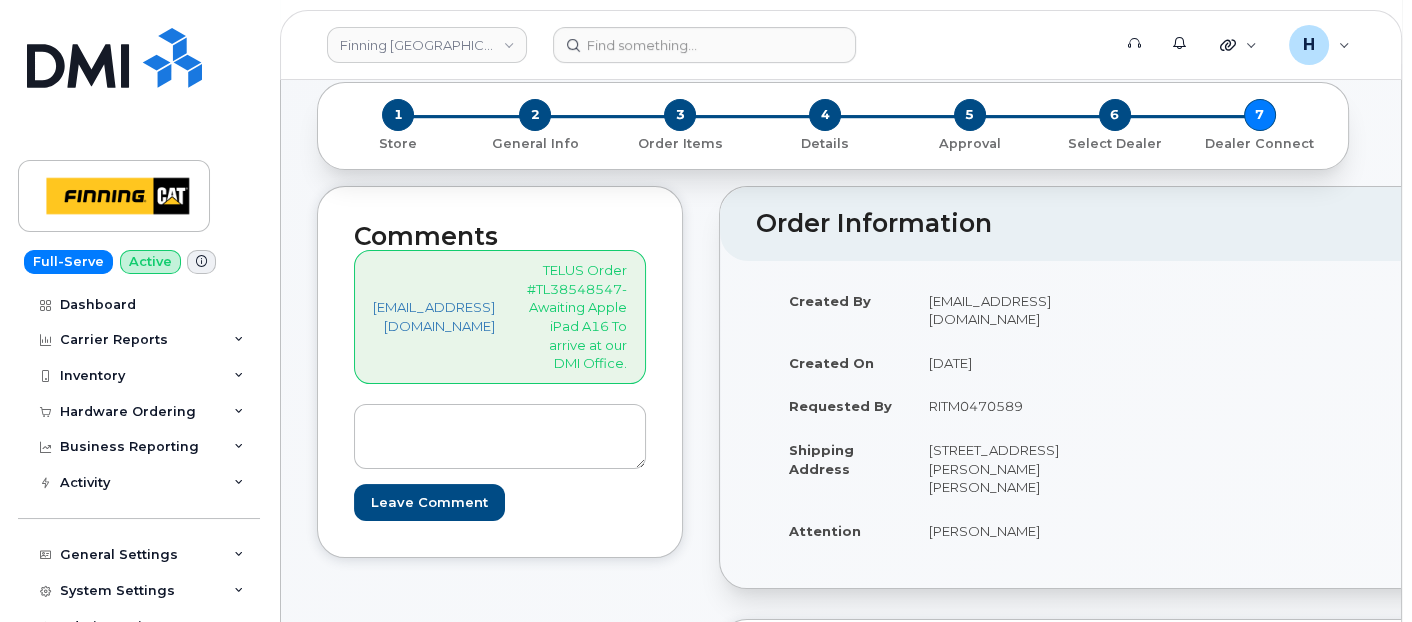 scroll, scrollTop: 333, scrollLeft: 0, axis: vertical 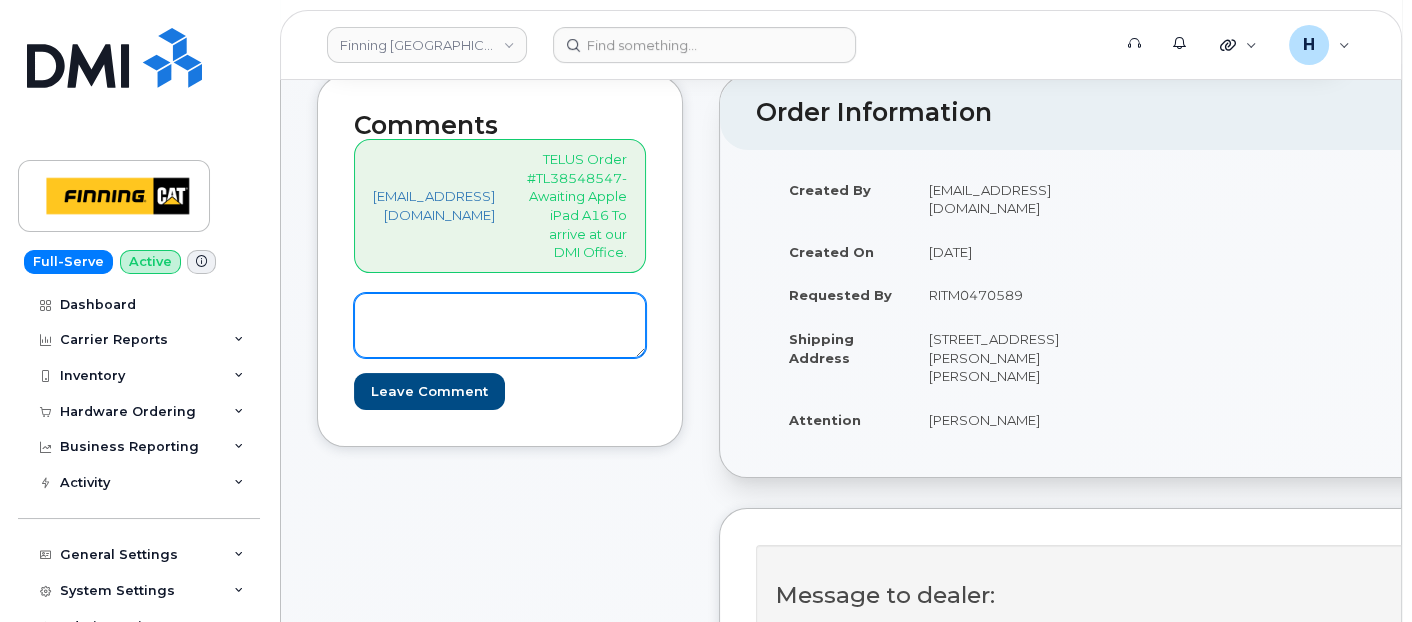 click at bounding box center [500, 326] 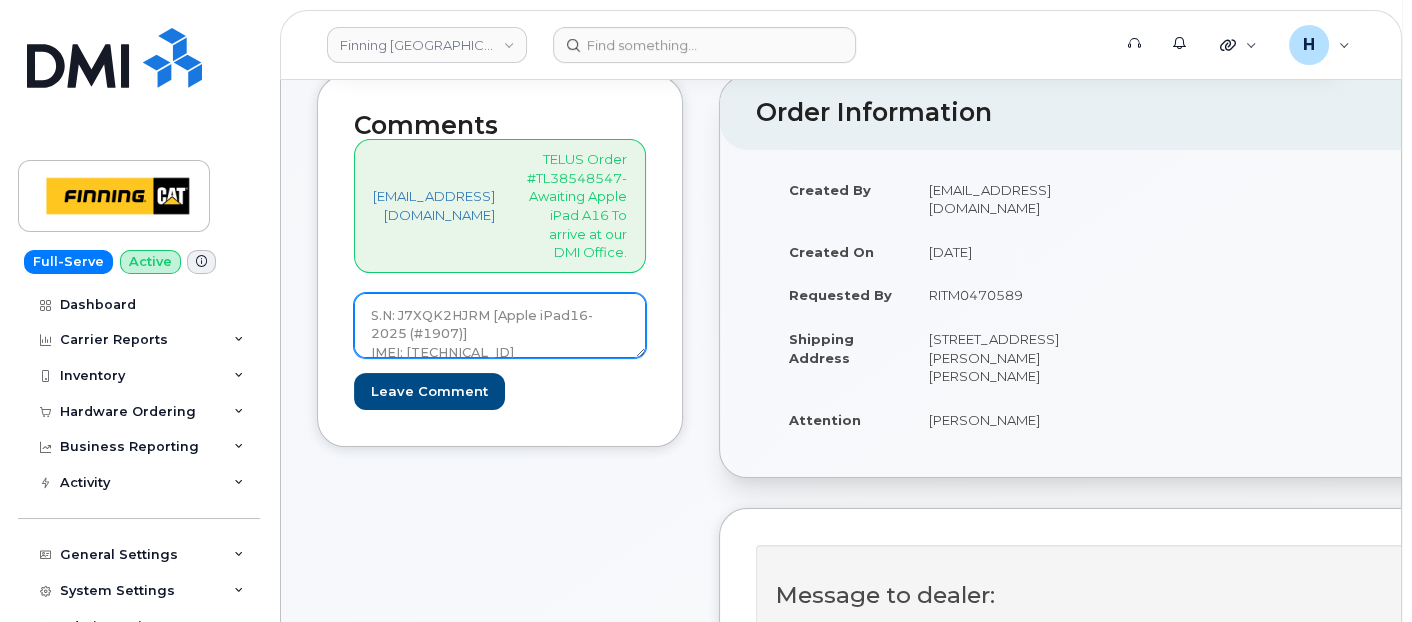 scroll, scrollTop: 2, scrollLeft: 0, axis: vertical 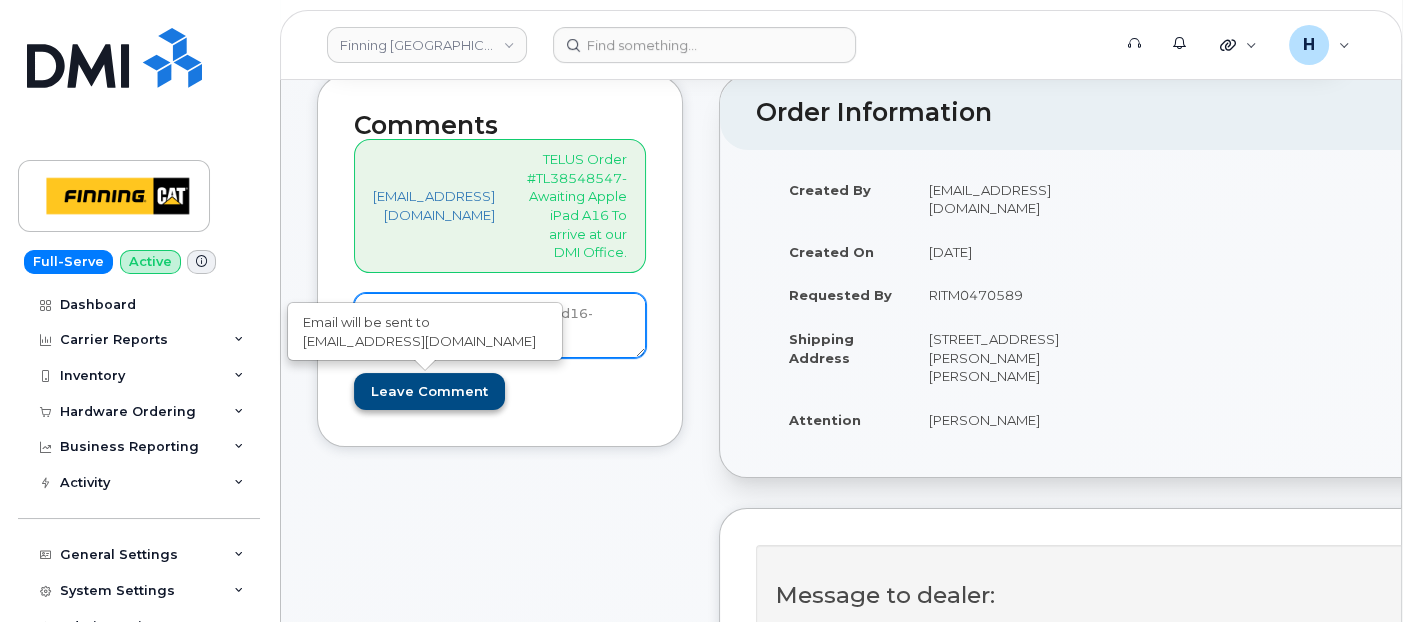 type on "S.N: J7XQK2HJRM [Apple iPad16- 2025 (#1907)]
IMEI: [TECHNICAL_ID]" 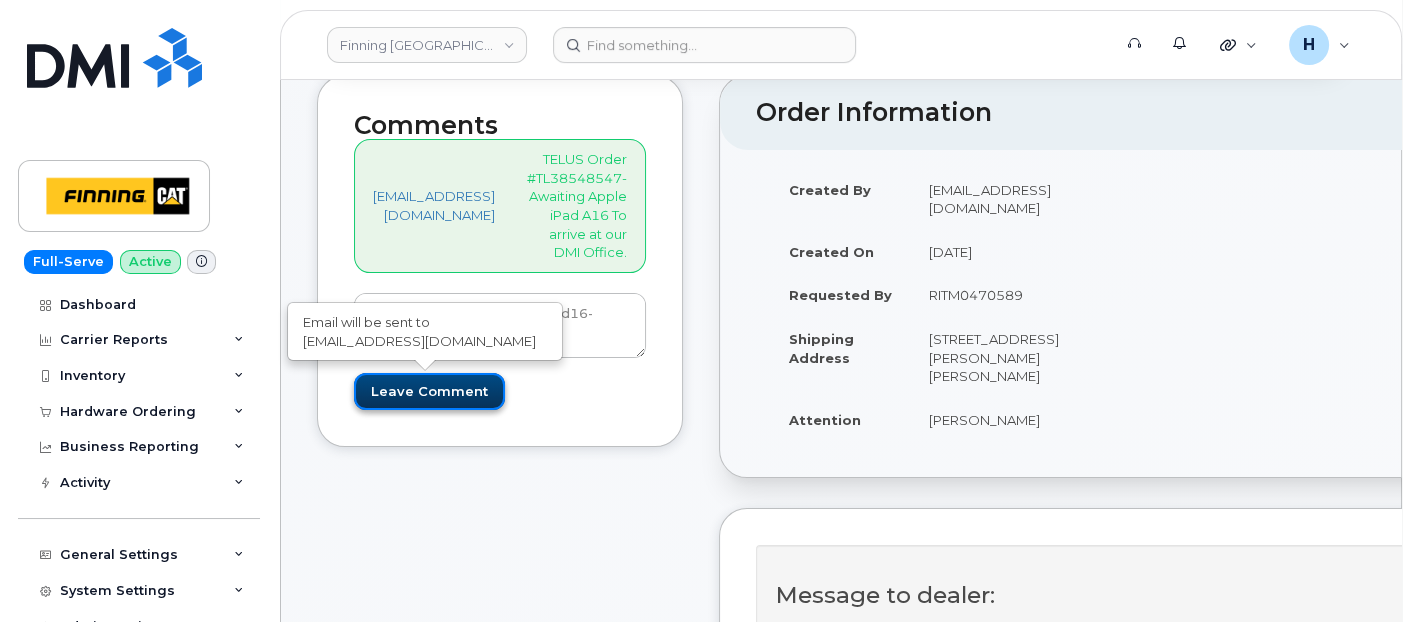 click on "Leave Comment" at bounding box center (429, 391) 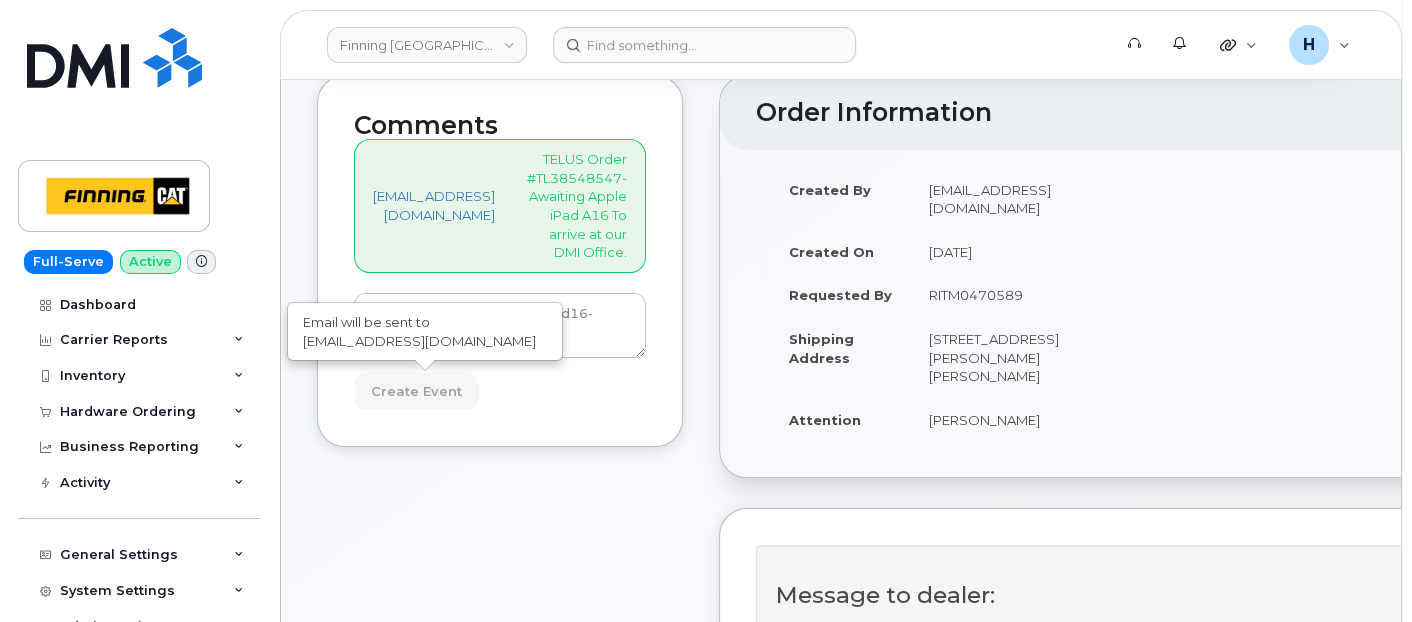 type on "Create Event" 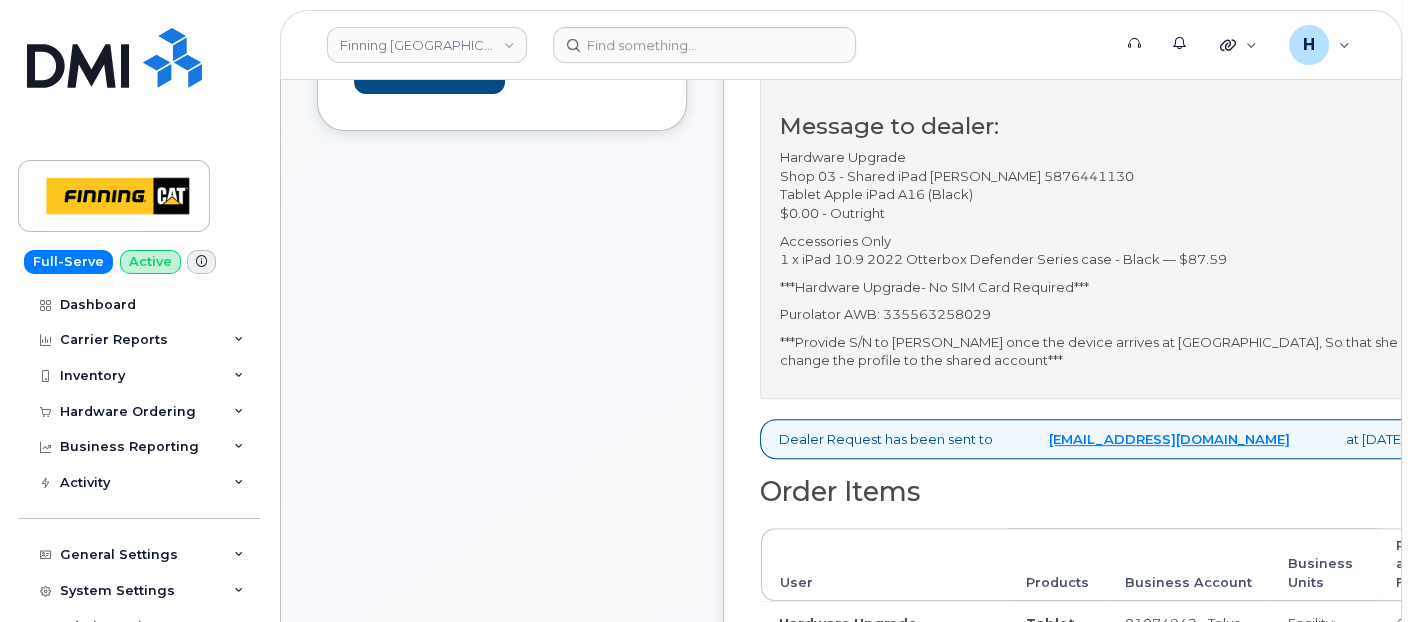 scroll, scrollTop: 555, scrollLeft: 0, axis: vertical 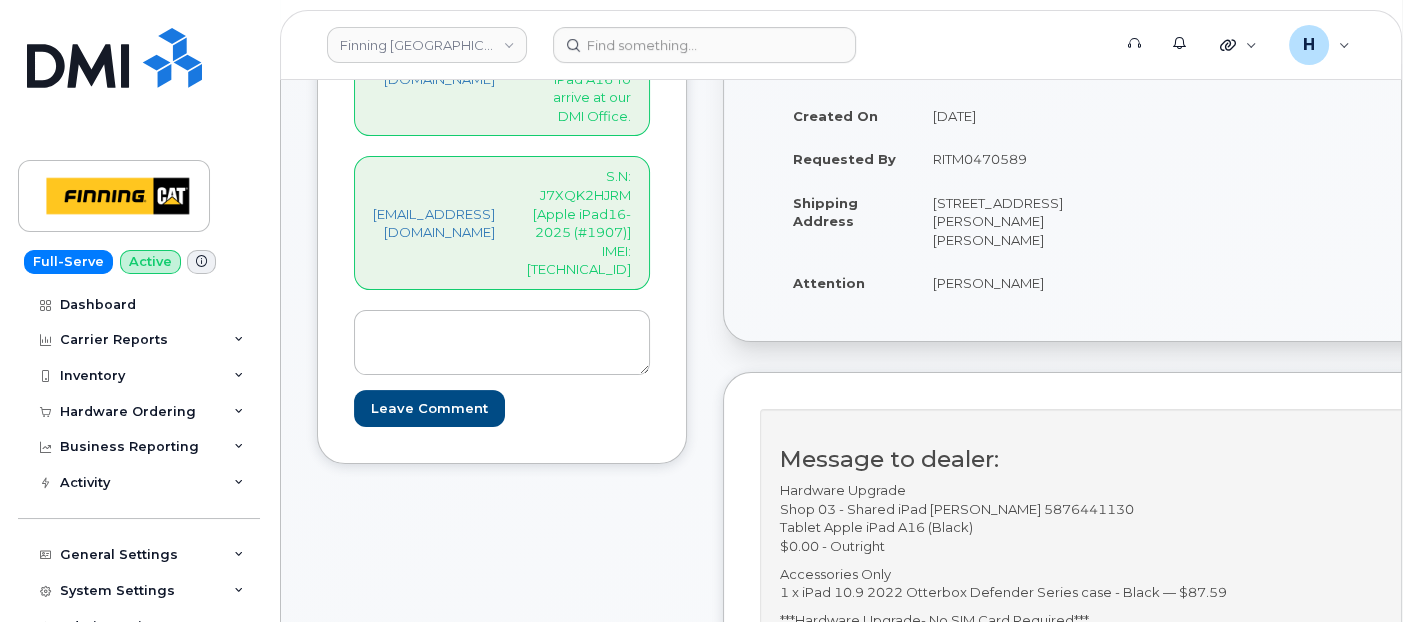 drag, startPoint x: 948, startPoint y: 310, endPoint x: 1061, endPoint y: 313, distance: 113.03982 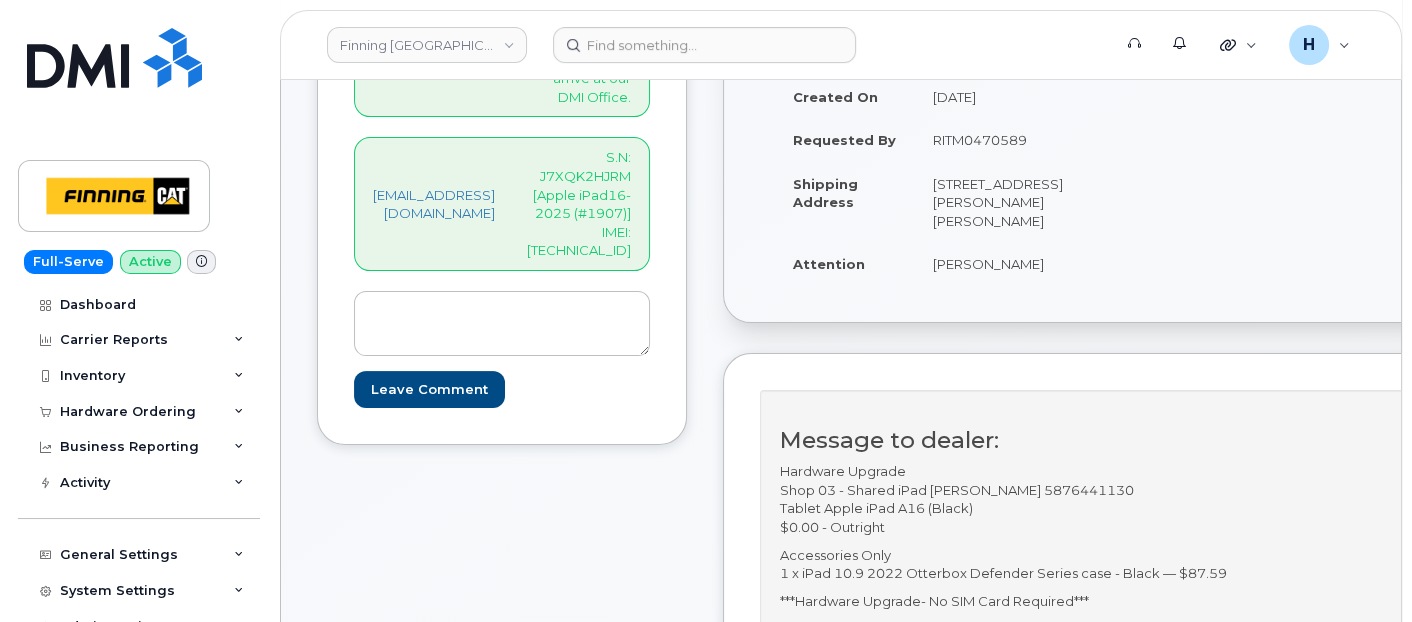 scroll, scrollTop: 555, scrollLeft: 0, axis: vertical 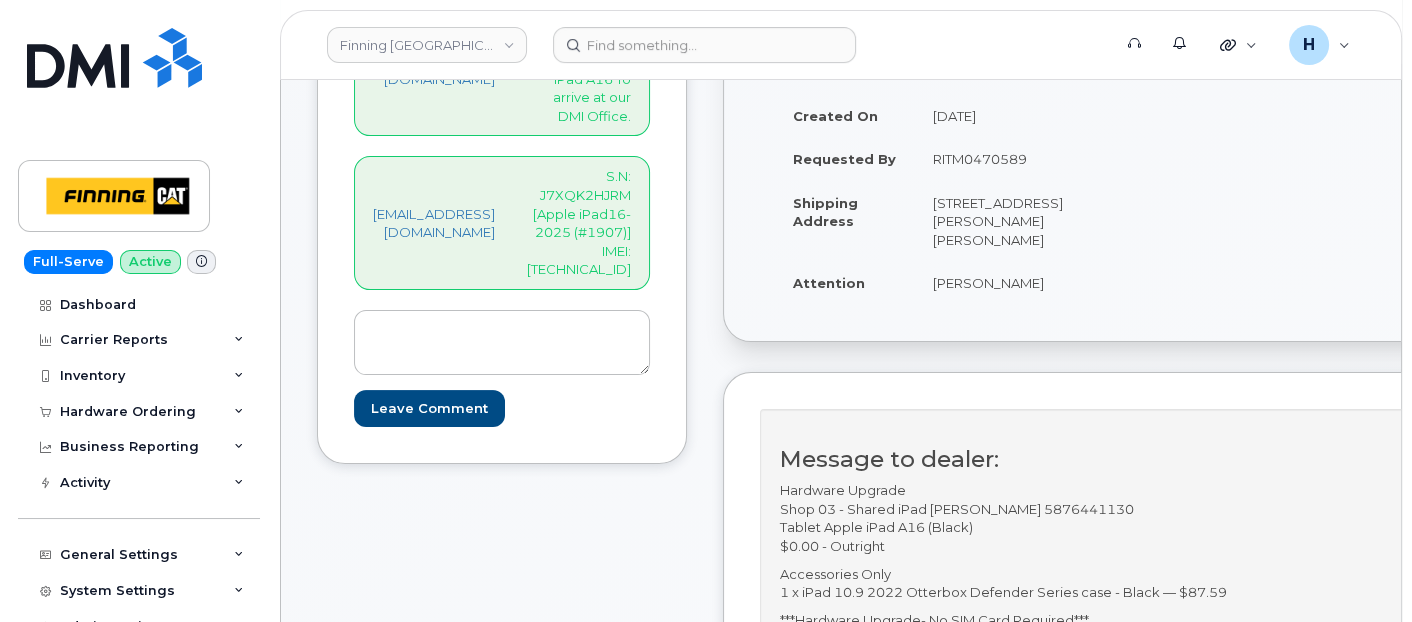 drag, startPoint x: 957, startPoint y: 137, endPoint x: 1094, endPoint y: 137, distance: 137 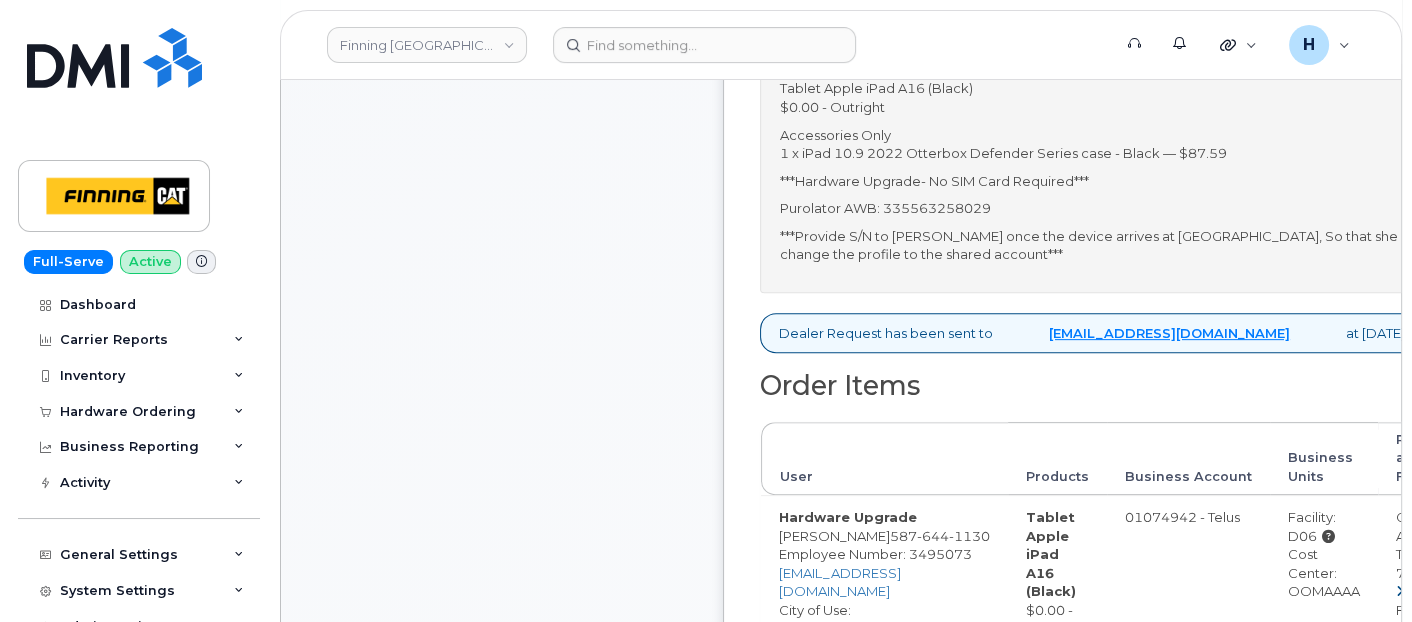 scroll, scrollTop: 1111, scrollLeft: 0, axis: vertical 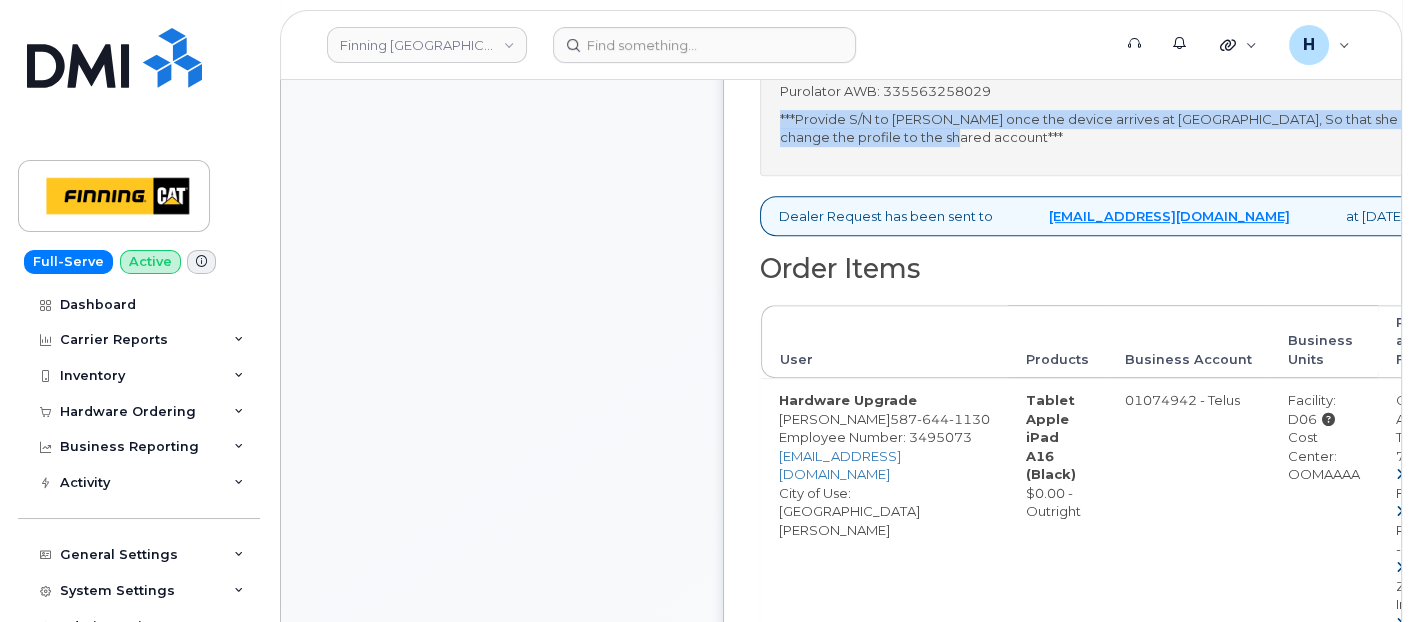 drag, startPoint x: 1053, startPoint y: 171, endPoint x: 814, endPoint y: 156, distance: 239.47025 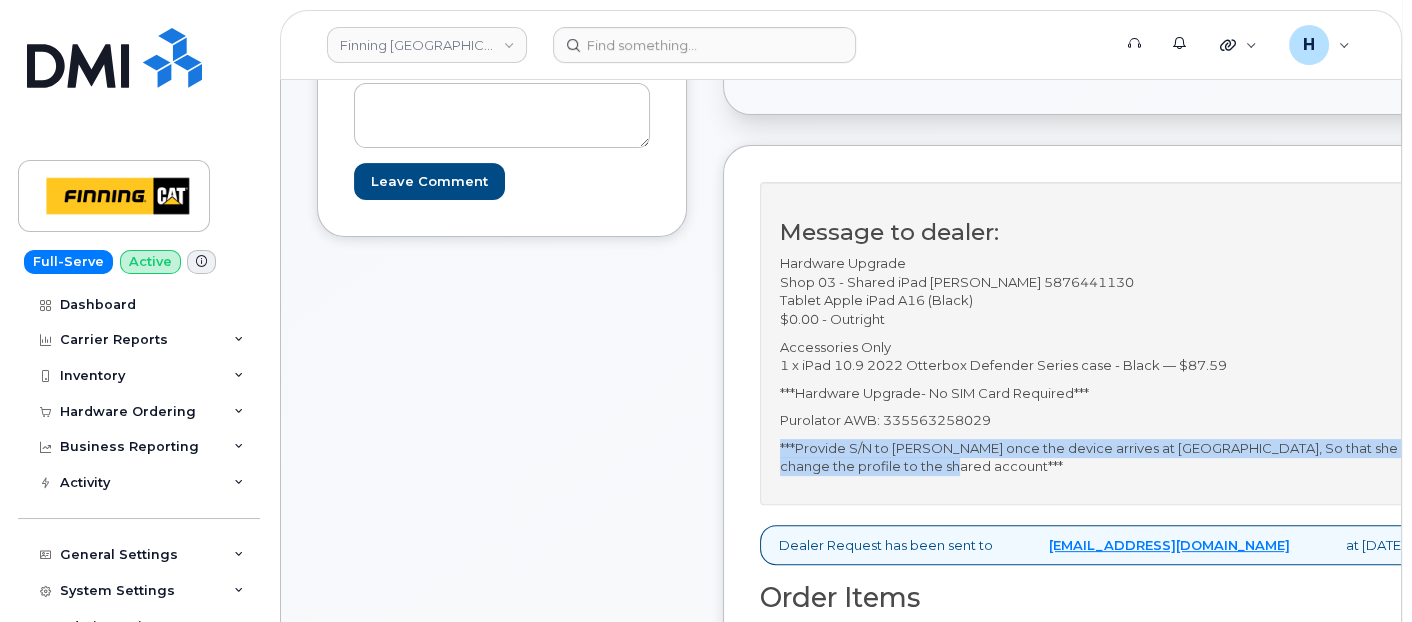 scroll, scrollTop: 666, scrollLeft: 0, axis: vertical 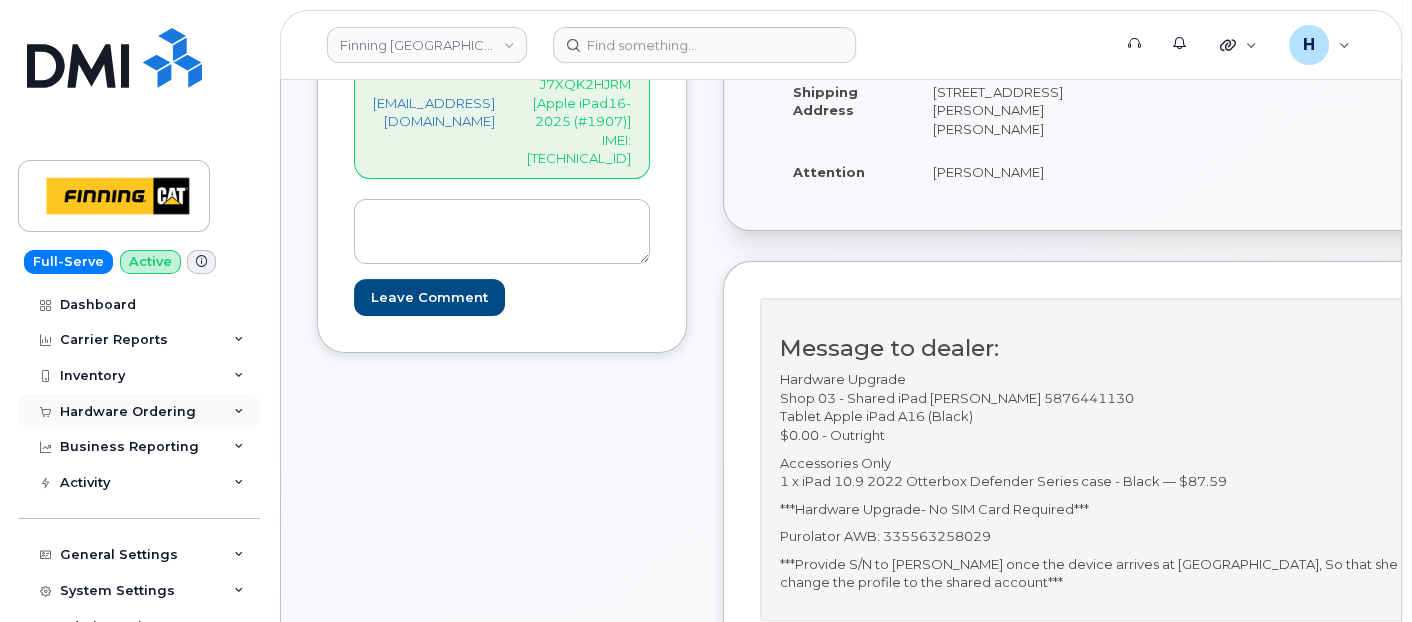 click on "Hardware Ordering" at bounding box center [139, 412] 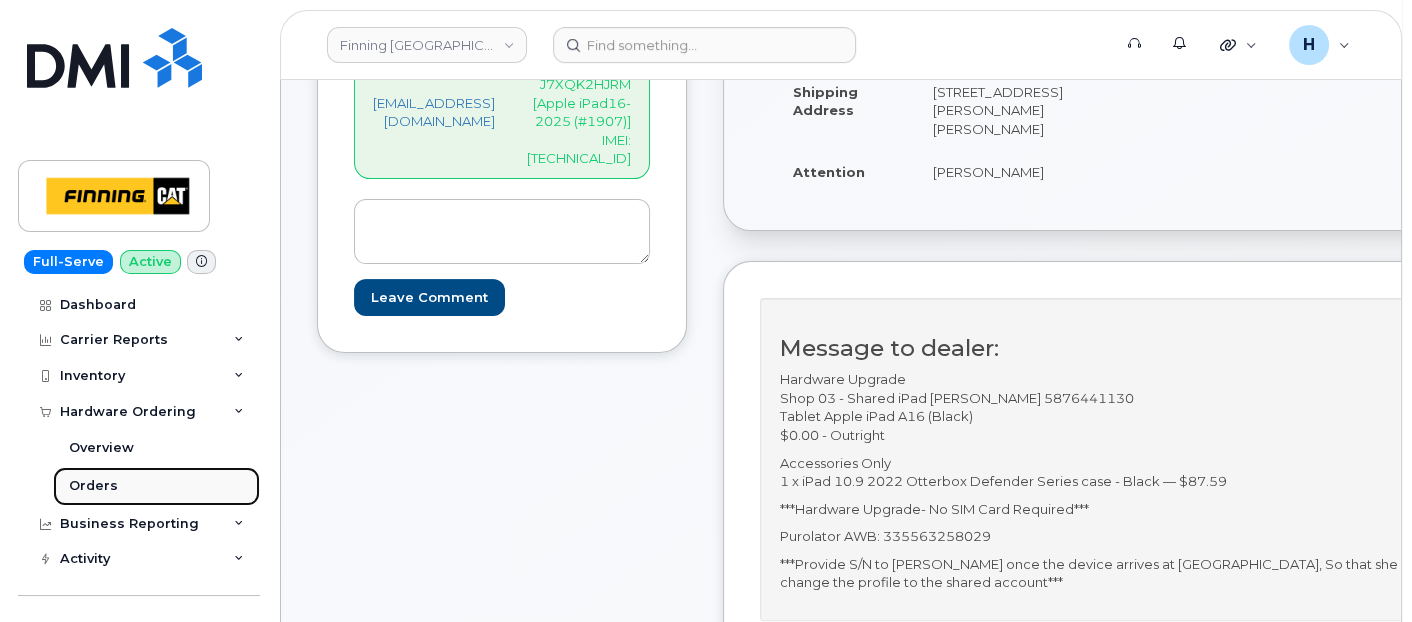 click on "Orders" at bounding box center [156, 486] 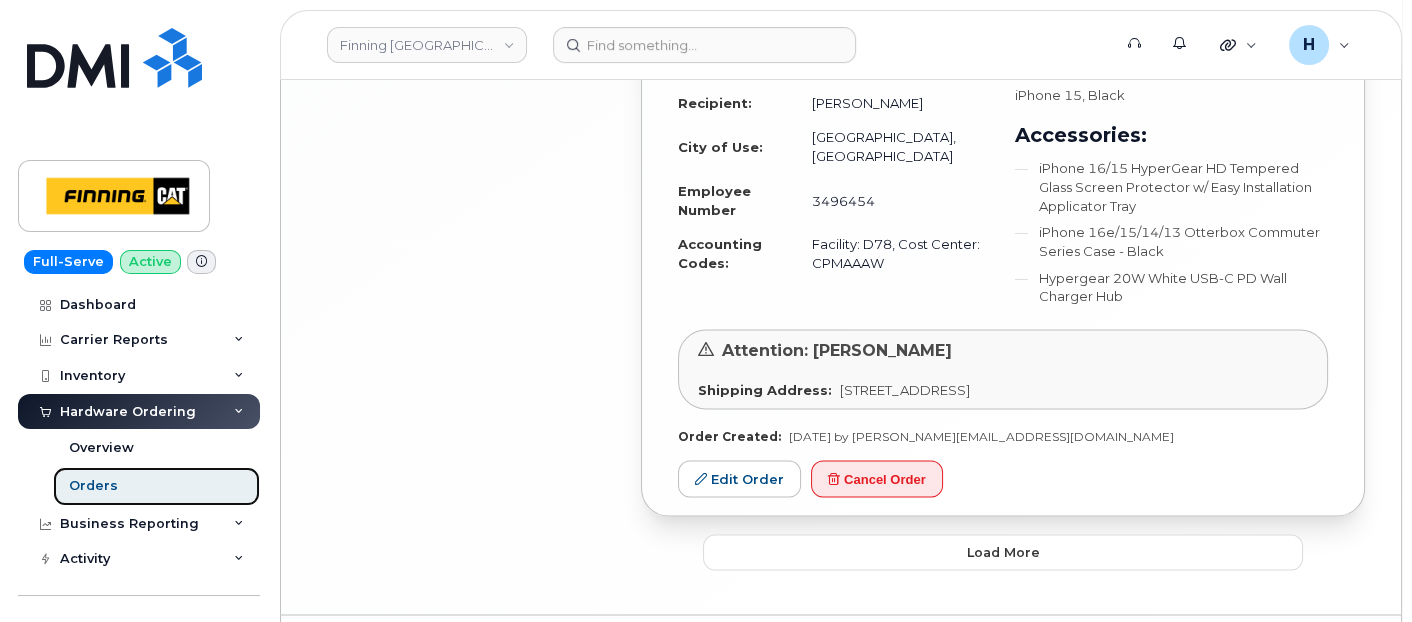 scroll, scrollTop: 4610, scrollLeft: 0, axis: vertical 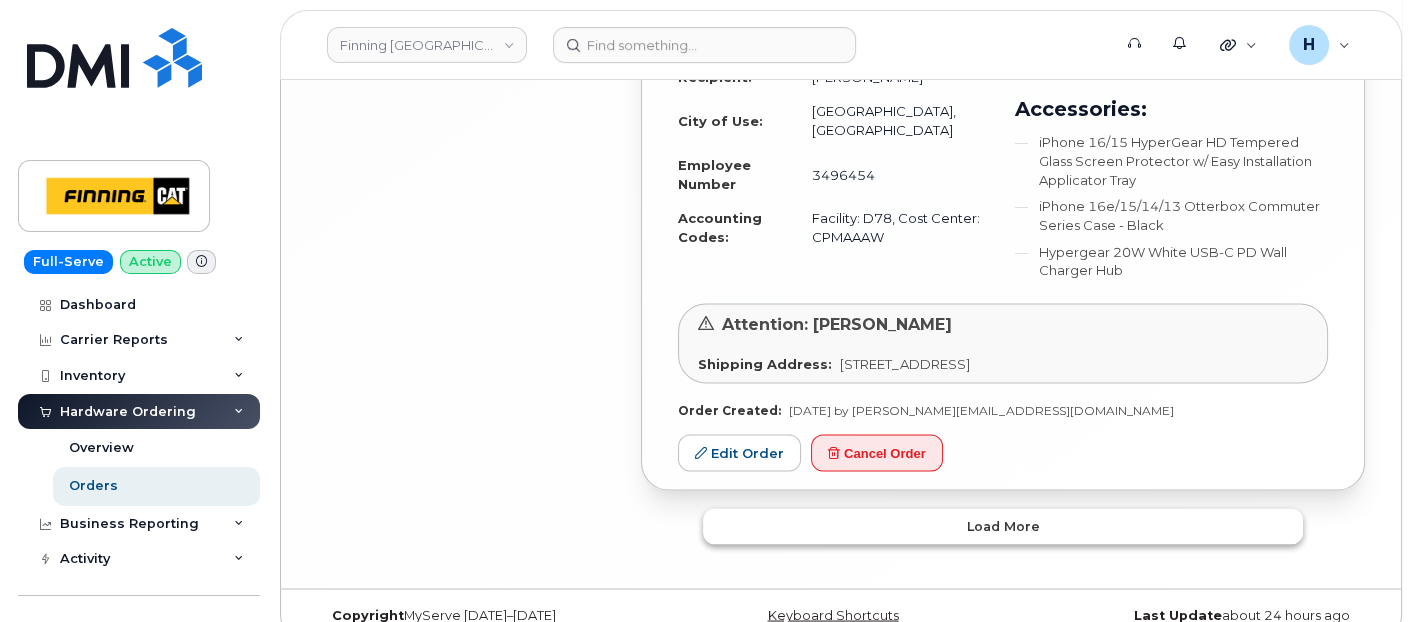 click on "Load more" at bounding box center [1003, 526] 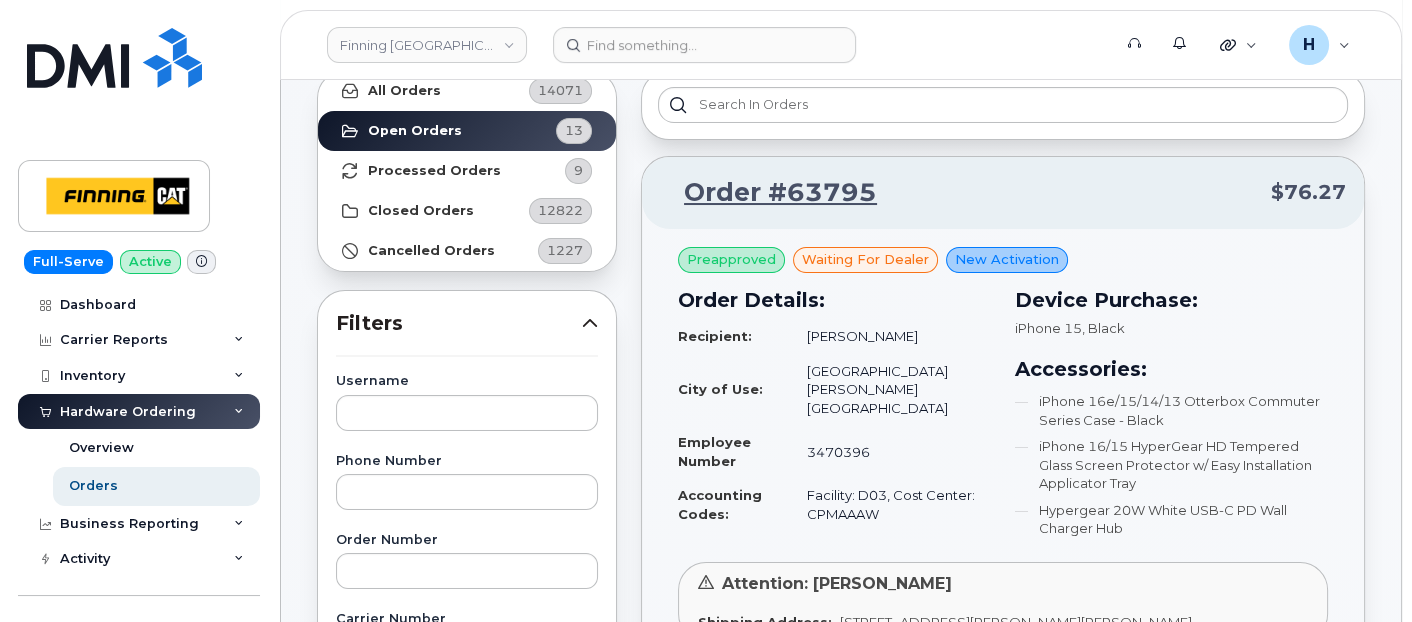 scroll, scrollTop: 0, scrollLeft: 0, axis: both 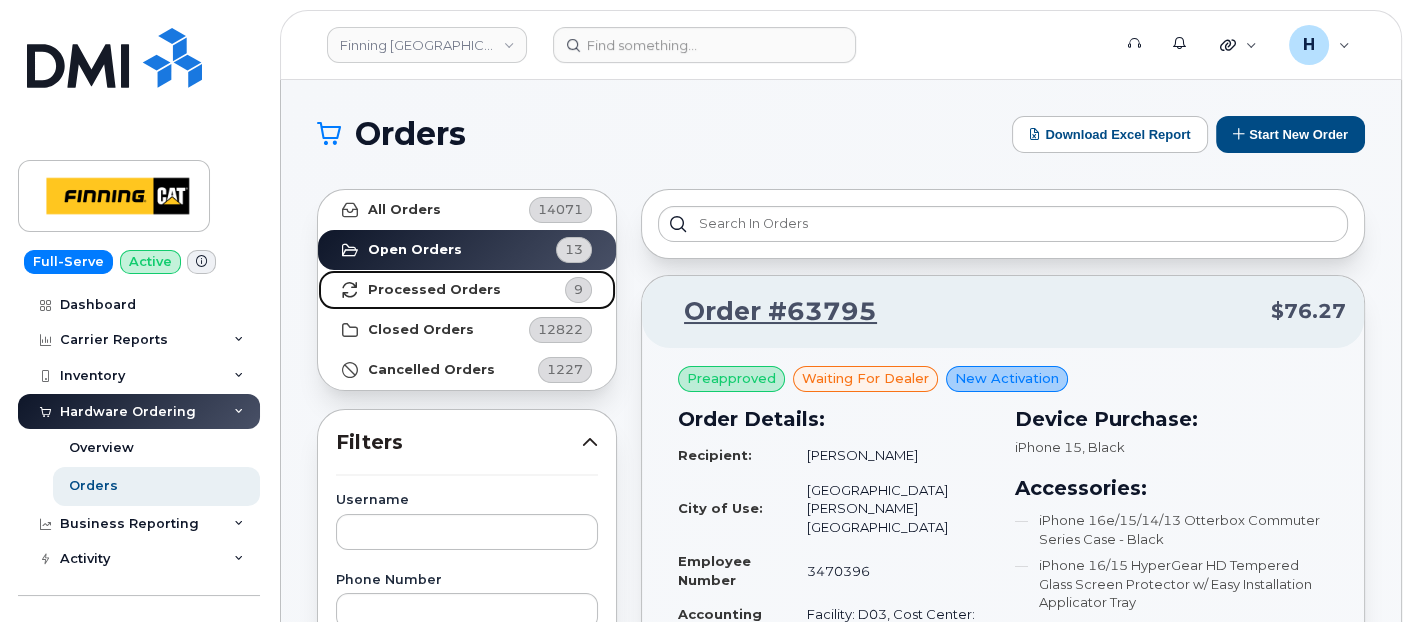 click on "Processed Orders 9" at bounding box center [467, 290] 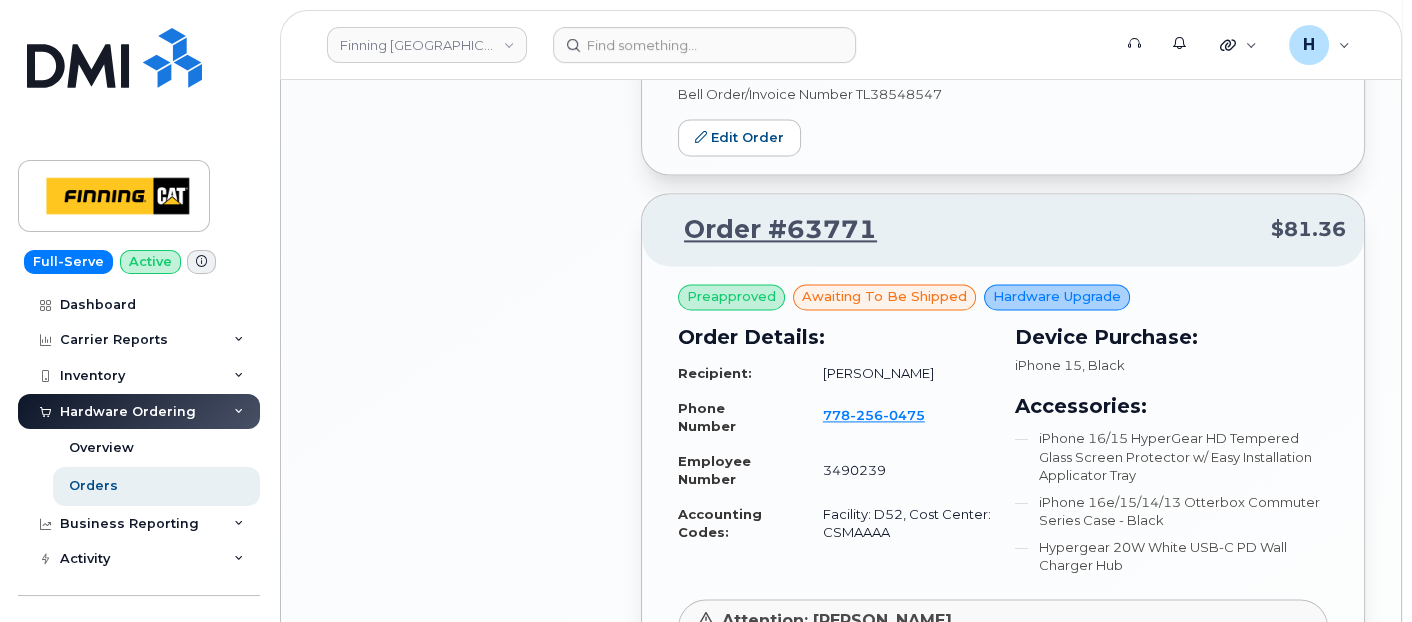 scroll, scrollTop: 3222, scrollLeft: 0, axis: vertical 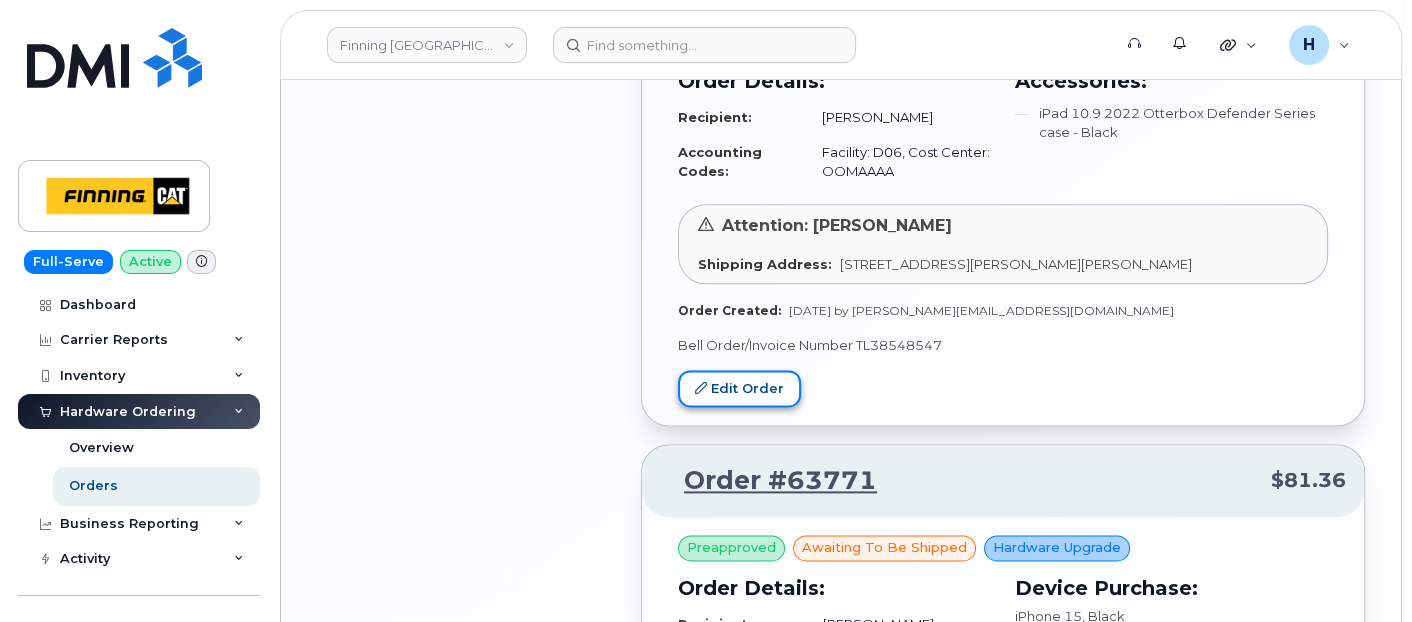 click on "Edit Order" at bounding box center (739, 388) 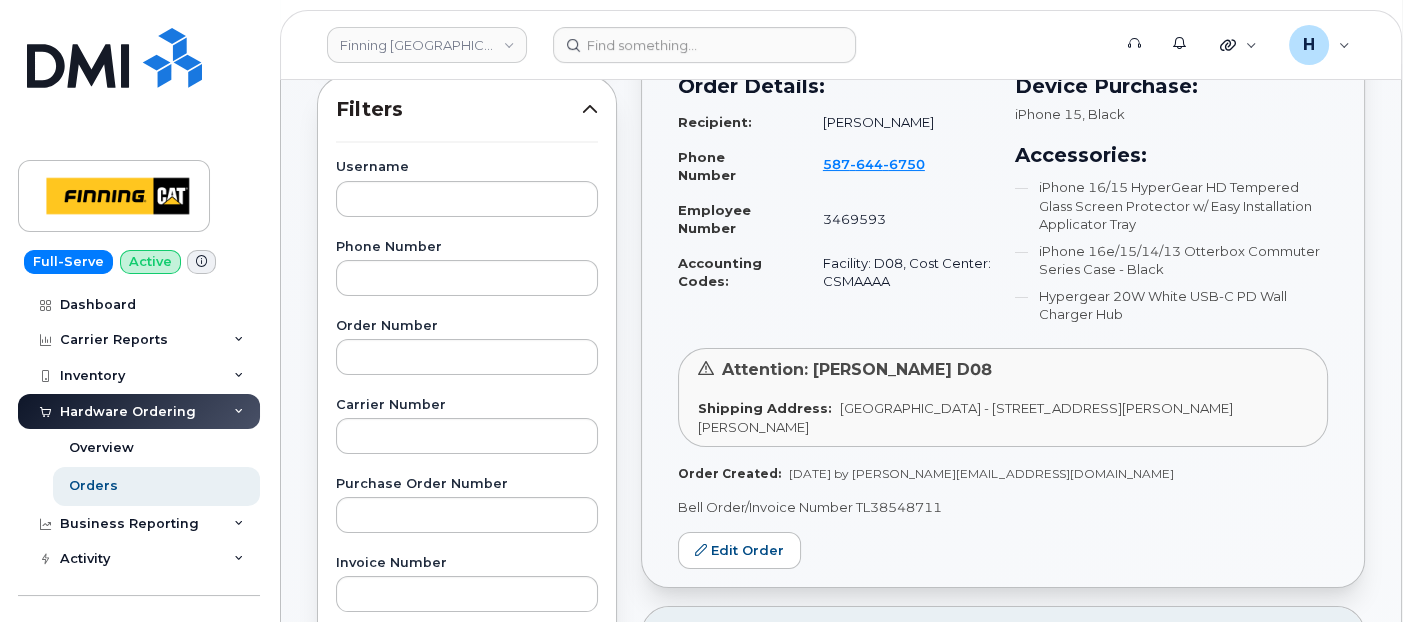 scroll, scrollTop: 0, scrollLeft: 0, axis: both 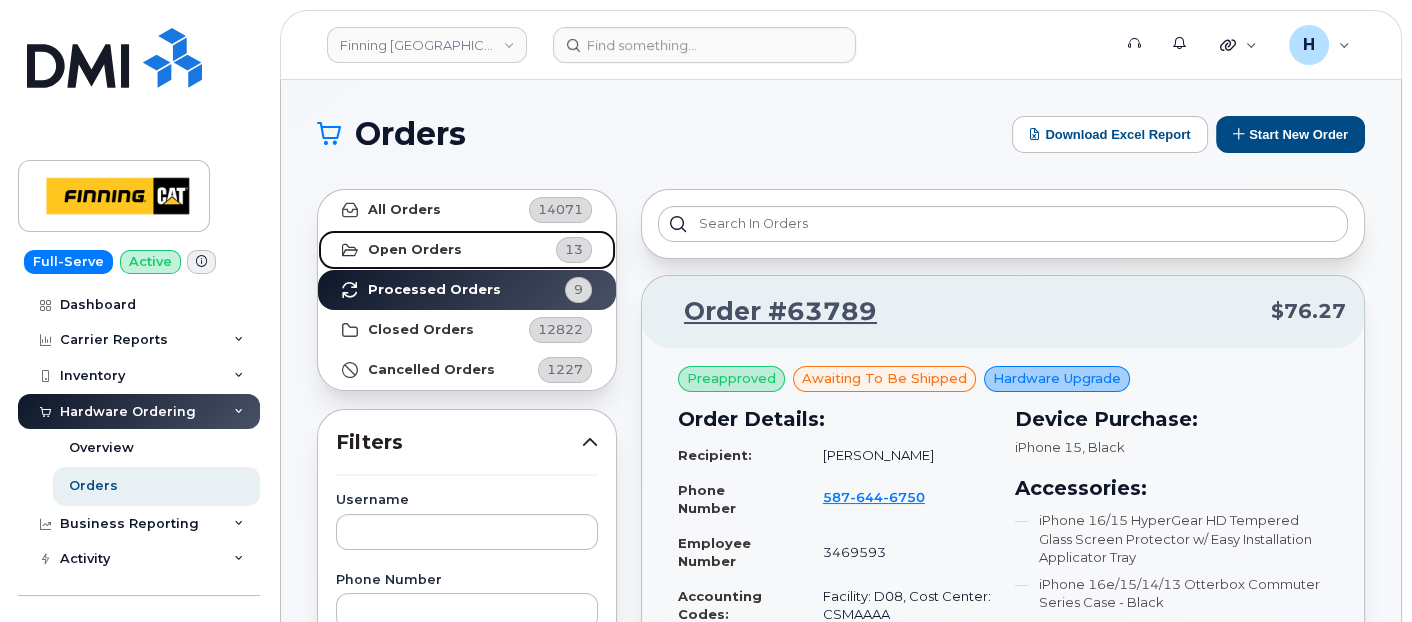 click on "Open Orders 13" at bounding box center [467, 250] 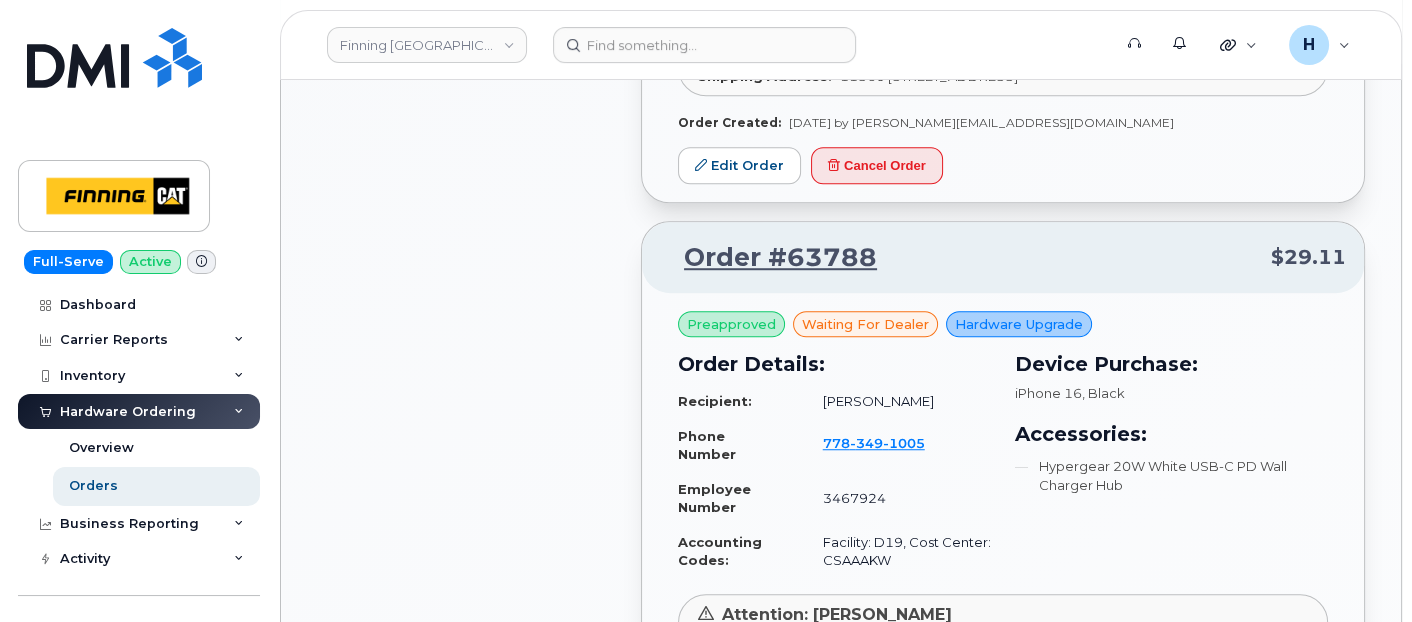 scroll, scrollTop: 2444, scrollLeft: 0, axis: vertical 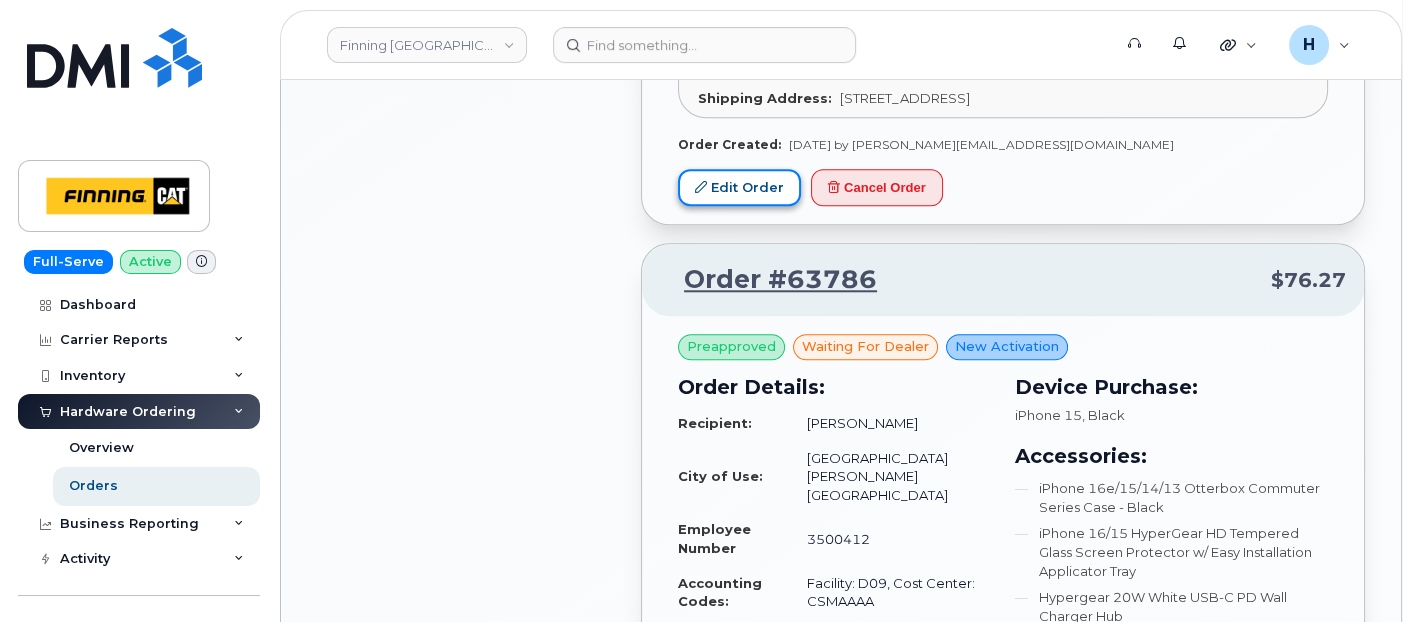 click on "Edit Order" at bounding box center (739, 187) 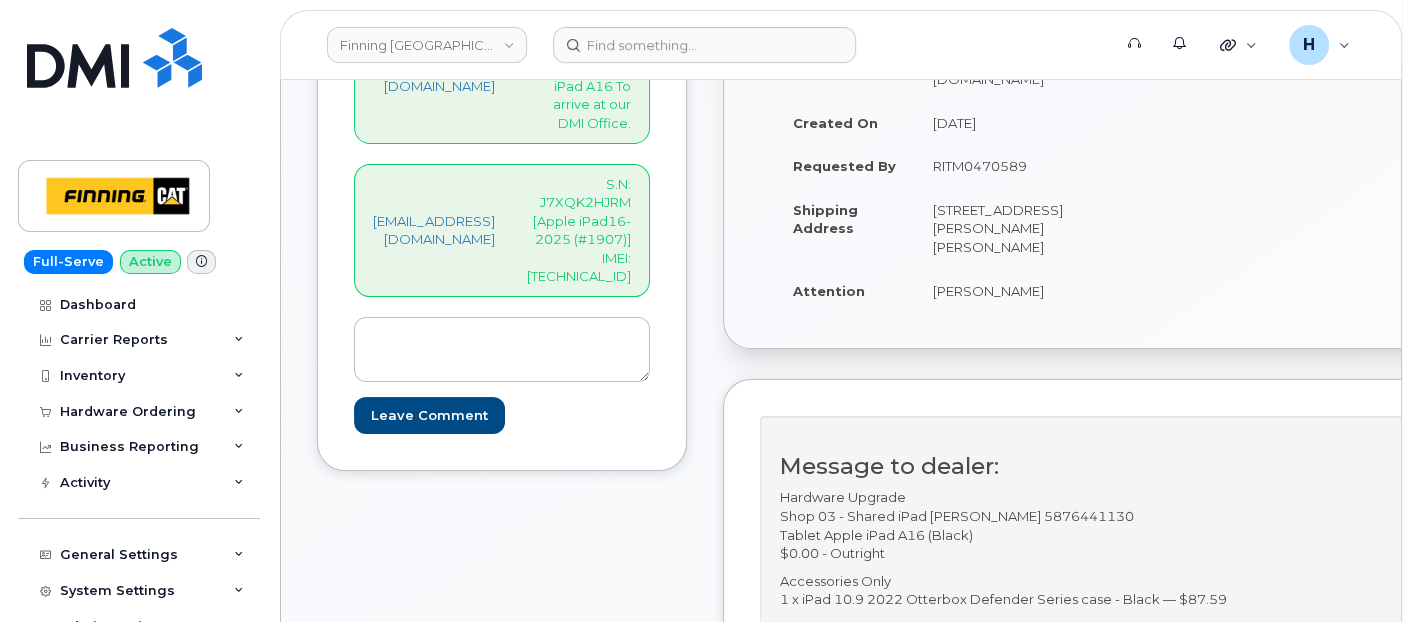 scroll, scrollTop: 343, scrollLeft: 0, axis: vertical 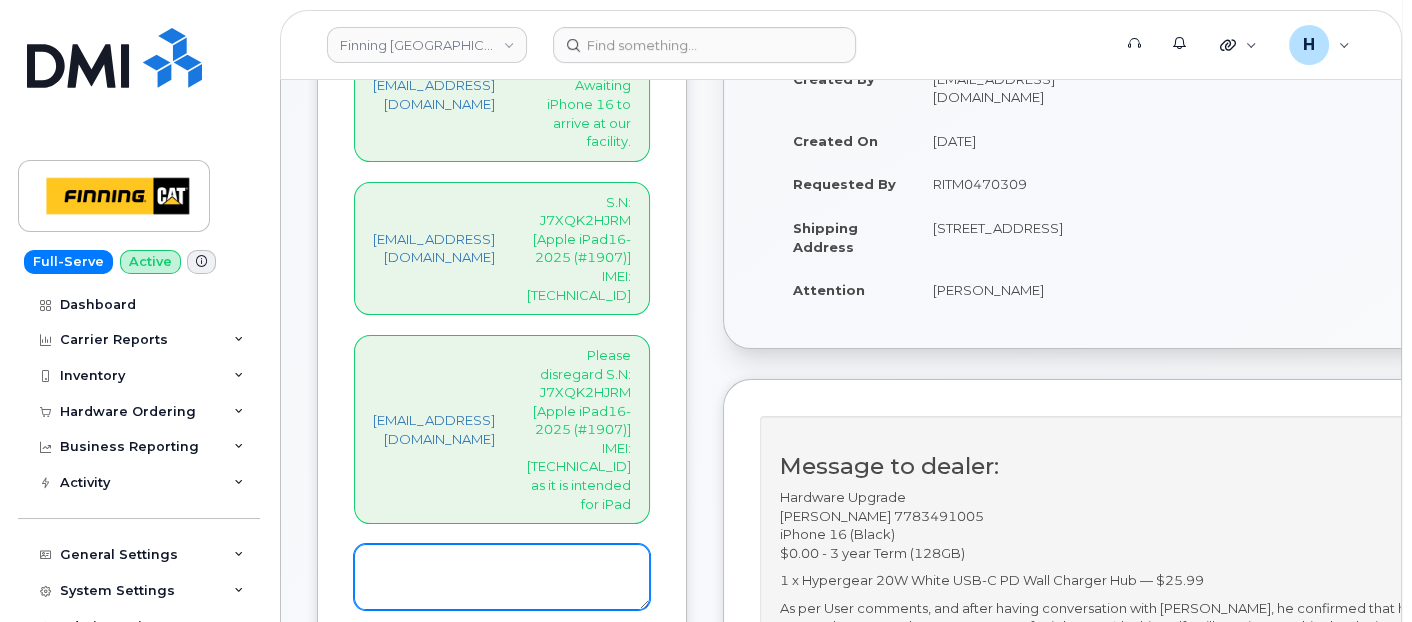 click at bounding box center (502, 577) 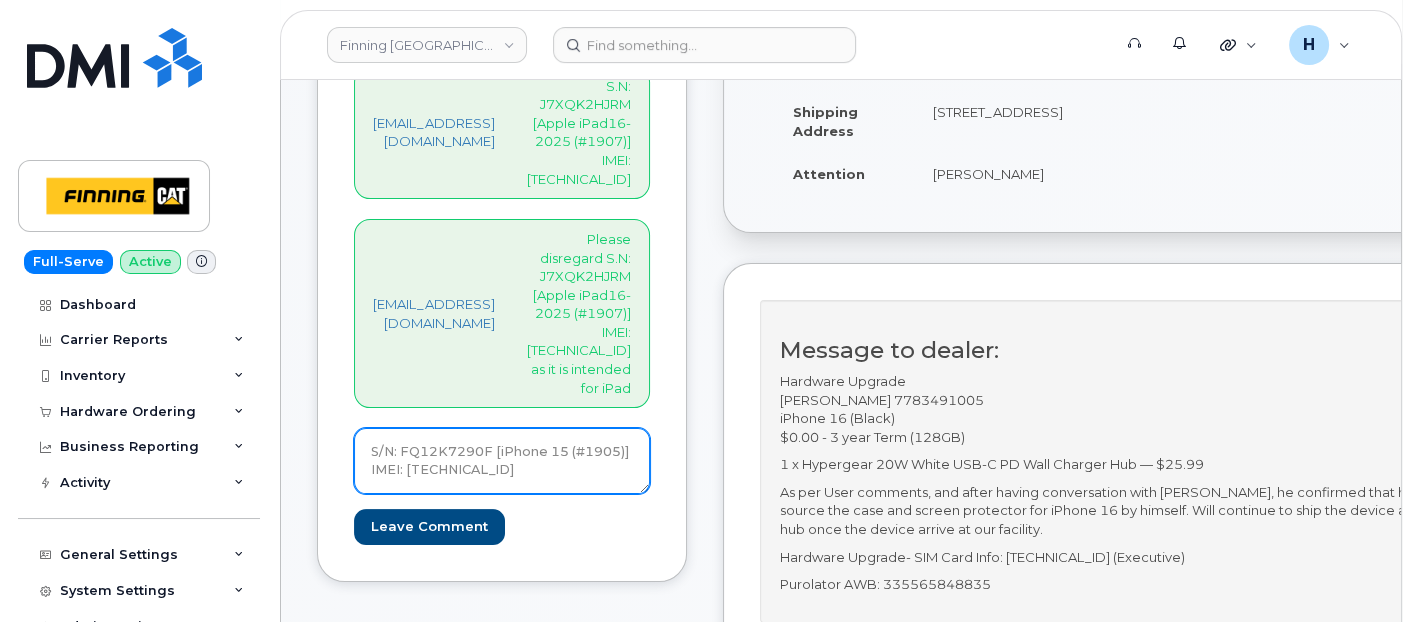 scroll, scrollTop: 666, scrollLeft: 0, axis: vertical 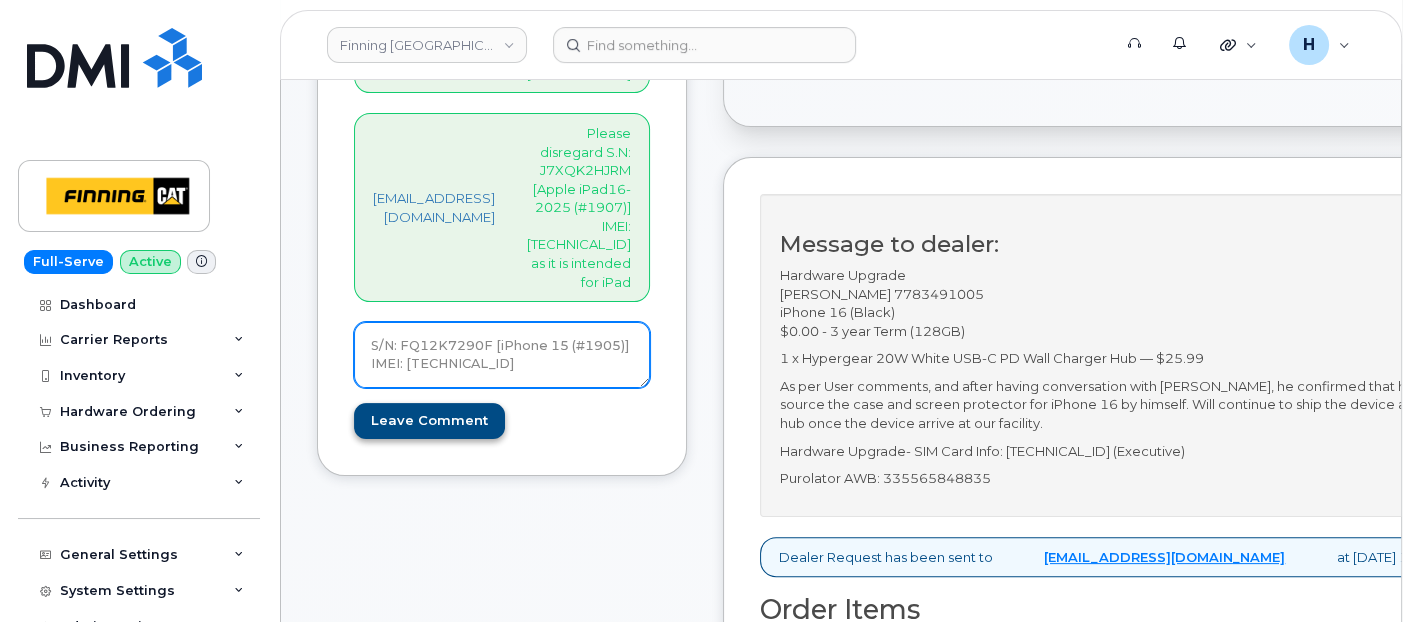 type on "S/N: FQ12K7290F [iPhone 15 (#1905)]
IMEI: 354382467355917" 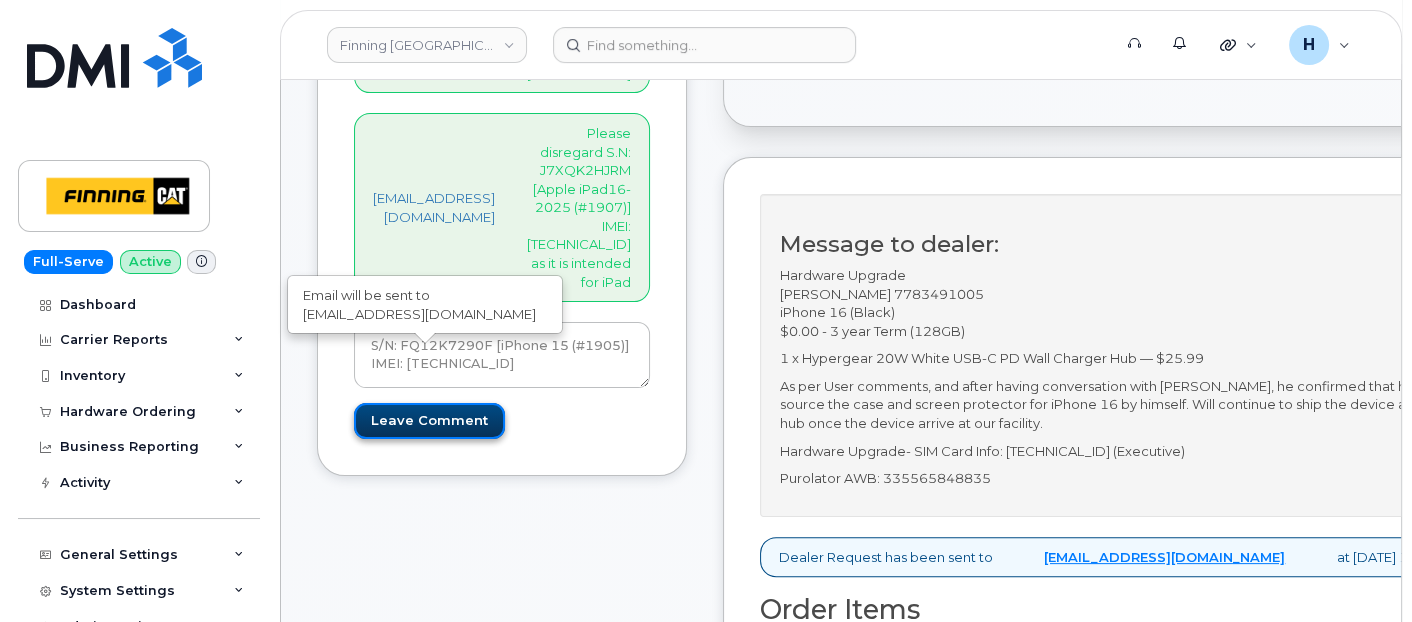 click on "Leave Comment" at bounding box center (429, 421) 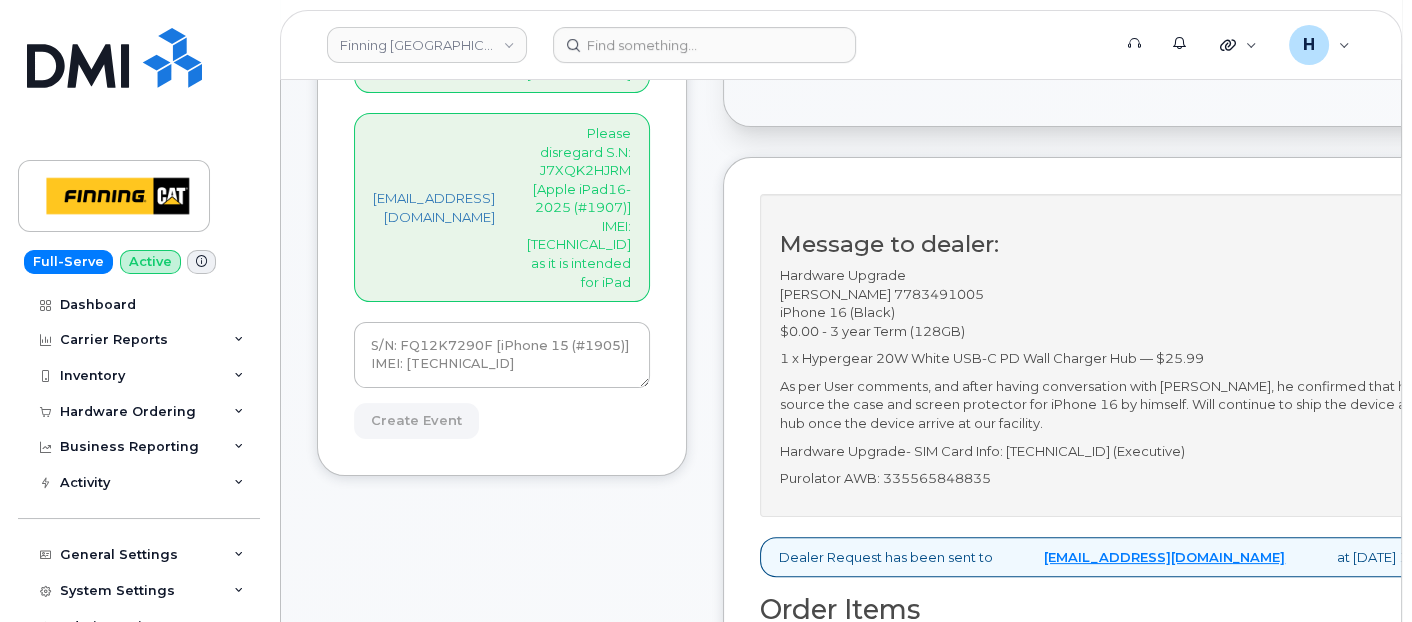 type on "Create Event" 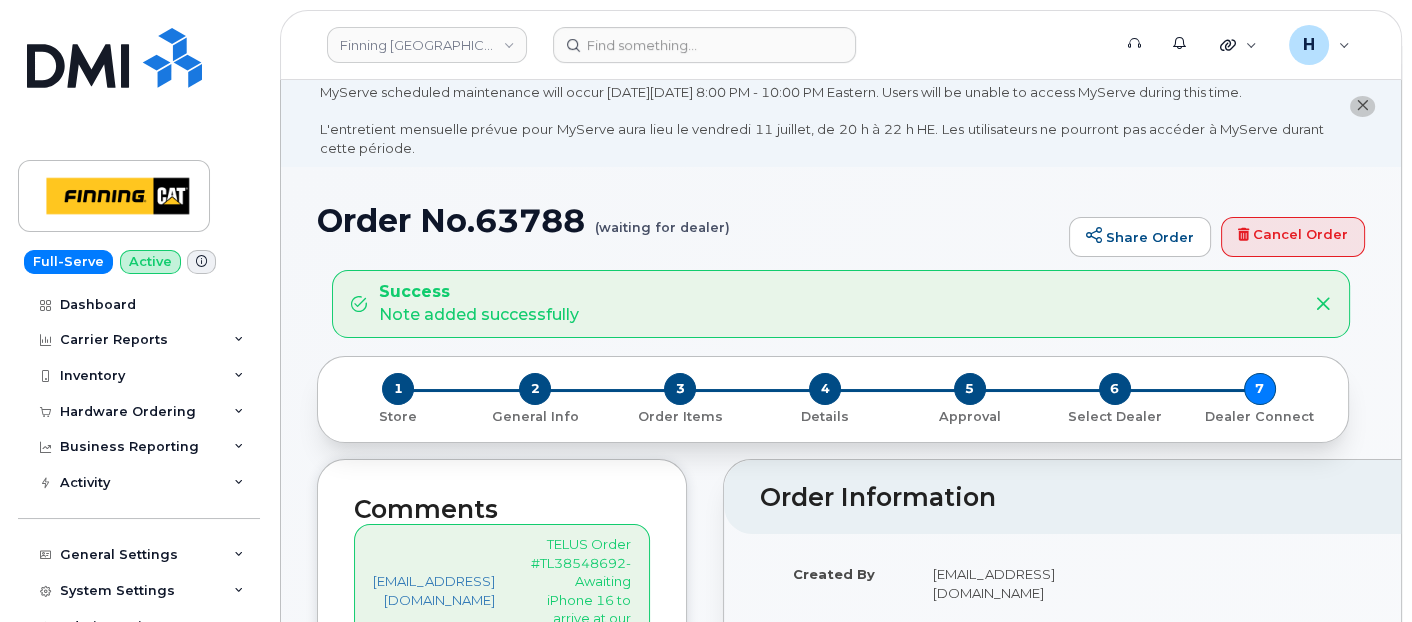 scroll, scrollTop: 0, scrollLeft: 0, axis: both 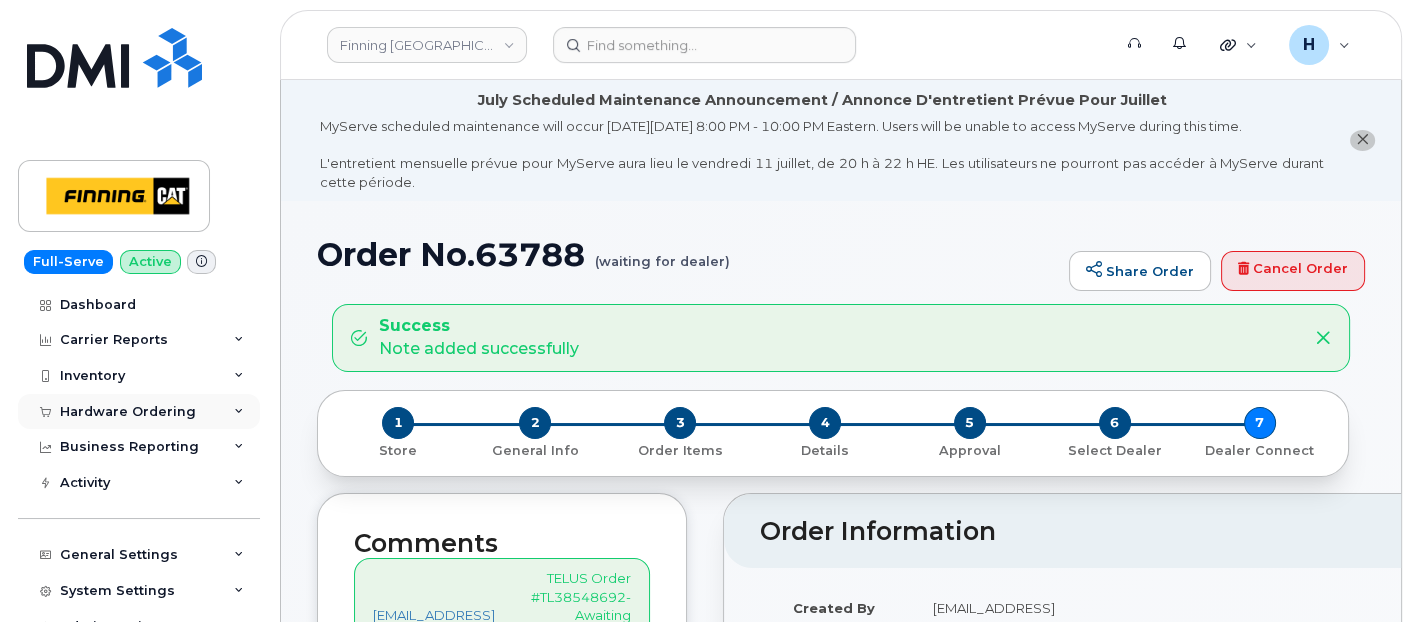 click on "Hardware Ordering" at bounding box center (139, 412) 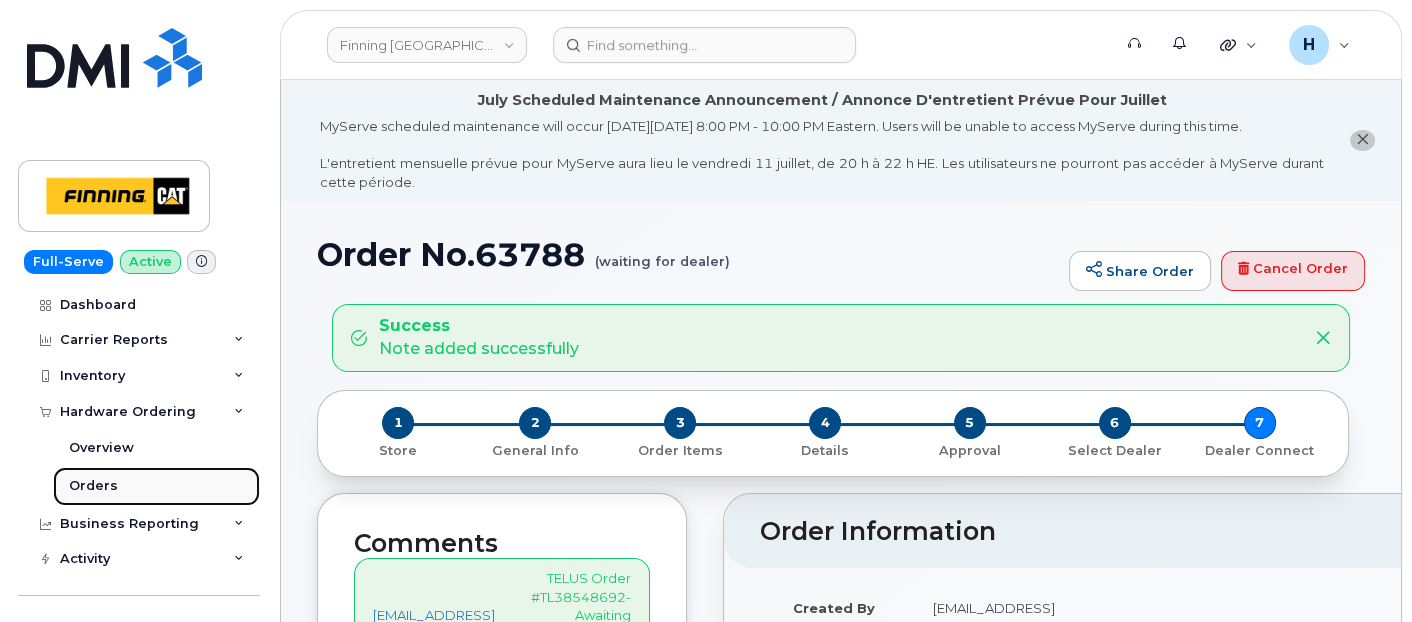 click on "Orders" at bounding box center (156, 486) 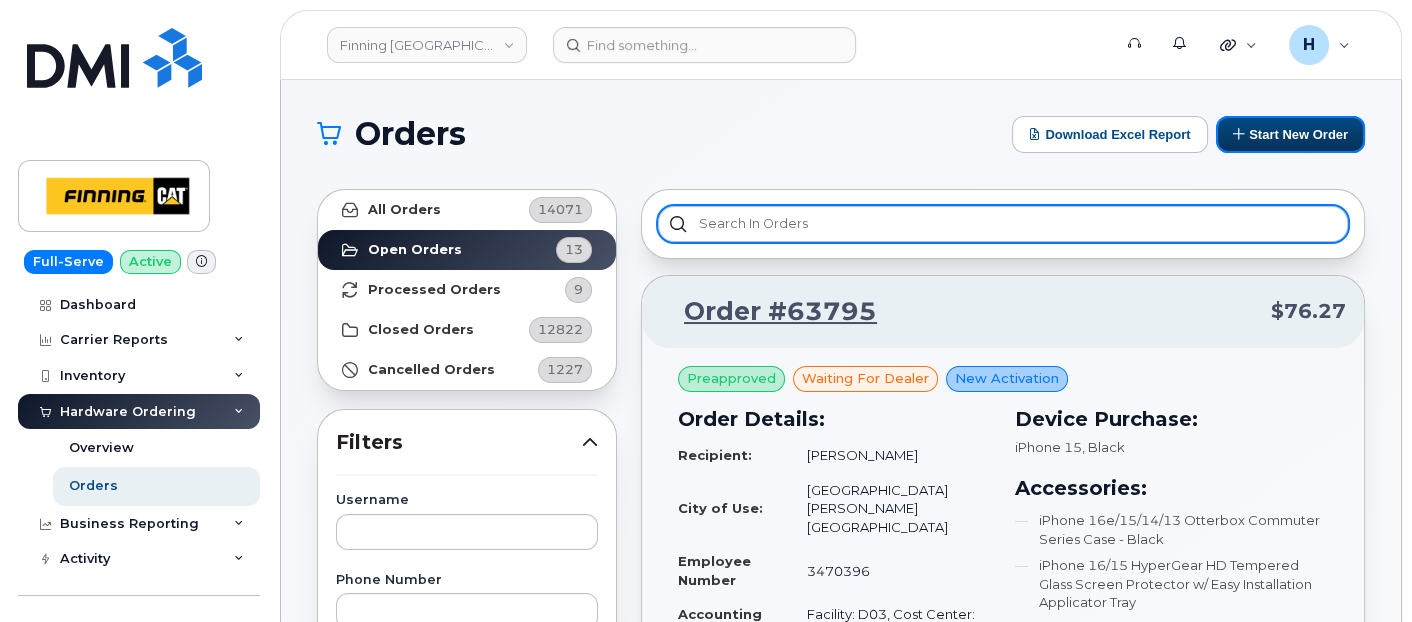 click on "Start New Order" at bounding box center [1290, 134] 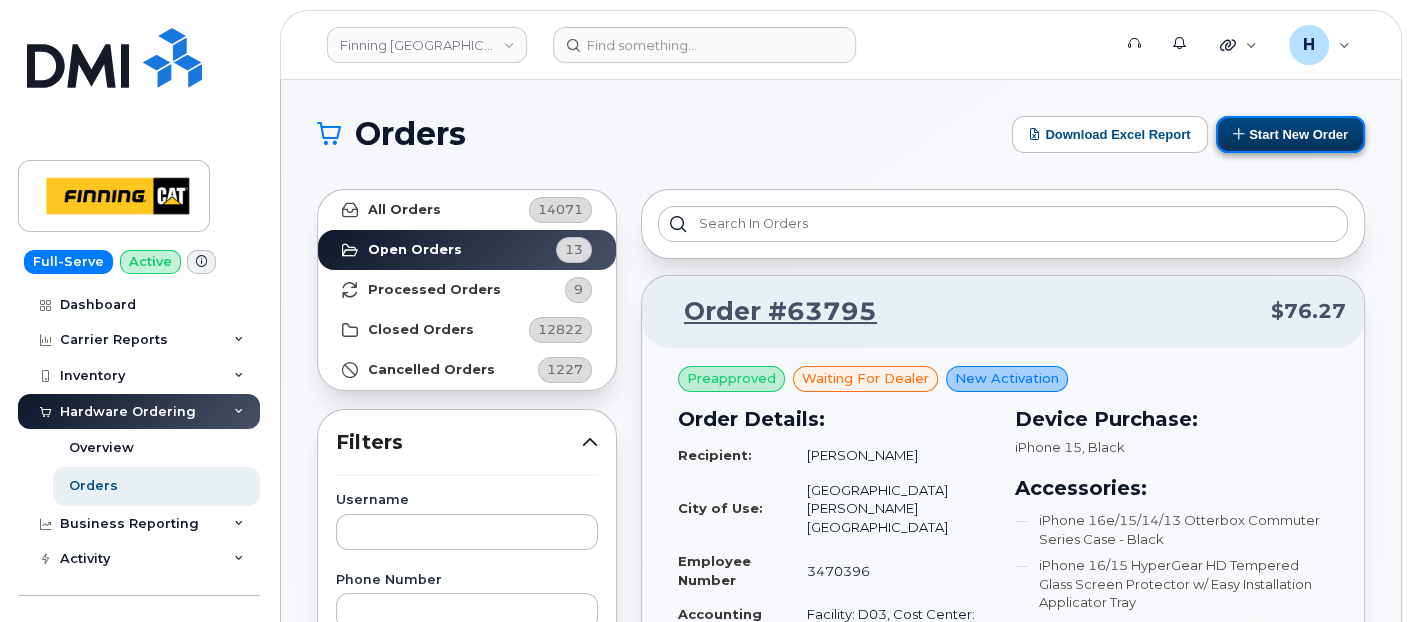 click on "Start New Order" at bounding box center [1290, 134] 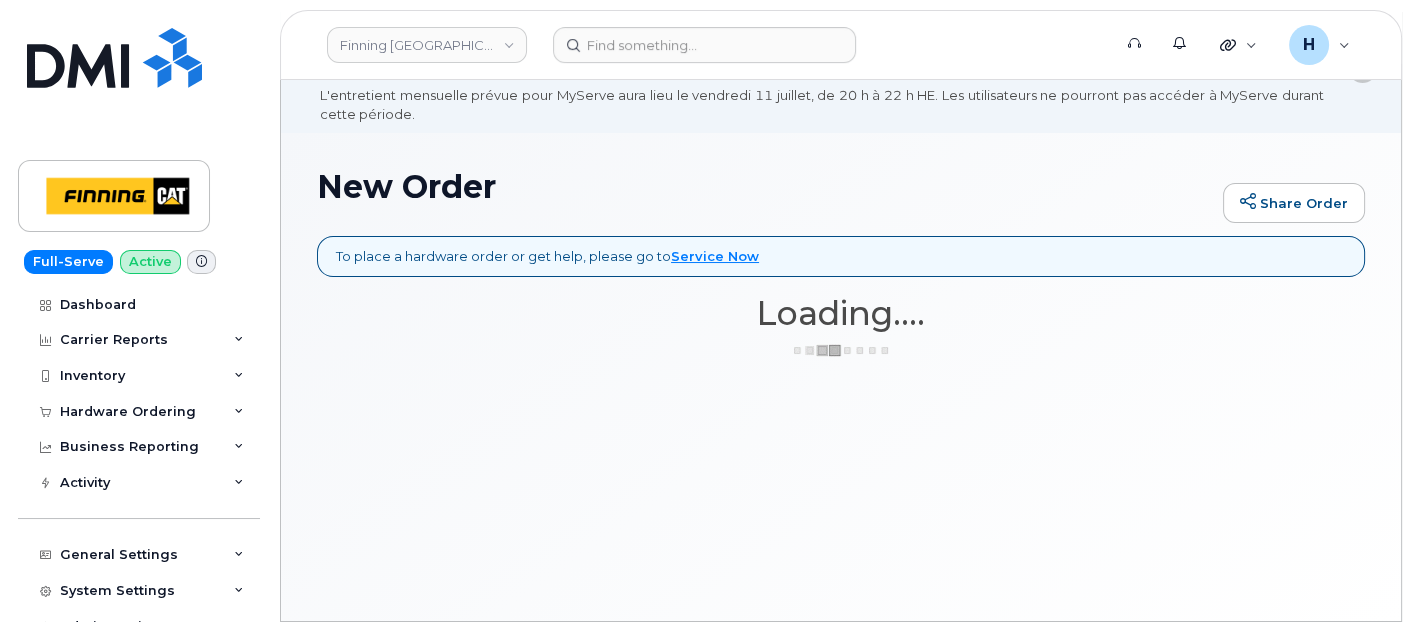 scroll, scrollTop: 130, scrollLeft: 0, axis: vertical 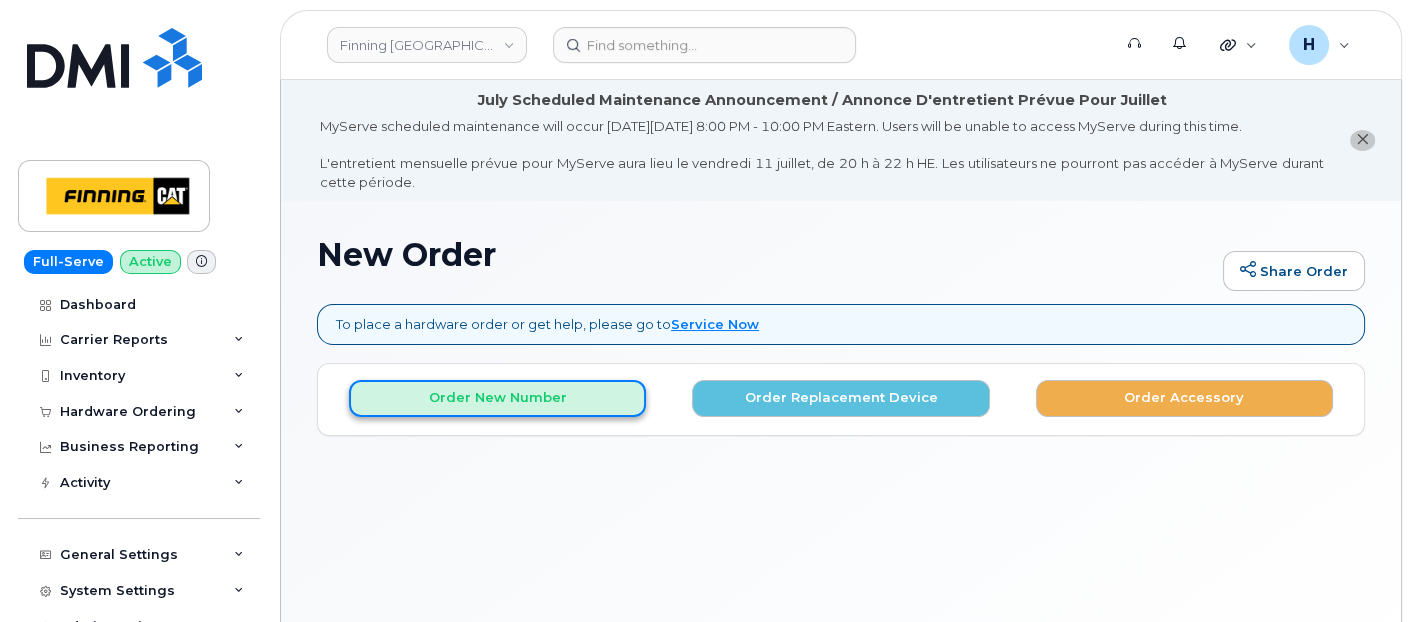 click on "Order New Number" at bounding box center (497, 398) 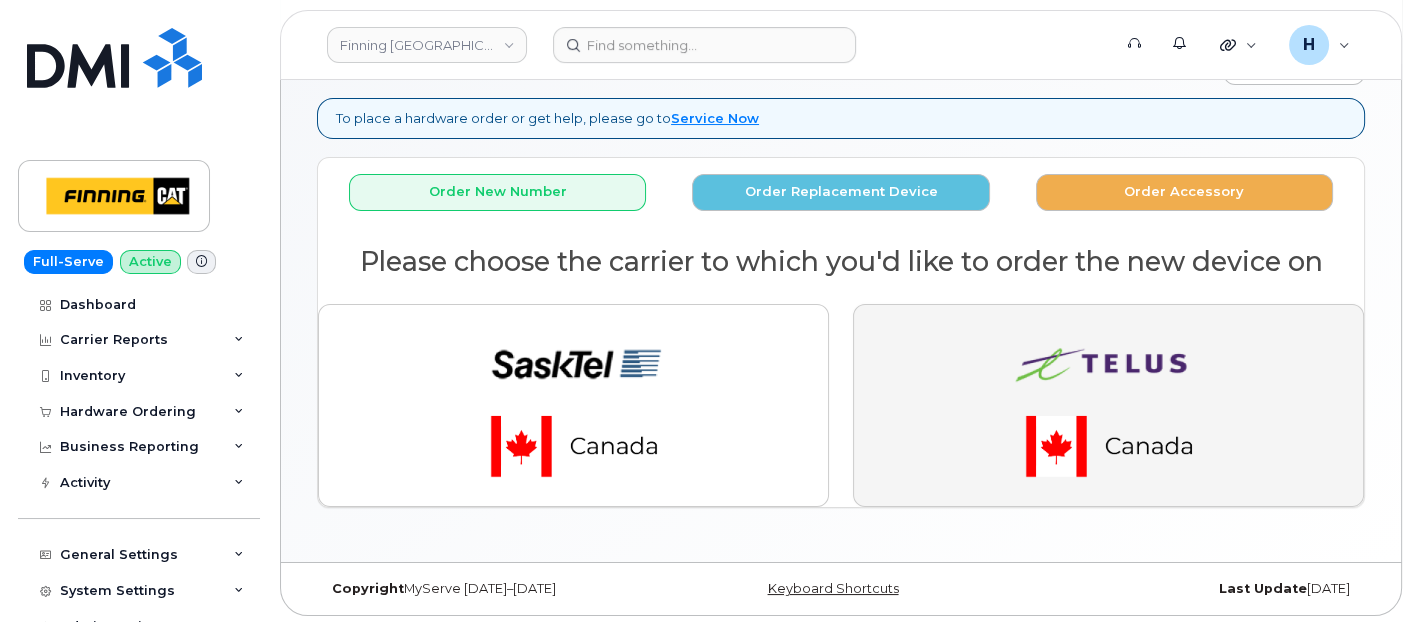 click at bounding box center (1109, 405) 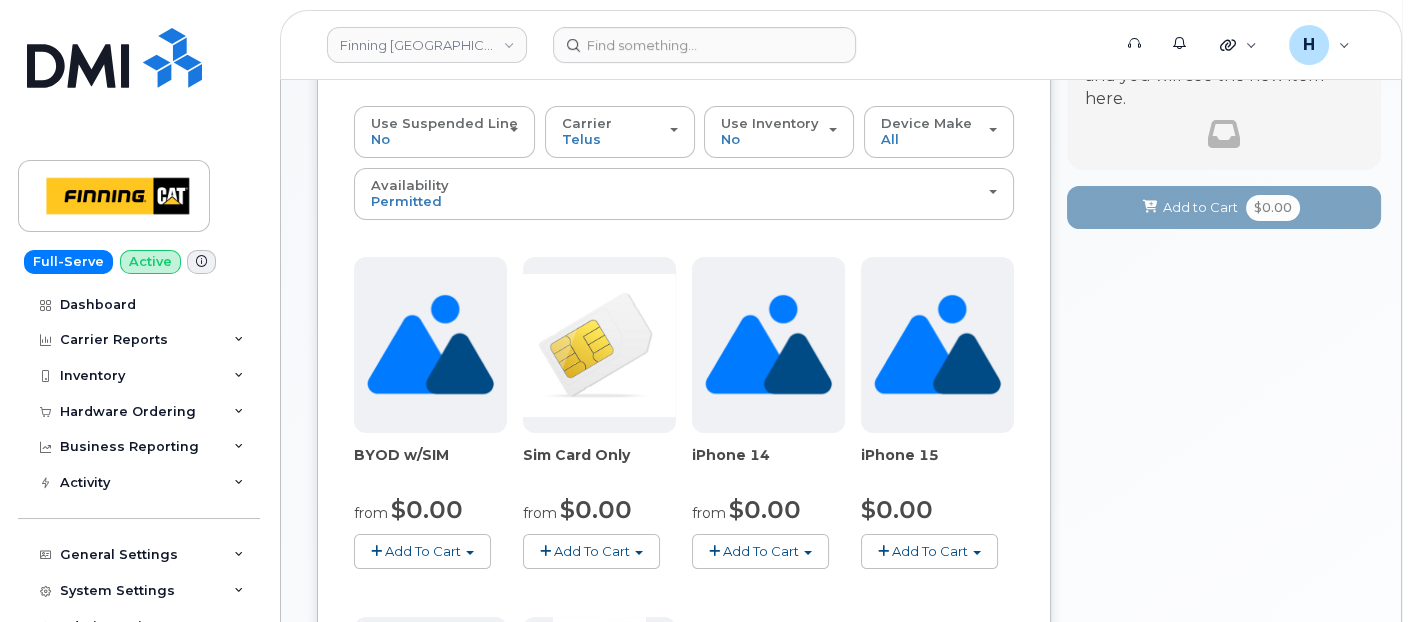scroll, scrollTop: 540, scrollLeft: 0, axis: vertical 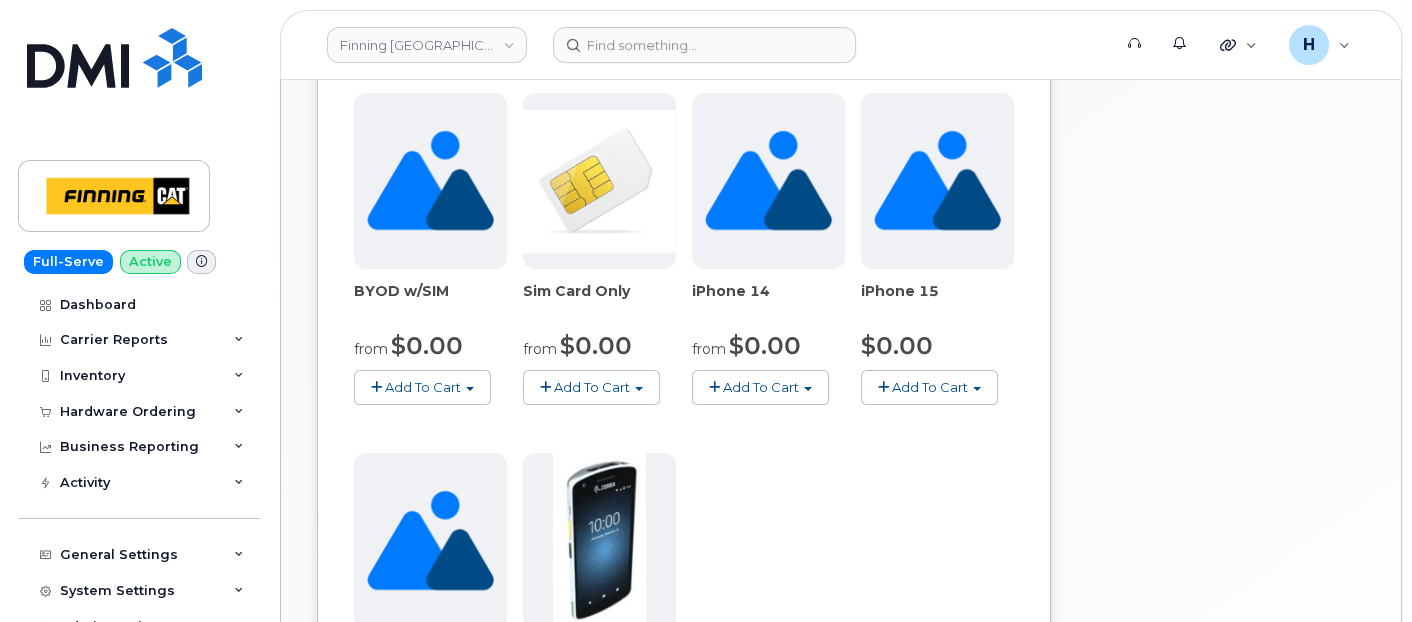 click on "Add To Cart" at bounding box center [930, 387] 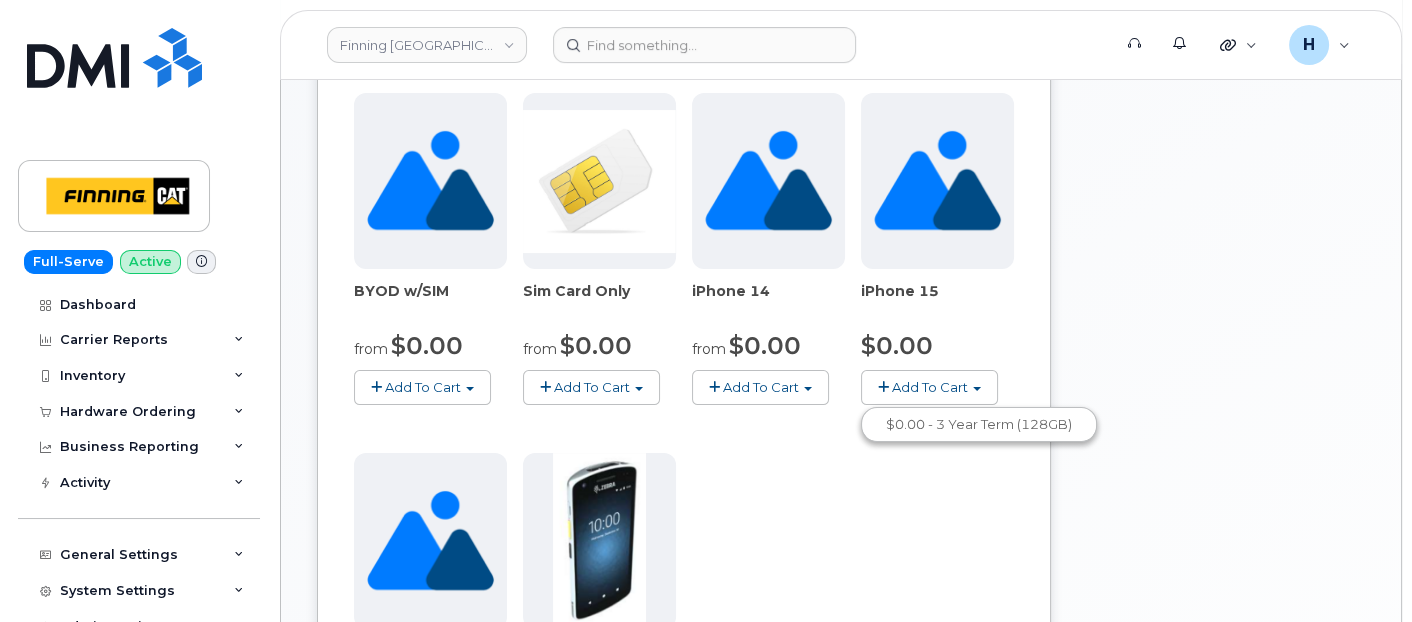 click on "$0.00 - 3 Year Term (128GB)" at bounding box center (979, 424) 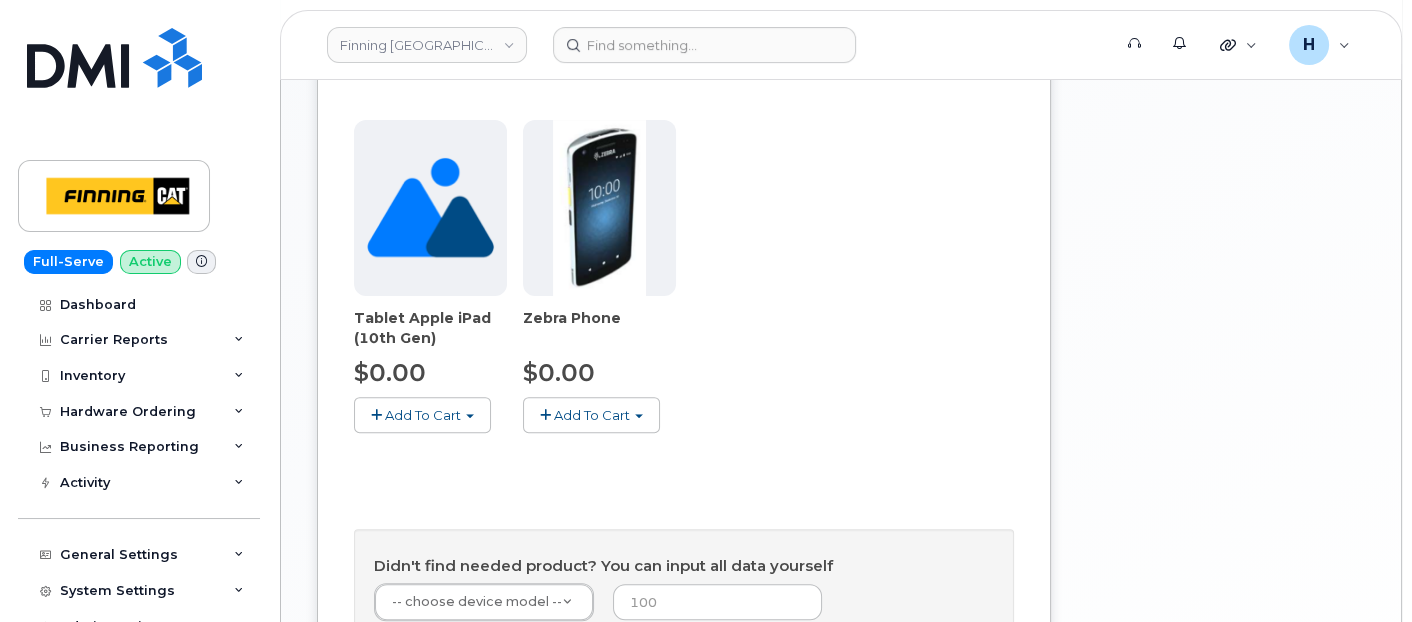 scroll, scrollTop: 428, scrollLeft: 0, axis: vertical 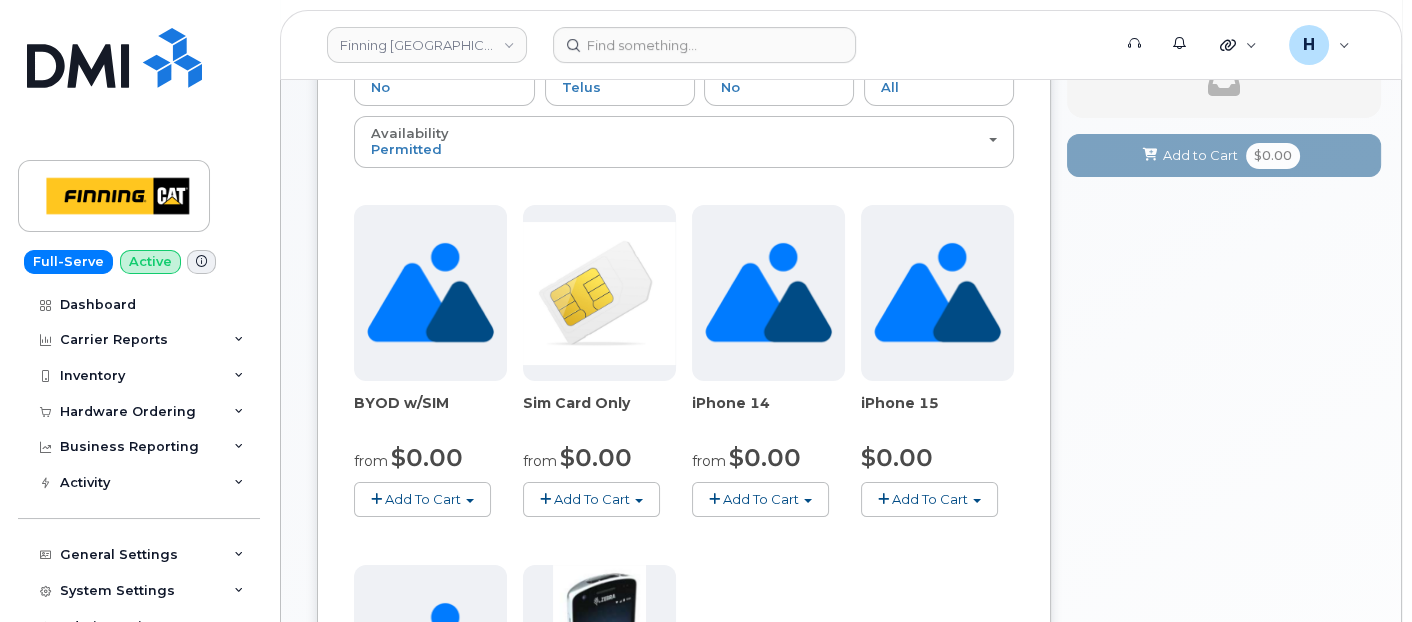 click on "Add To Cart" at bounding box center (930, 499) 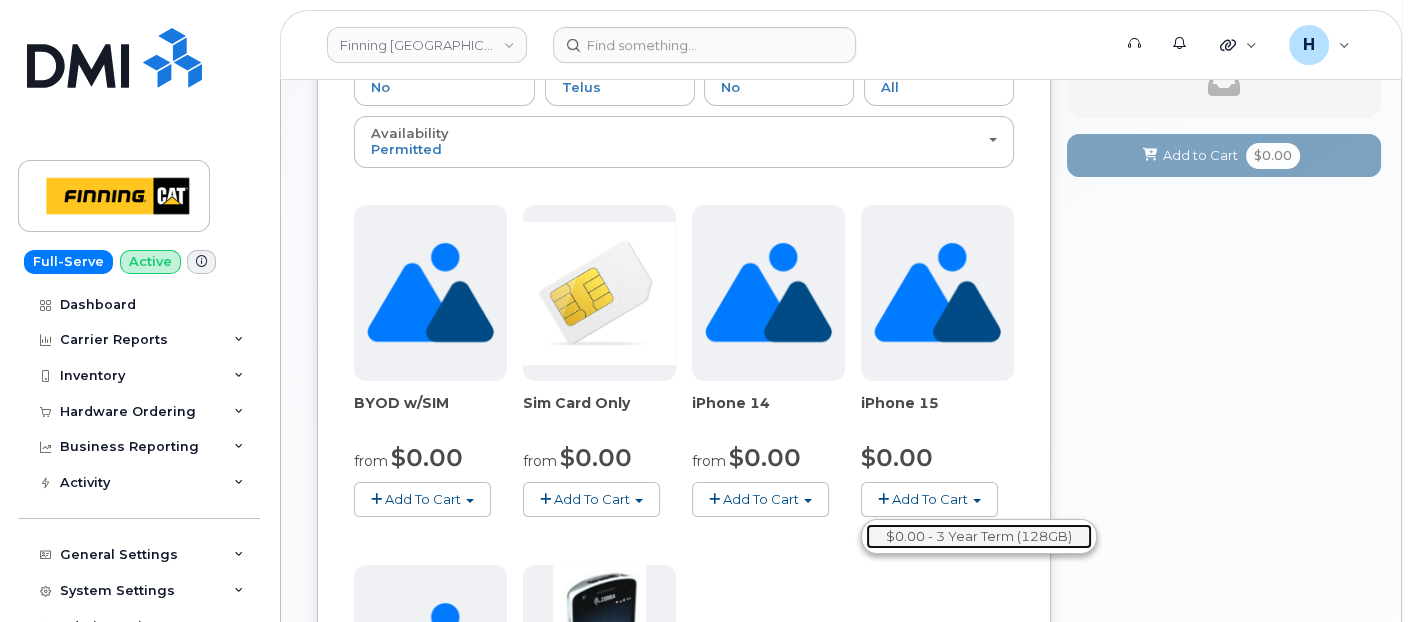 click on "$0.00 - 3 Year Term (128GB)" at bounding box center (979, 536) 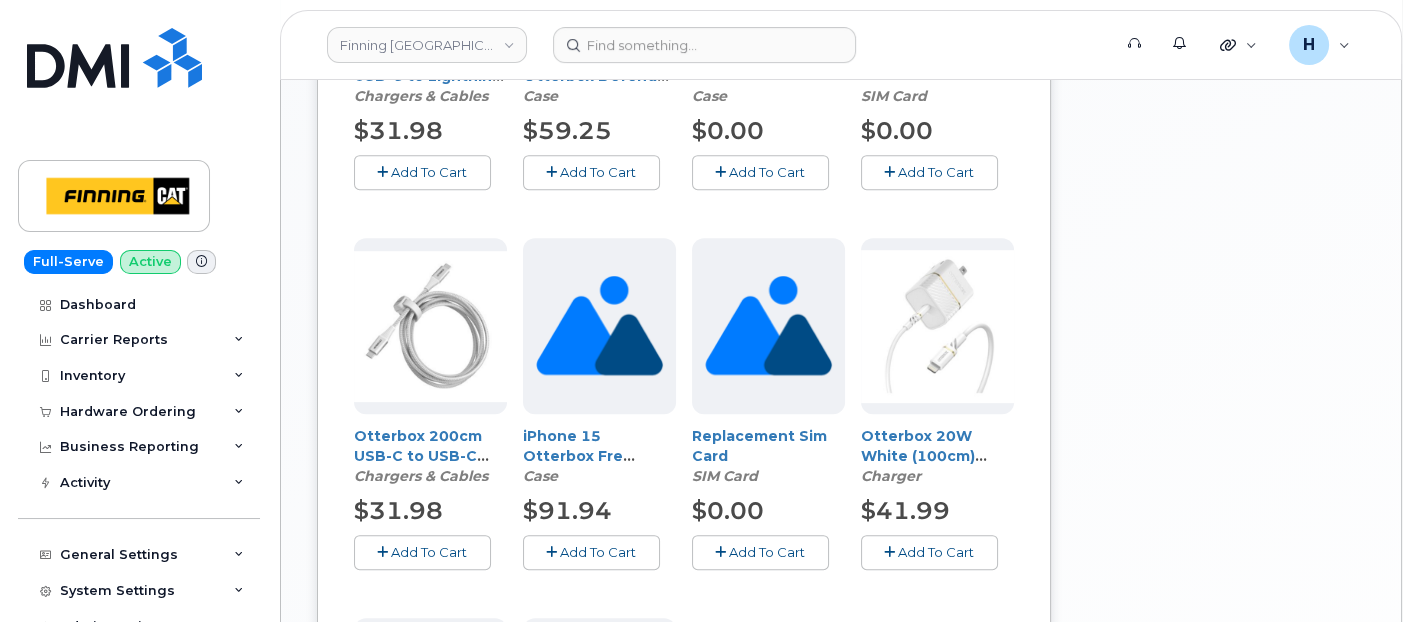 scroll, scrollTop: 1206, scrollLeft: 0, axis: vertical 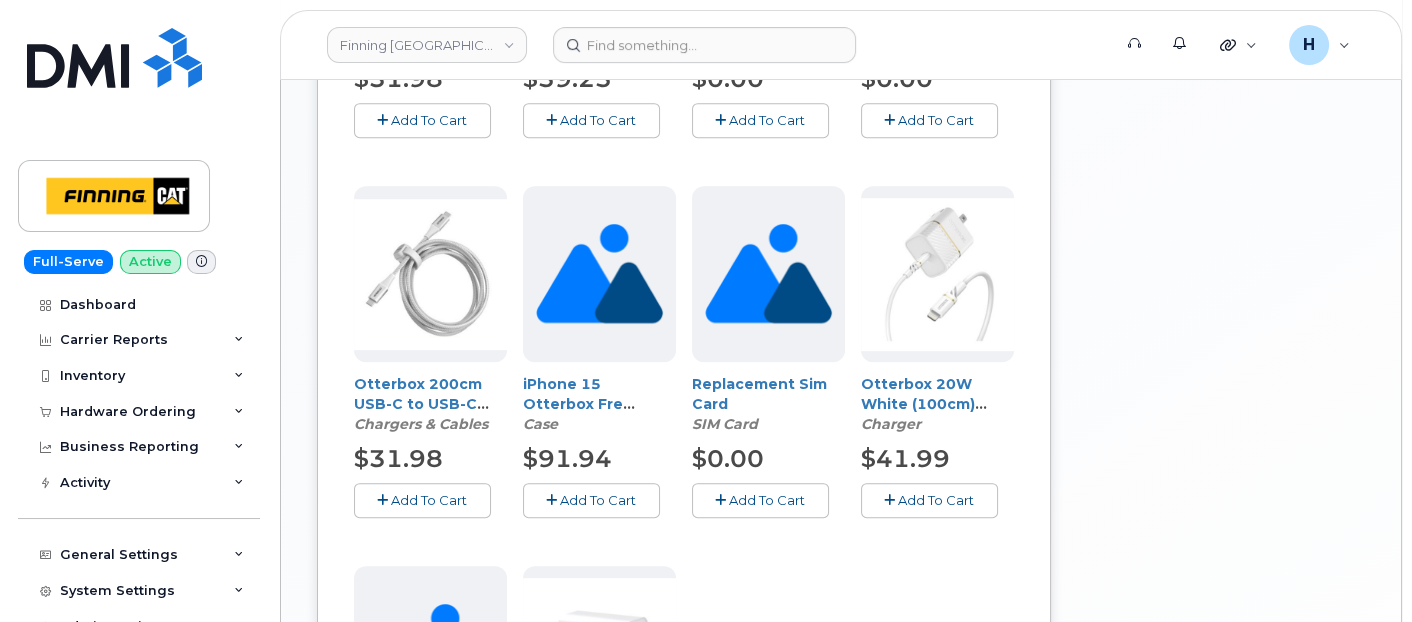 click on "Add To Cart" at bounding box center [598, 500] 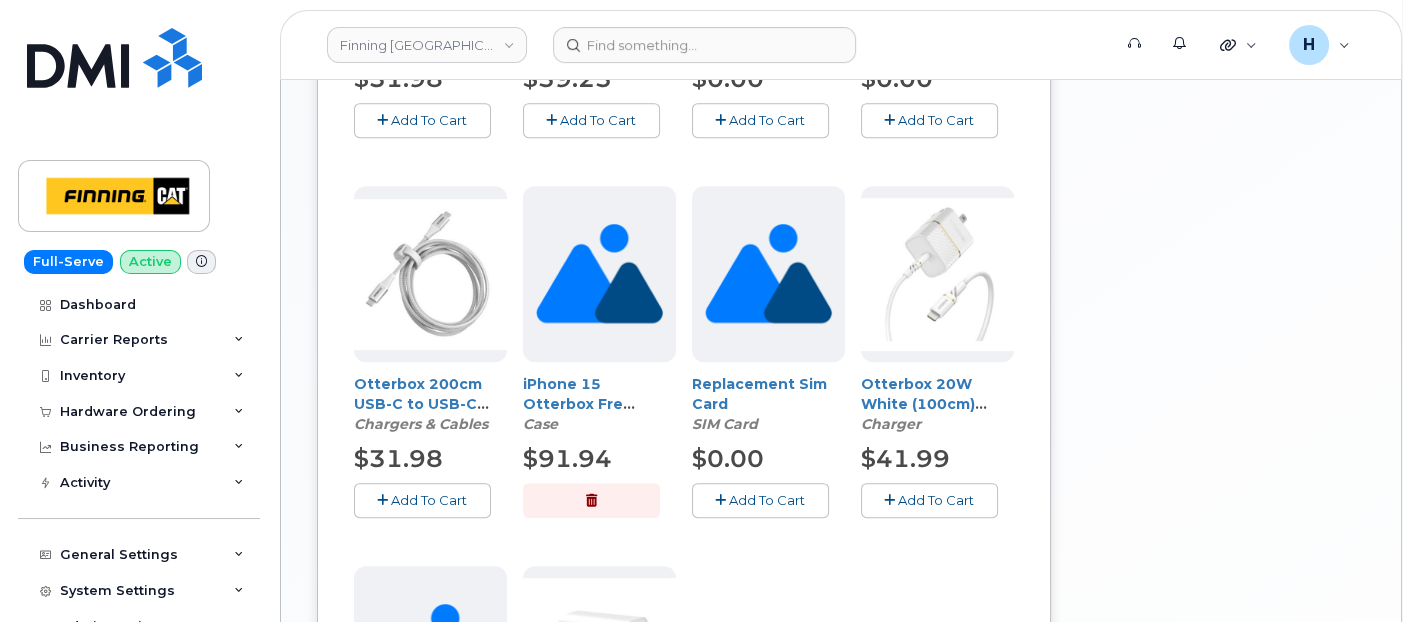 scroll, scrollTop: 1540, scrollLeft: 0, axis: vertical 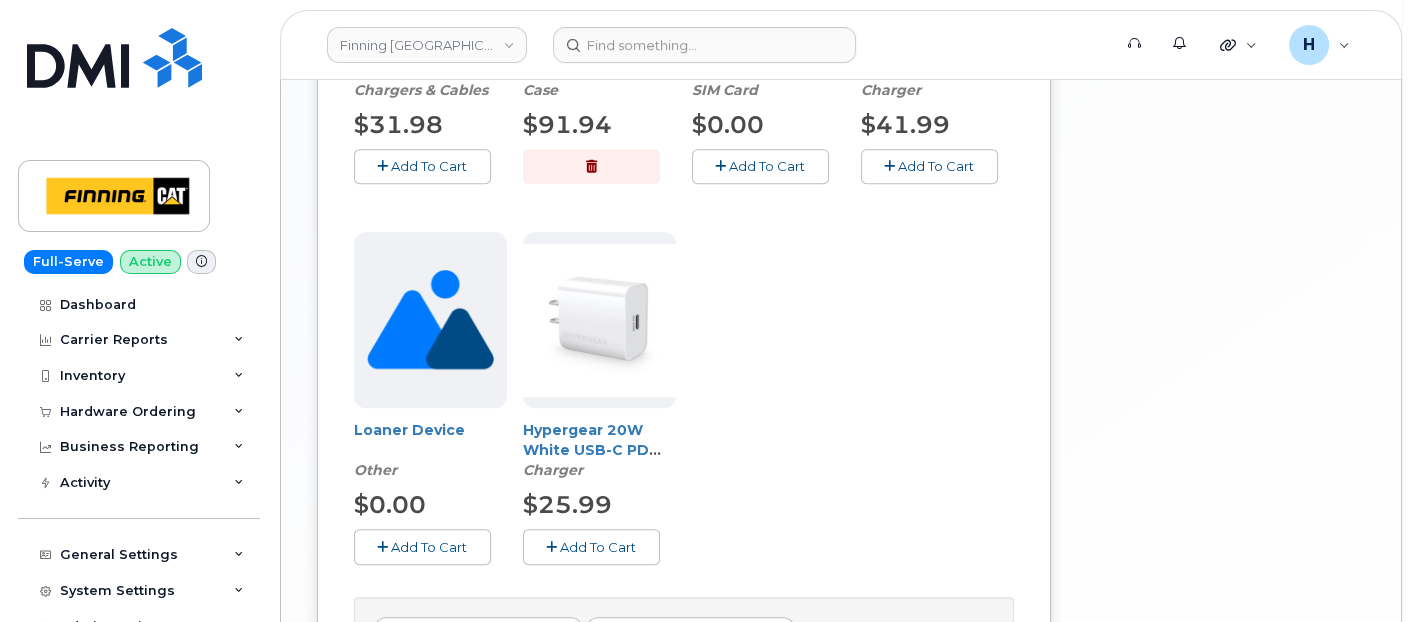 click on "Add To Cart" at bounding box center [598, 547] 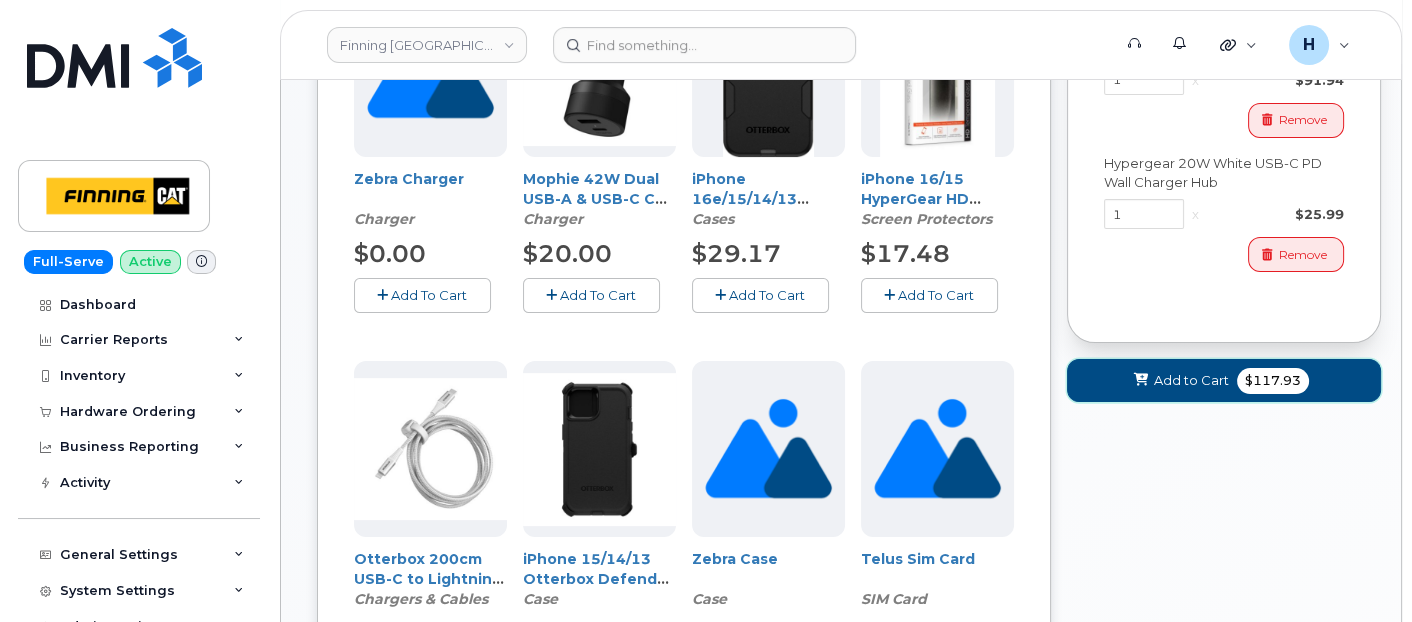 click on "Add to Cart
$117.93" at bounding box center (1224, 380) 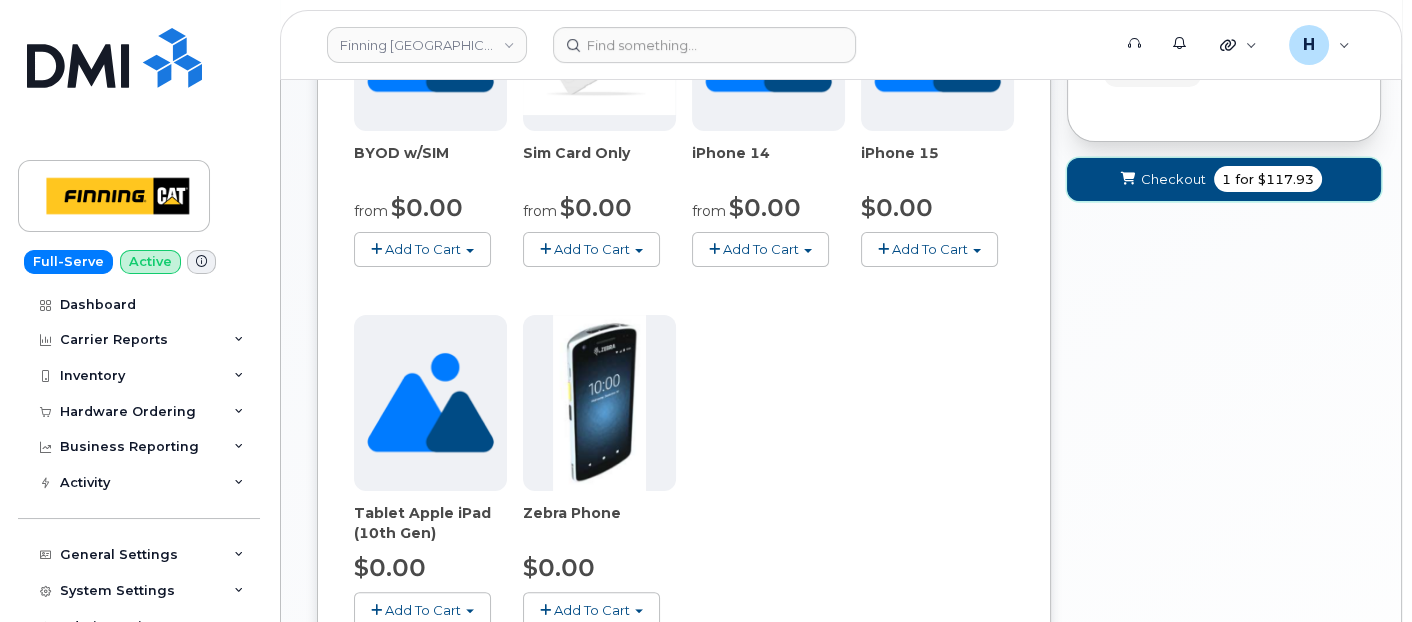 click at bounding box center [1128, 179] 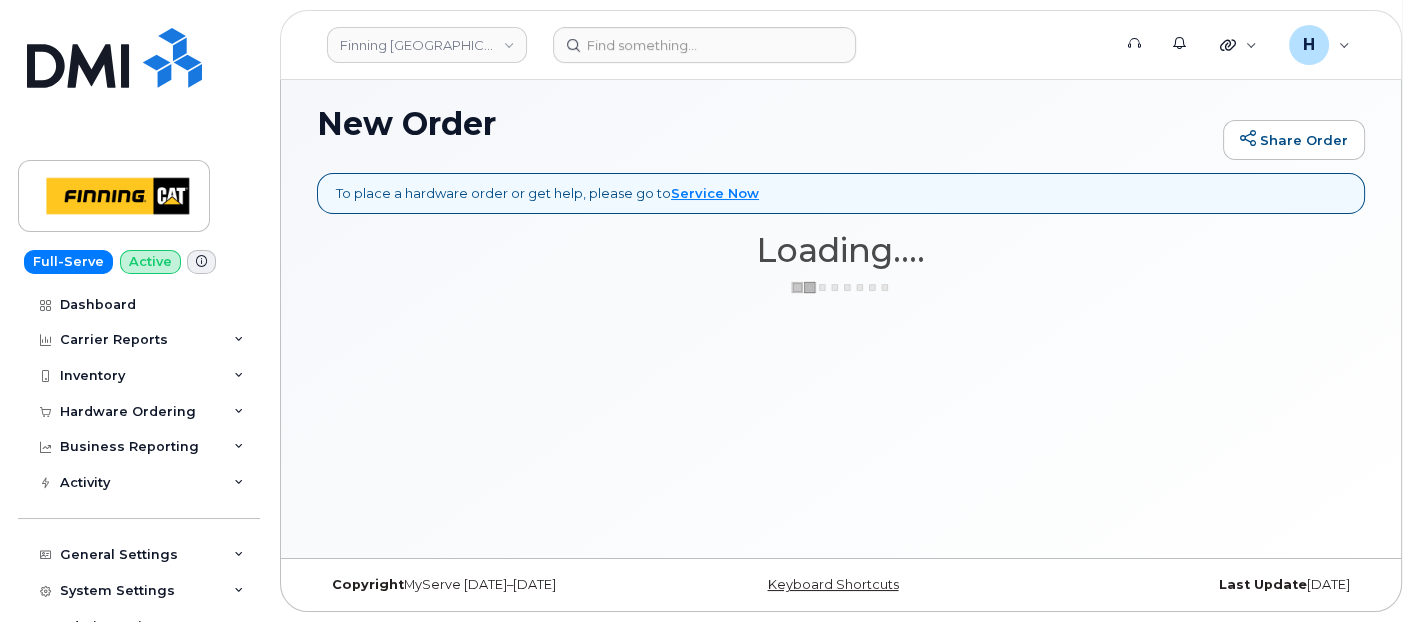 scroll, scrollTop: 130, scrollLeft: 0, axis: vertical 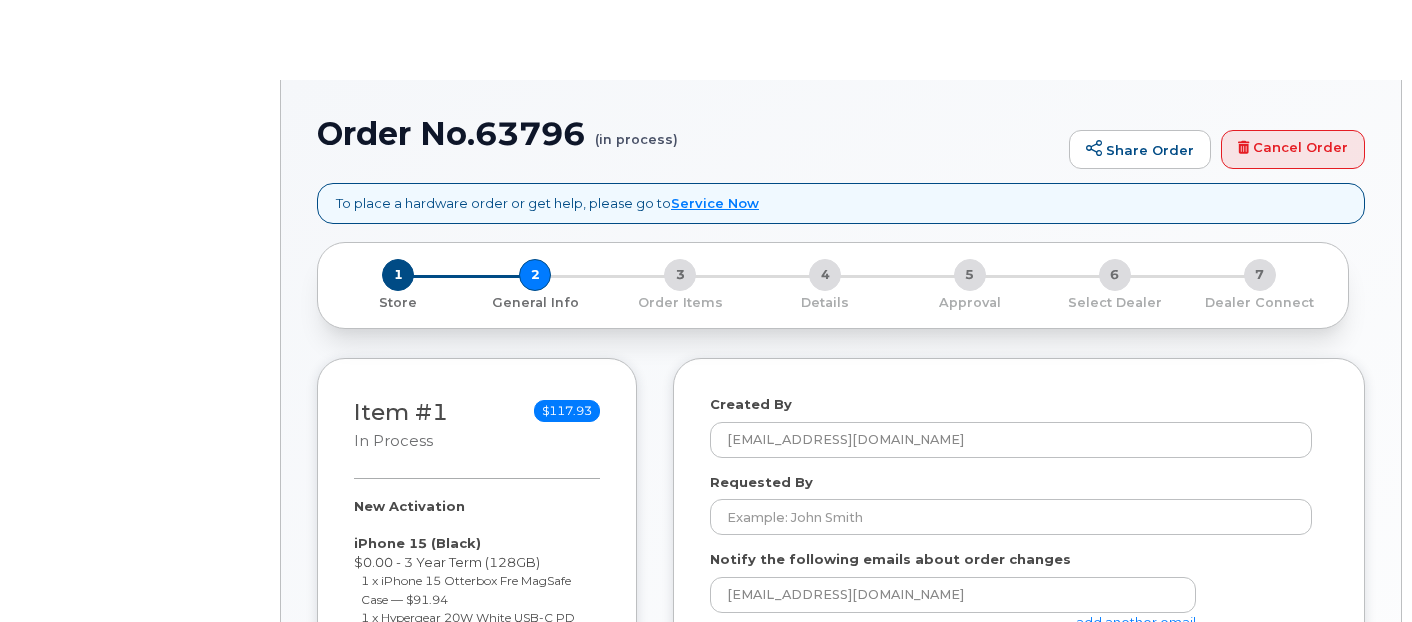 select 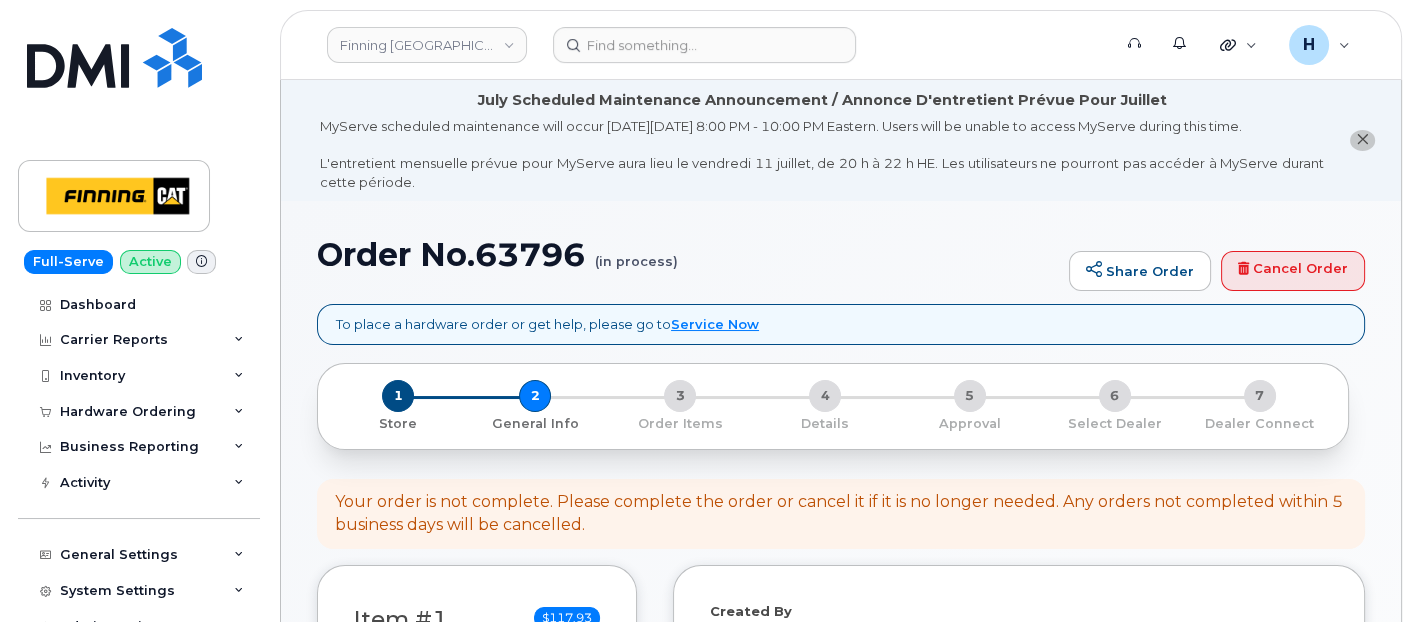 click on "July Scheduled Maintenance Announcement / Annonce D'entretient Prévue Pour Juillet MyServe scheduled maintenance will occur [DATE][DATE] 8:00 PM - 10:00 PM Eastern. Users will be unable to access MyServe during this time.
L'entretient mensuelle prévue pour MyServe aura lieu le vendredi 11 juillet, de 20 h à 22 h HE. Les utilisateurs ne pourront pas accéder à MyServe [PERSON_NAME] cette période." 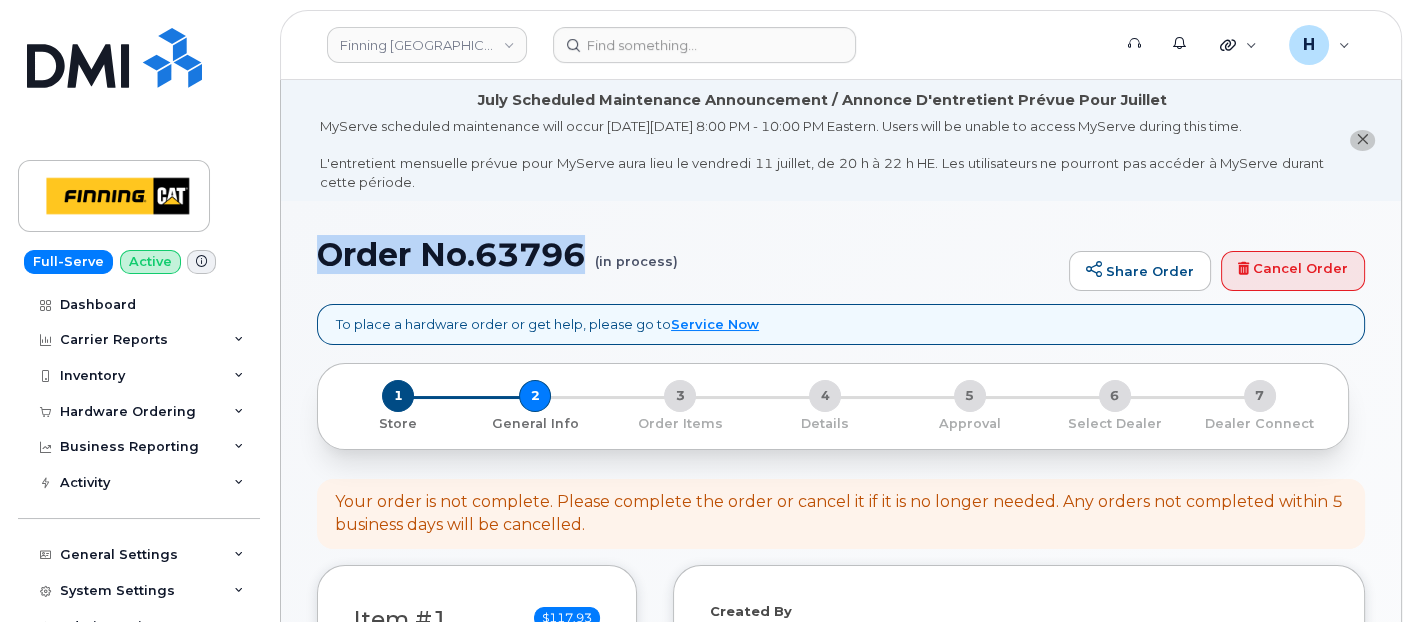 drag, startPoint x: 300, startPoint y: 253, endPoint x: 585, endPoint y: 263, distance: 285.17538 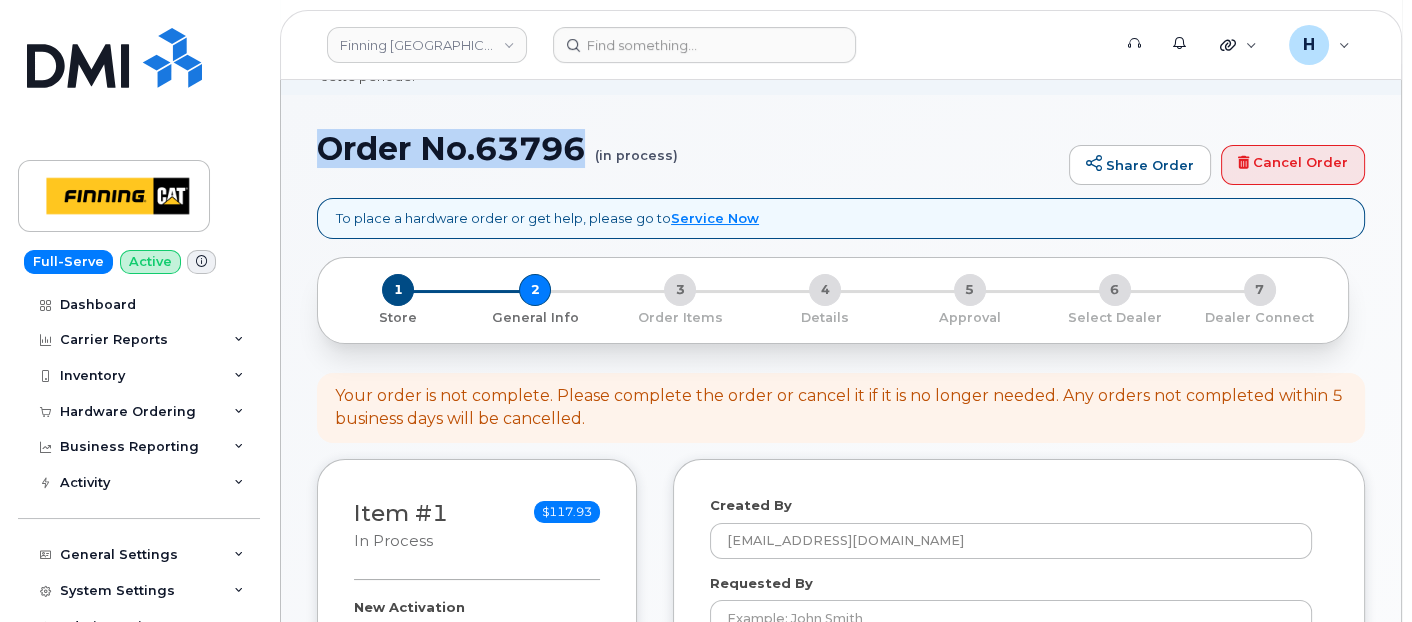 scroll, scrollTop: 333, scrollLeft: 0, axis: vertical 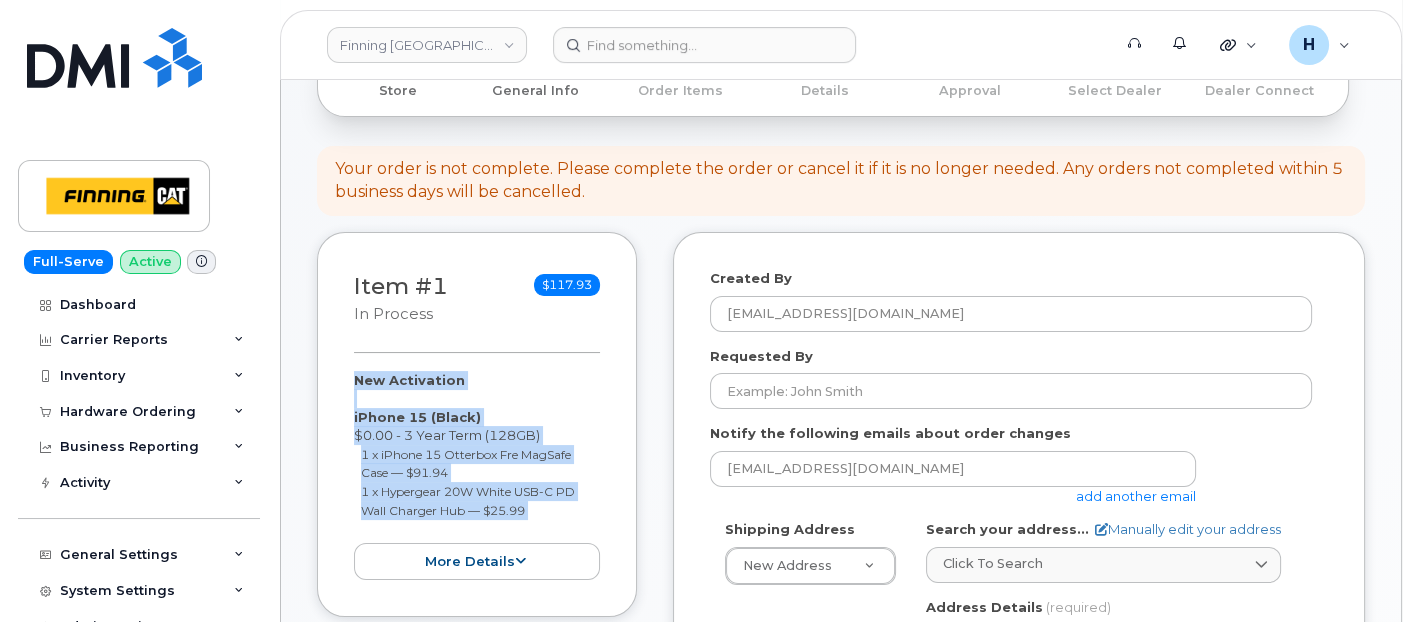 drag, startPoint x: 347, startPoint y: 366, endPoint x: 539, endPoint y: 518, distance: 244.88365 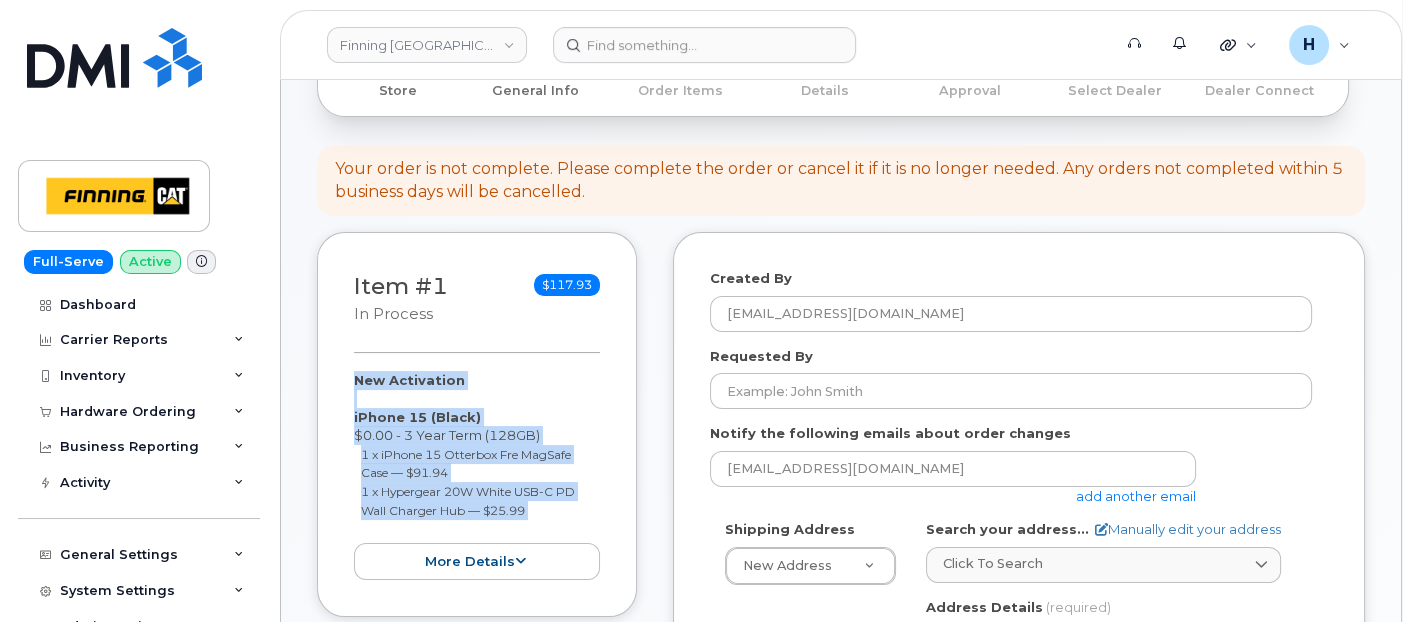 click on "Item #1
in process
$117.93
New Activation
iPhone 15
(Black)
$0.00 - 3 Year Term (128GB)
1 x iPhone 15 Otterbox Fre MagSafe Case
—
$91.94
1 x Hypergear 20W White USB-C PD Wall Charger Hub
—
$25.99
more details
Request
New Activation
Employee
Carrier Base
Telus
Requested Device
iPhone 15
Term Details
3 Year Term (128GB)
Requested Accessories
iPhone 15 Otterbox Fre MagSafe Case x 1
— $91.94
Hypergear 20W White USB-C PD Wall Charger Hub x 1
— $25.99
Accounting Codes
…
Estimated Device Cost
$0.00
Estimated Shipping Charge
$5.00
Estimated Total
(Device & Accessories)
$122.93
collapse" at bounding box center [477, 424] 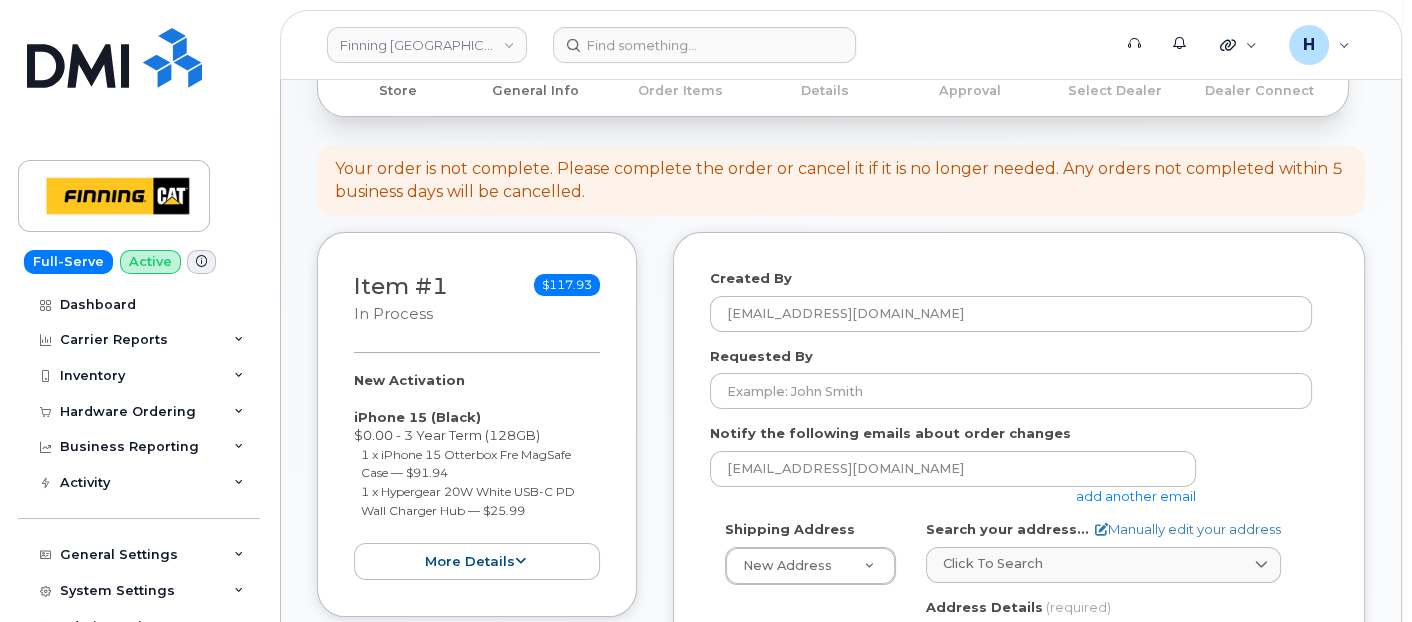 click on "Created By
hakaur@dminc.com
Requested By
Notify the following emails about order changes
hakaur@dminc.com
add another email
Shipping Address
New Address                                     New Address 2360 Pasqua St N 10430 178 St NW 24- 5341 twp 293A 53 P.O. Box 180 111 Nahanni Dr 19100 94 Ave Acheson Albian - D01 Battleford Bonnyville Burnaby - Finning Canada Burnaby - Finning International Calgary - Power Systems and General Line Construction Calgary Power Systems - D37 Calgary - TCRS Calgary - TCRS Specialty Business Calgary - Truck Shop Campbell River Caribou Energy Park - D09 Clairmont,AB - D10/D11 CNRL - D02 Coquitlam Cranbrook Dawson Creek Edmonton - Compact General Construction - D24 Edmonton Dist Centre and Field Service - D17 Edmonton - Drills and Shovels Edmonton - Finning Canada Head Office Edmonton - General Line Construction Edmonton - Head Office TCRS  Edmonton Specialty Branch Edmonton - Heavy Equipment Rentals Edmonton - OEM Ekati" at bounding box center (1019, 701) 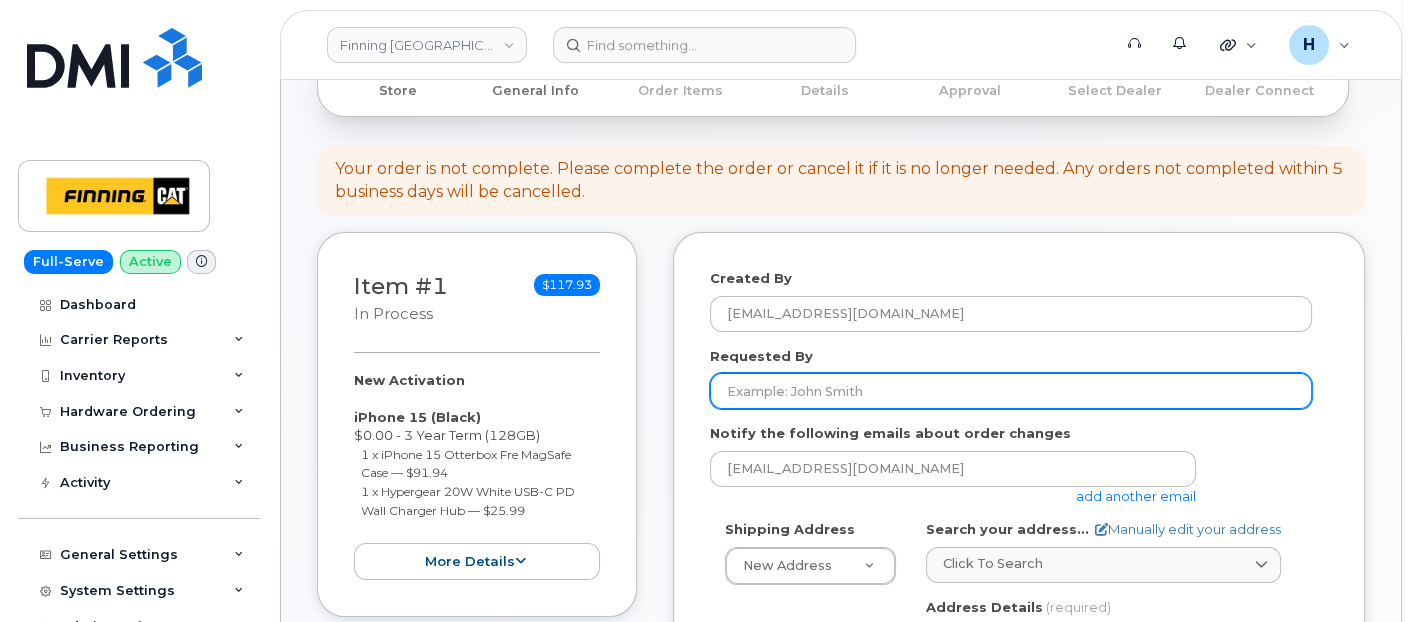 drag, startPoint x: 768, startPoint y: 402, endPoint x: 382, endPoint y: 584, distance: 426.7552 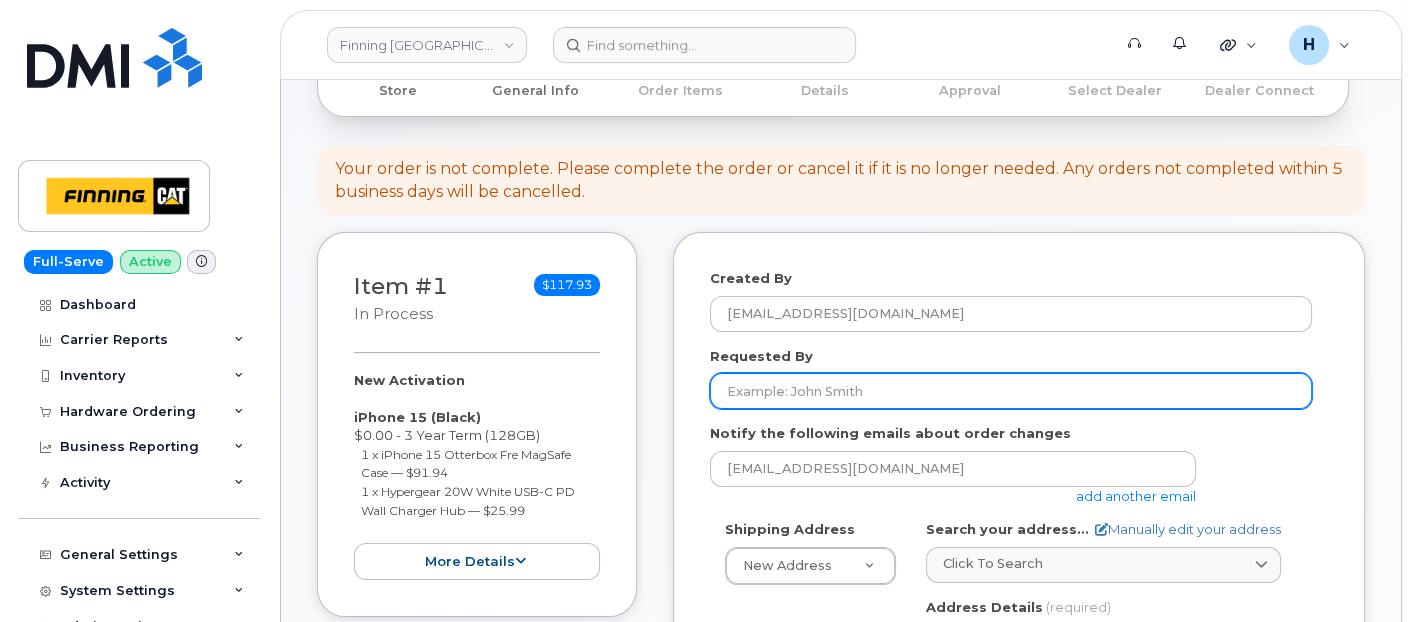 click on "Requested By" at bounding box center (1011, 391) 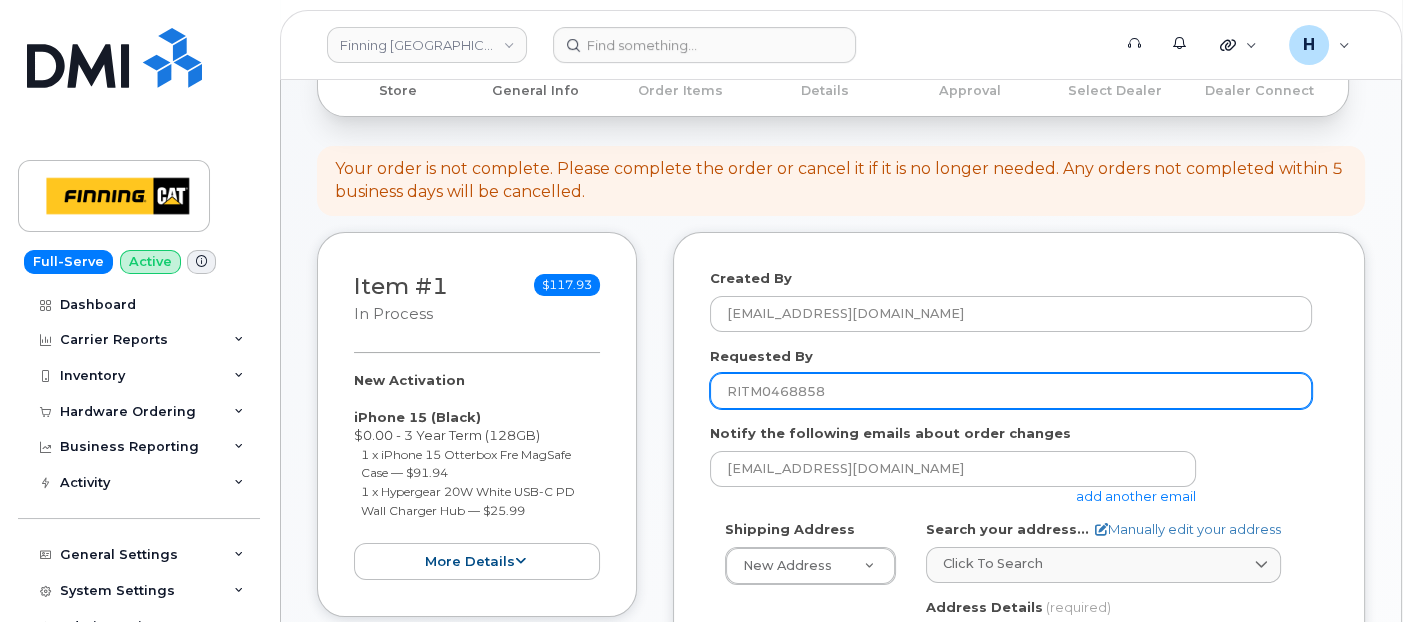 type on "RITM0468858" 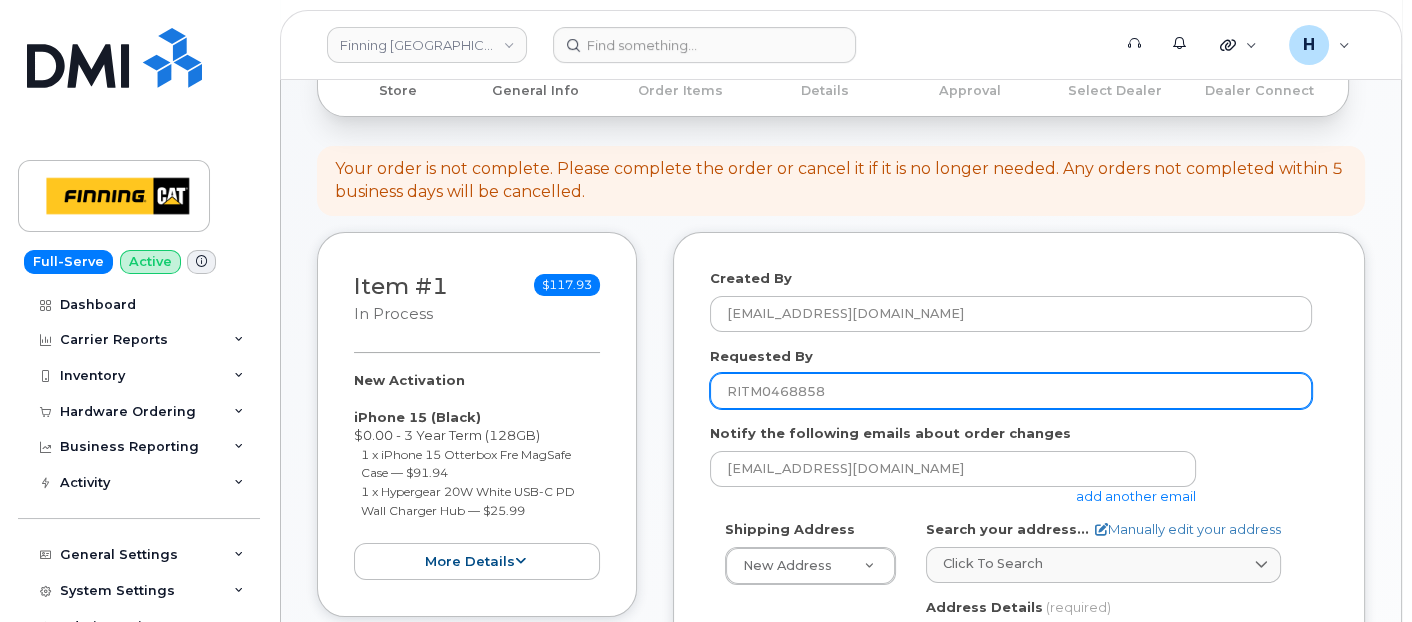 scroll, scrollTop: 555, scrollLeft: 0, axis: vertical 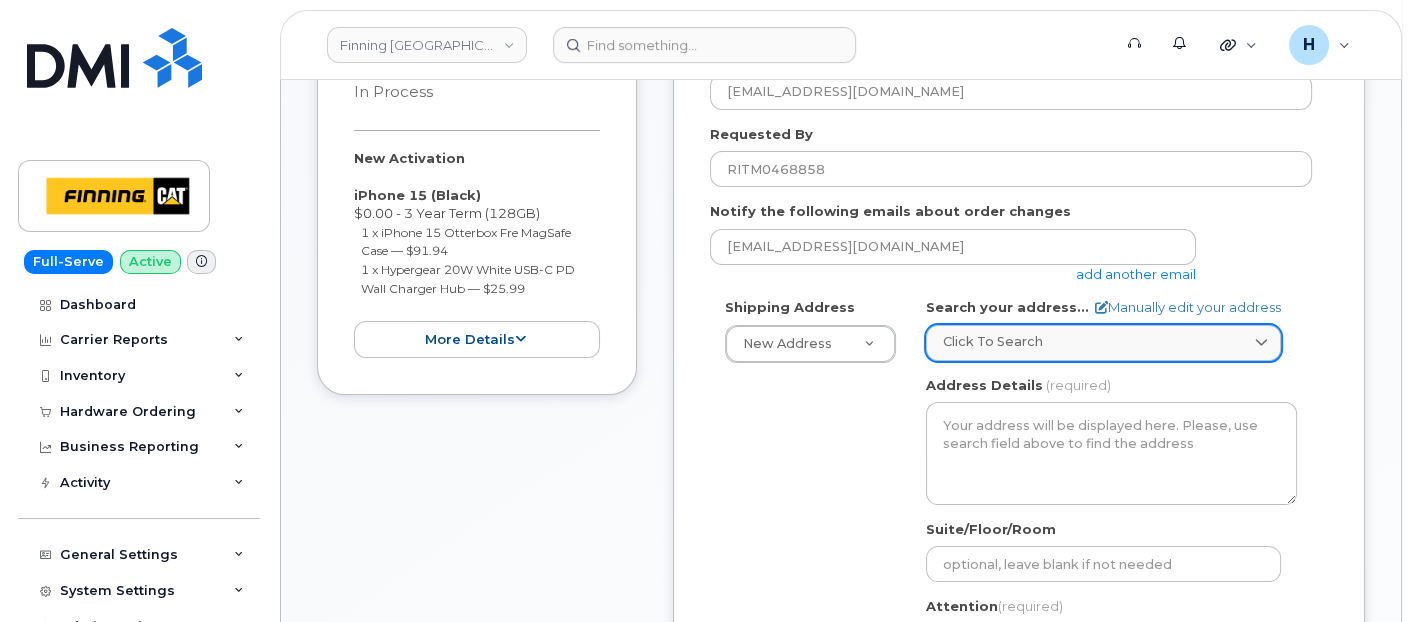 click on "Click to search" at bounding box center [1103, 343] 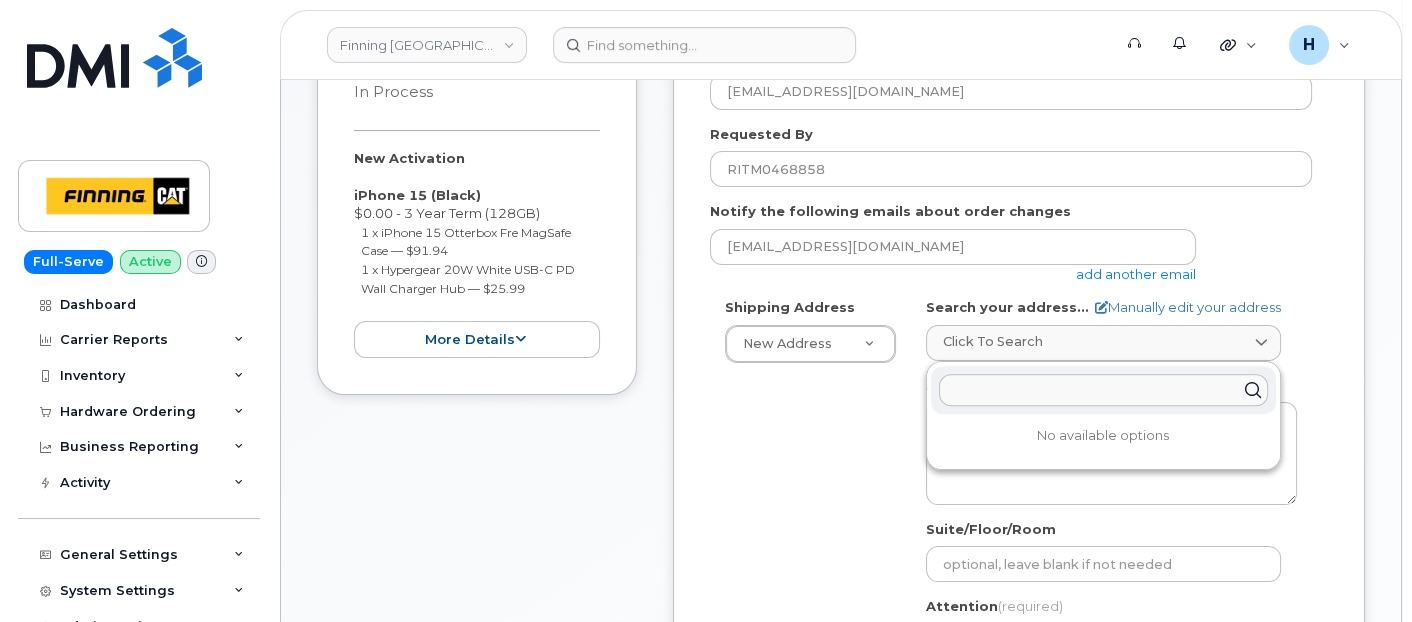 paste on "6735 11 St. NE" 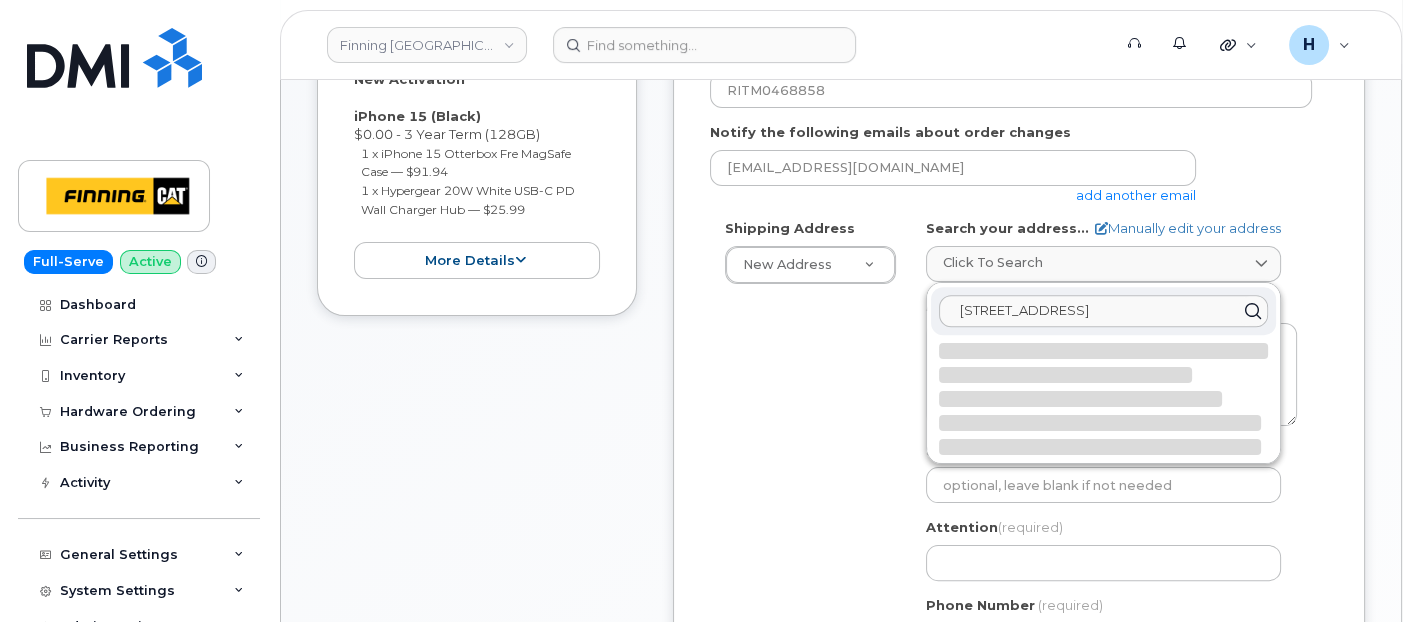 scroll, scrollTop: 666, scrollLeft: 0, axis: vertical 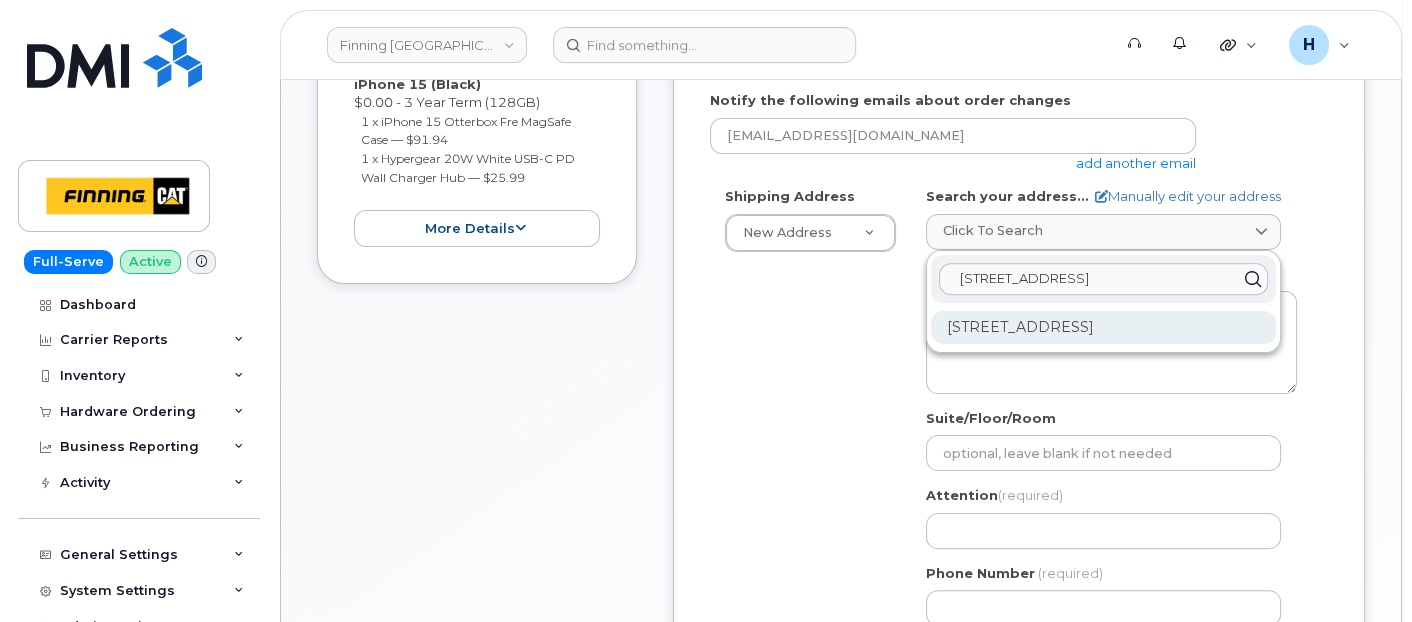 type on "6735 11 St. NE" 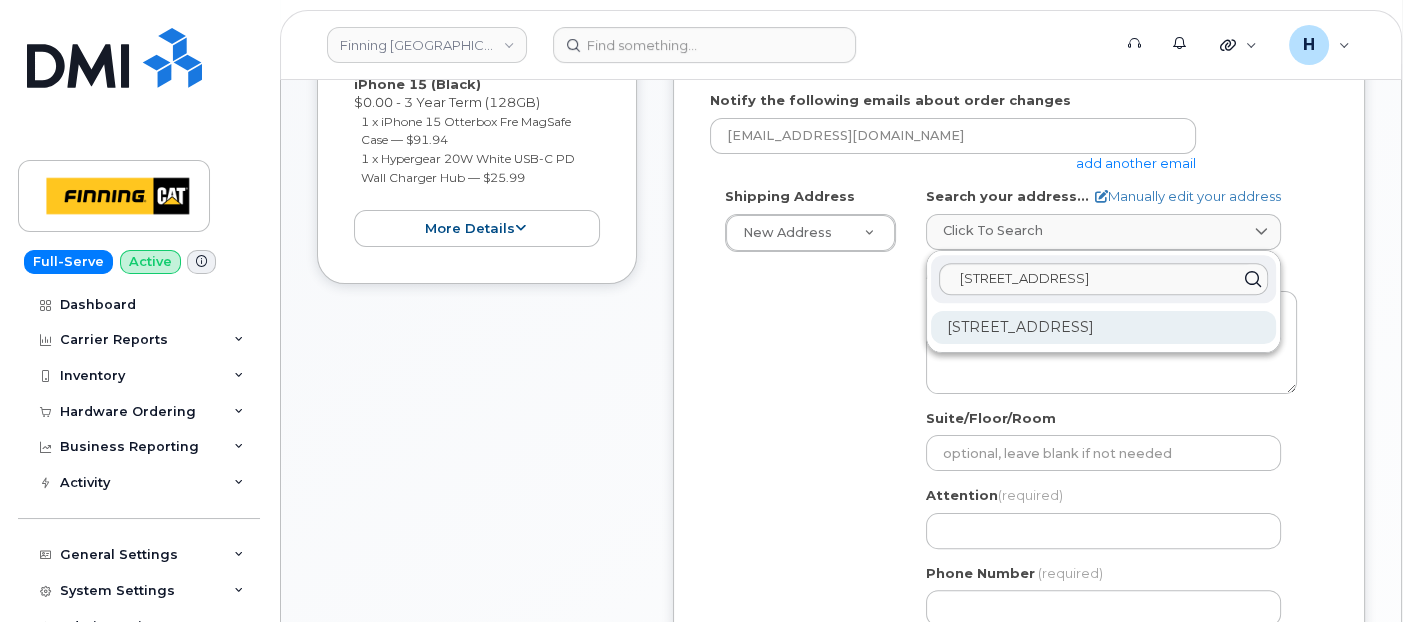 click on "6735 11 St NE Calgary AB T2E 7H9" 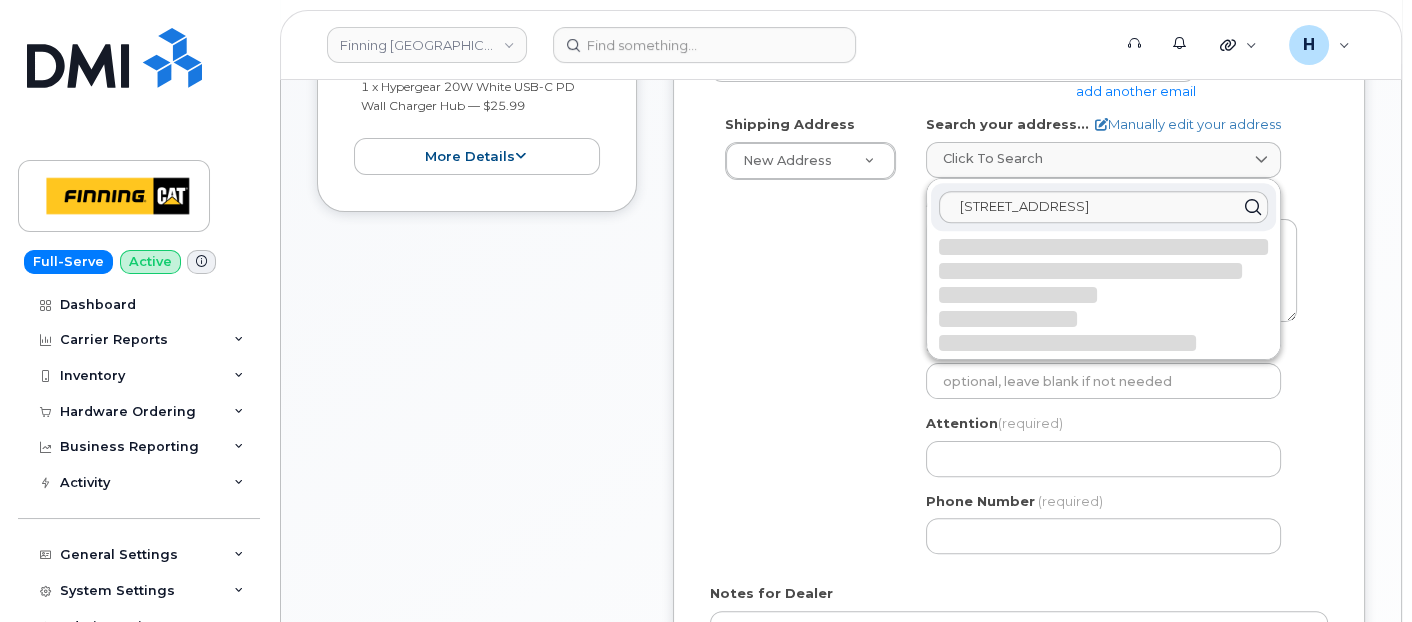 select 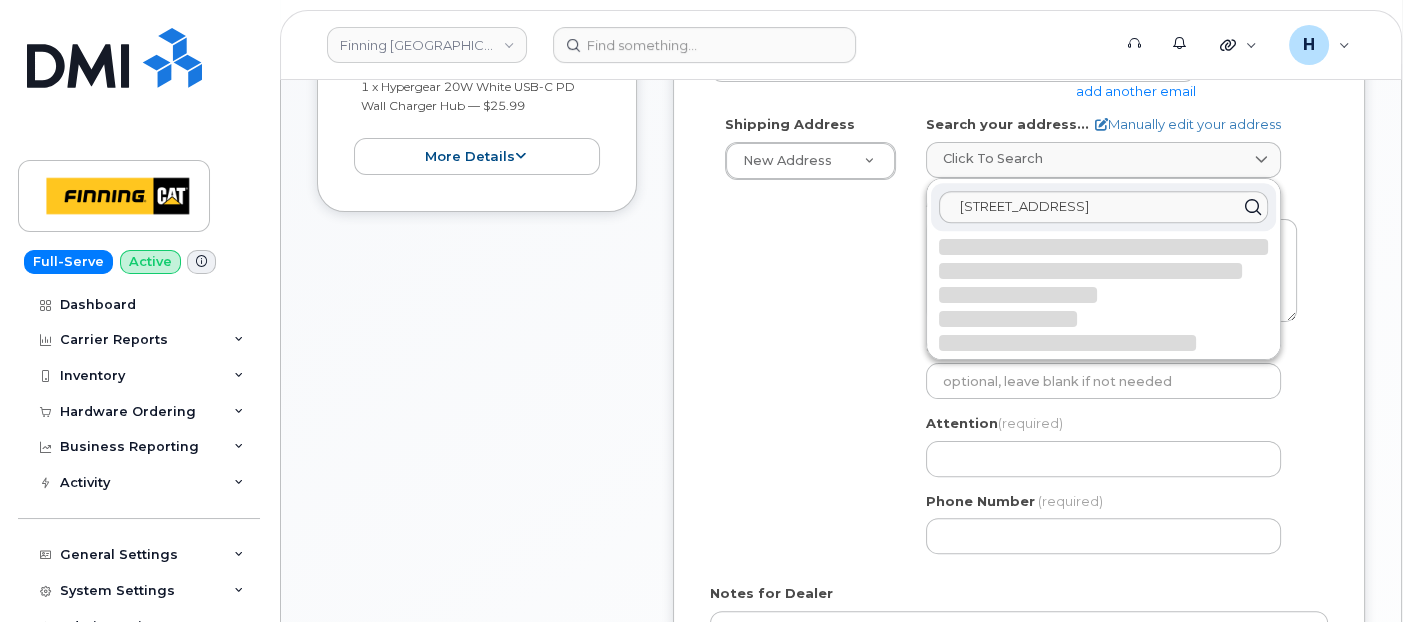 type on "6735 11 St NE
CALGARY AB T2E 7H9
CANADA" 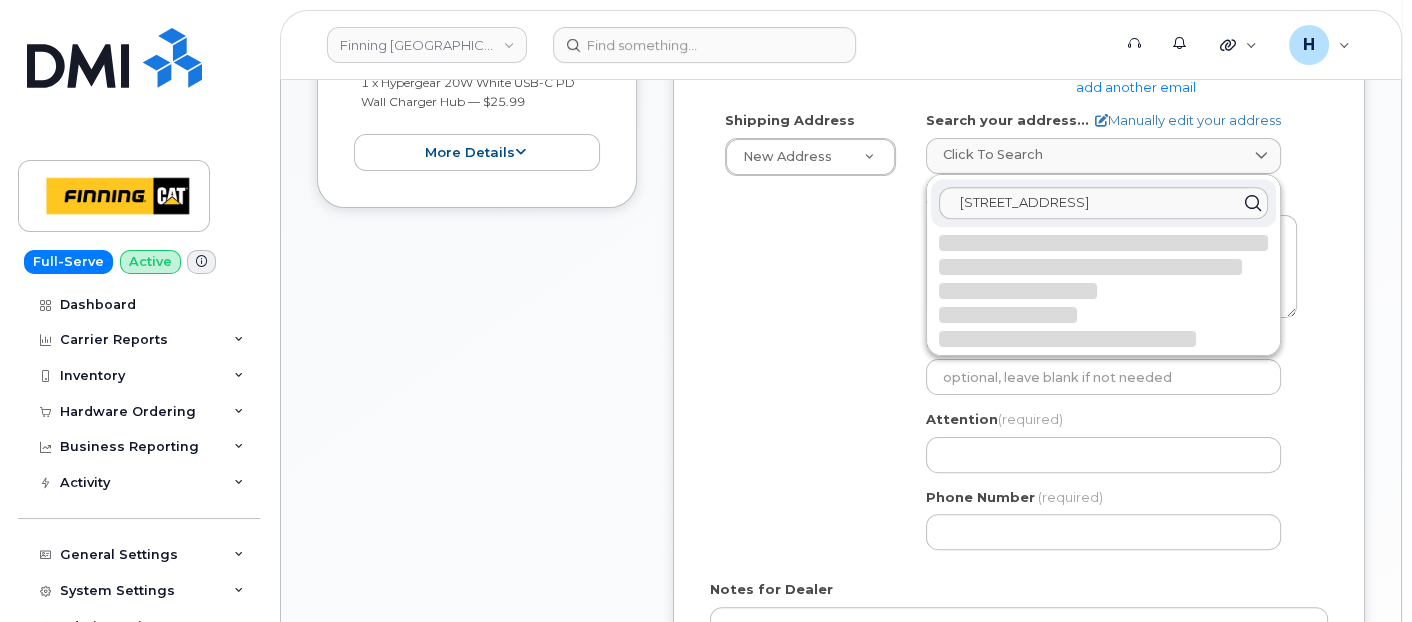 scroll, scrollTop: 777, scrollLeft: 0, axis: vertical 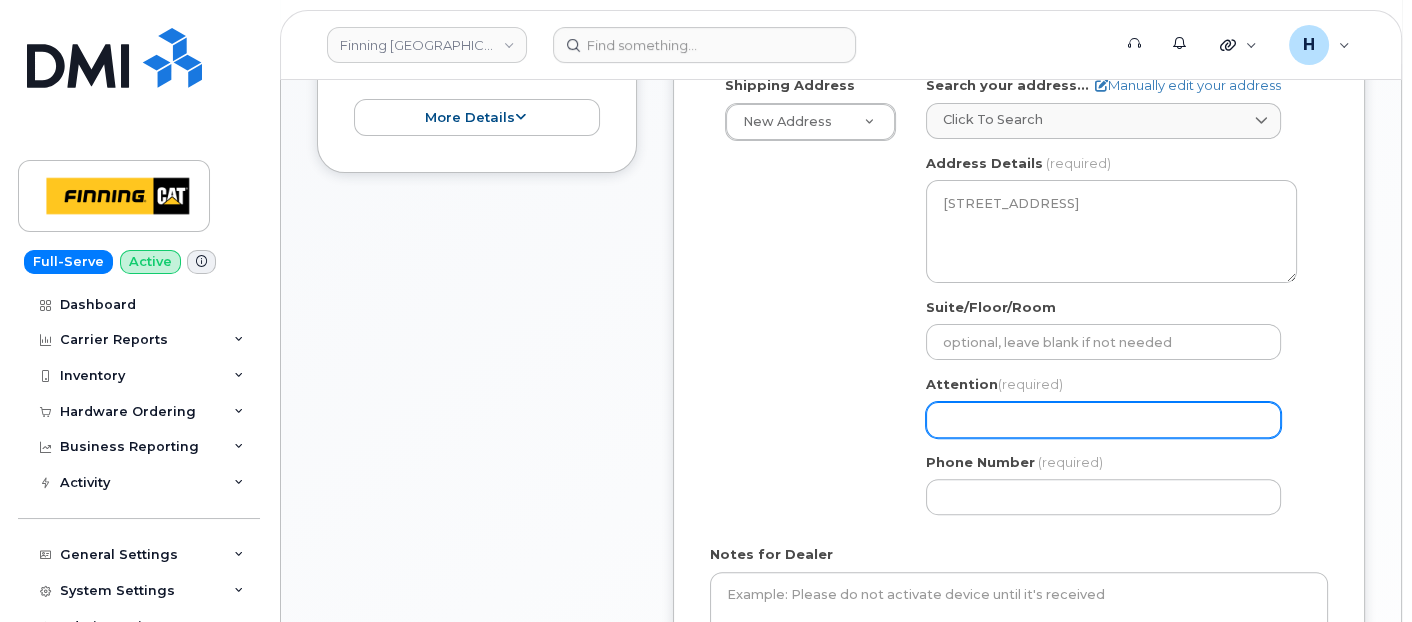 click on "Attention
(required)" at bounding box center [1103, 420] 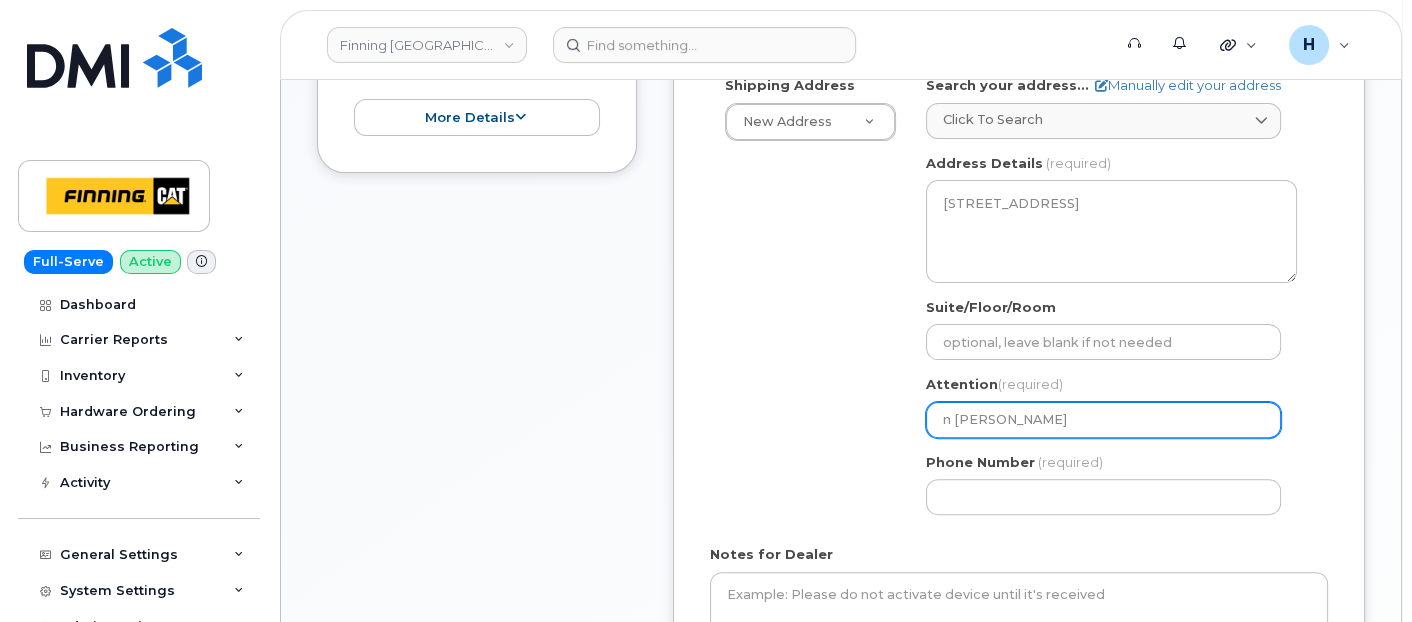 drag, startPoint x: 954, startPoint y: 408, endPoint x: 823, endPoint y: 417, distance: 131.30879 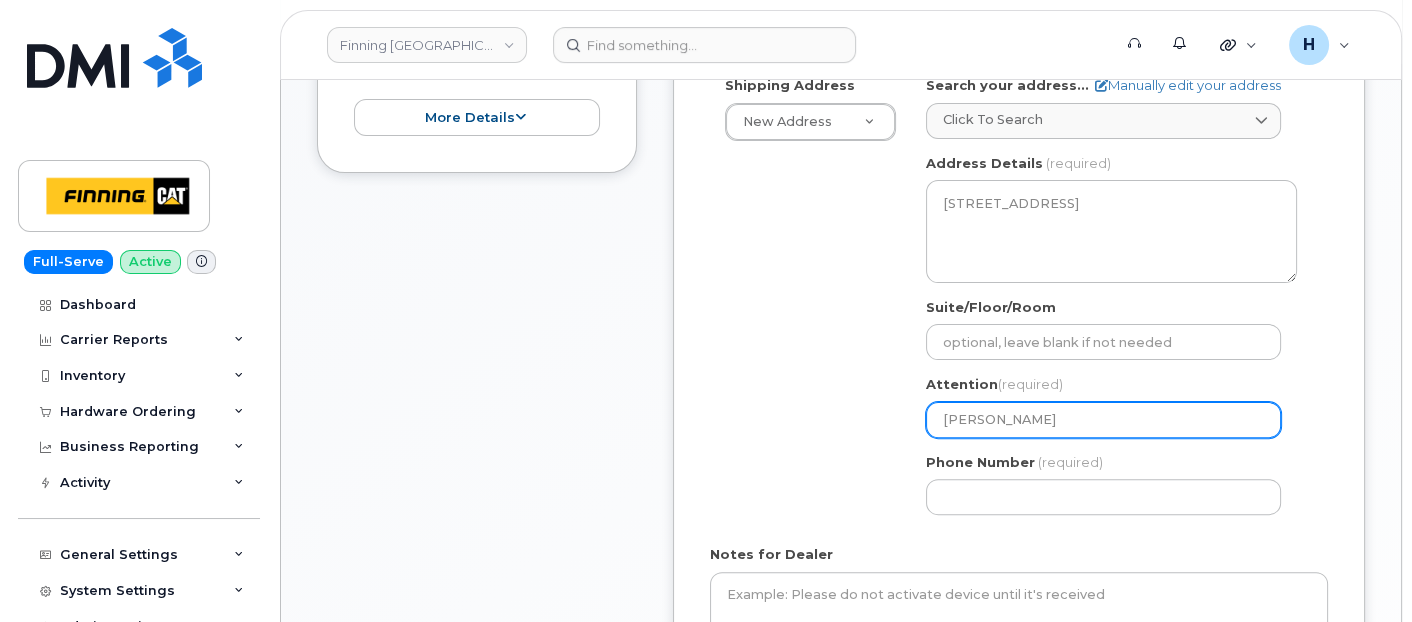 type on "[PERSON_NAME]" 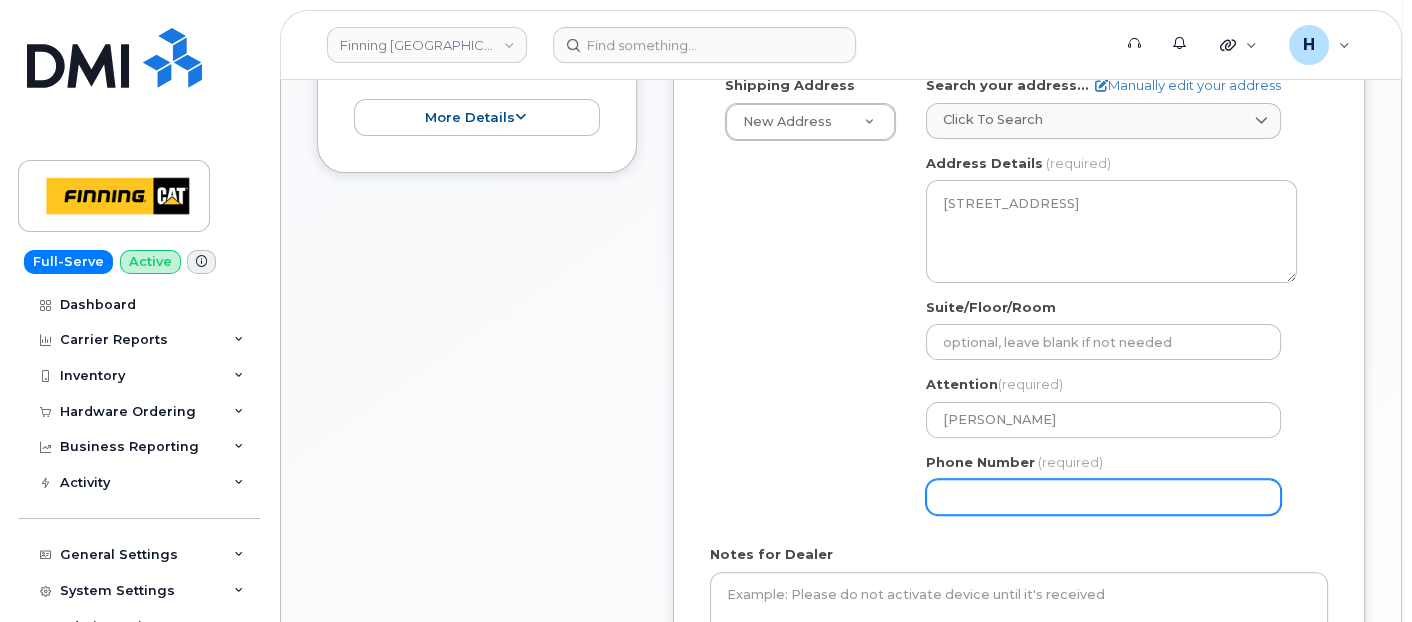 drag, startPoint x: 975, startPoint y: 488, endPoint x: 862, endPoint y: 481, distance: 113.216606 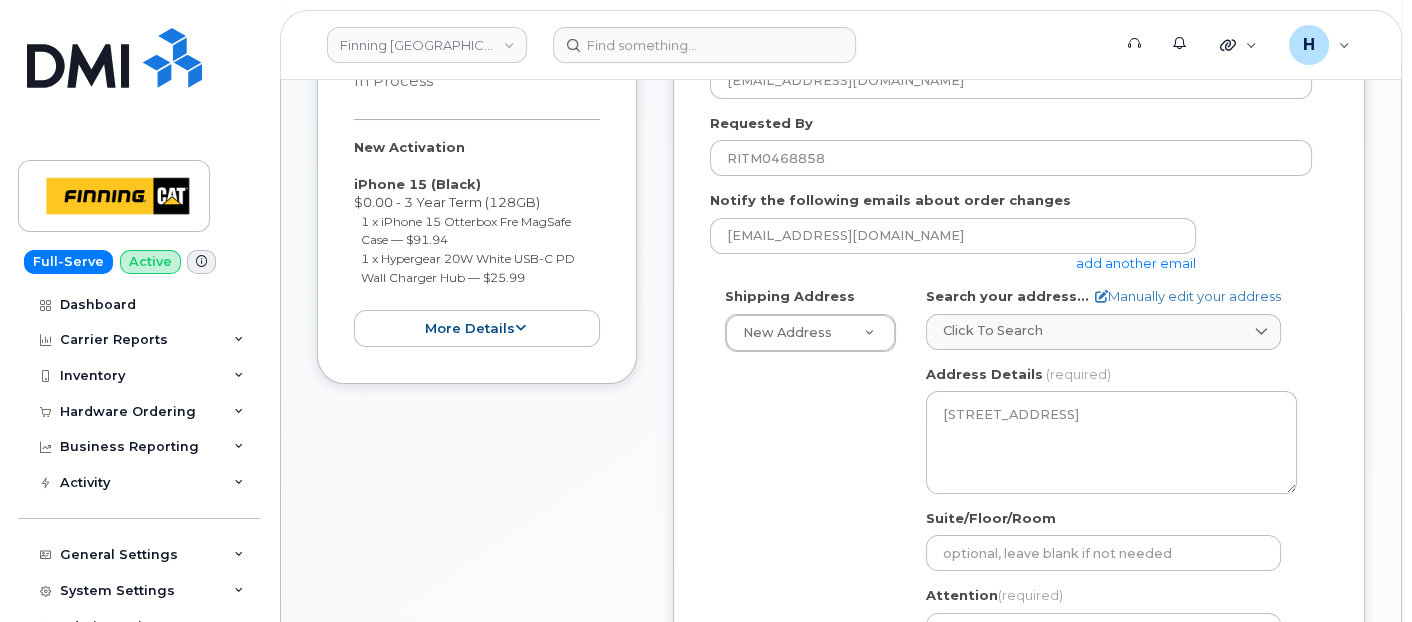 scroll, scrollTop: 444, scrollLeft: 0, axis: vertical 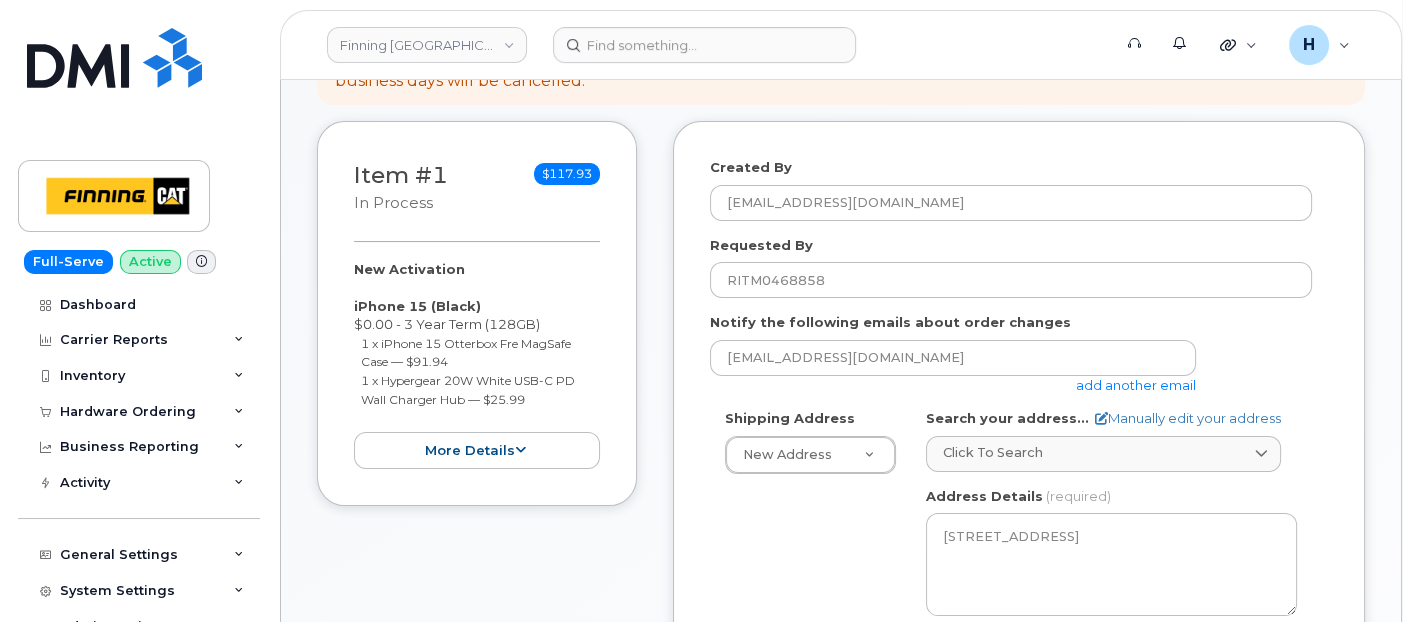 type on "4032753340" 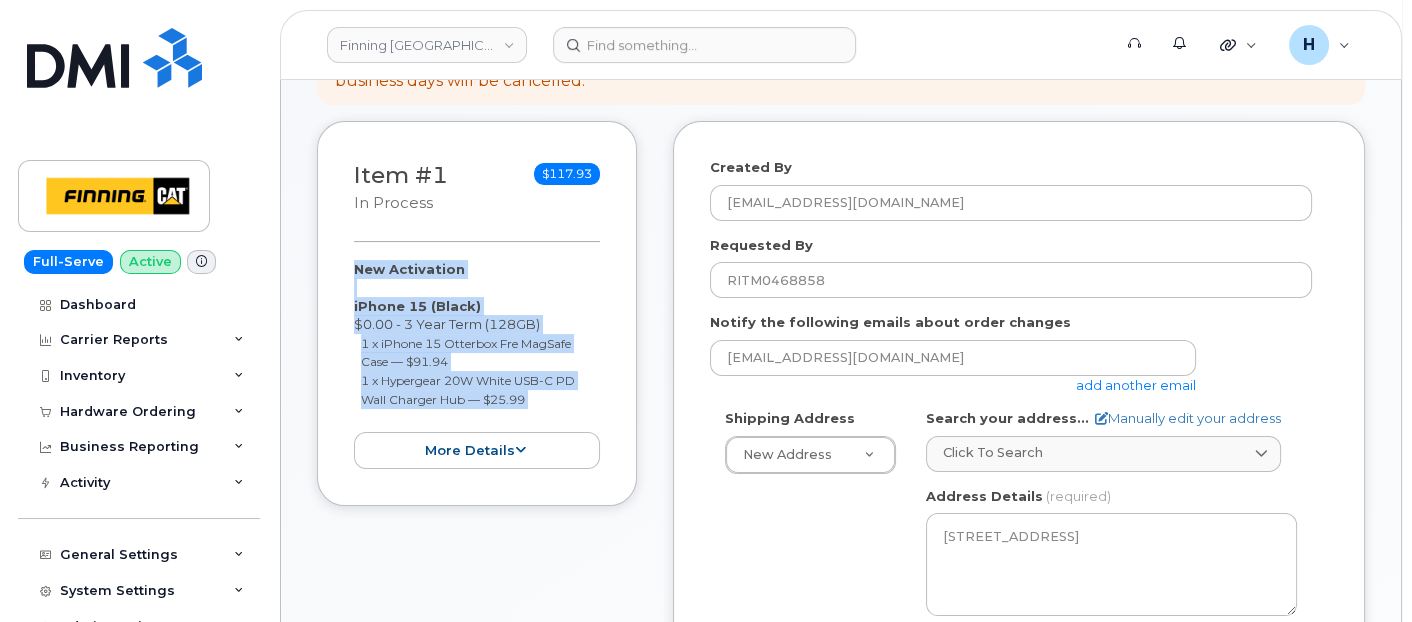copy on "New Activation
iPhone 15
(Black)
$0.00 - 3 Year Term (128GB)
1 x iPhone 15 Otterbox Fre MagSafe Case
—
$91.94
1 x Hypergear 20W White USB-C PD Wall Charger Hub
—
$25.99
more details
Request
New Activation
Employee
Carrier Base
Telus
Requested Device
iPhone 15
Term Details
3 Year Term (128GB)
Requested Accessories
iPhone 15 Otterbox Fre MagSafe Case x 1
— $91.94
Hypergear 20W White USB-C PD Wall Charger Hub x 1
— $25.99
Accounting Codes
…
Estimated Device Cost
$0.00
Estimated Shipping Charge
$5.00
Estimated Total
(Device & Accessories)
$122.93
collapse" 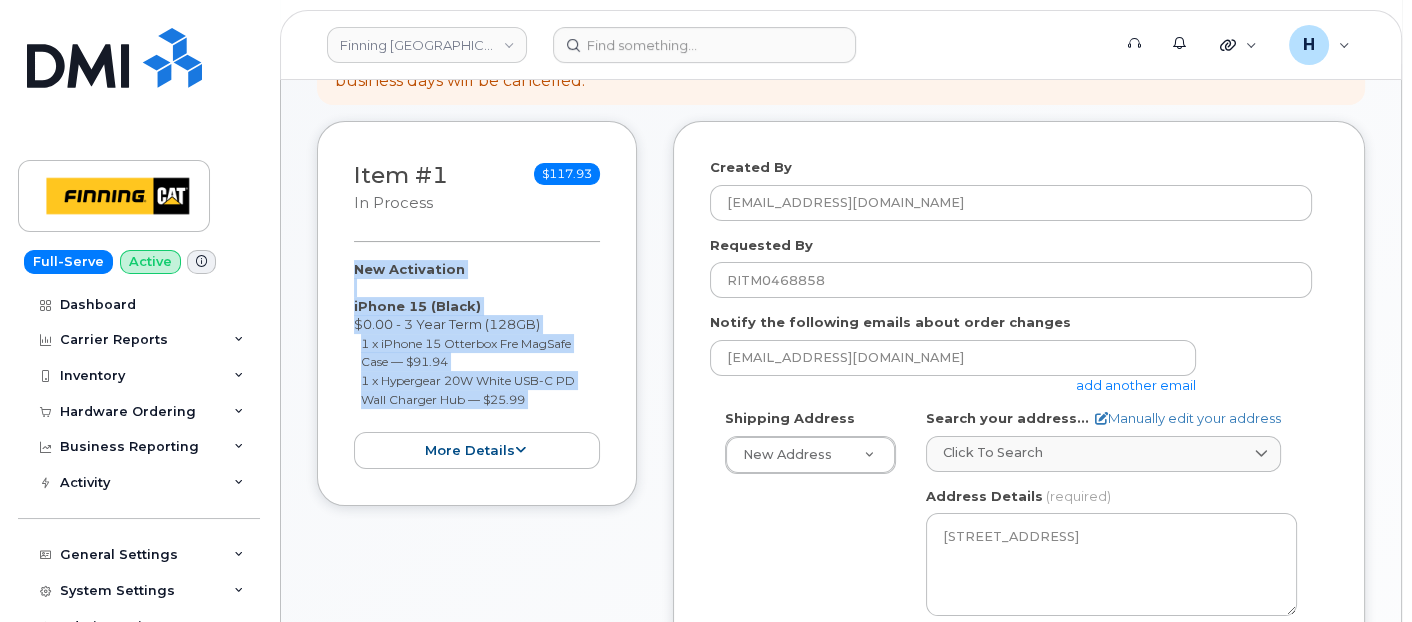 drag, startPoint x: 354, startPoint y: 265, endPoint x: 512, endPoint y: 414, distance: 217.17505 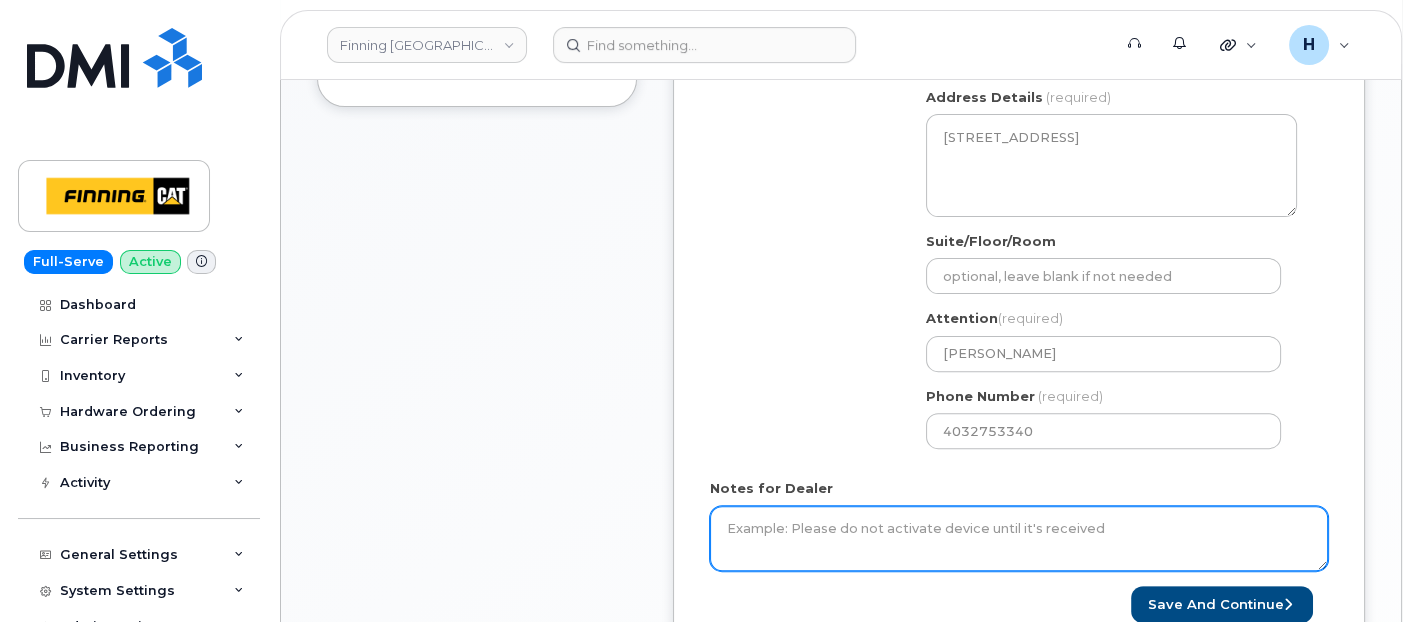 scroll, scrollTop: 888, scrollLeft: 0, axis: vertical 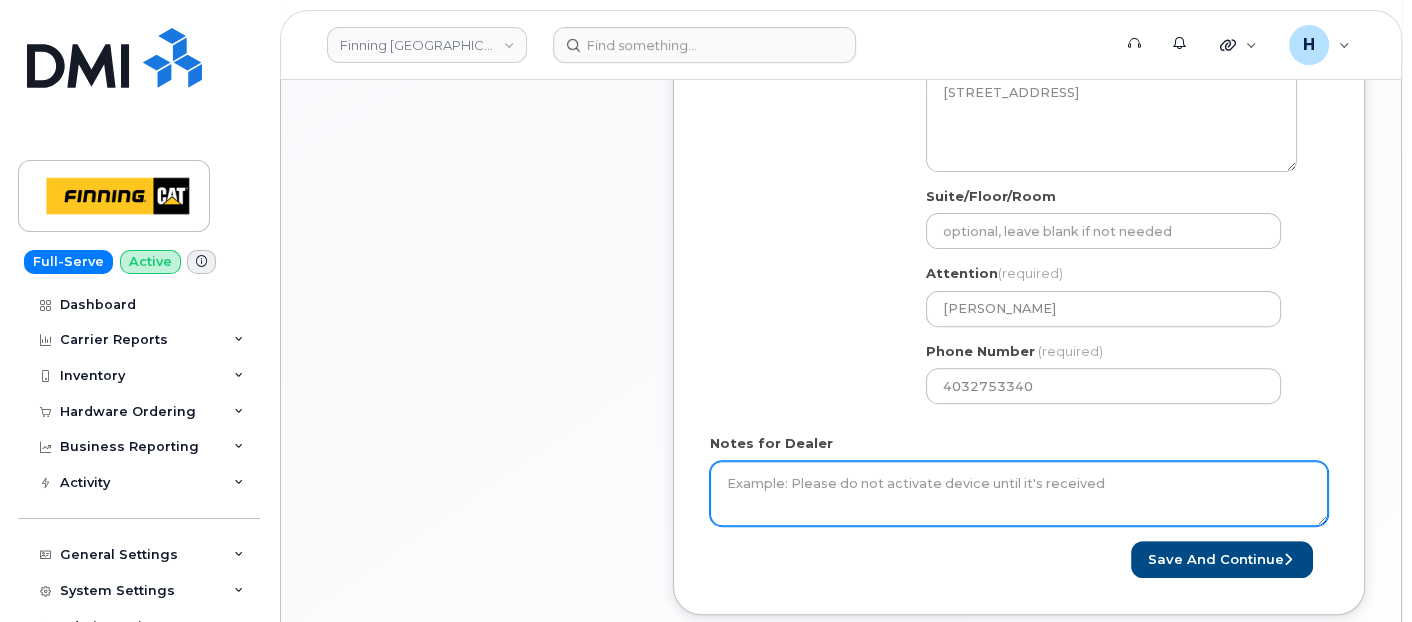 click on "Notes for Dealer" at bounding box center [1019, 494] 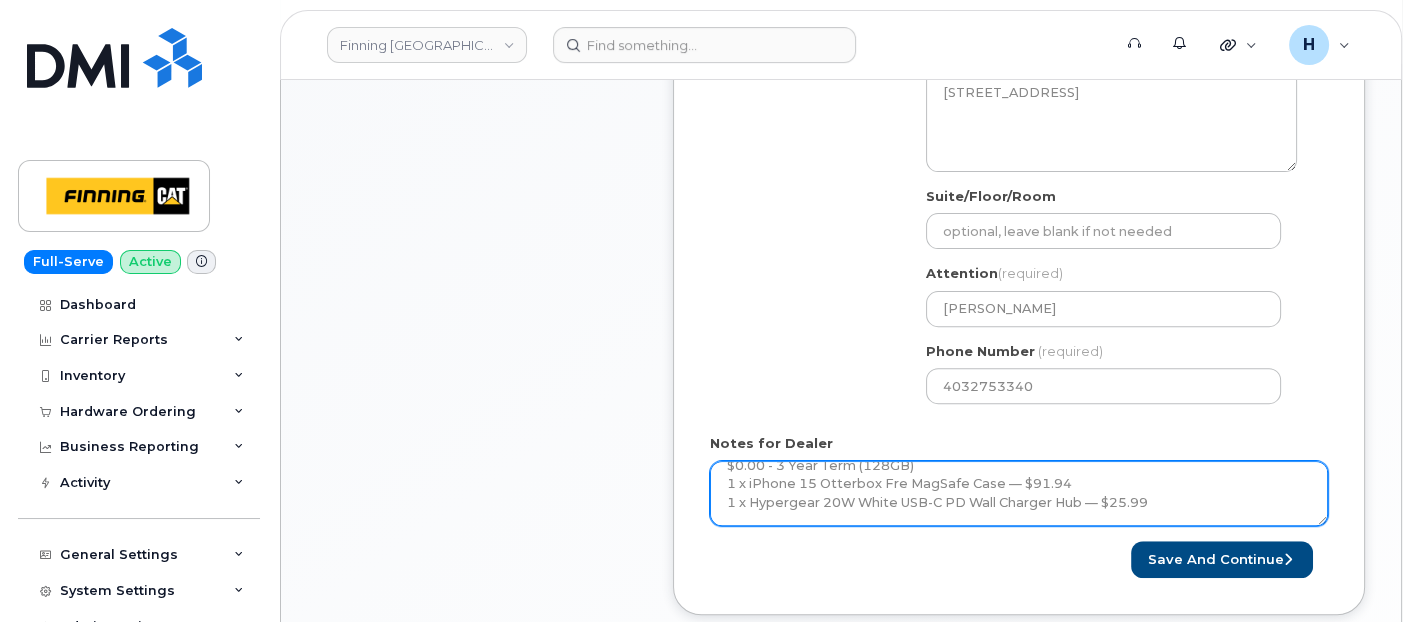 scroll, scrollTop: 109, scrollLeft: 0, axis: vertical 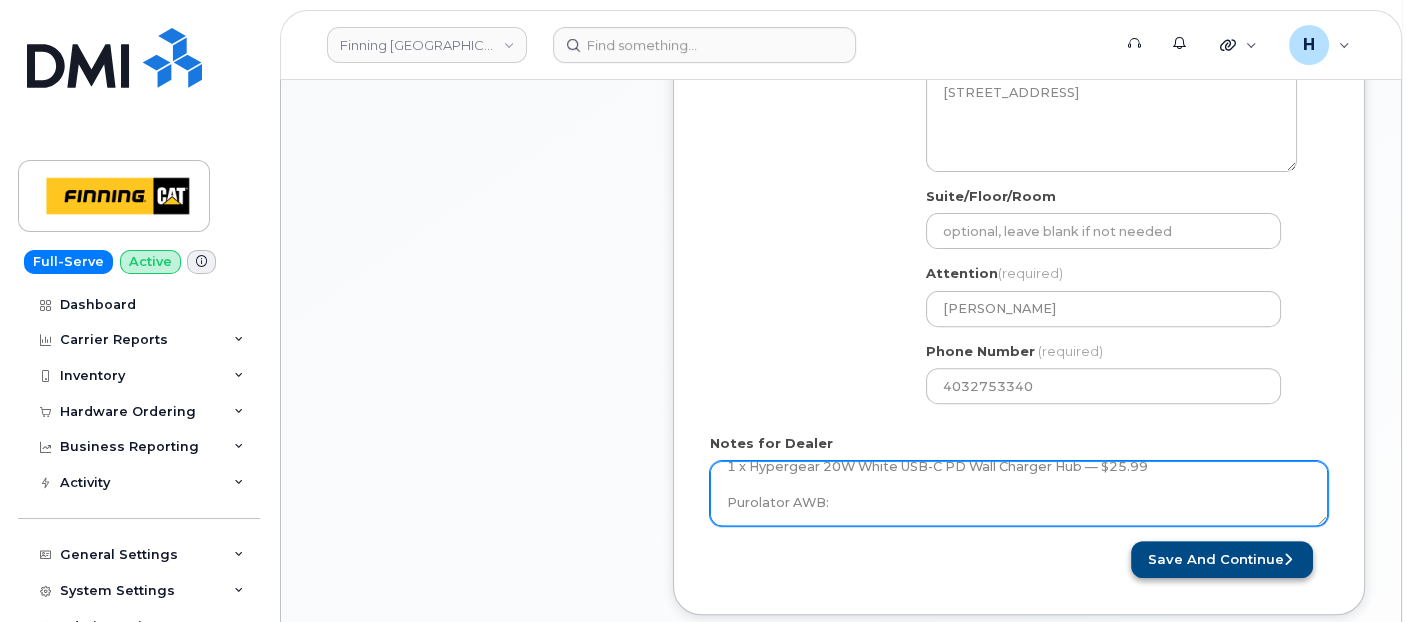 type on "New Activation
iPhone 15 (Black)
$0.00 - 3 Year Term (128GB)
1 x iPhone 15 Otterbox Fre MagSafe Case — $91.94
1 x Hypergear 20W White USB-C PD Wall Charger Hub — $25.99
Purolator AWB:" 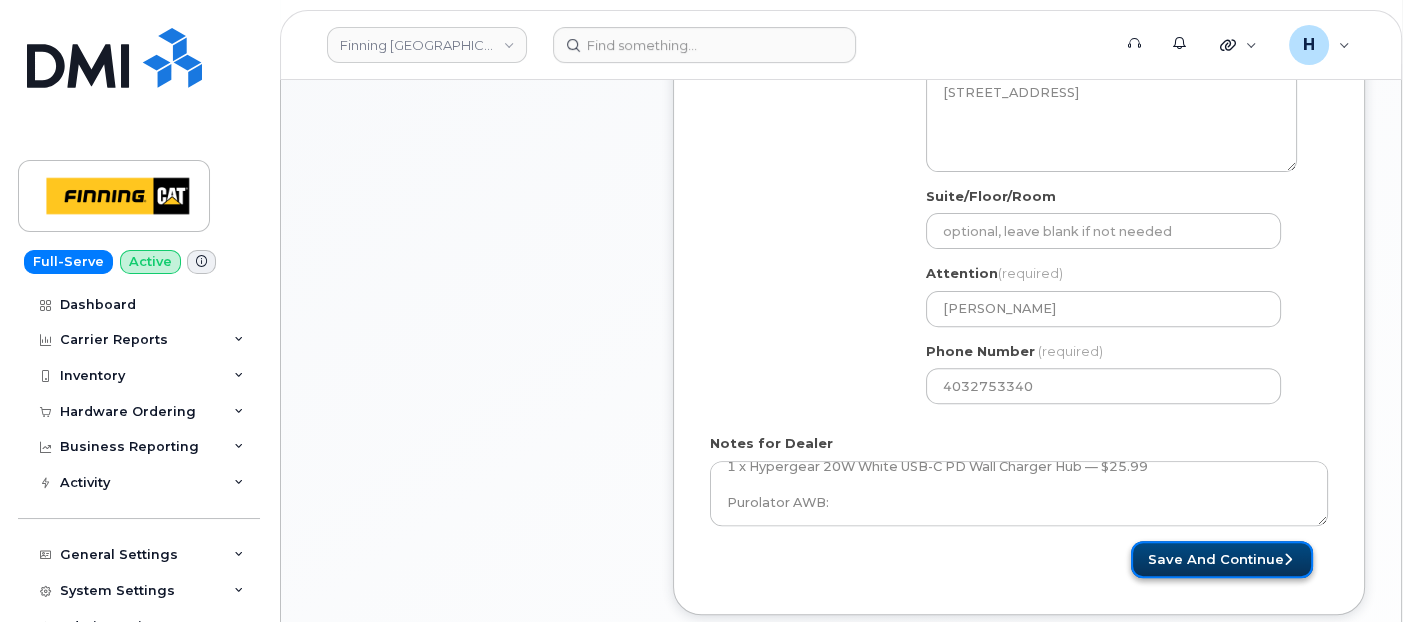 click on "Save and Continue" at bounding box center (1222, 559) 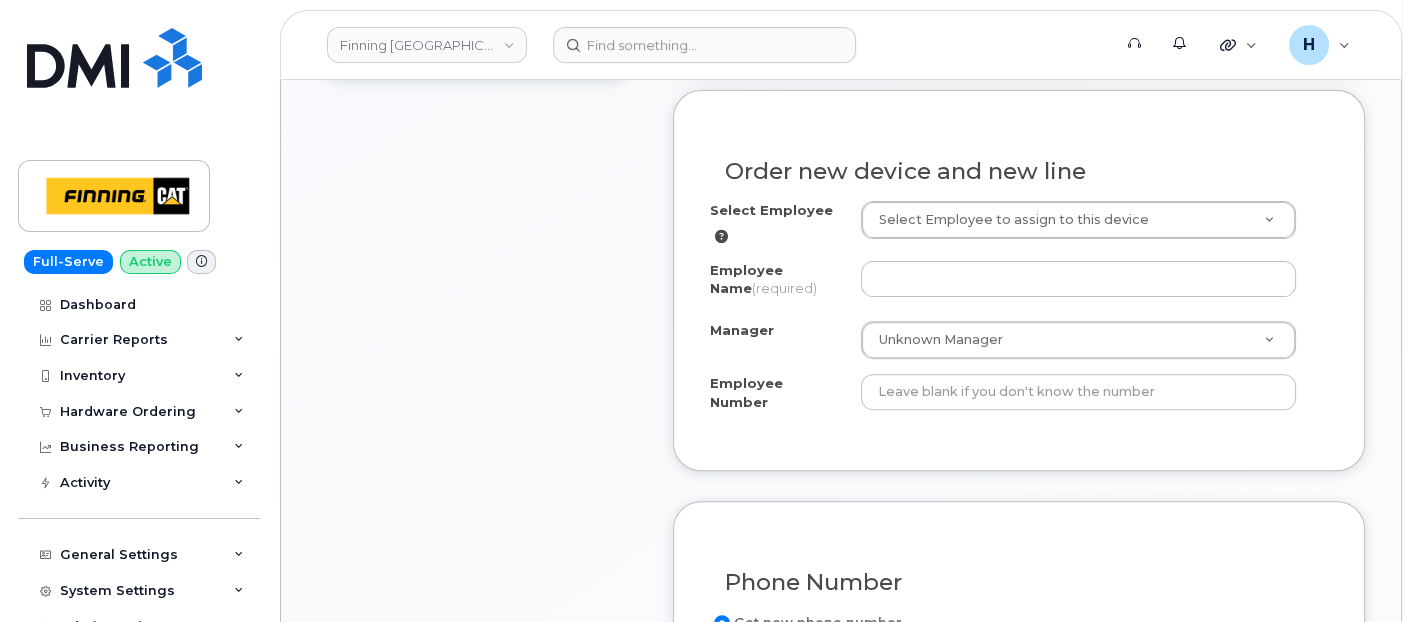 scroll, scrollTop: 888, scrollLeft: 0, axis: vertical 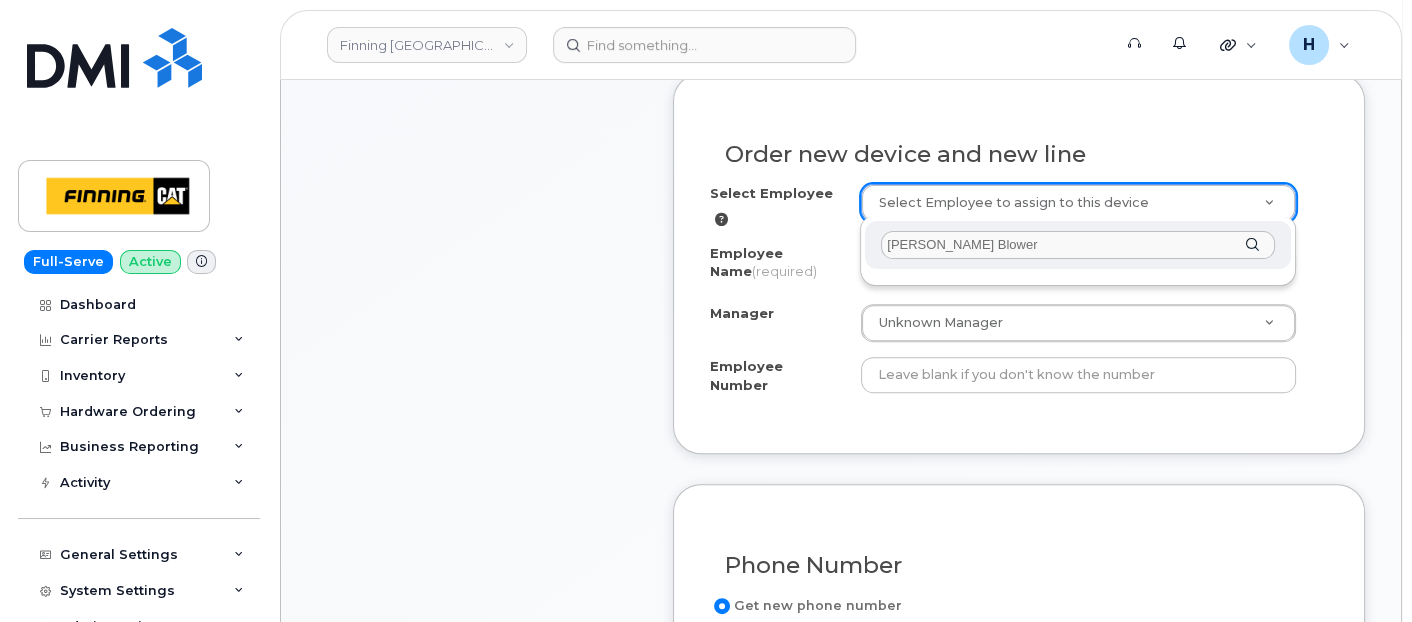 type on "[PERSON_NAME] Blower" 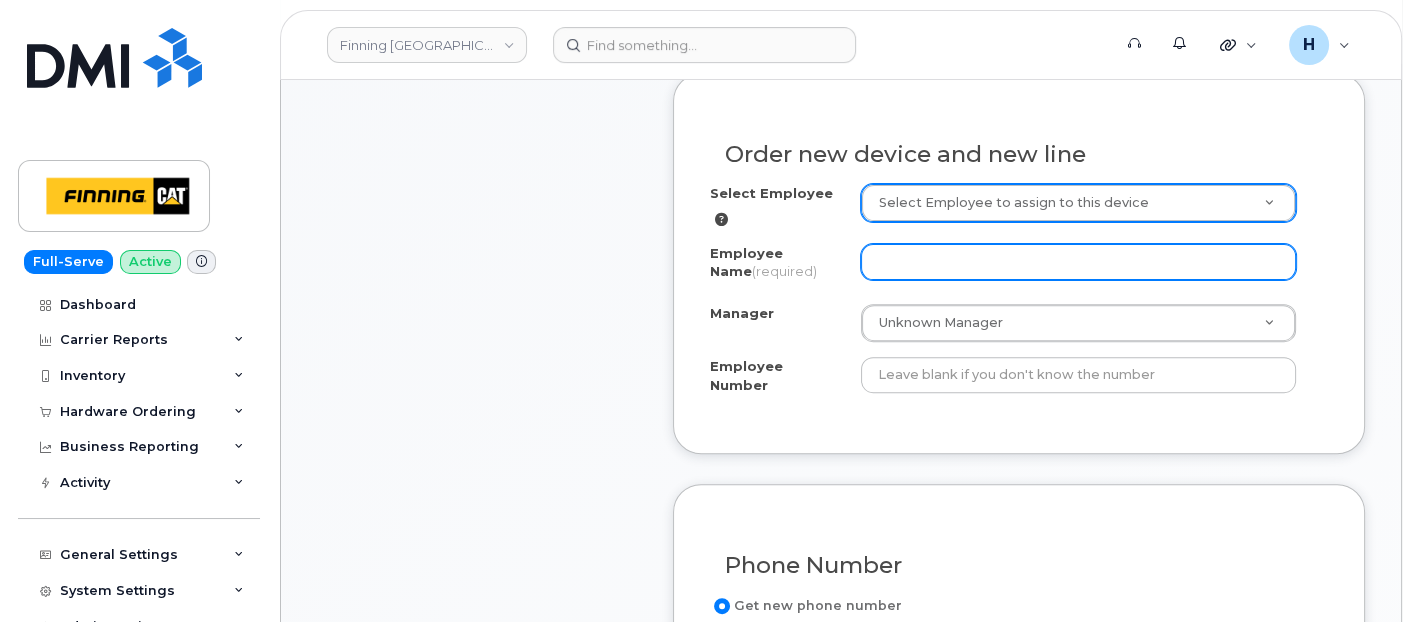 click on "Employee Name
(required)" at bounding box center [1079, 262] 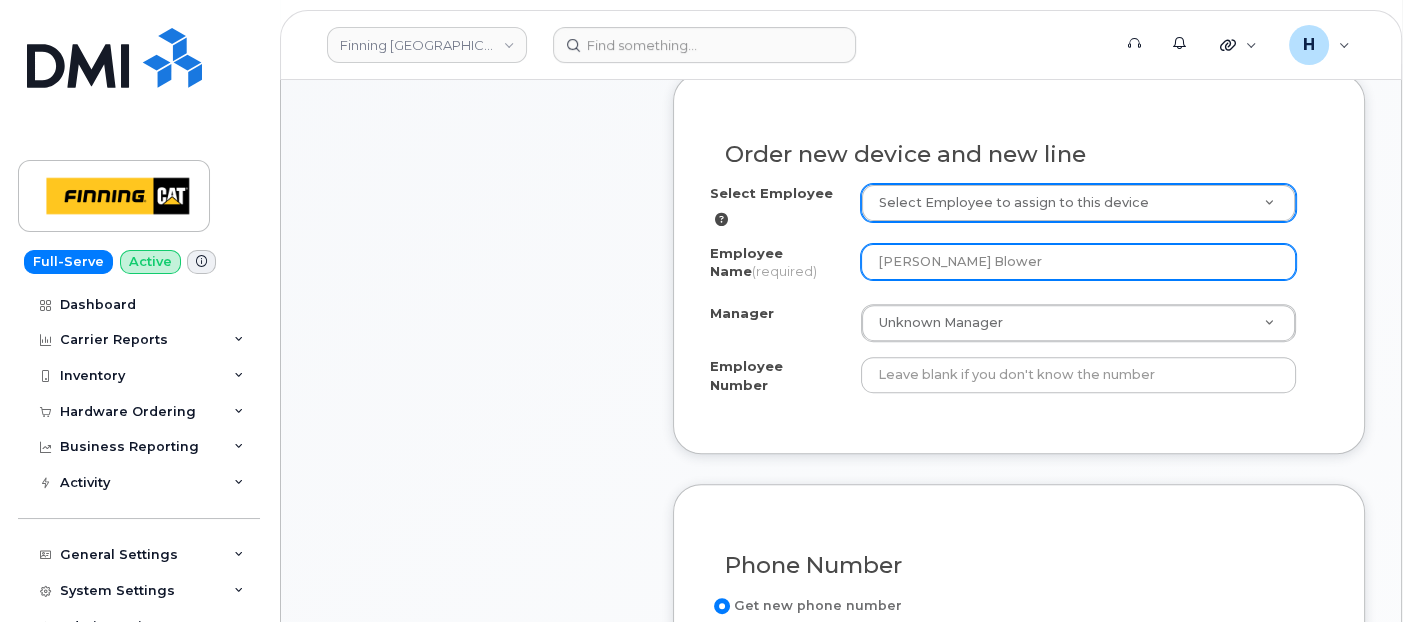 type on "[PERSON_NAME] Blower" 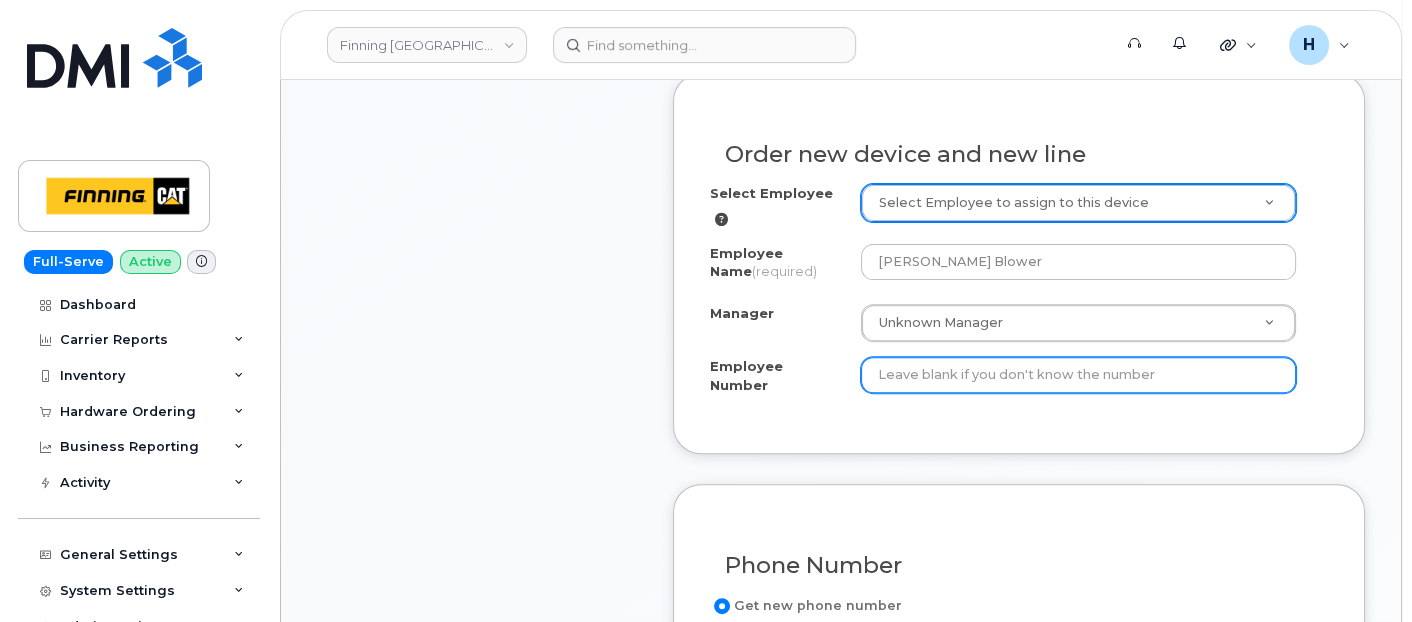 click on "Employee Number" at bounding box center (1079, 375) 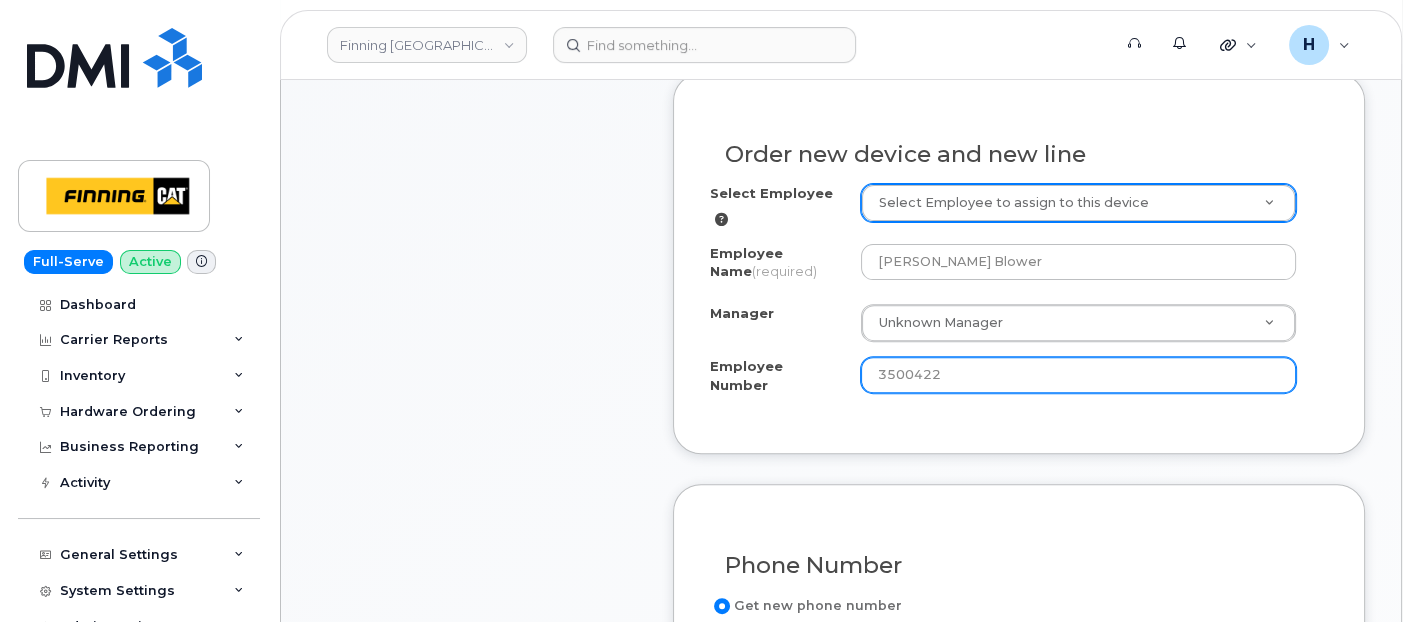 type on "3500422" 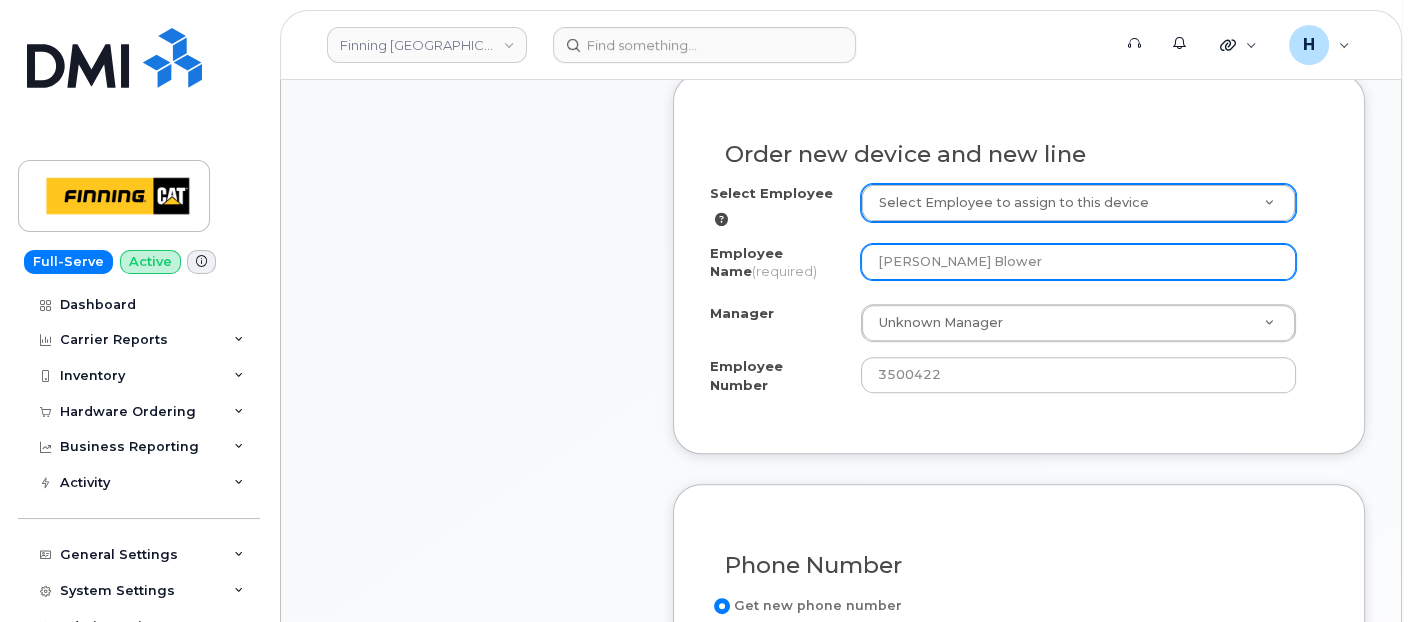 click on "[PERSON_NAME] Blower" at bounding box center (1079, 262) 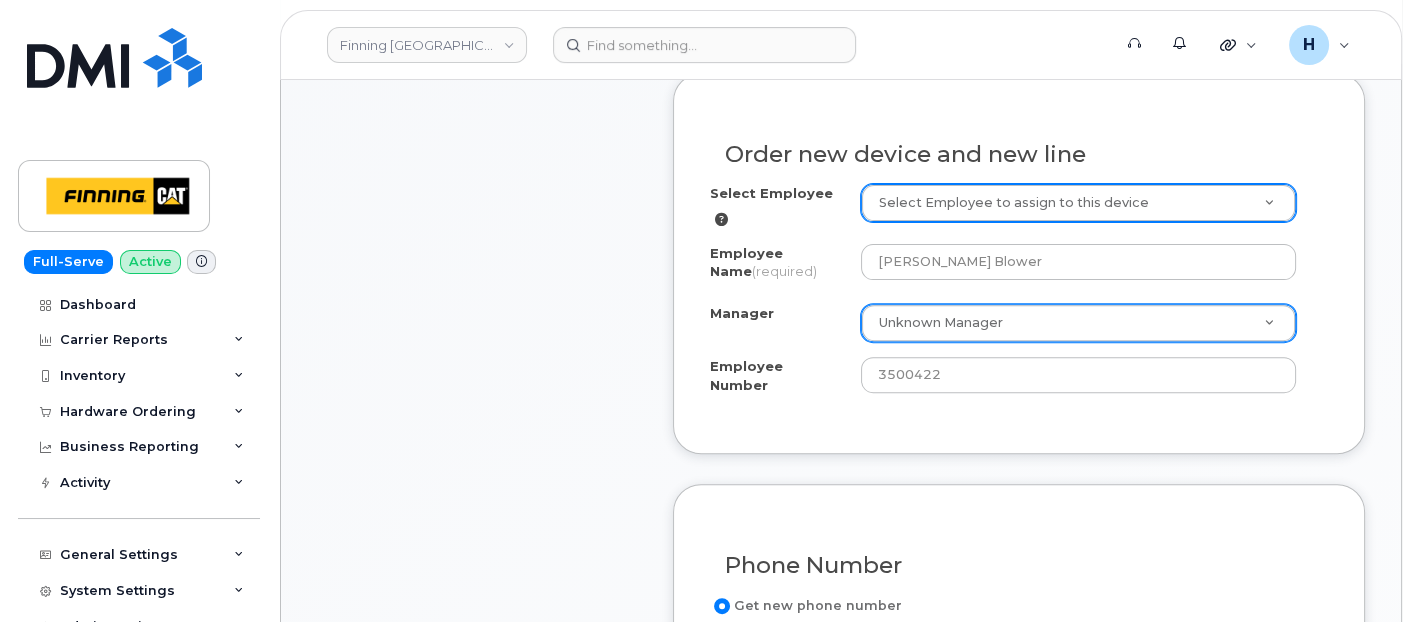 paste on "Jason Woodbeck" 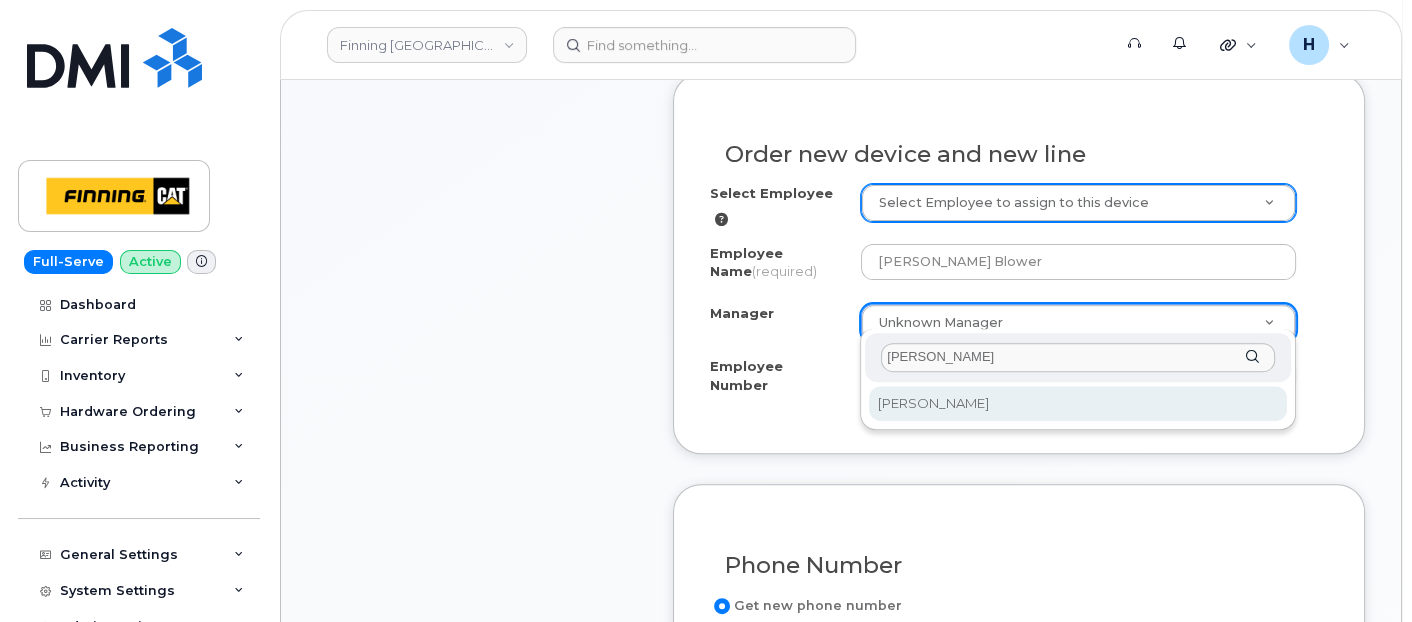 type on "Jason Woodbeck" 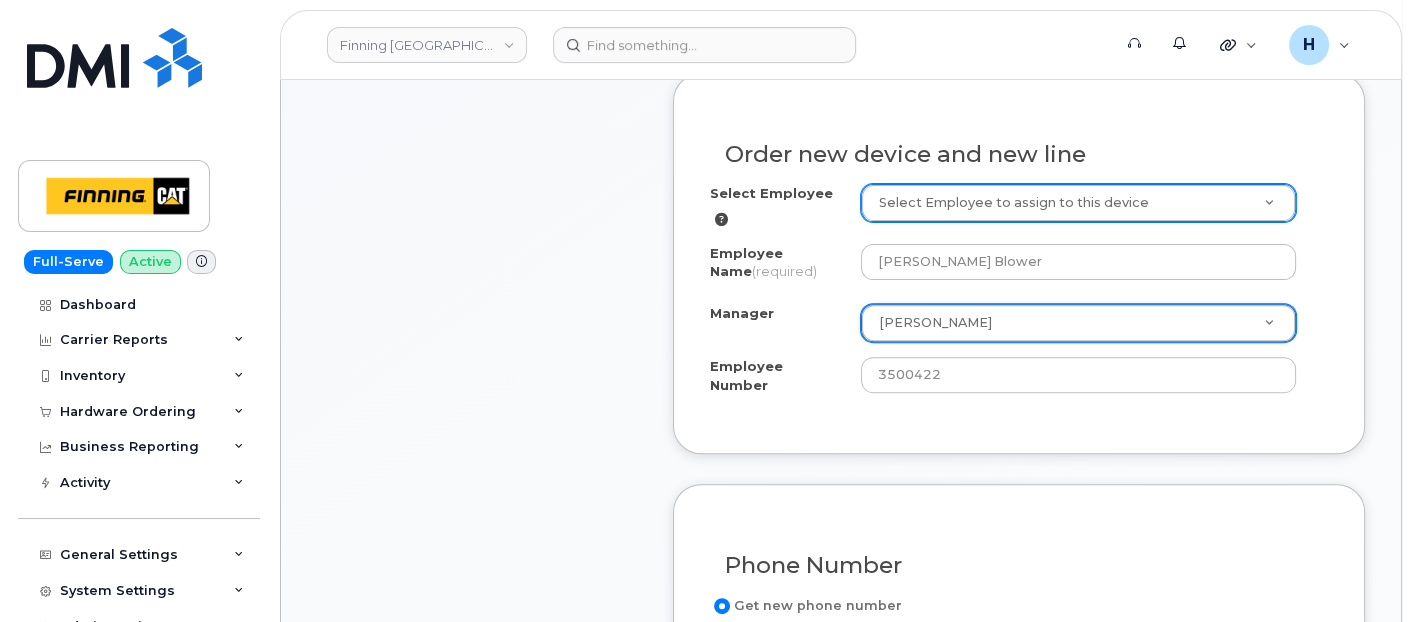select on "15058" 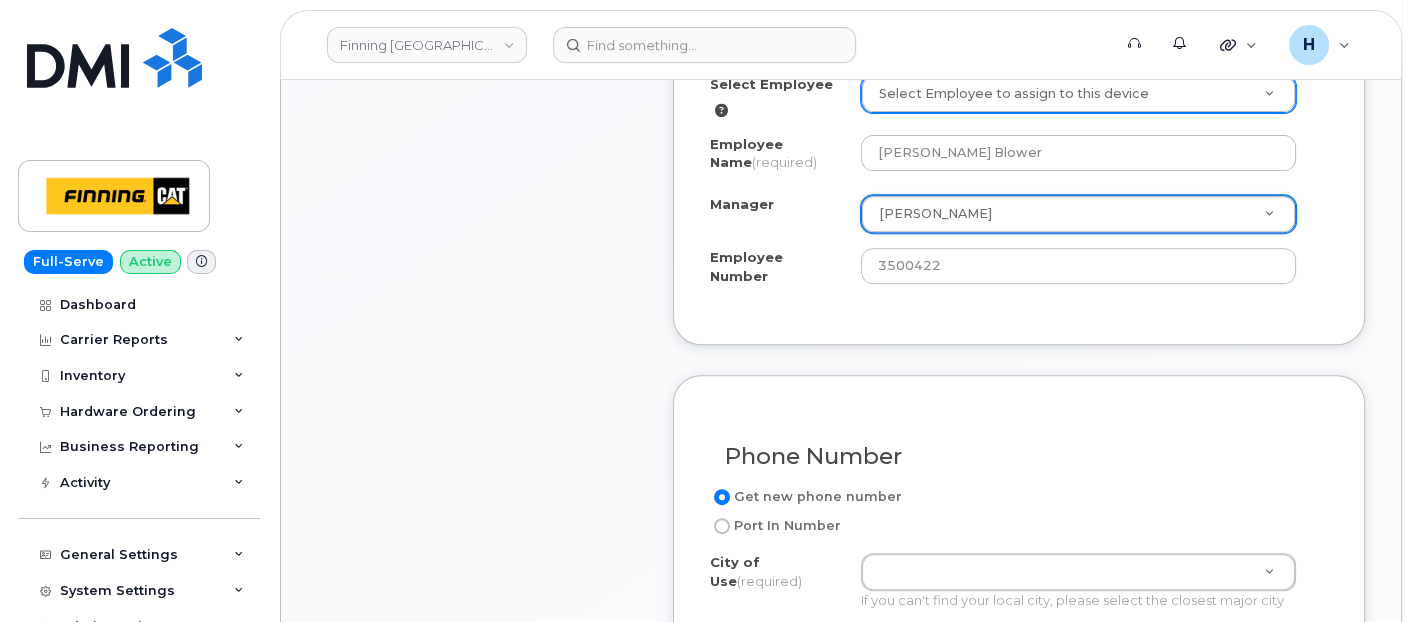 scroll, scrollTop: 1111, scrollLeft: 0, axis: vertical 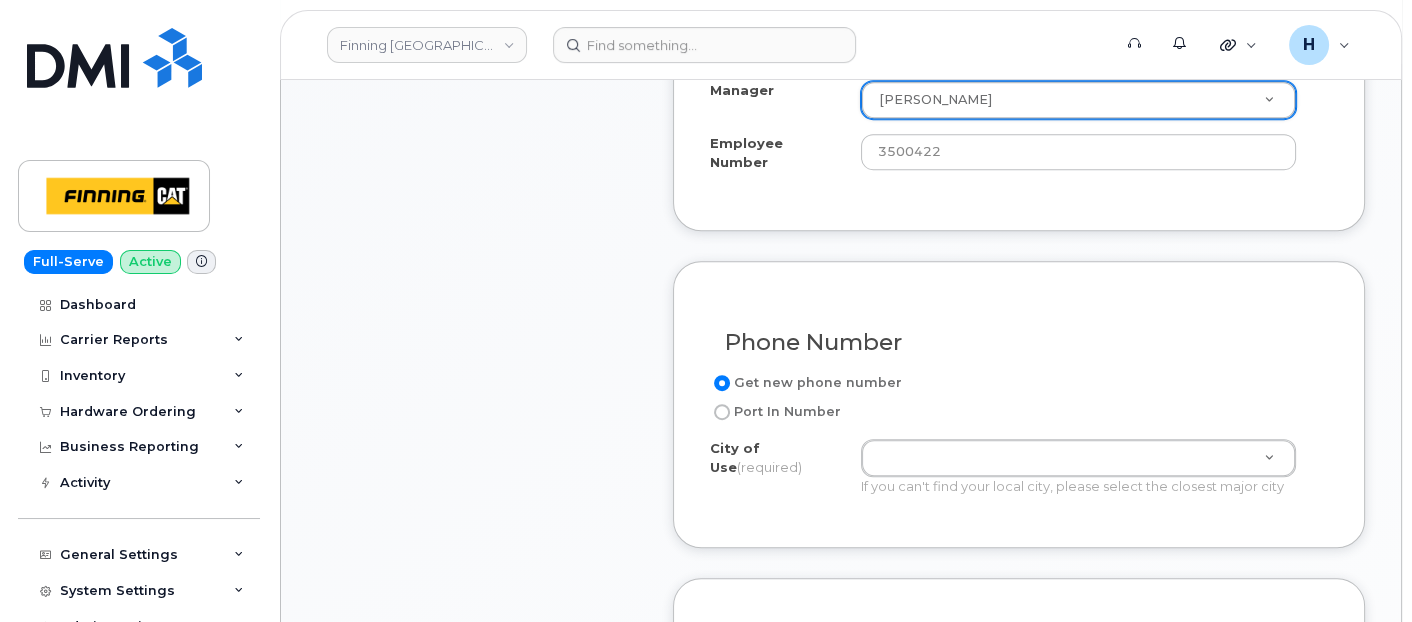 click on "City of Use
(required)" at bounding box center [785, 461] 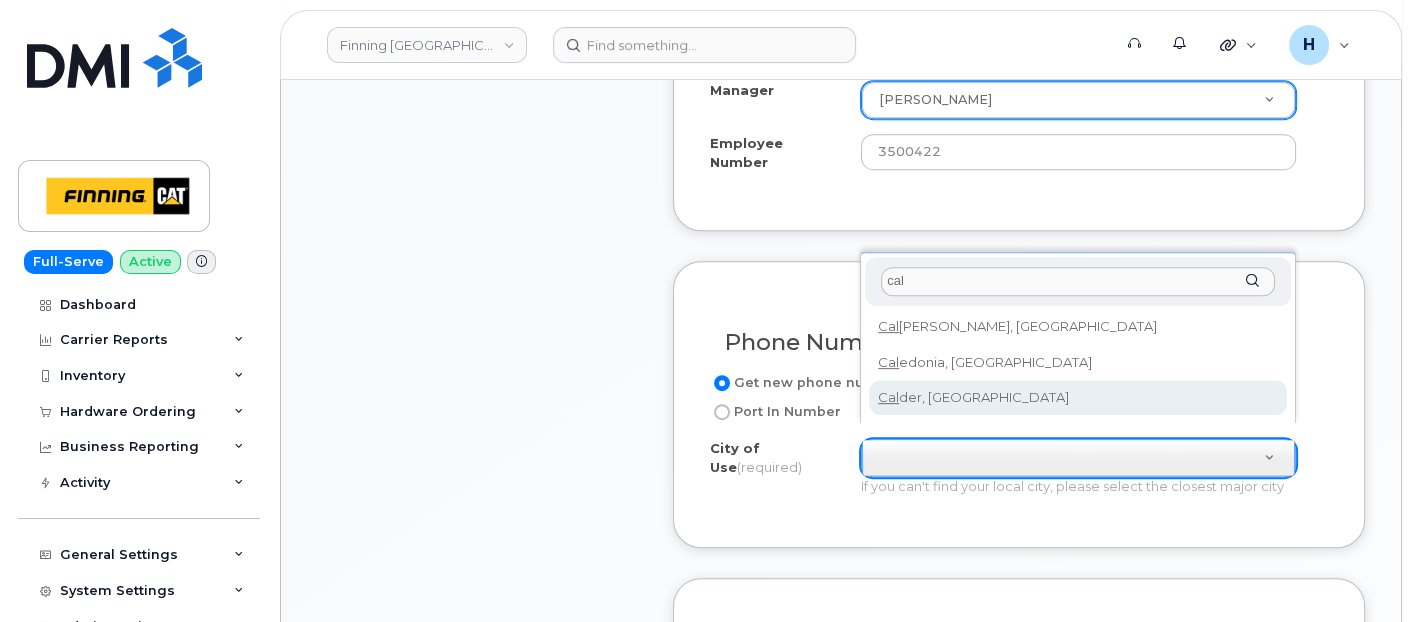 type on "cal" 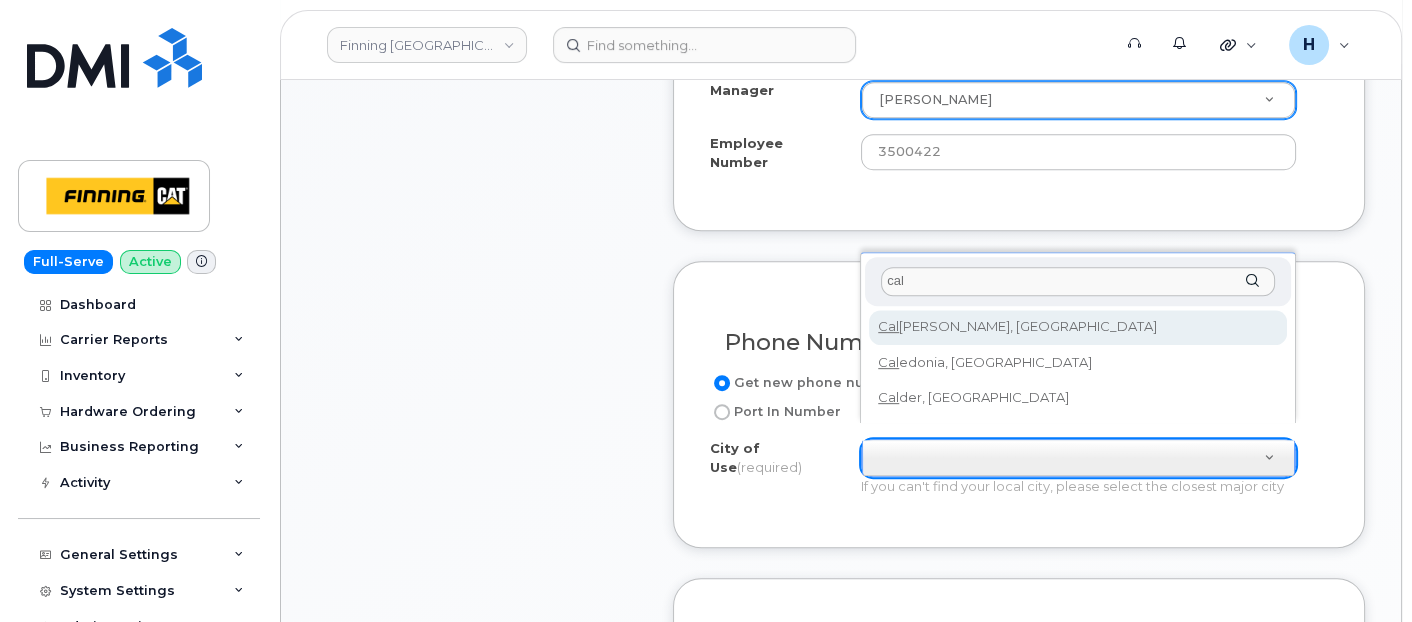 type on "88" 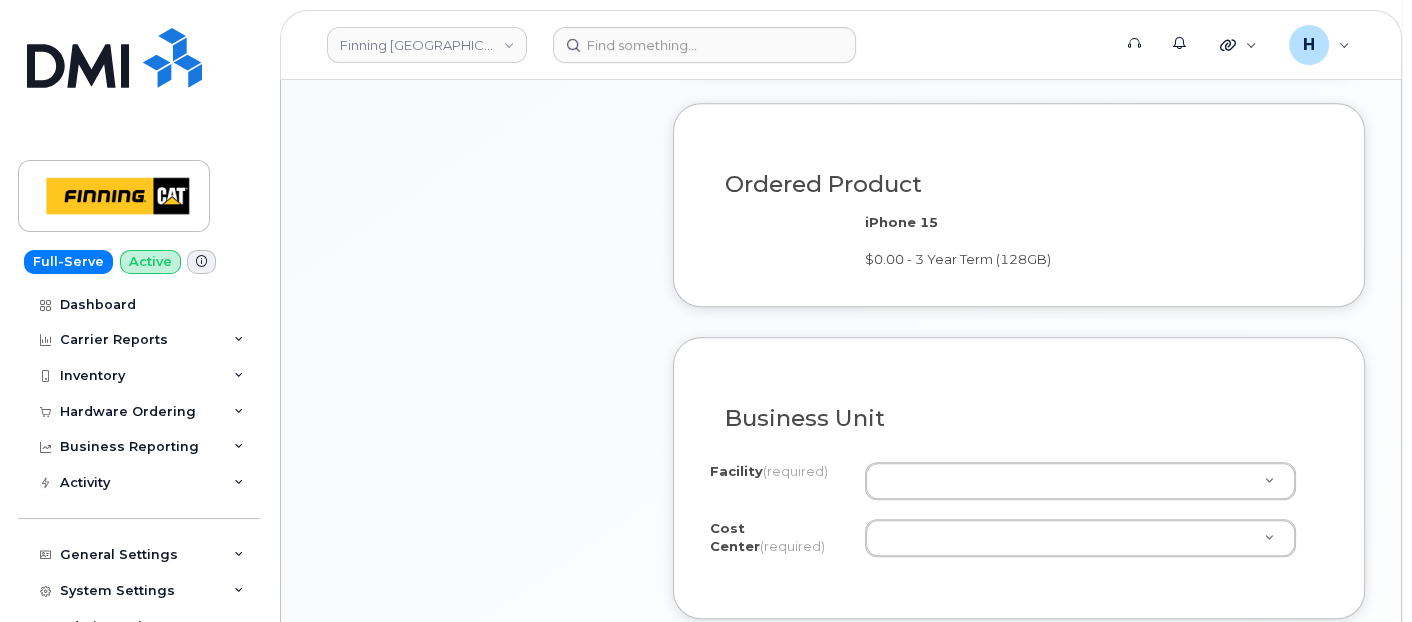 scroll, scrollTop: 1666, scrollLeft: 0, axis: vertical 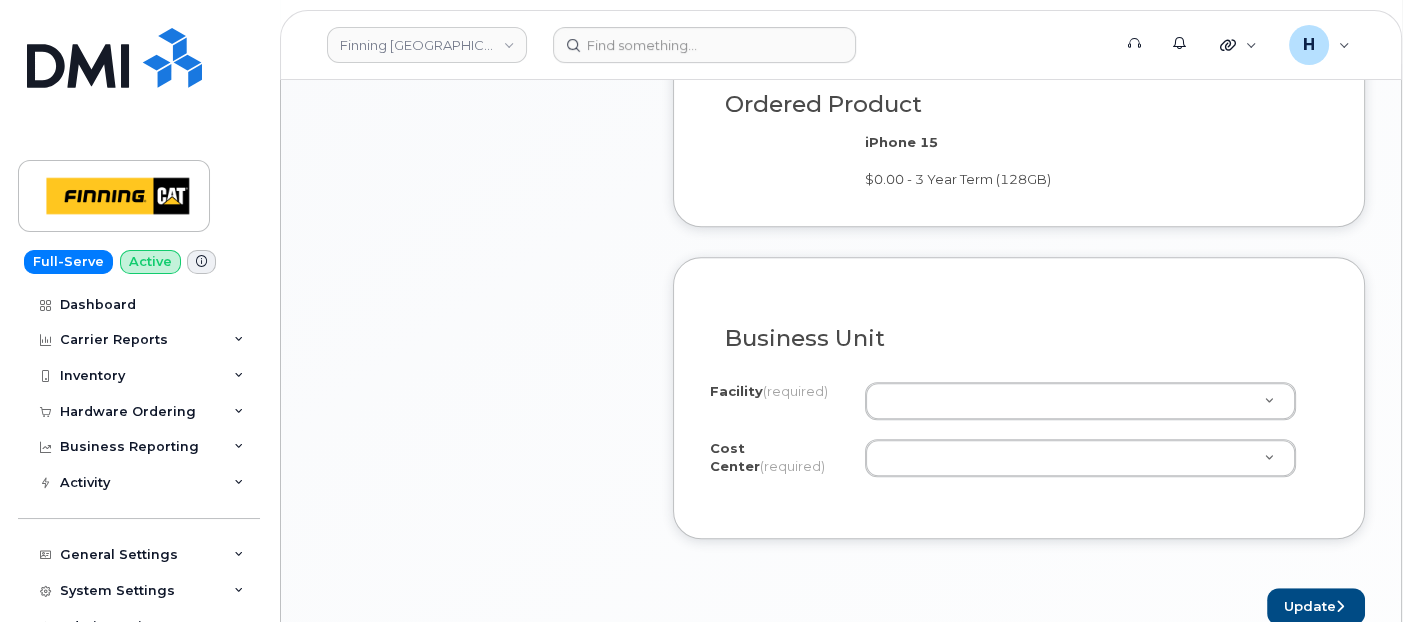 paste on "EGMAAKB FINCA - Core Regional Sales" 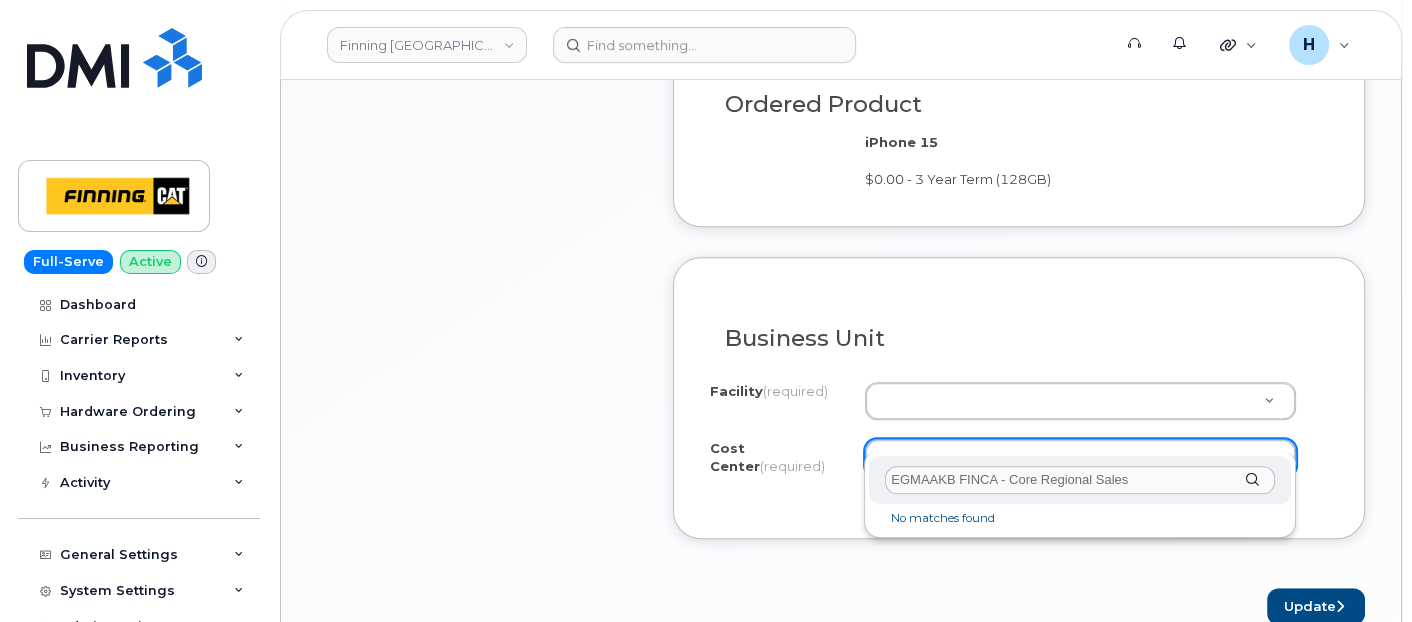 drag, startPoint x: 957, startPoint y: 474, endPoint x: 1192, endPoint y: 472, distance: 235.00851 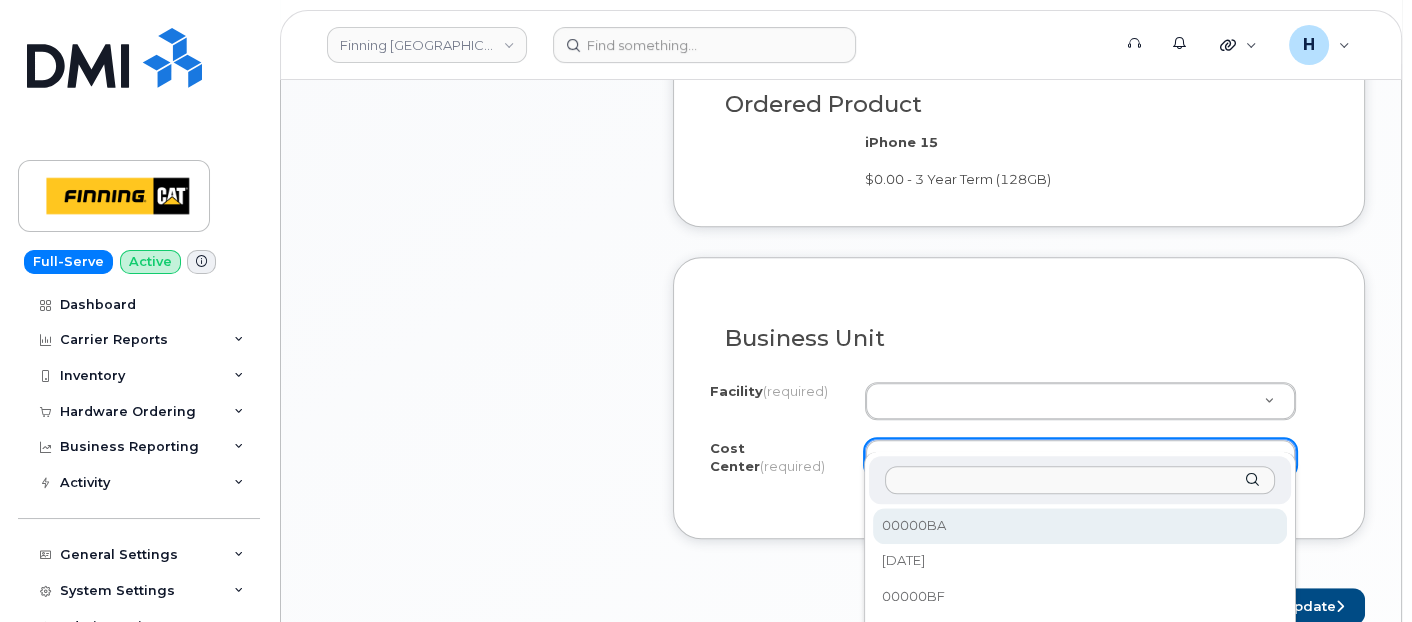 paste on "EGMAAKB FINCA - Core Regional Sales" 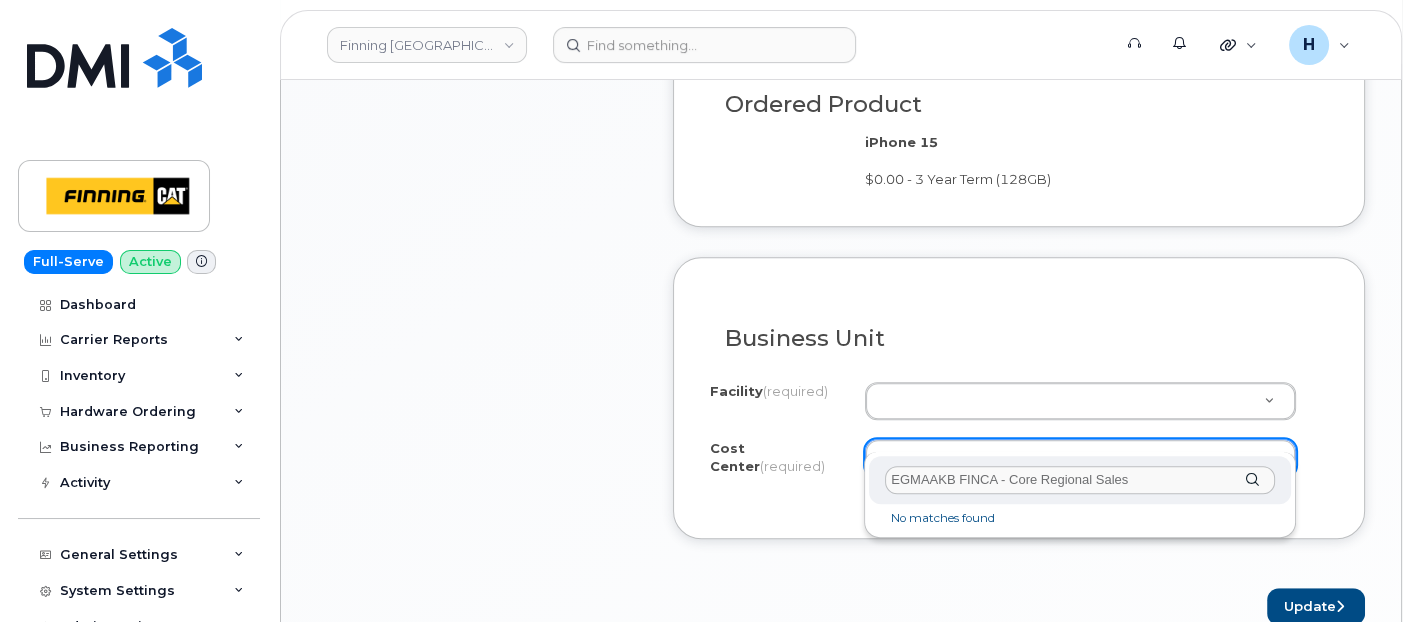 drag, startPoint x: 954, startPoint y: 474, endPoint x: 1125, endPoint y: 462, distance: 171.42053 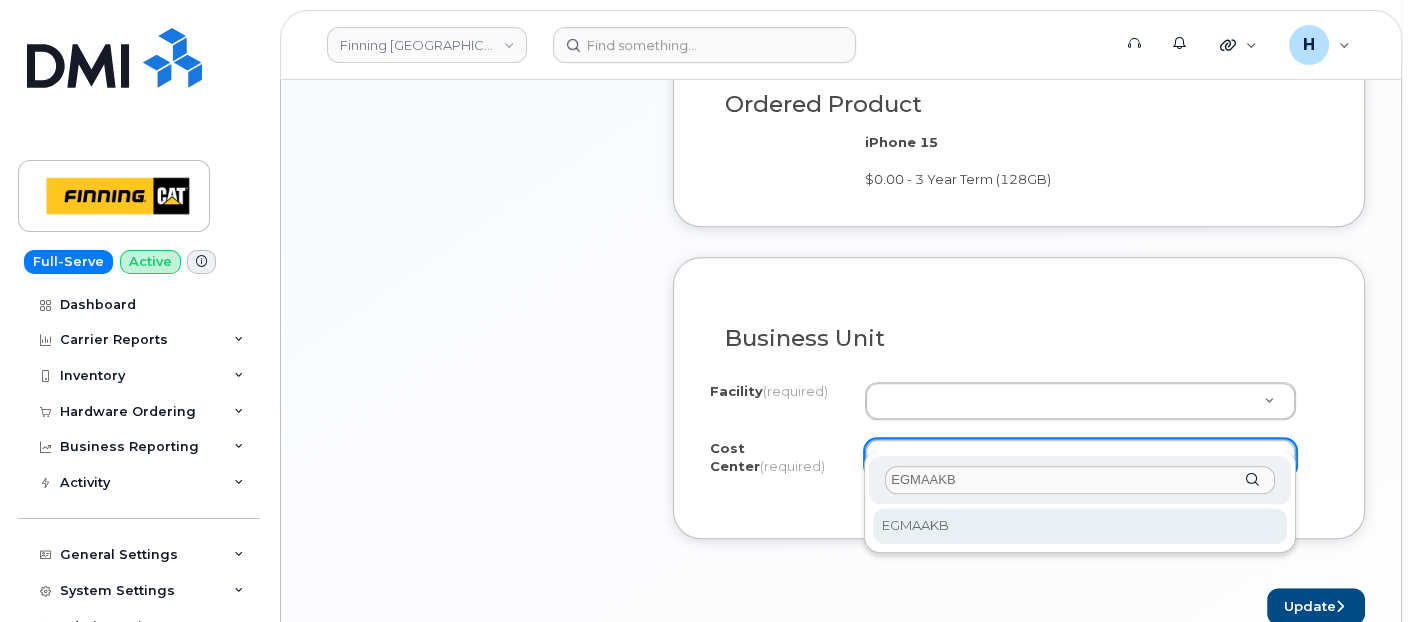 type on "EGMAAKB" 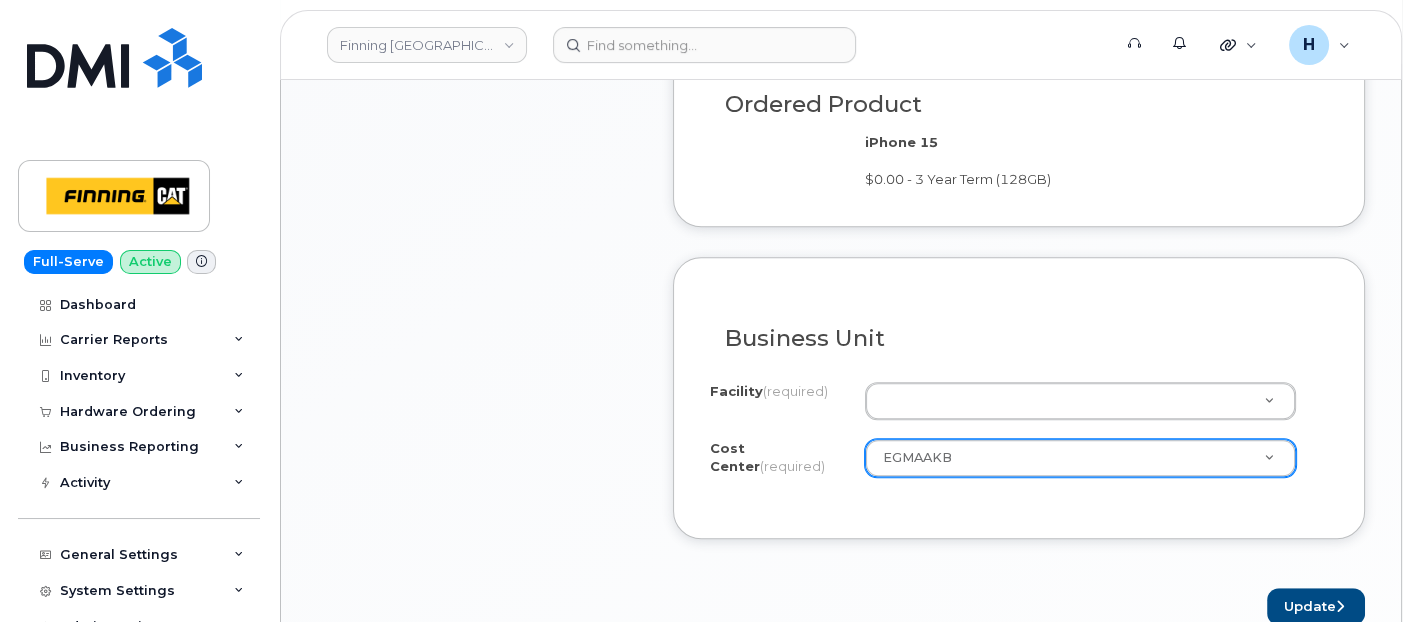 click on "I know the accounting codes
Facility
(required)
400 - TCRS - Head Office ADM
401 - TCRS - Lloydminster LLD
402 - TCRS - Edmonton South EDS
403 - TCRS - Bonnyville BON
404 - TCRS - Calgary CAL
406 - TCRS - Fort McMurray FMC
407 - TCRS - Grande Prairie GRP
408 - TCRS - Slave Lake SLV
409 - TCRS - Edmonton Resources - EPS
410 - TCRS - Vancouver Downtown VAC
411 - TCRS - Fort St. John FSJ
413 - TCRS - Hinton HIN
414 - TCRS - Langley - LAN
421 - TCRS Prince George PRG
422 - TCRS - Peace River PCR
423 - TCRS - High Level HLV
426 - TCRS - Dawson Creek DAW
427 - TCRS - Wirtanen EES
428 - TCRS - Kelowna KEL
431 - TCRS - Kamloops KAM
434 - TCRS - Transalta EDW
435 - TCRS - Prince George Industrial PIS
436 - TCRS - Fort McMurray FMK
438 - TCRS - Regina REG
439 - TCRS - Saskatoon SKT
440 - TCRS - Calgary Specialty Business CSB
441 - TCRS - Edmonton Specialty Business ESB
442 - TCRS - Estevan" at bounding box center [1019, 434] 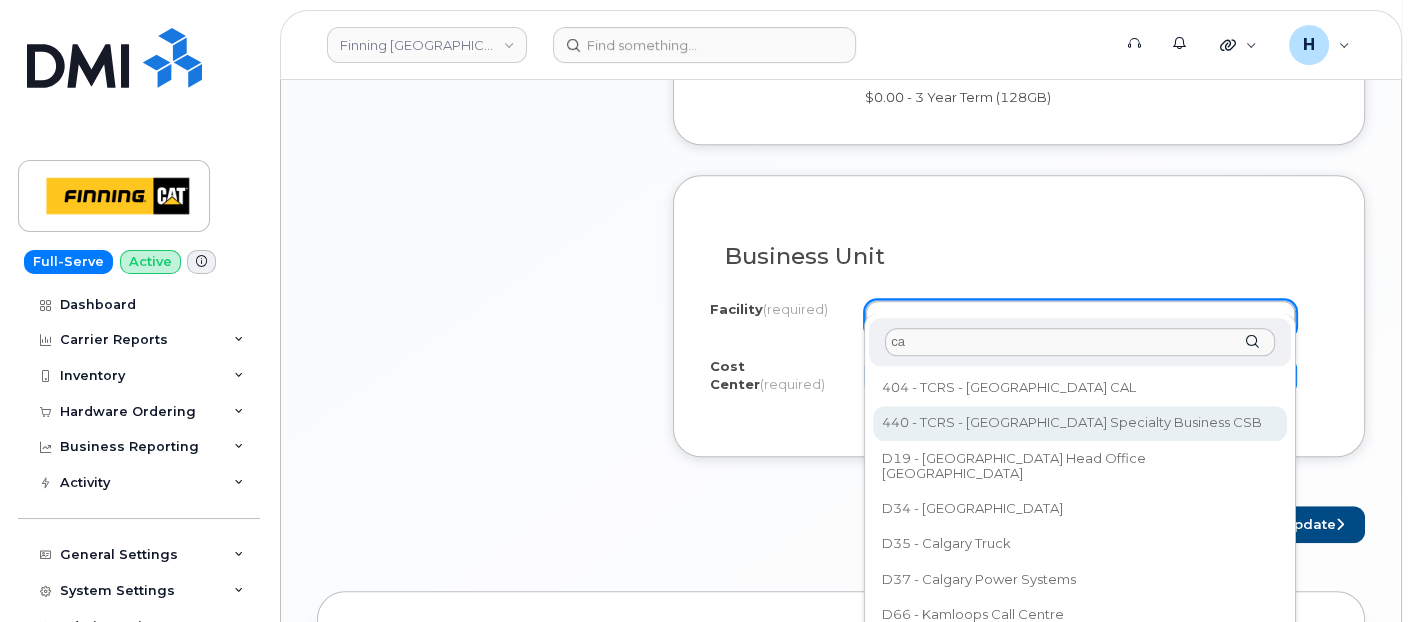 scroll, scrollTop: 1777, scrollLeft: 0, axis: vertical 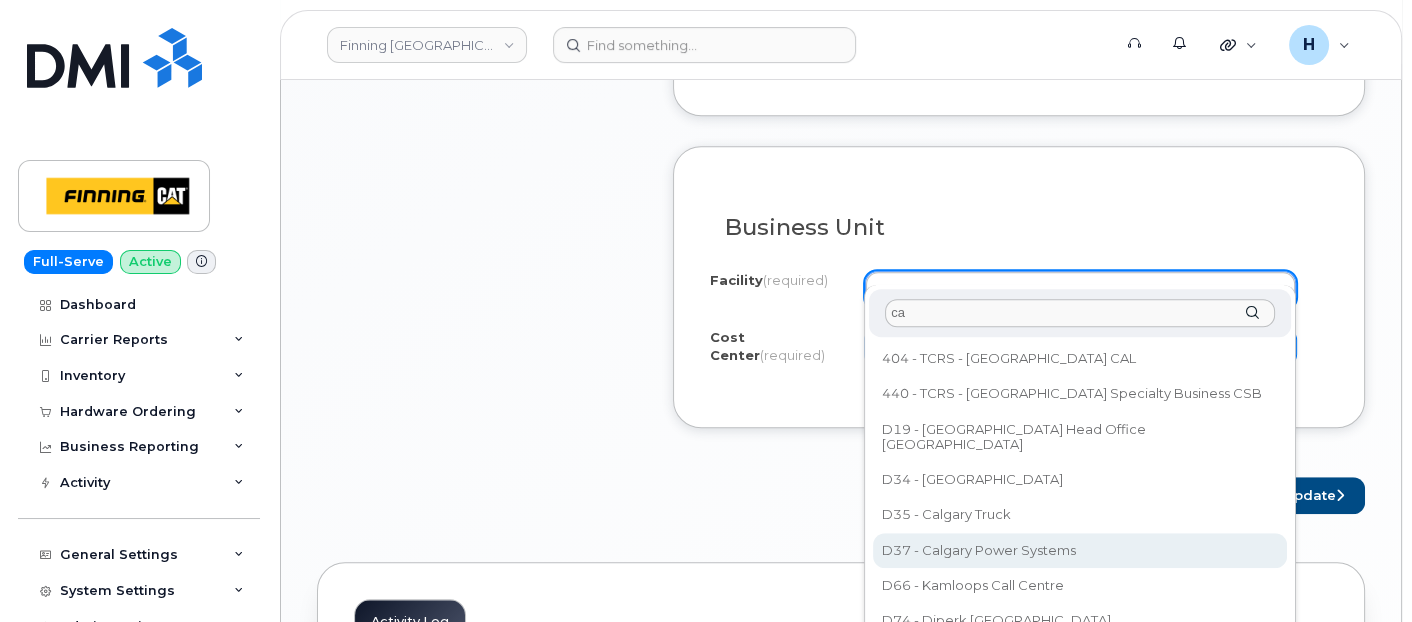 type on "ca" 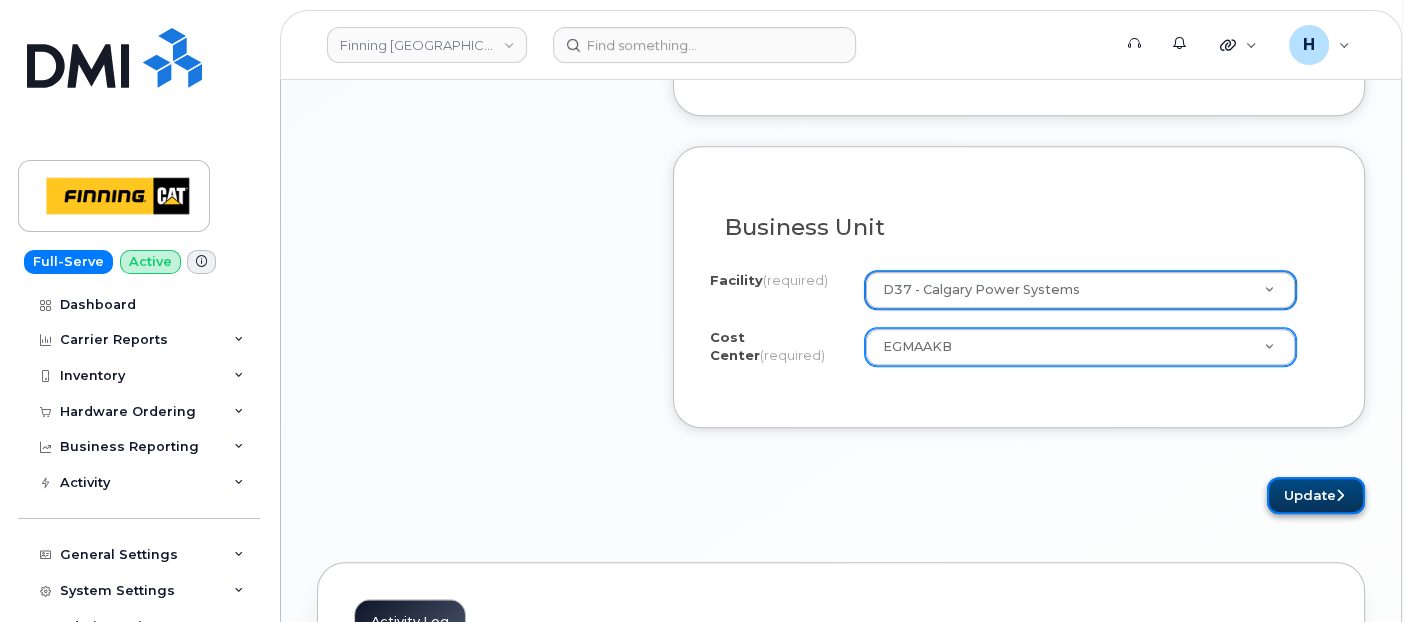 click on "Update" at bounding box center [1316, 495] 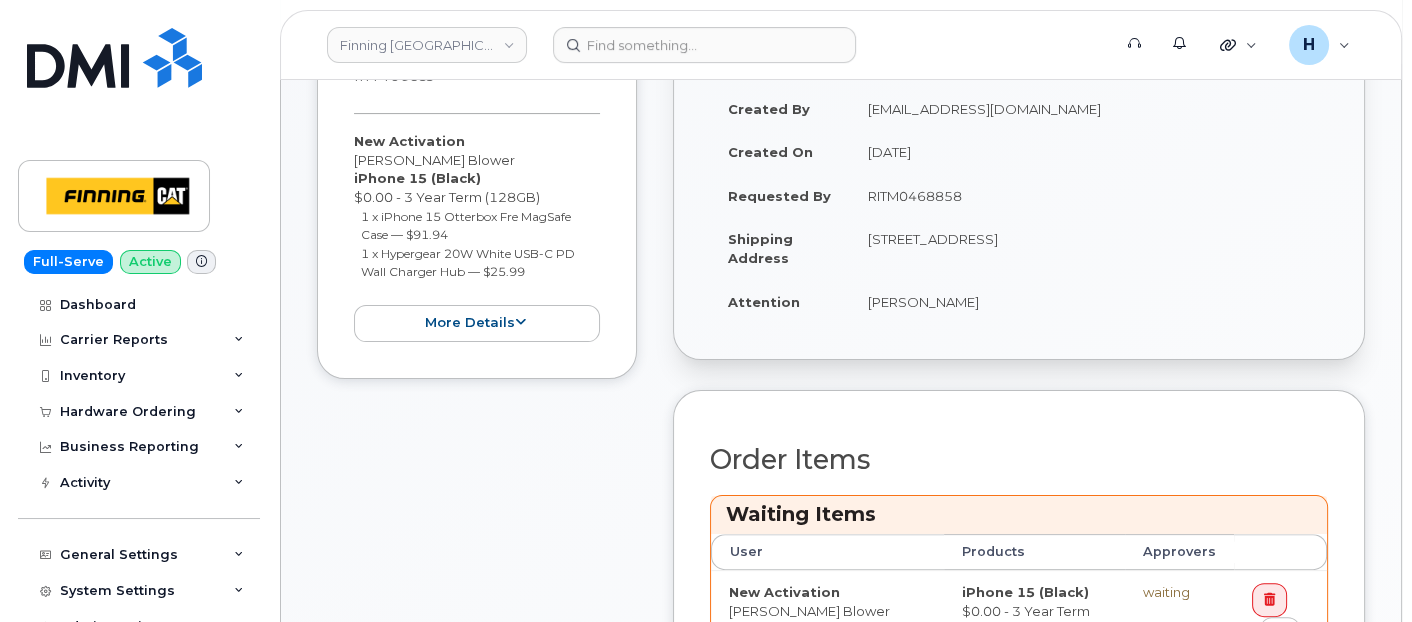 scroll, scrollTop: 666, scrollLeft: 0, axis: vertical 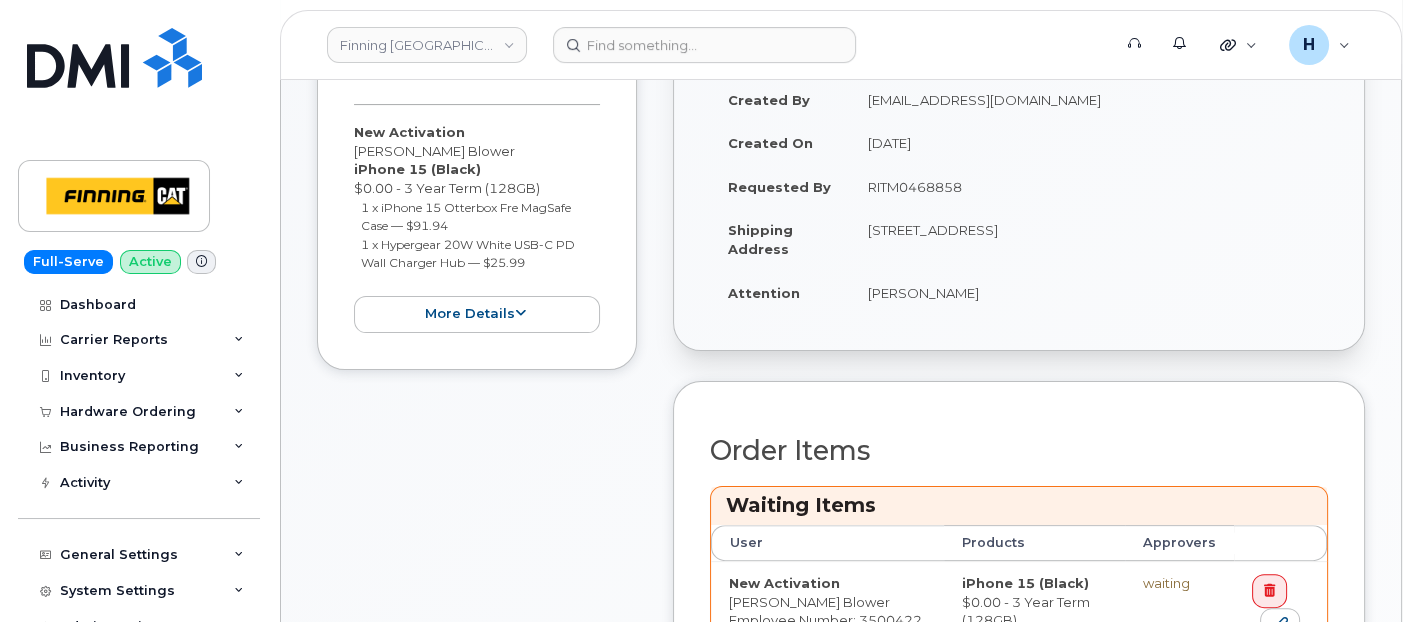 drag, startPoint x: 1057, startPoint y: 222, endPoint x: 1117, endPoint y: 220, distance: 60.033325 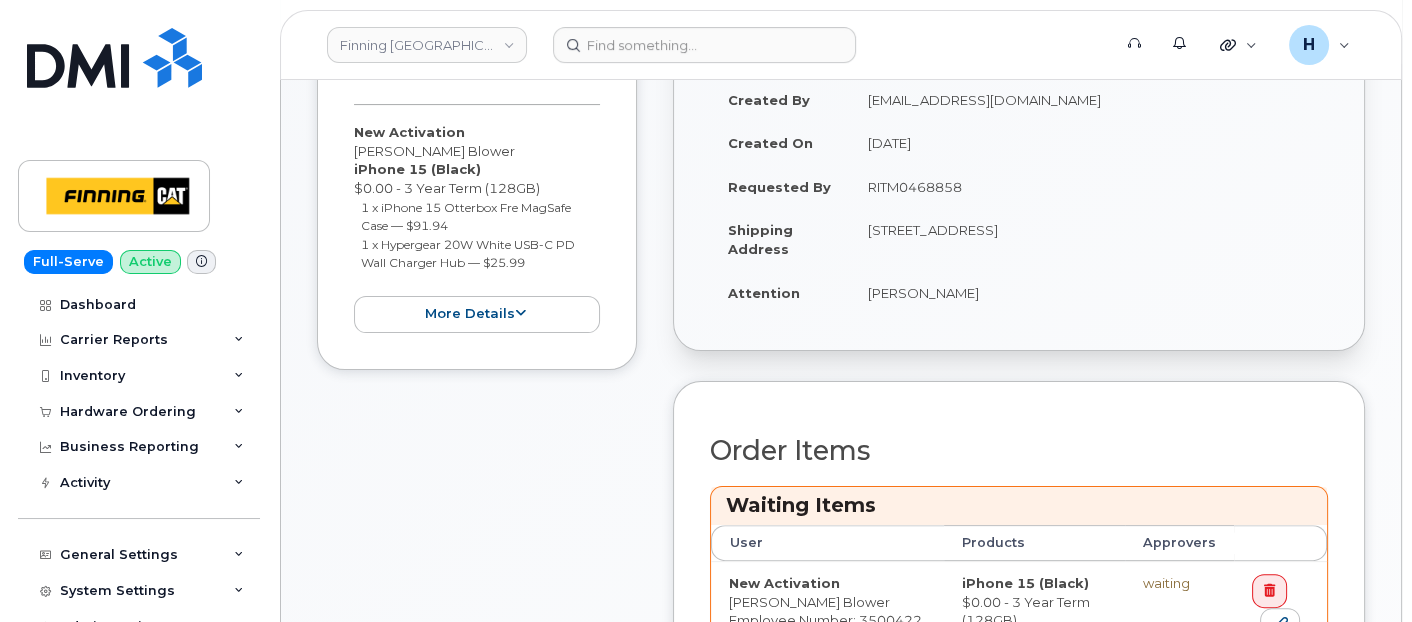 scroll, scrollTop: 1111, scrollLeft: 0, axis: vertical 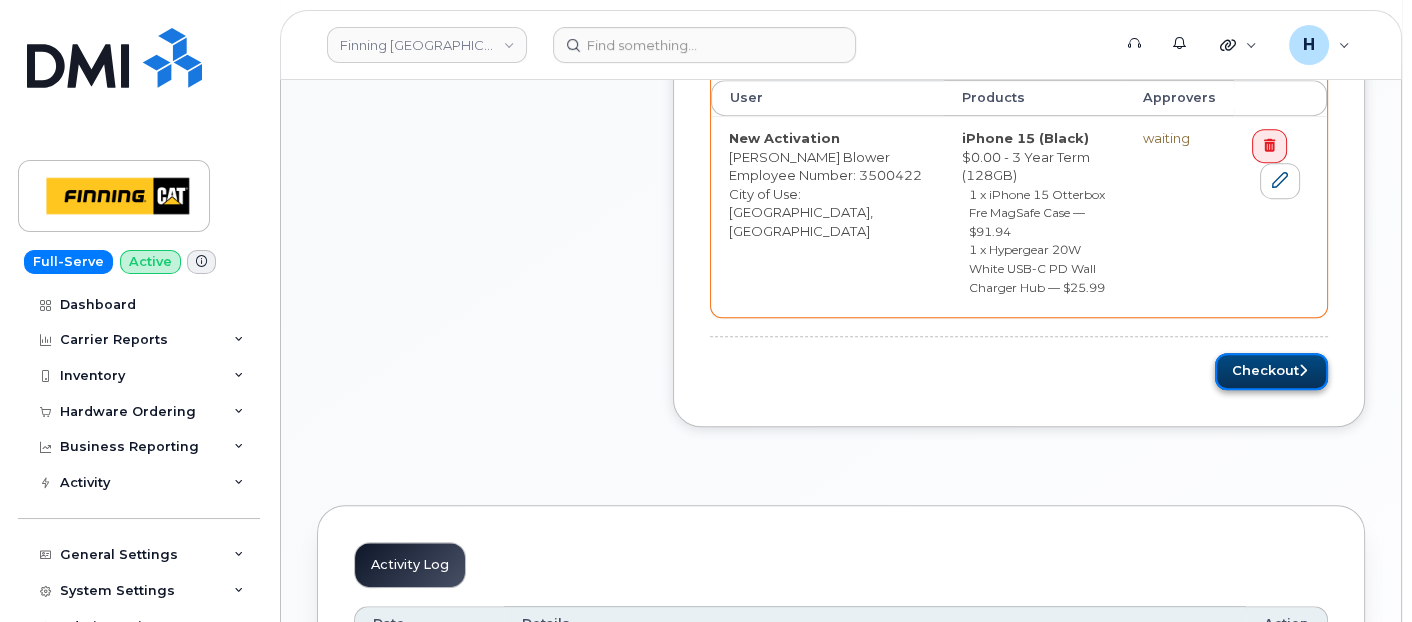 click on "Checkout" at bounding box center (1271, 371) 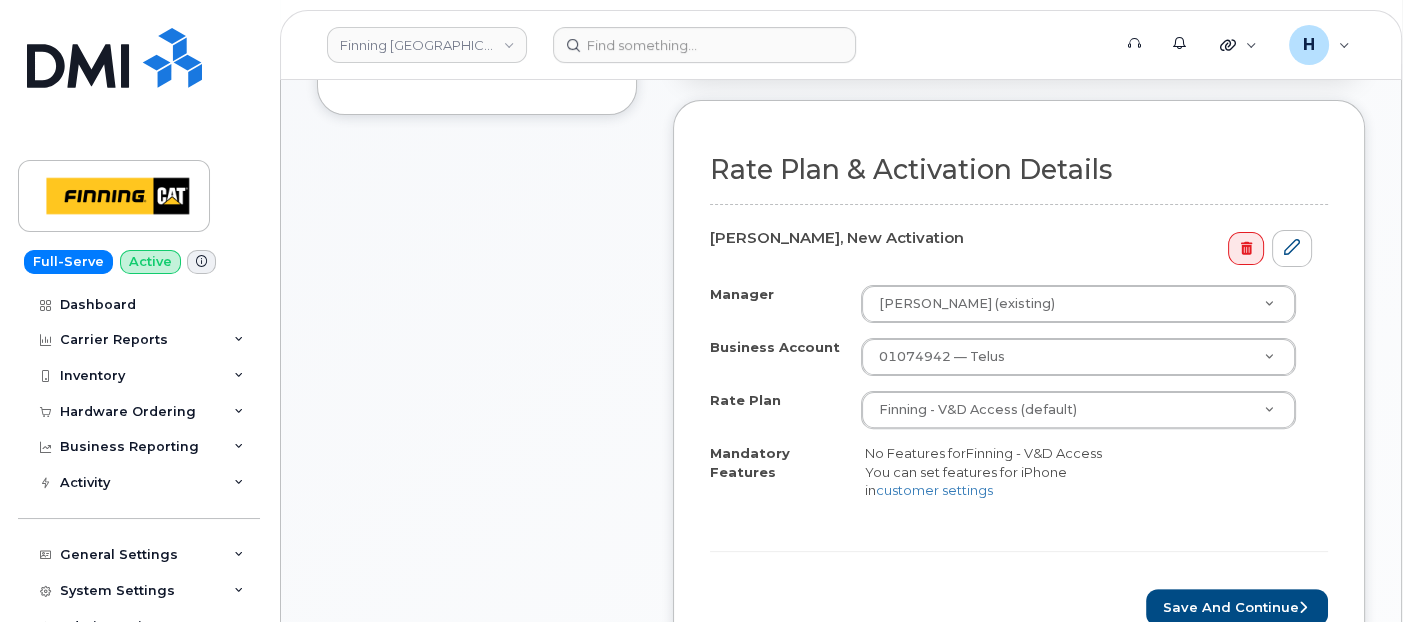 scroll, scrollTop: 777, scrollLeft: 0, axis: vertical 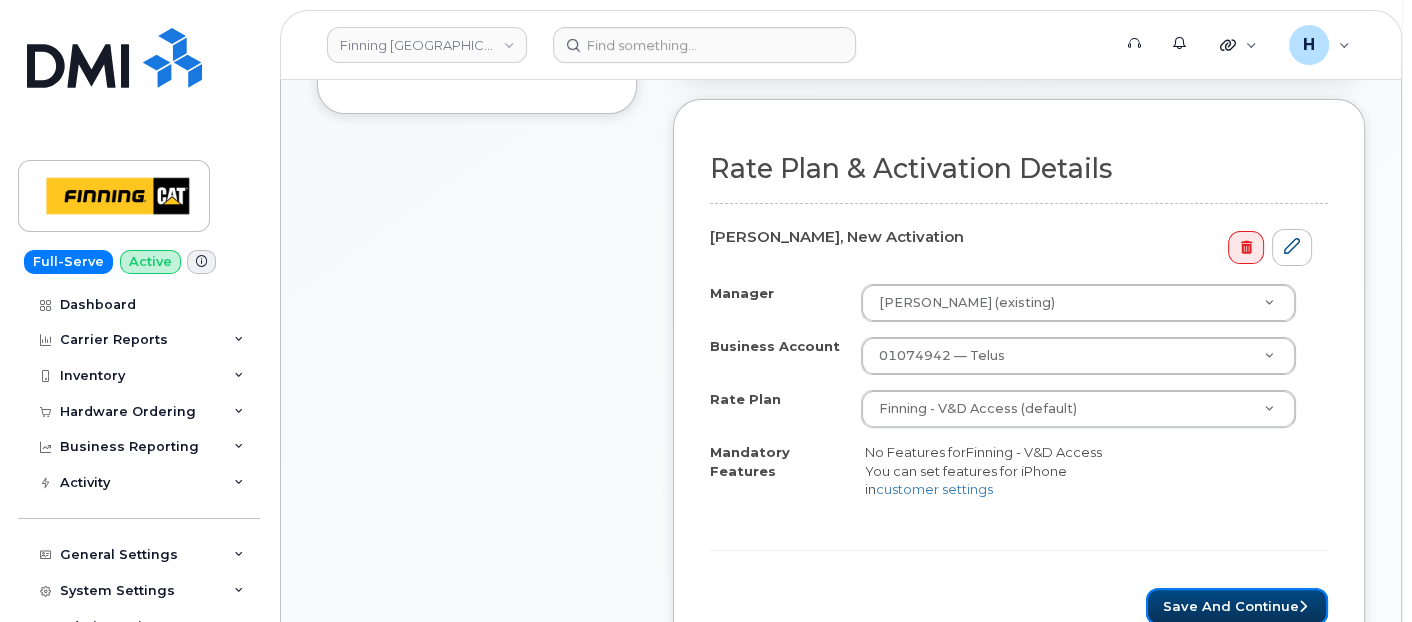drag, startPoint x: 1240, startPoint y: 584, endPoint x: 769, endPoint y: 72, distance: 695.6903 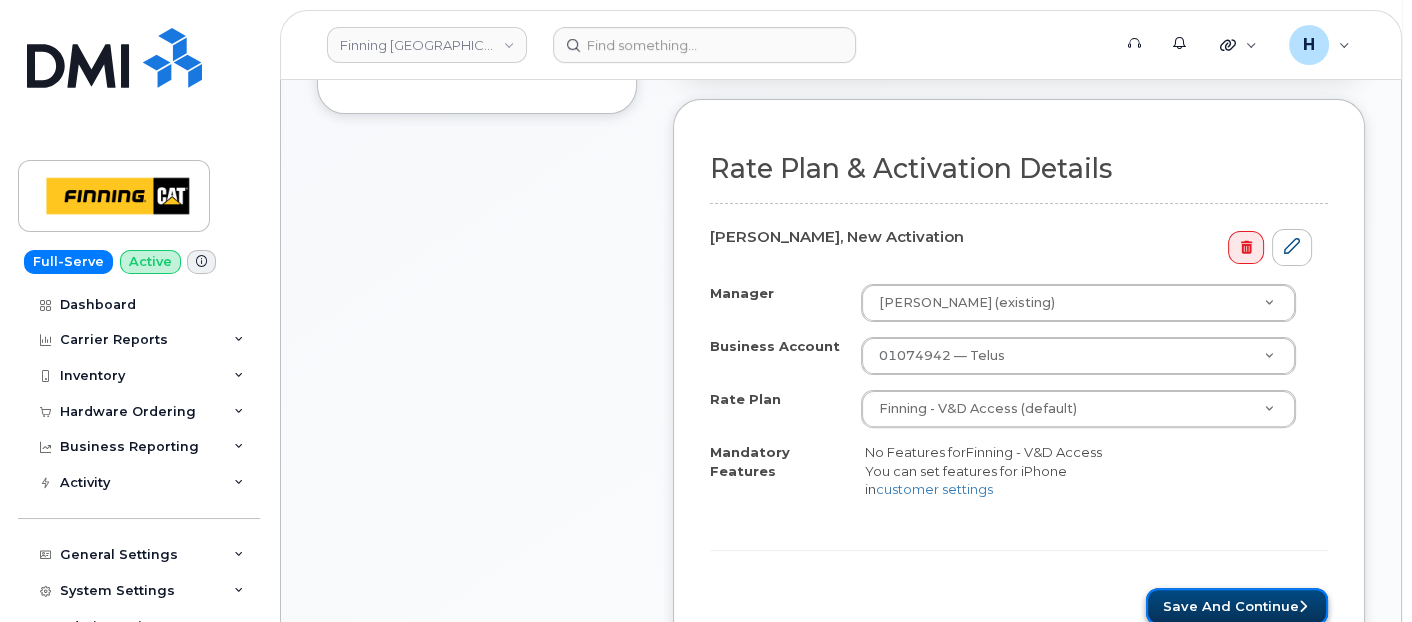 click on "Save and Continue" at bounding box center [1237, 606] 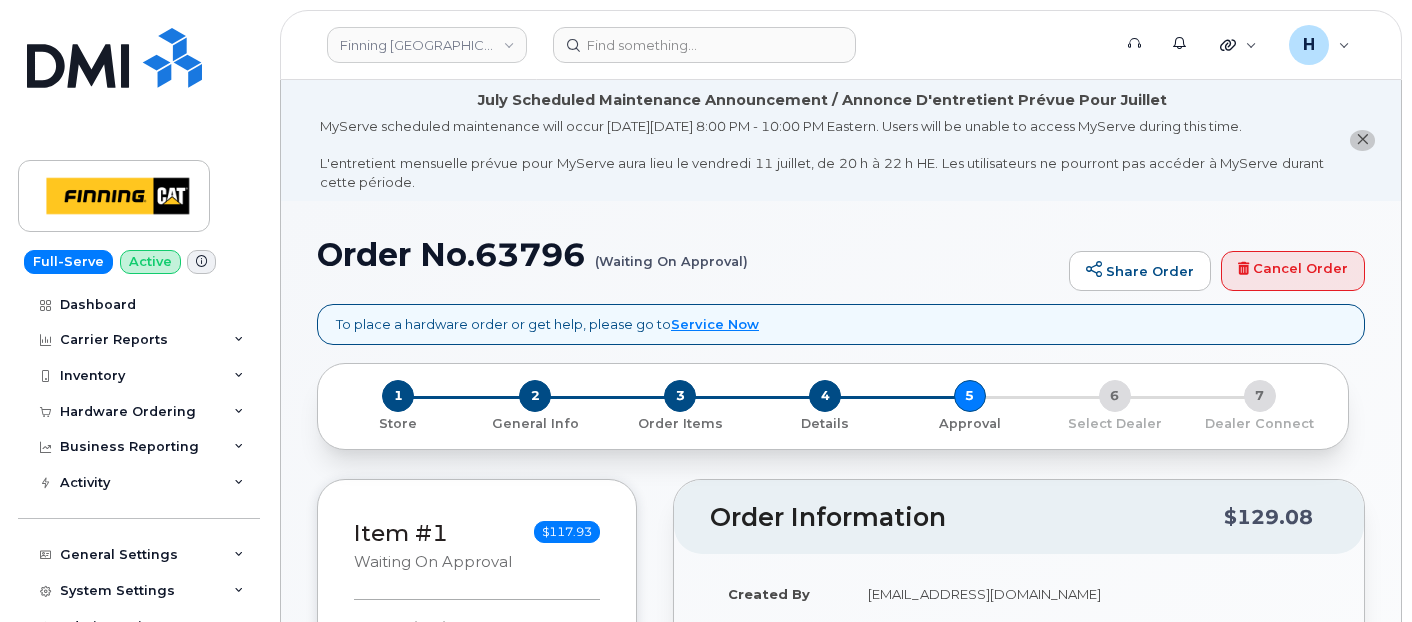 scroll, scrollTop: 0, scrollLeft: 0, axis: both 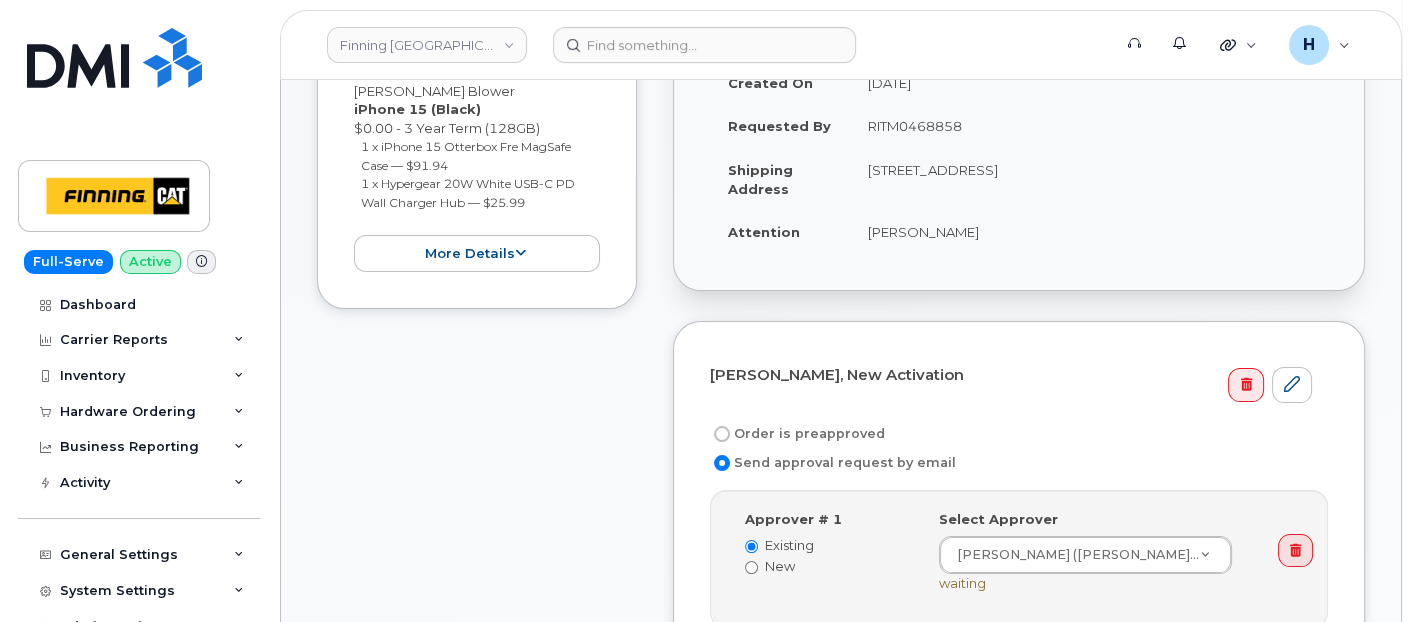 click on "Order is preapproved" at bounding box center (797, 434) 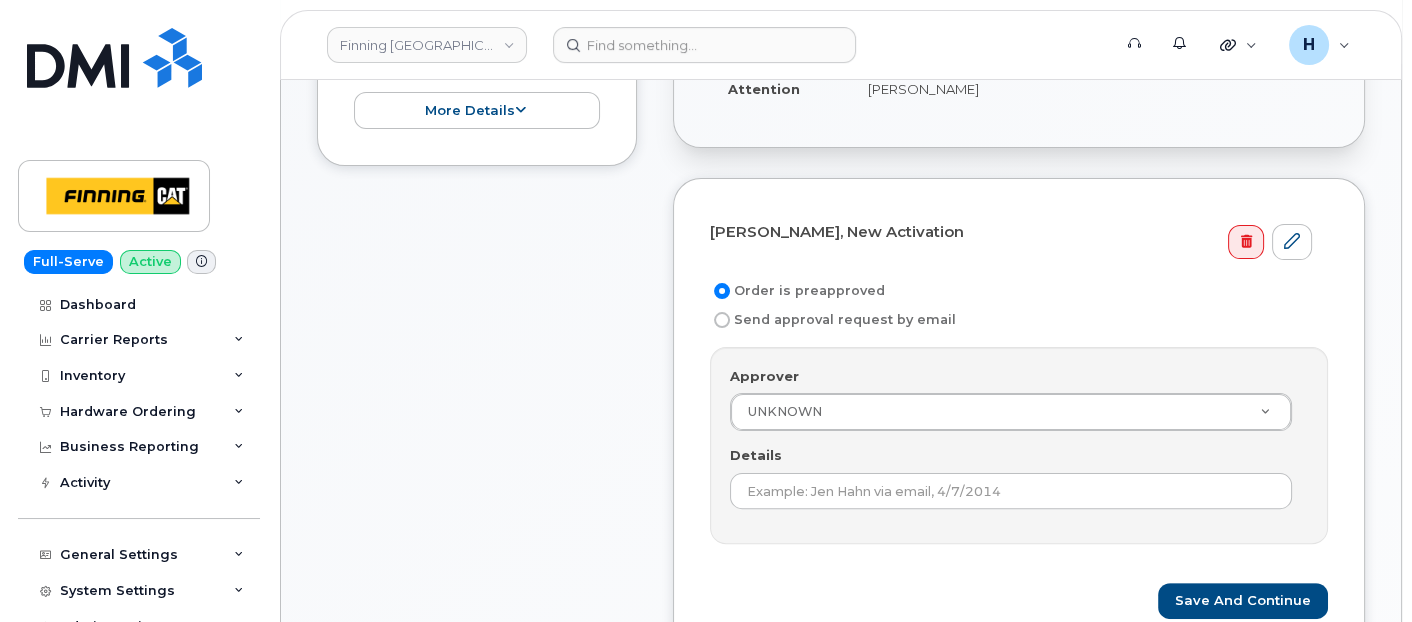 scroll, scrollTop: 777, scrollLeft: 0, axis: vertical 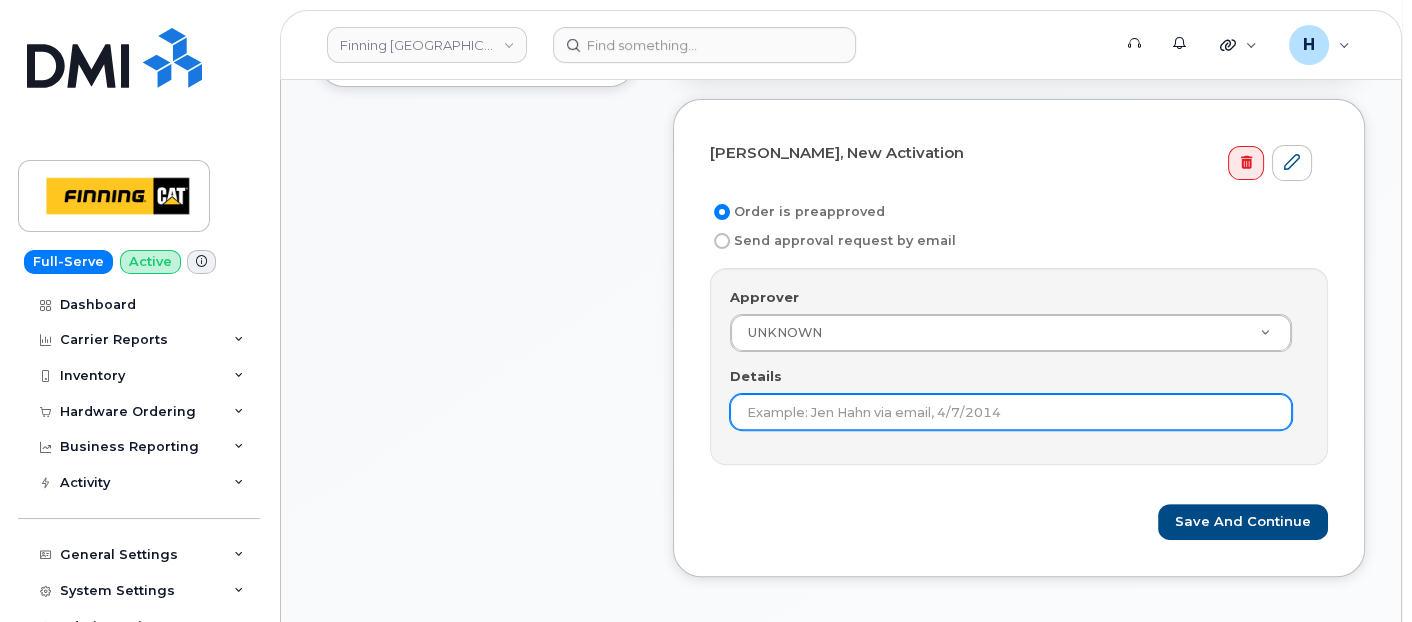 click on "Details" at bounding box center [1011, 412] 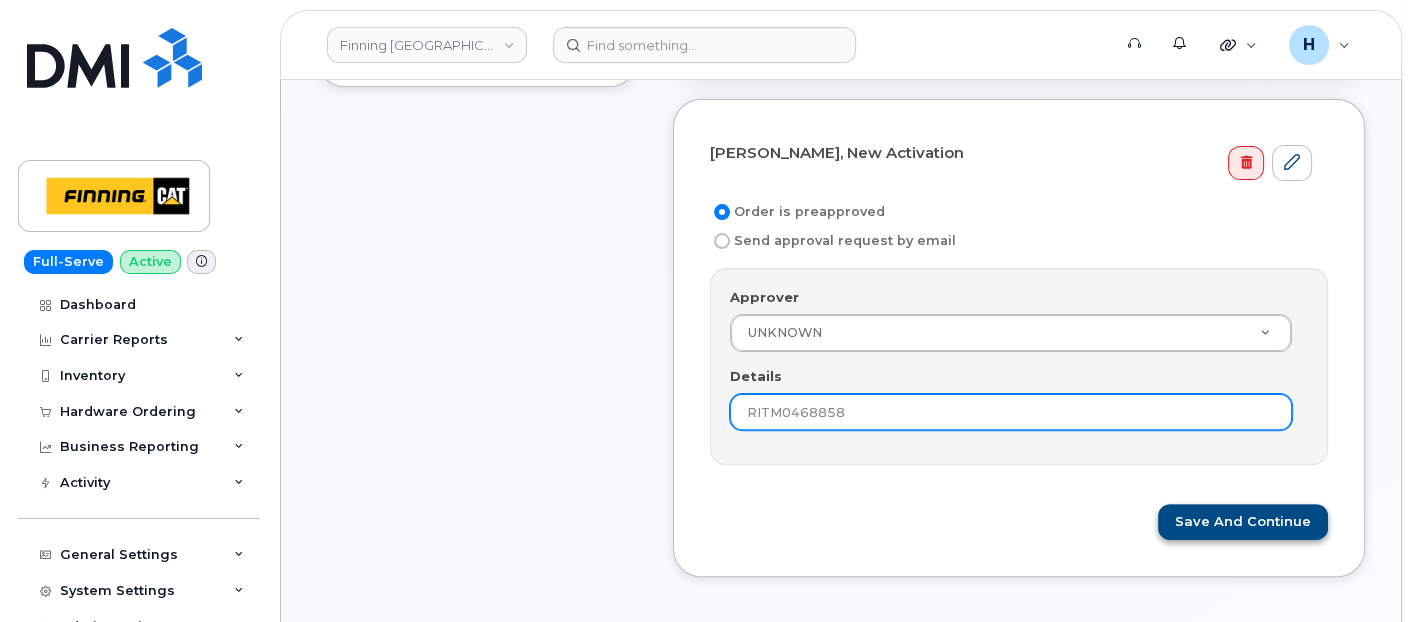 type on "RITM0468858" 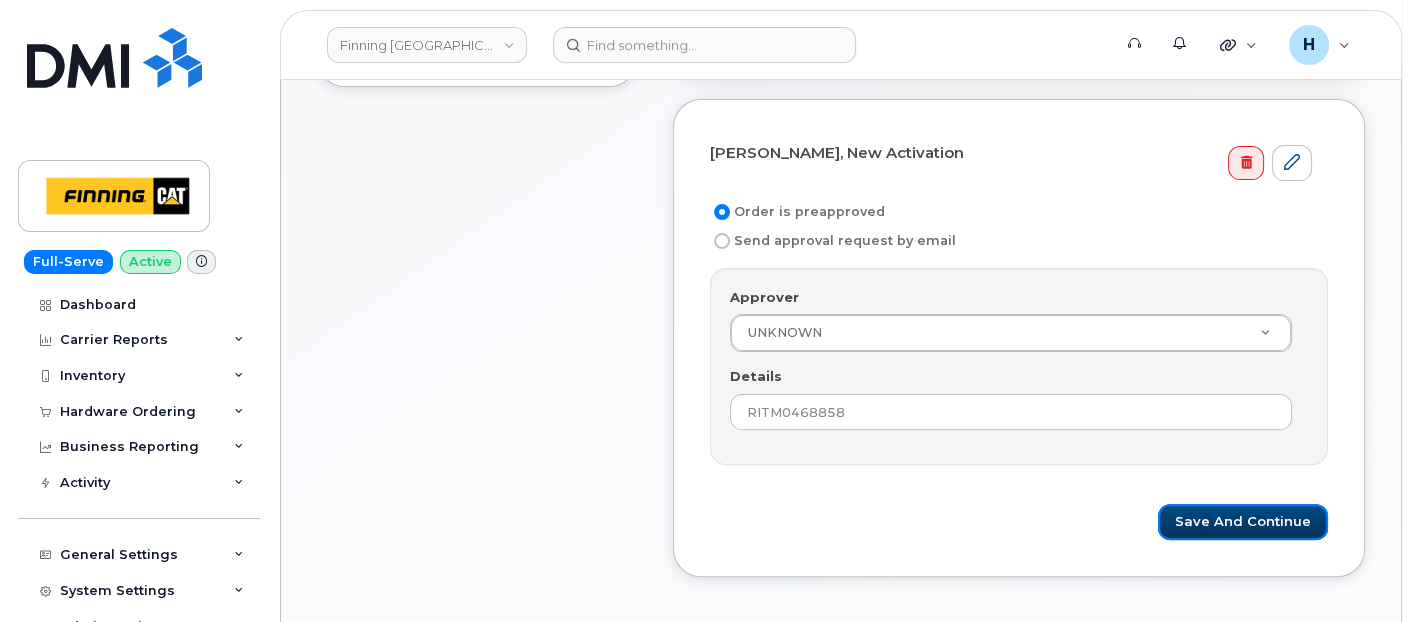 drag, startPoint x: 1225, startPoint y: 510, endPoint x: 512, endPoint y: 9, distance: 871.4184 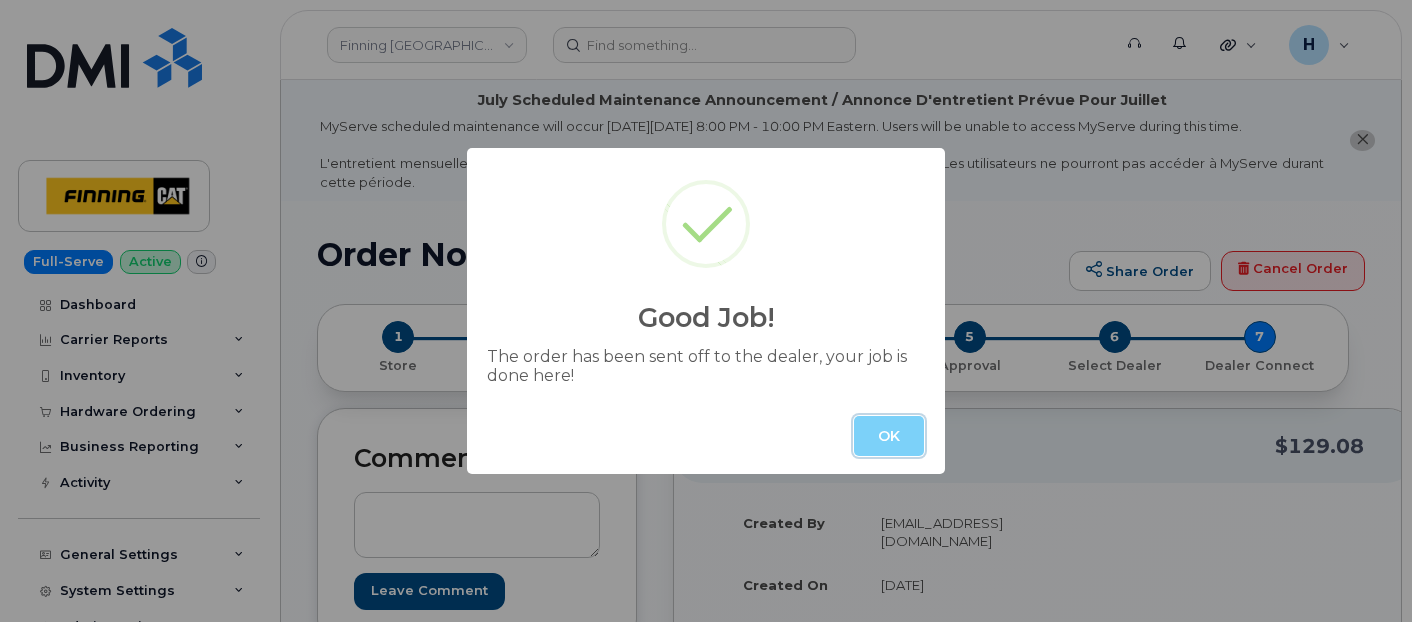 scroll, scrollTop: 0, scrollLeft: 0, axis: both 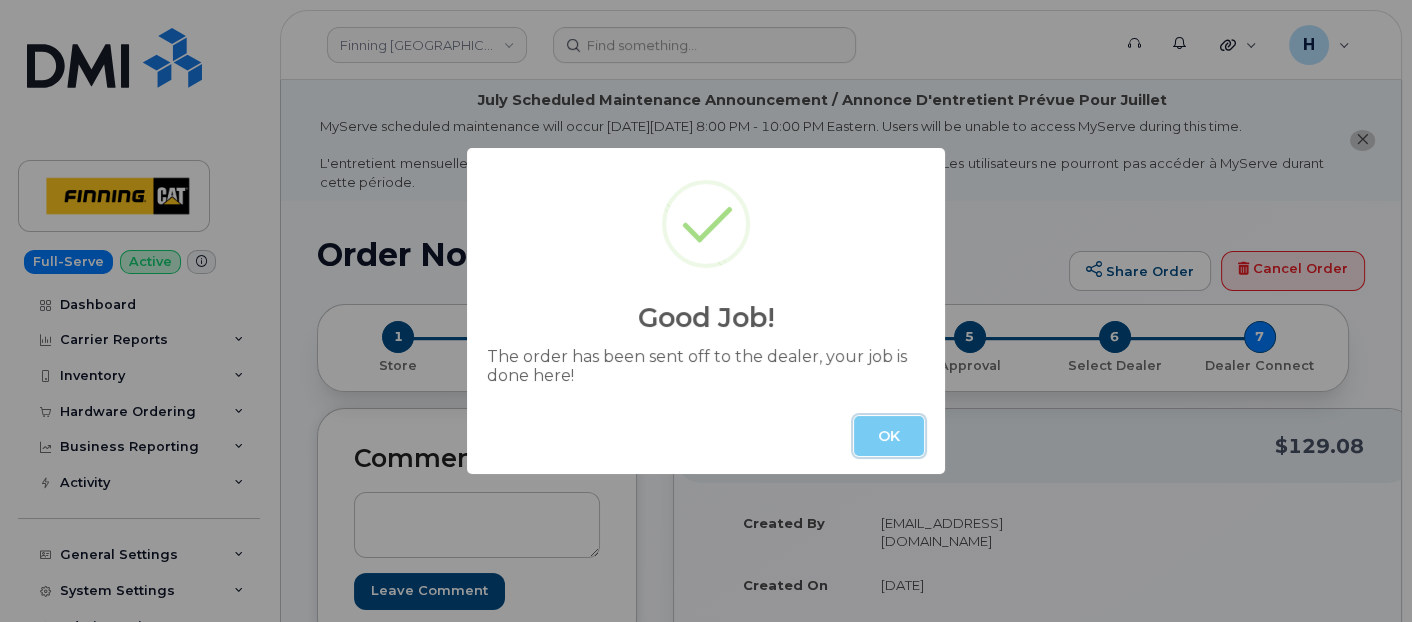 click on "OK" at bounding box center [889, 436] 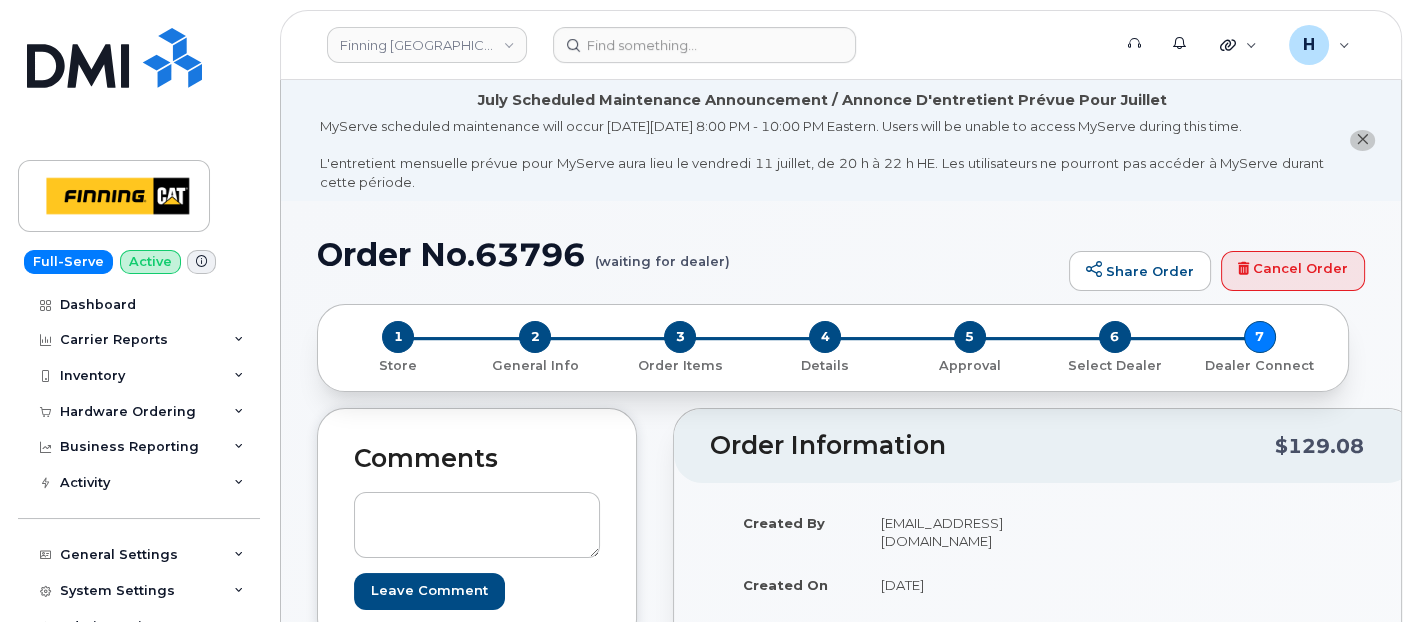 click on "Order No.63796
(waiting for dealer)
Share Order
Cancel Order" at bounding box center (841, 270) 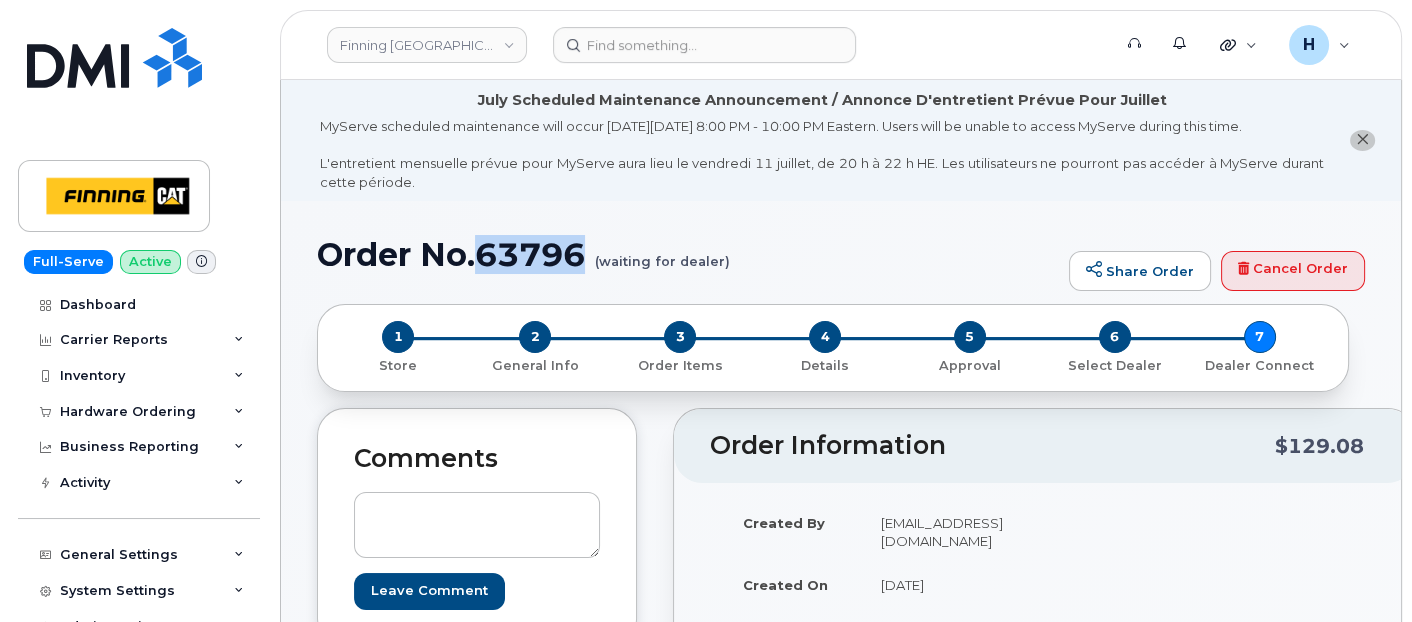 click on "Order No.63796
(waiting for dealer)" at bounding box center (688, 254) 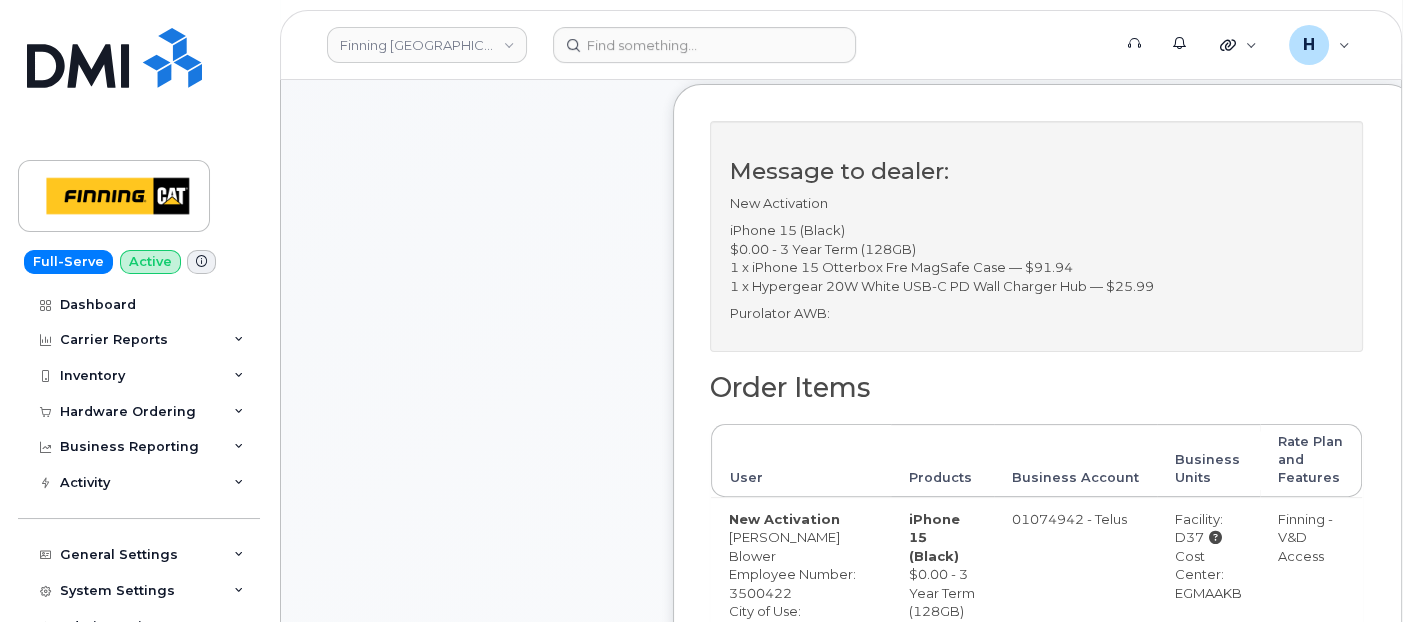 scroll, scrollTop: 777, scrollLeft: 0, axis: vertical 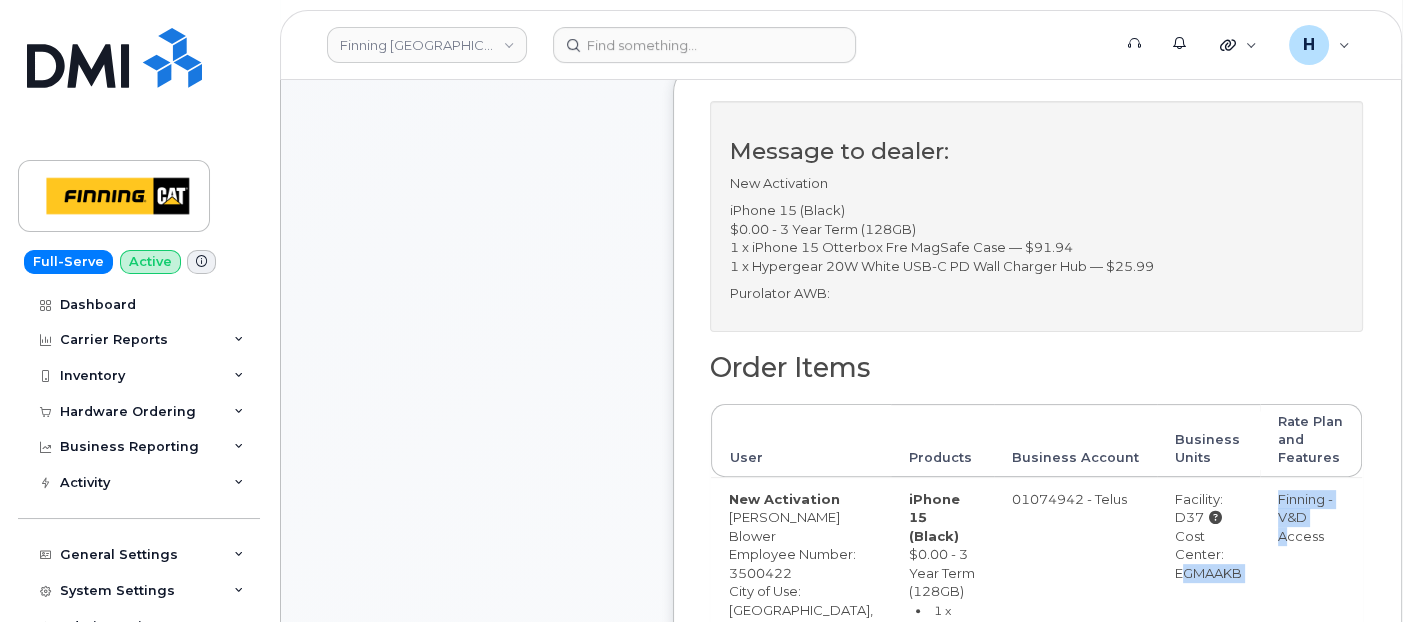 drag, startPoint x: 1182, startPoint y: 604, endPoint x: 1220, endPoint y: 604, distance: 38 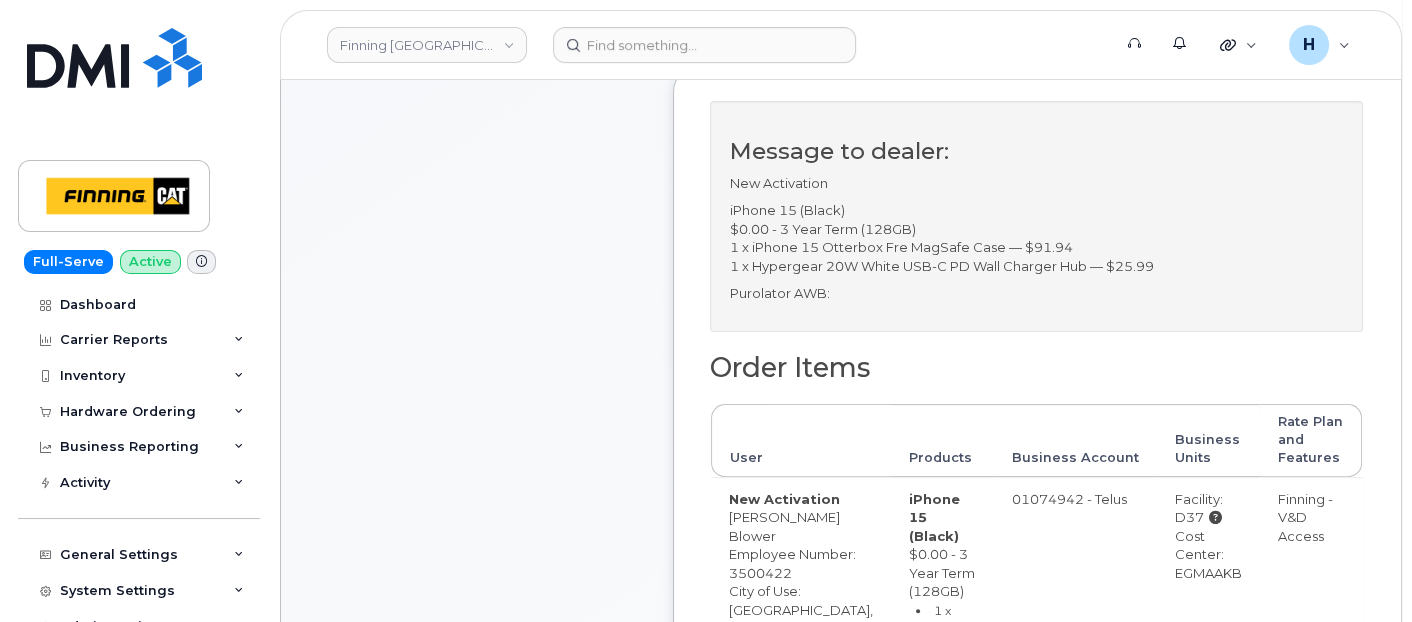 click on "Cost Center:
EGMAAKB" at bounding box center (1208, 555) 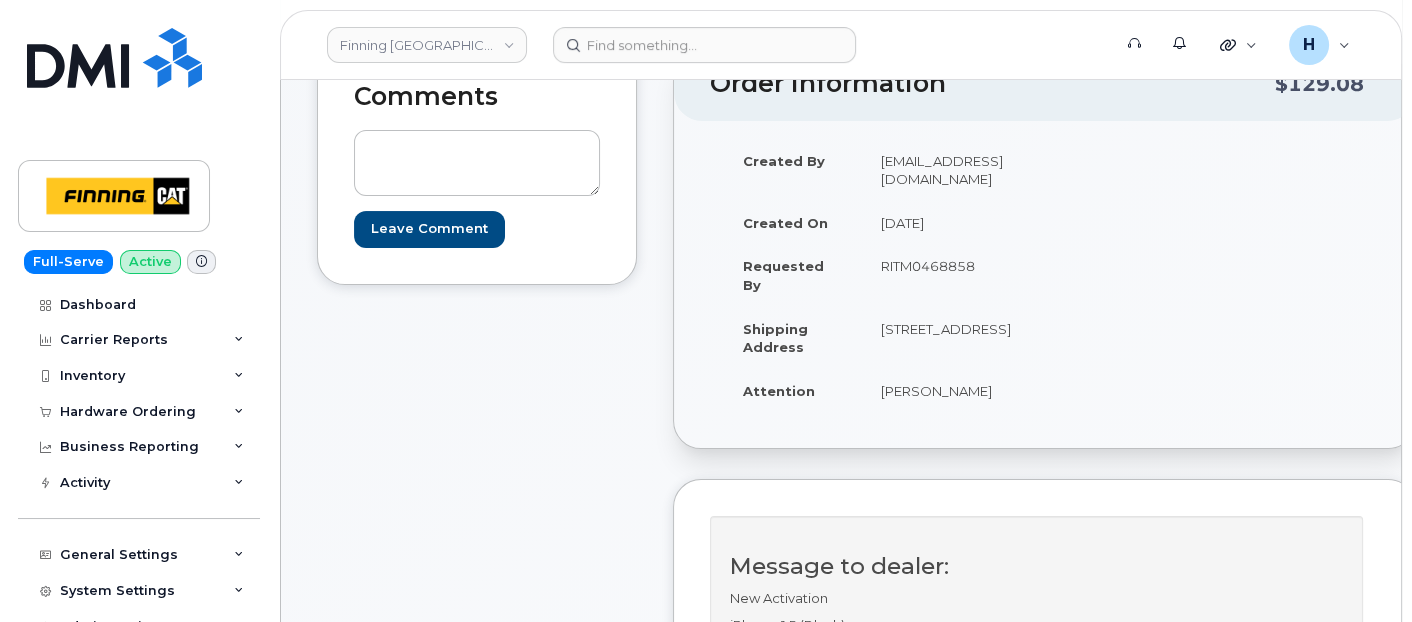 scroll, scrollTop: 222, scrollLeft: 0, axis: vertical 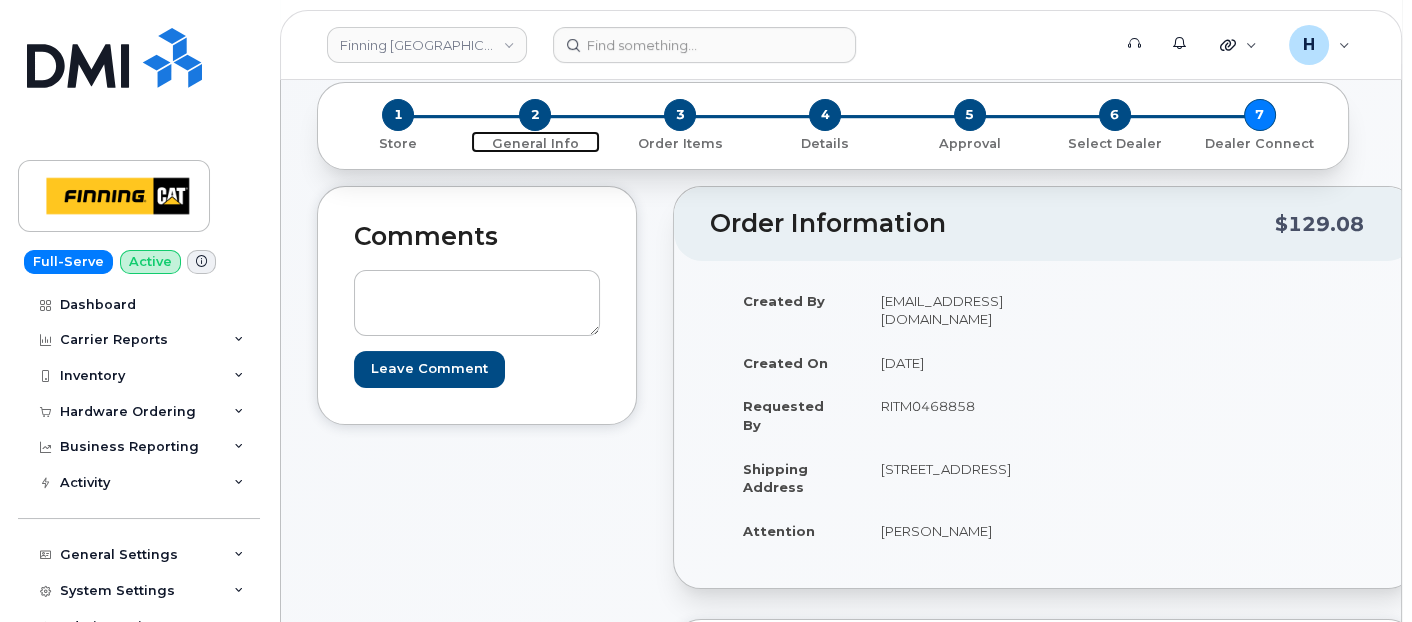 click on "2" at bounding box center (535, 115) 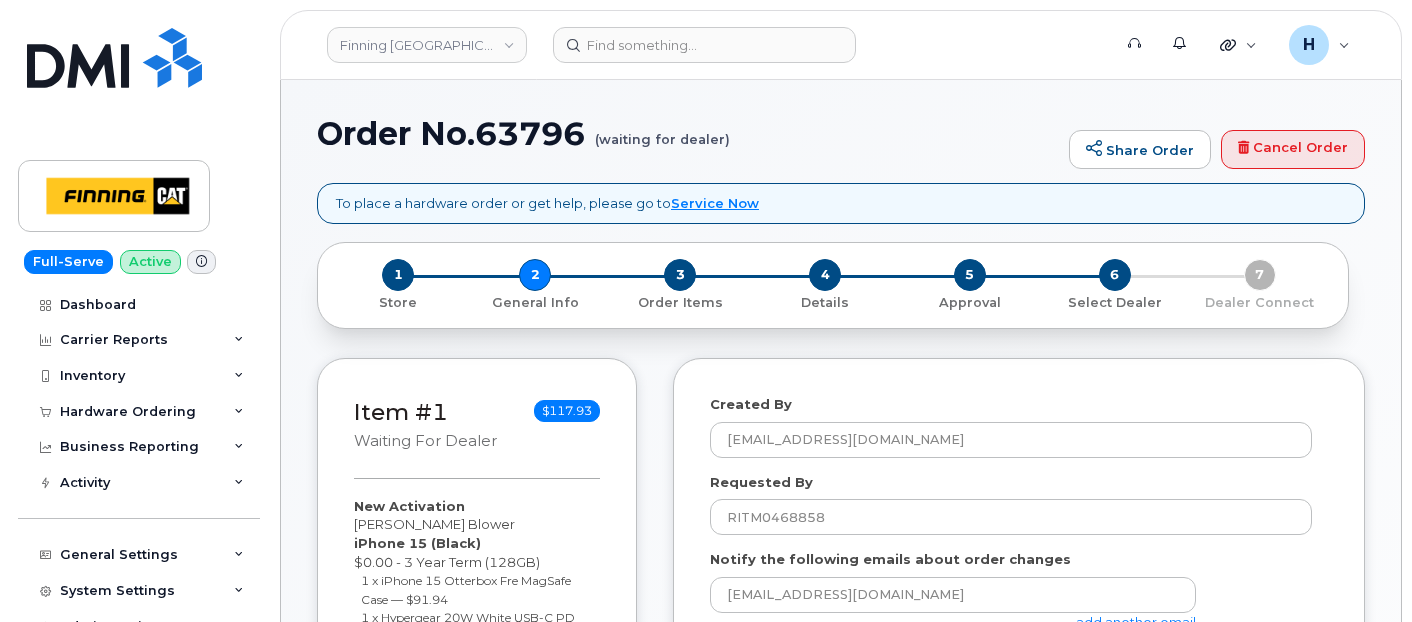 select 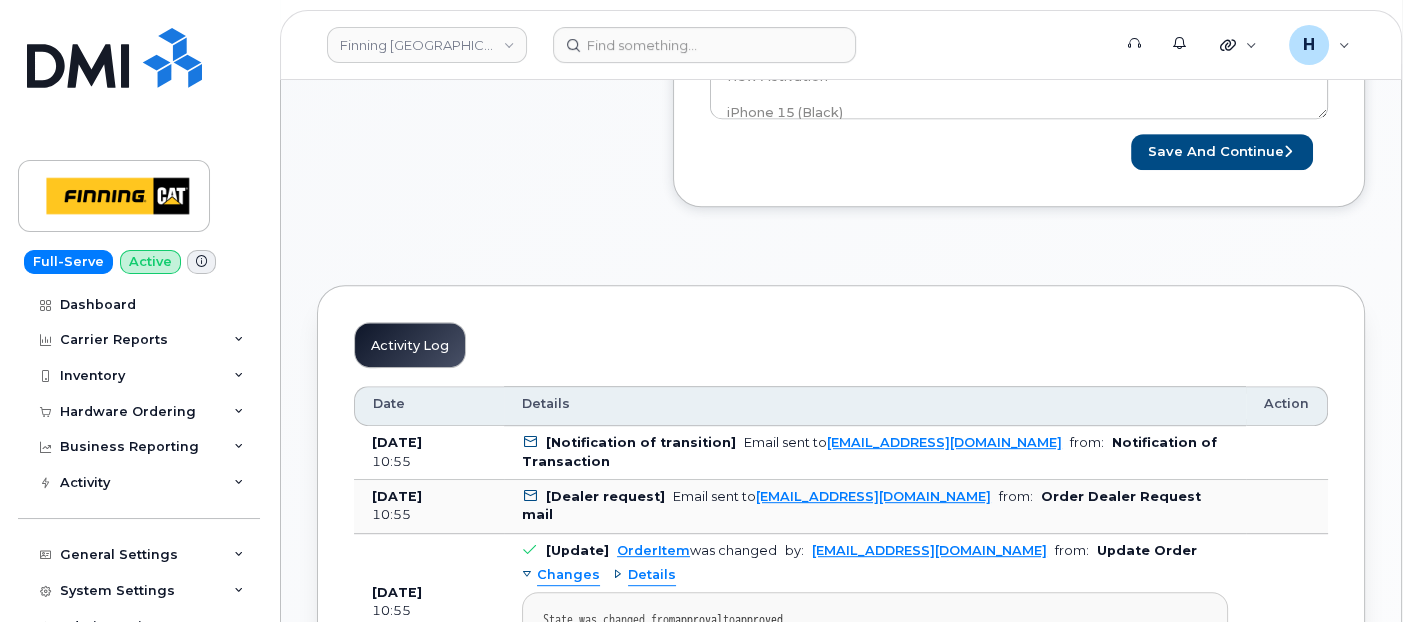 scroll, scrollTop: 1222, scrollLeft: 0, axis: vertical 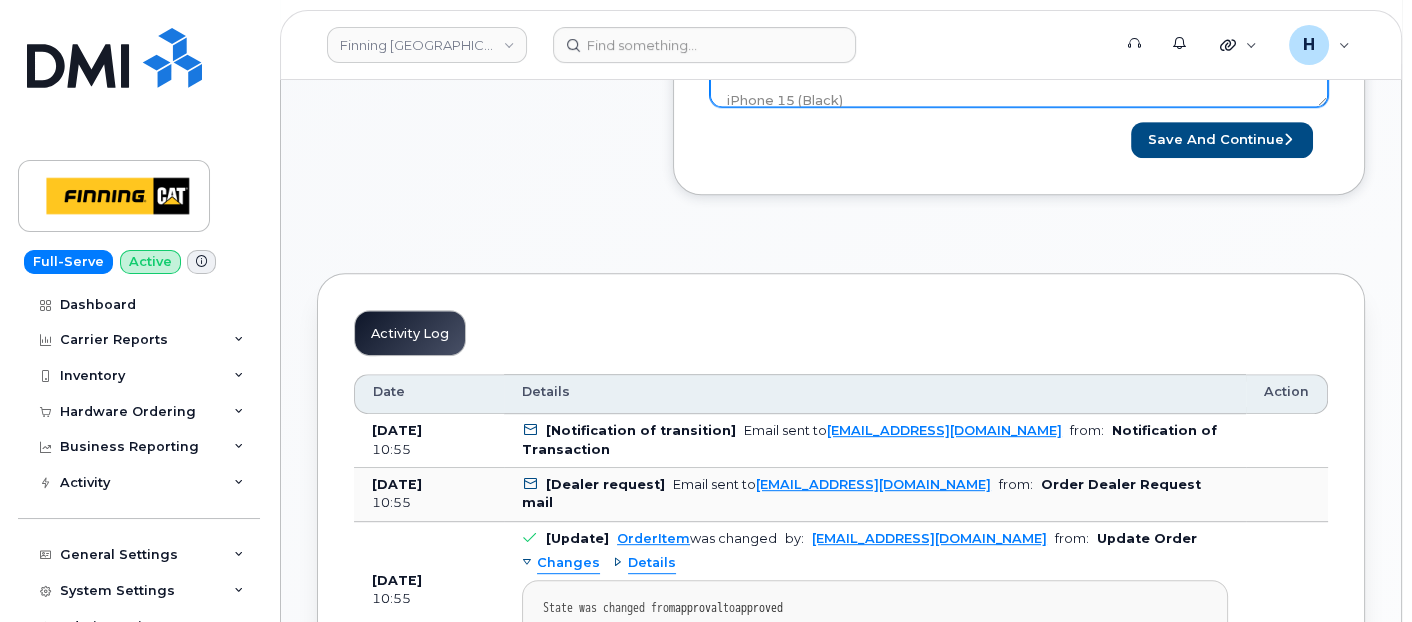 click on "New Activation
iPhone 15 (Black)
$0.00 - 3 Year Term (128GB)
1 x iPhone 15 Otterbox Fre MagSafe Case — $91.94
1 x Hypergear 20W White USB-C PD Wall Charger Hub — $25.99
Purolator AWB:" at bounding box center [1019, 74] 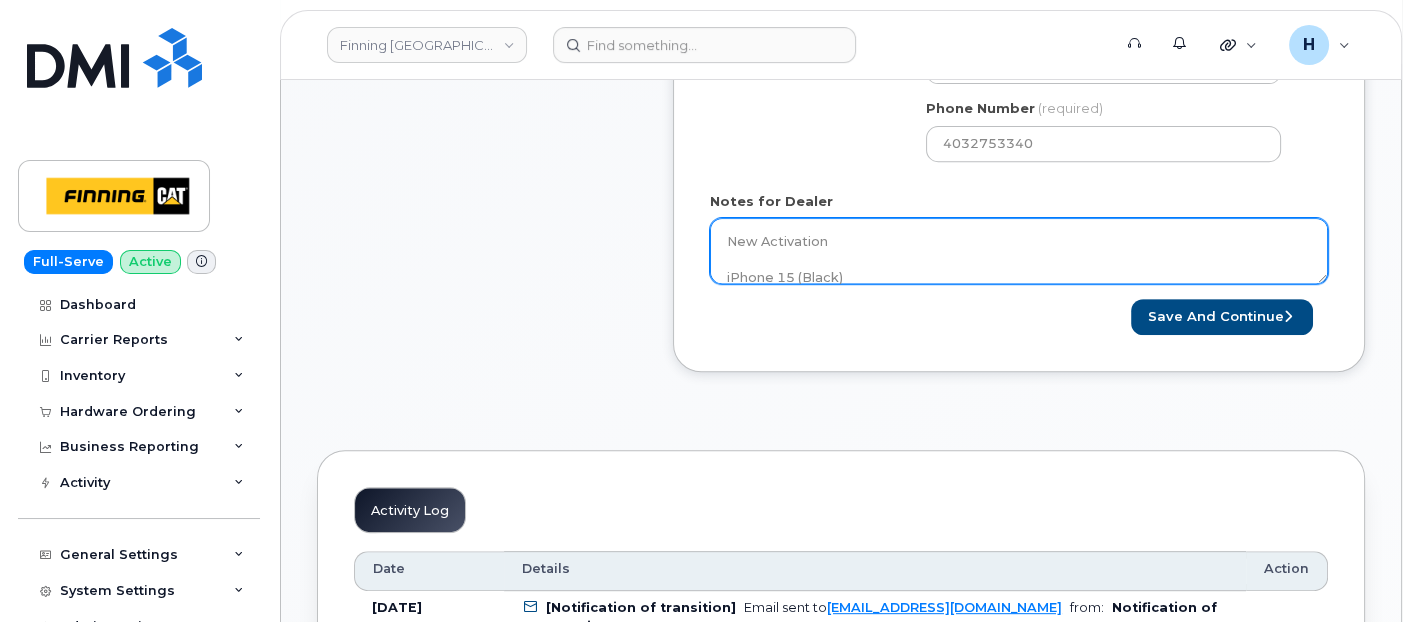 scroll, scrollTop: 888, scrollLeft: 0, axis: vertical 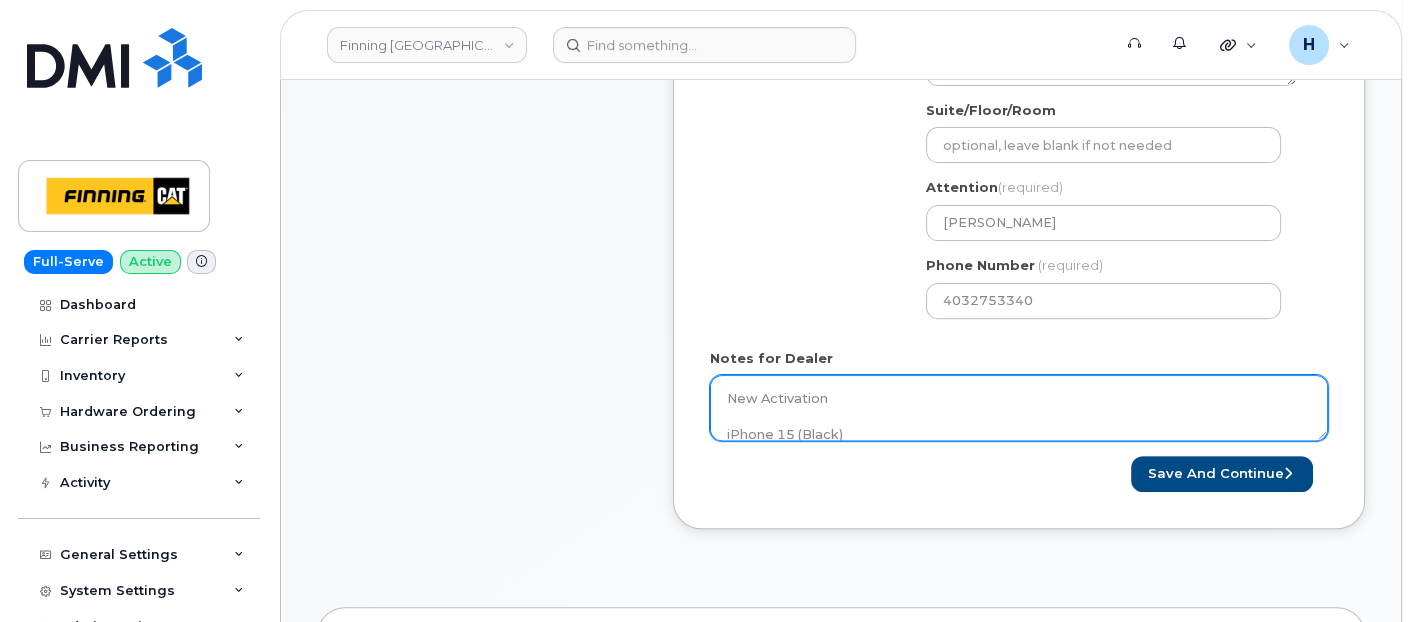 click on "New Activation
iPhone 15 (Black)
$0.00 - 3 Year Term (128GB)
1 x iPhone 15 Otterbox Fre MagSafe Case — $91.94
1 x Hypergear 20W White USB-C PD Wall Charger Hub — $25.99
Purolator AWB:" at bounding box center (1019, 408) 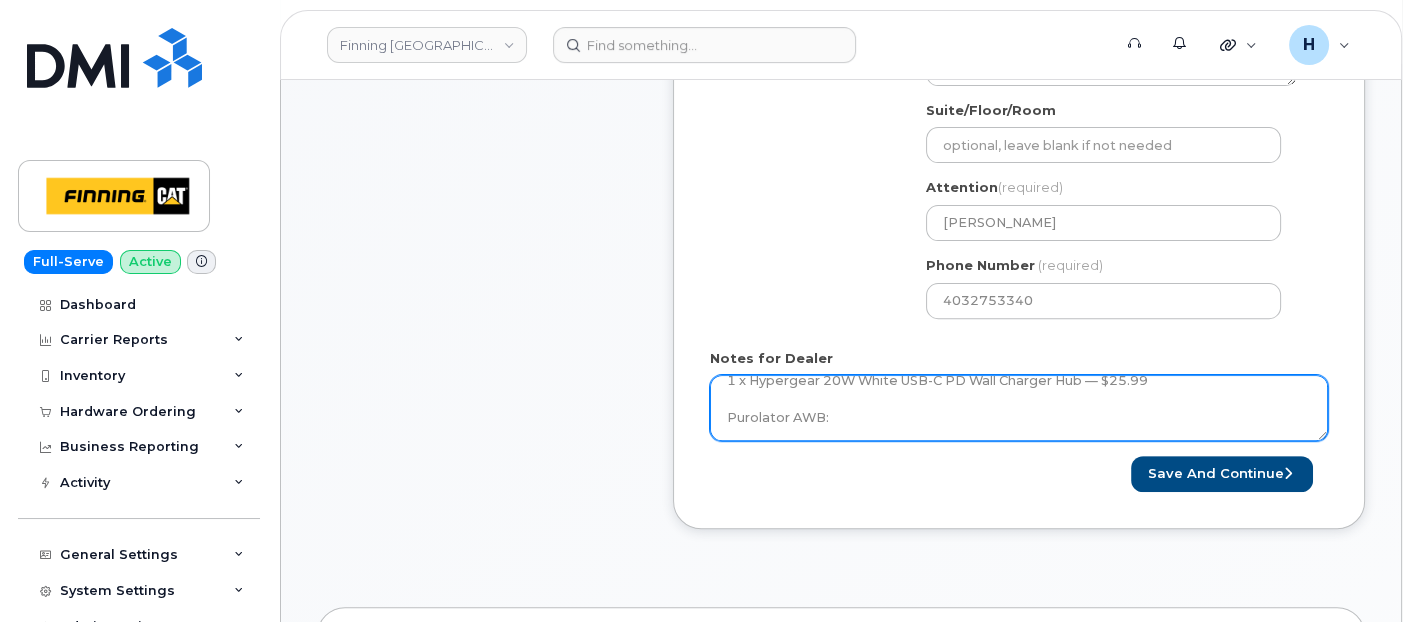 click on "New Activation
iPhone 15 (Black)
$0.00 - 3 Year Term (128GB)
1 x iPhone 15 Otterbox Fre MagSafe Case — $91.94
1 x Hypergear 20W White USB-C PD Wall Charger Hub — $25.99
Purolator AWB:" at bounding box center [1019, 408] 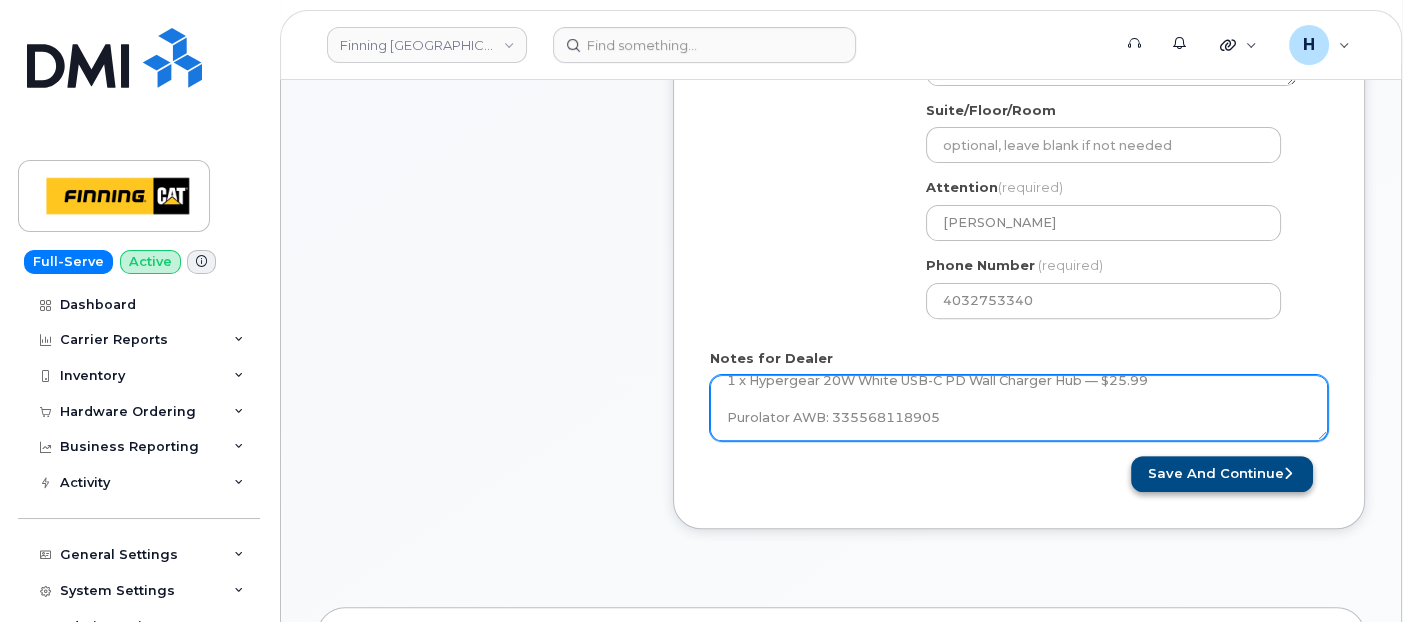 type on "New Activation
iPhone 15 (Black)
$0.00 - 3 Year Term (128GB)
1 x iPhone 15 Otterbox Fre MagSafe Case — $91.94
1 x Hypergear 20W White USB-C PD Wall Charger Hub — $25.99
Purolator AWB: 335568118905" 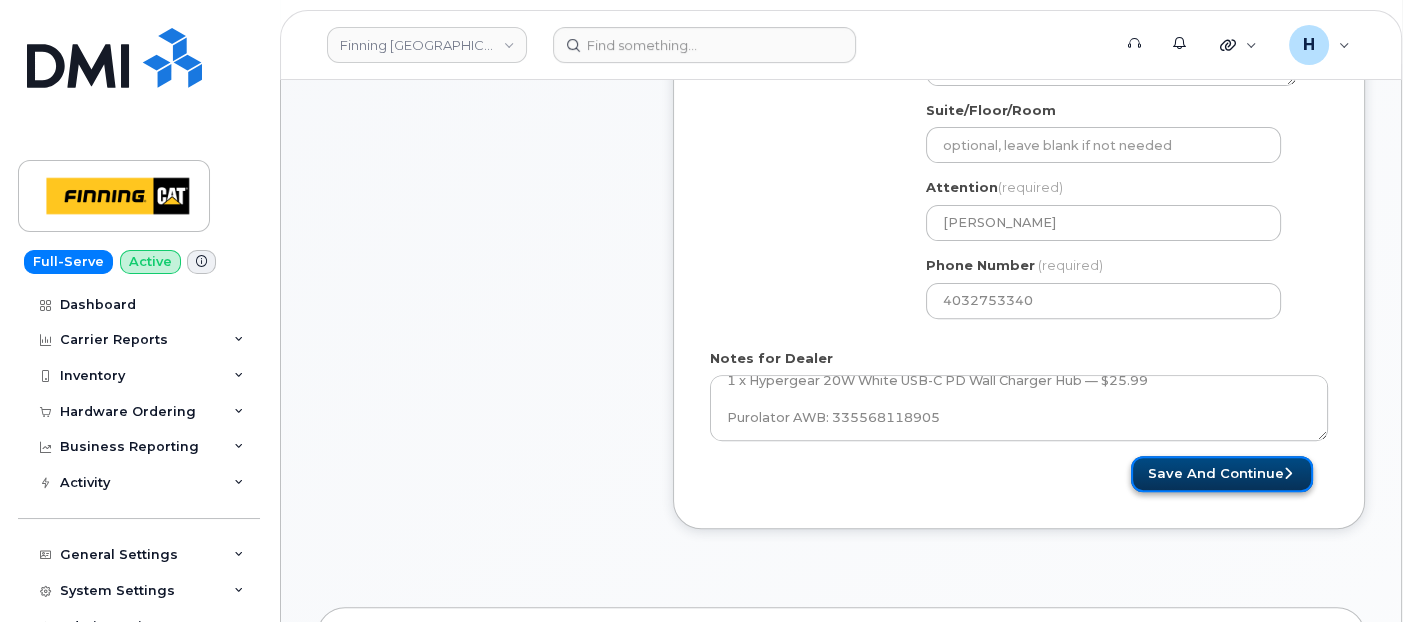 click on "Save and Continue" at bounding box center [1222, 474] 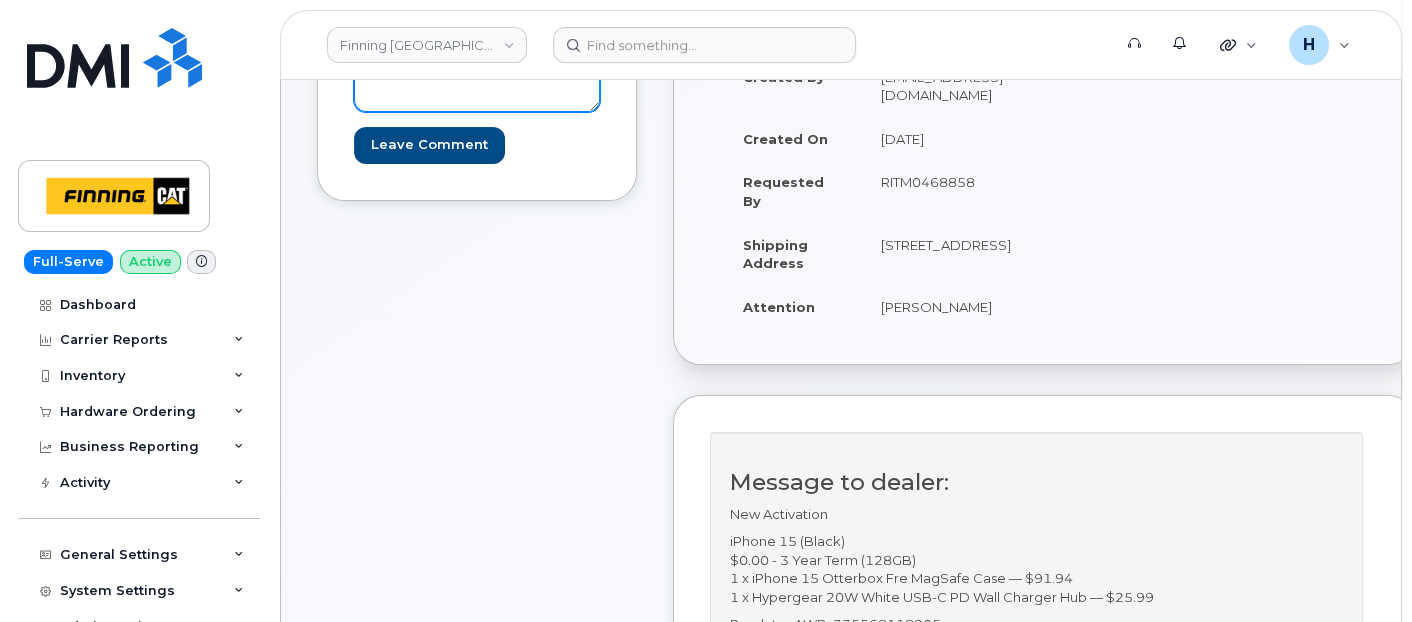 scroll, scrollTop: 222, scrollLeft: 0, axis: vertical 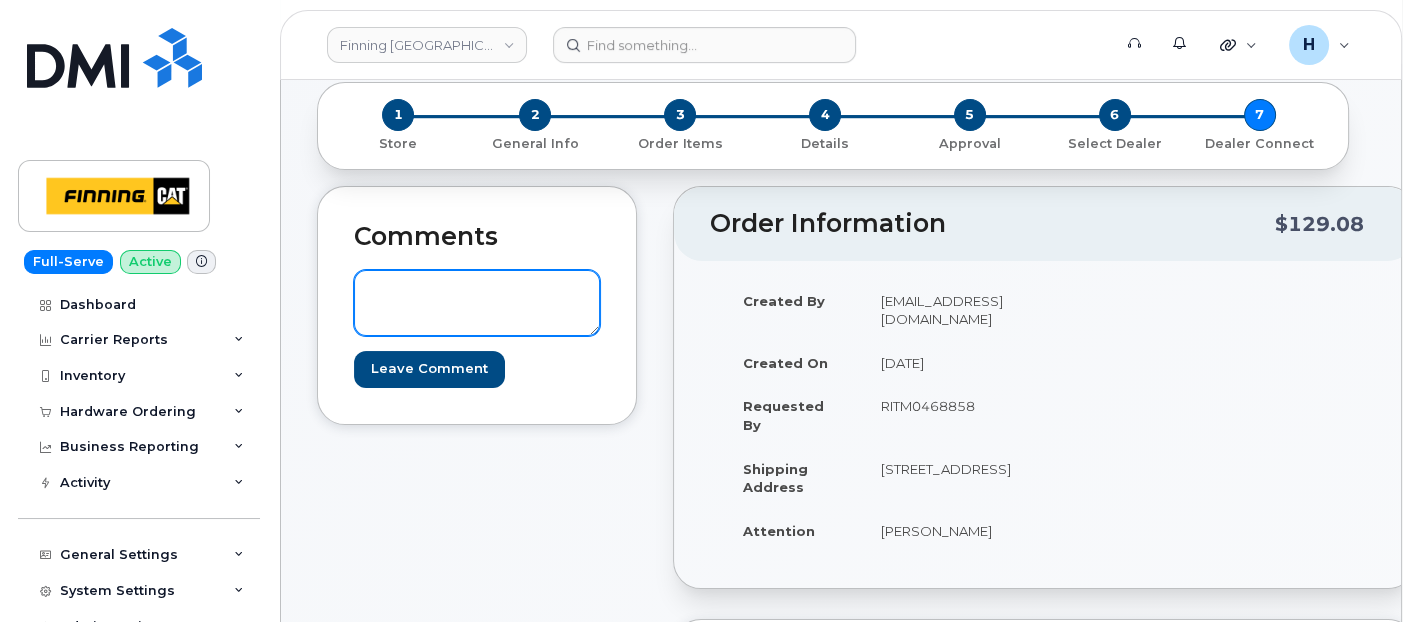 click at bounding box center (477, 303) 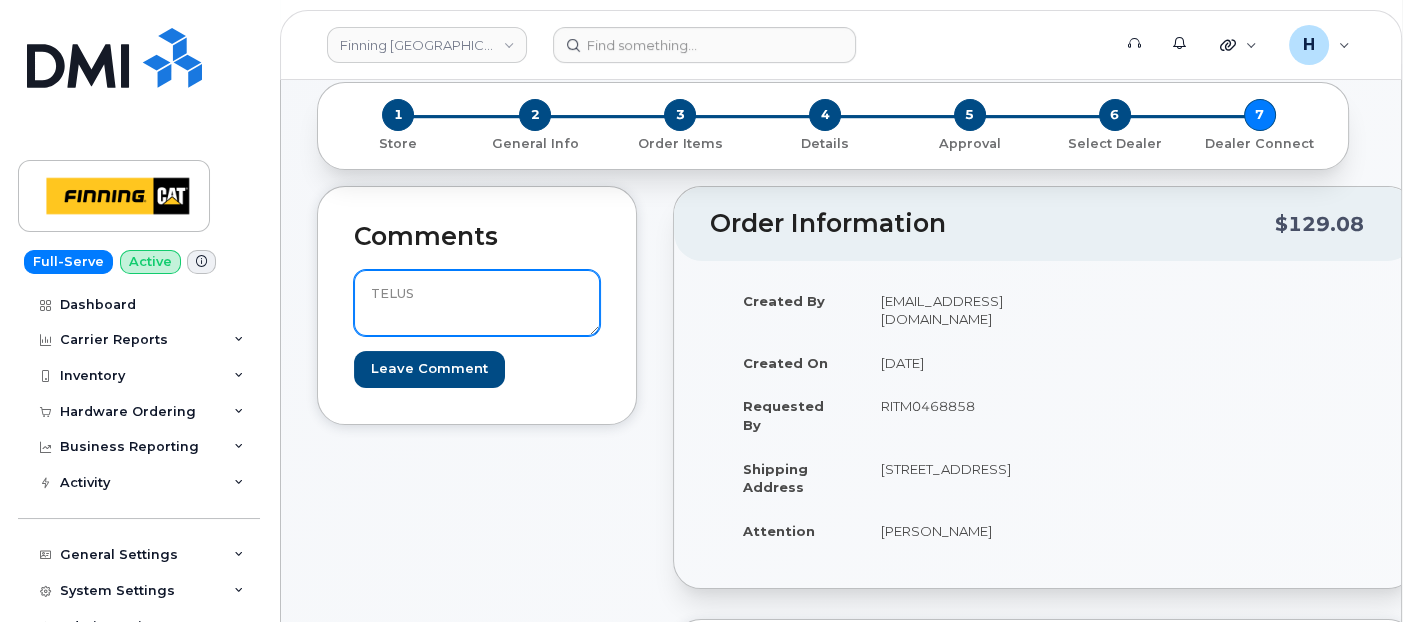 paste on "Order #TL38548805" 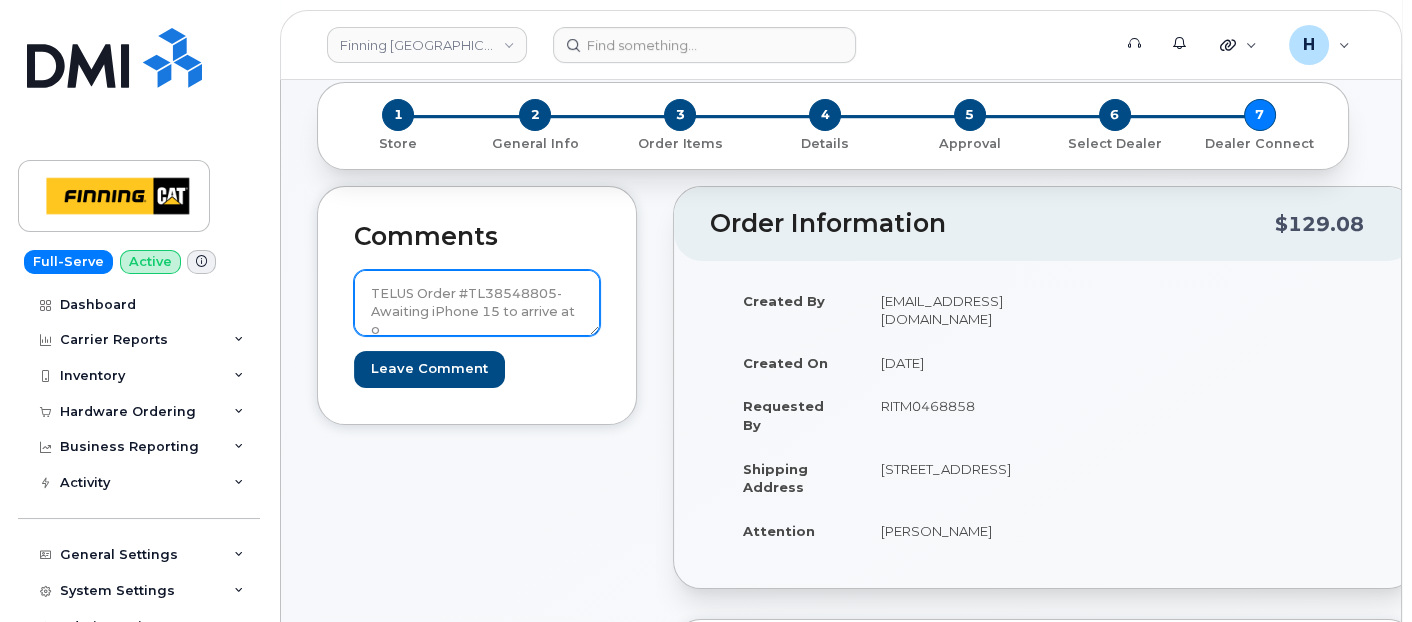 scroll, scrollTop: 3, scrollLeft: 0, axis: vertical 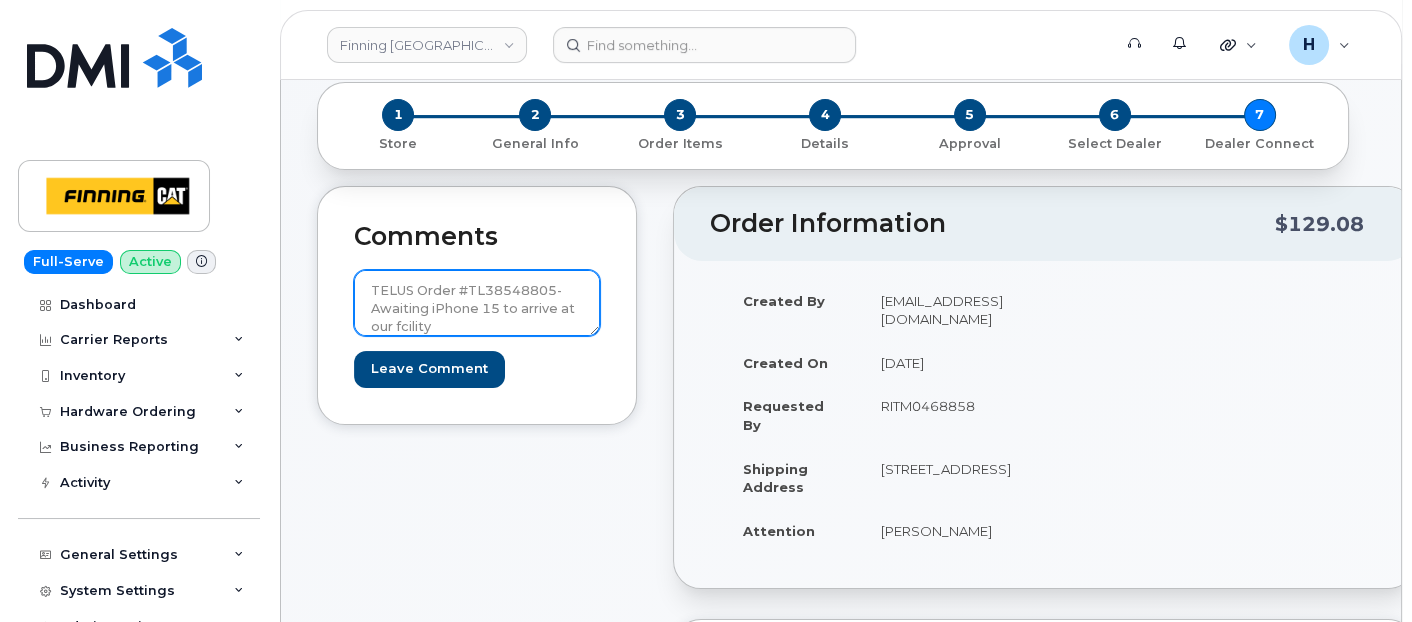 click on "TELUS Order #TL38548805- Awaiting iPhone 15 to arrive at our fcility" at bounding box center (477, 303) 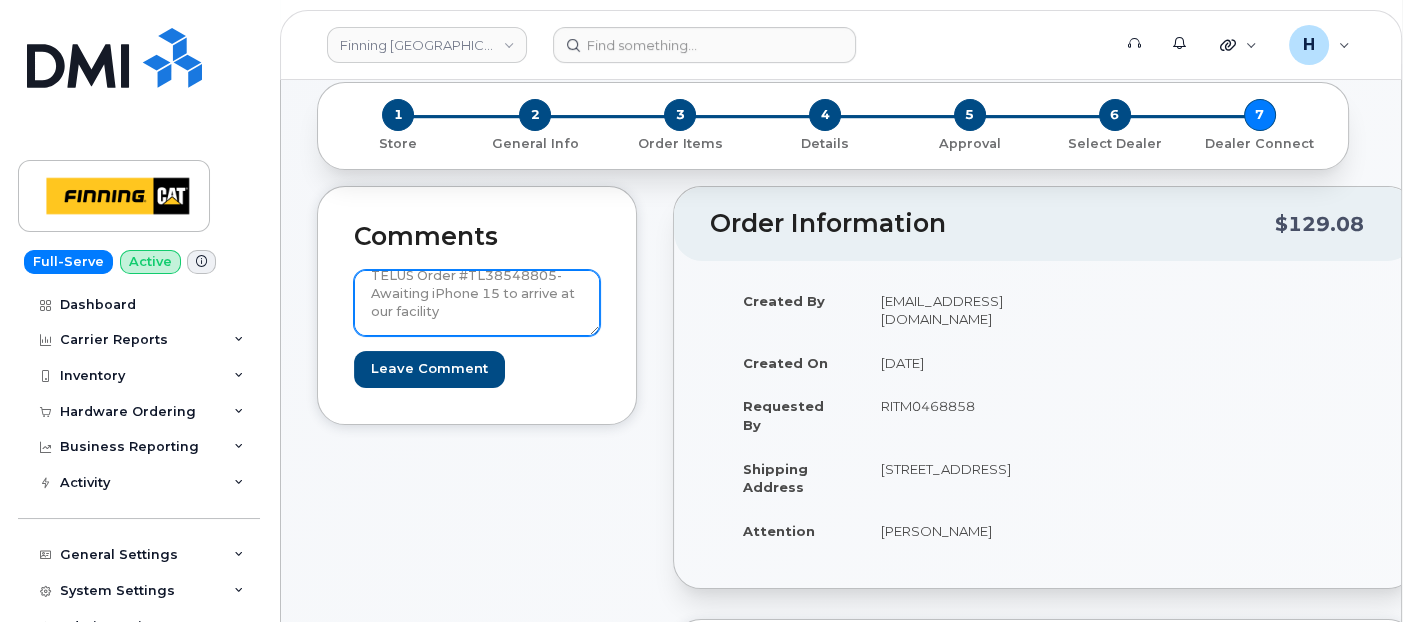 scroll, scrollTop: 0, scrollLeft: 0, axis: both 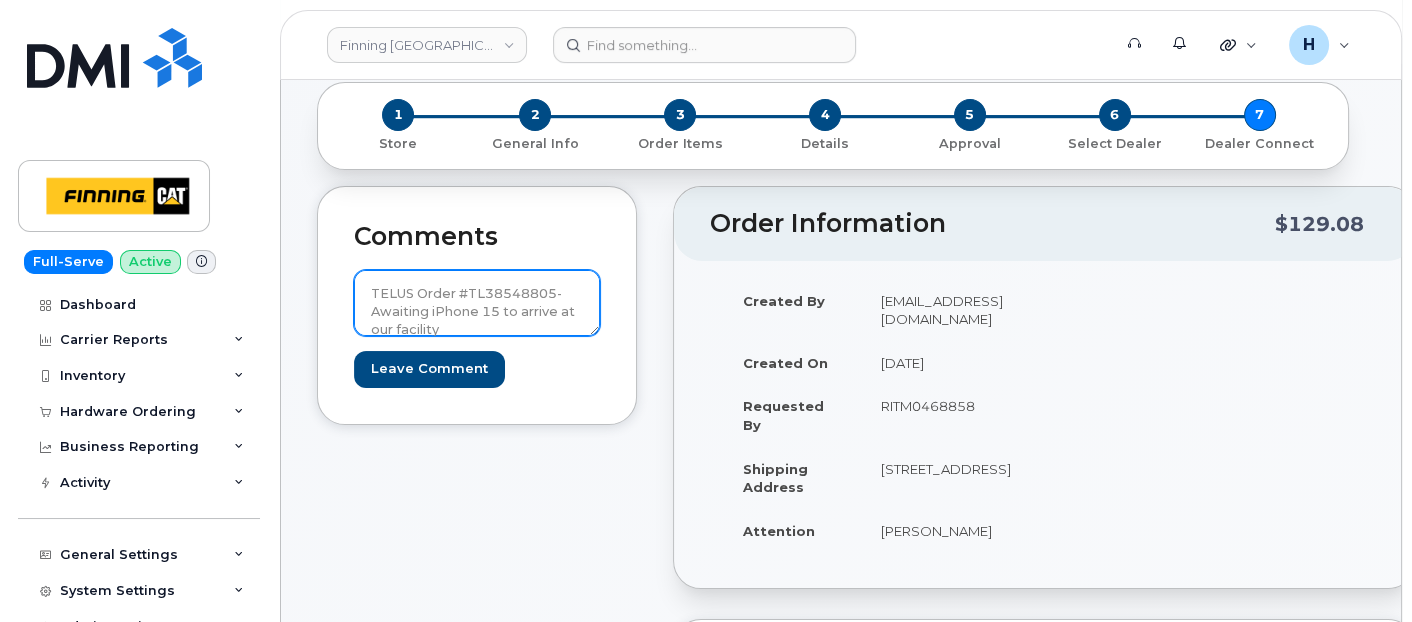 drag, startPoint x: 371, startPoint y: 322, endPoint x: 317, endPoint y: 251, distance: 89.20202 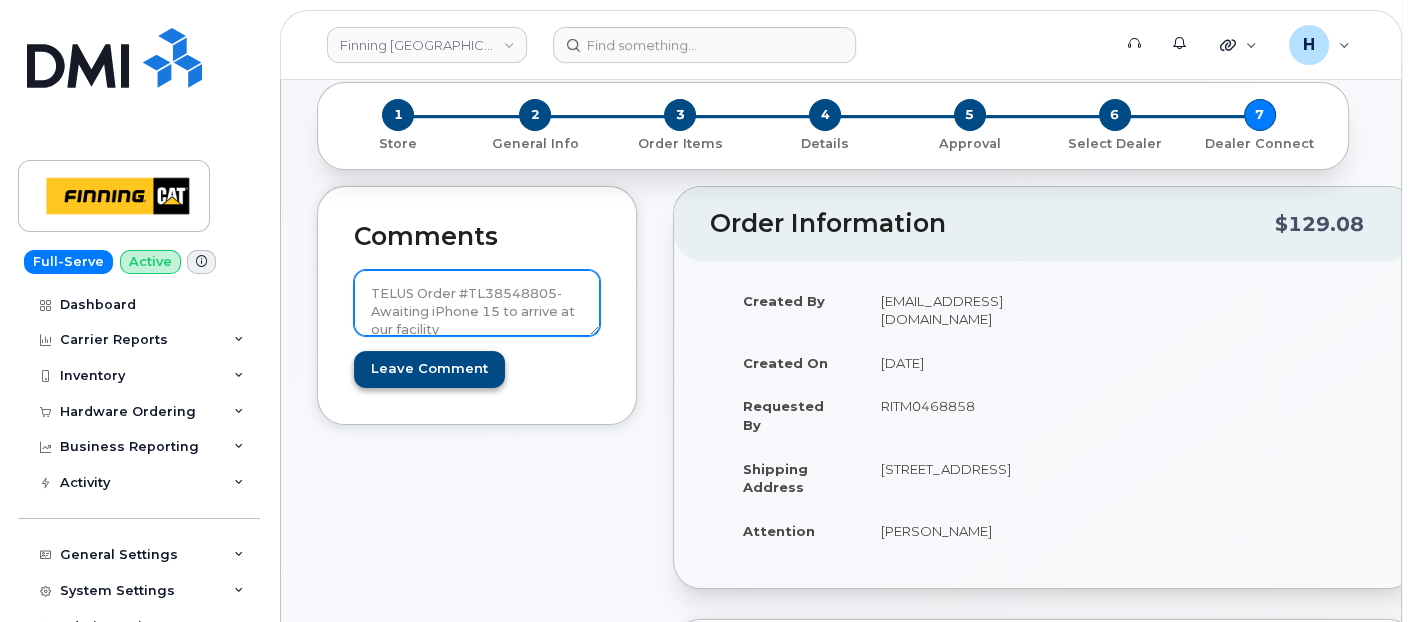 type on "TELUS Order #TL38548805- Awaiting iPhone 15 to arrive at our facility" 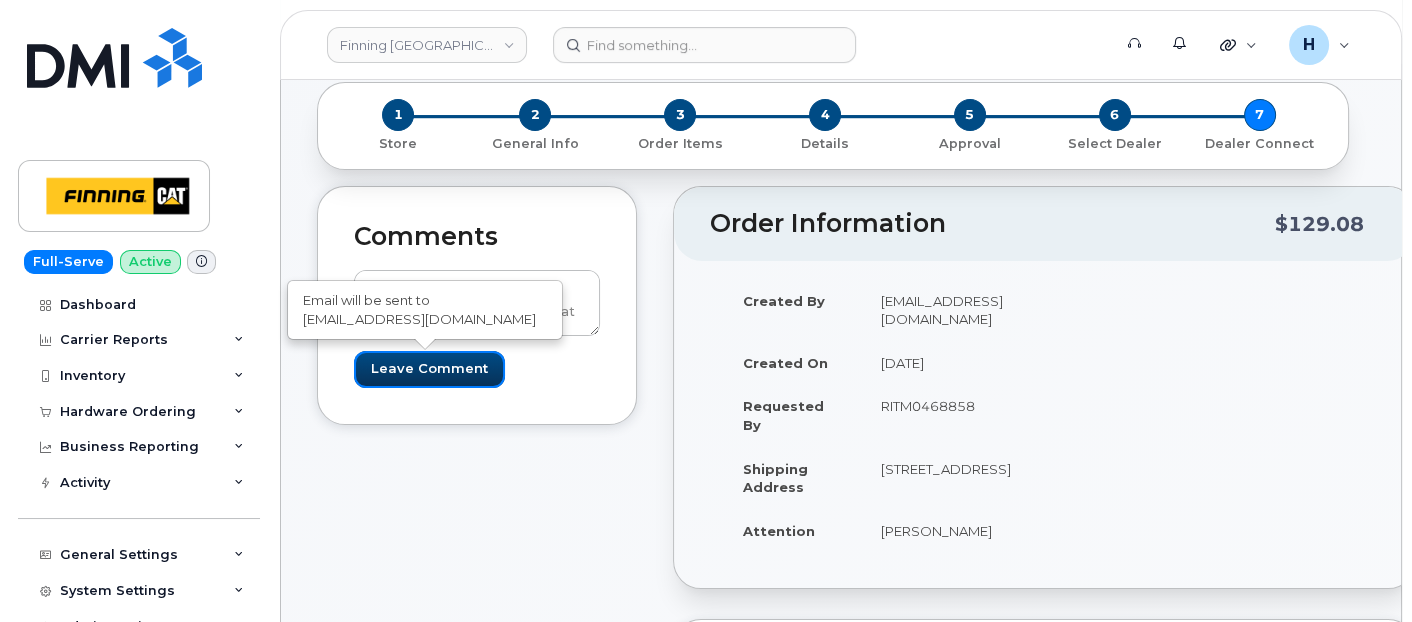 drag, startPoint x: 451, startPoint y: 367, endPoint x: 254, endPoint y: 41, distance: 380.90024 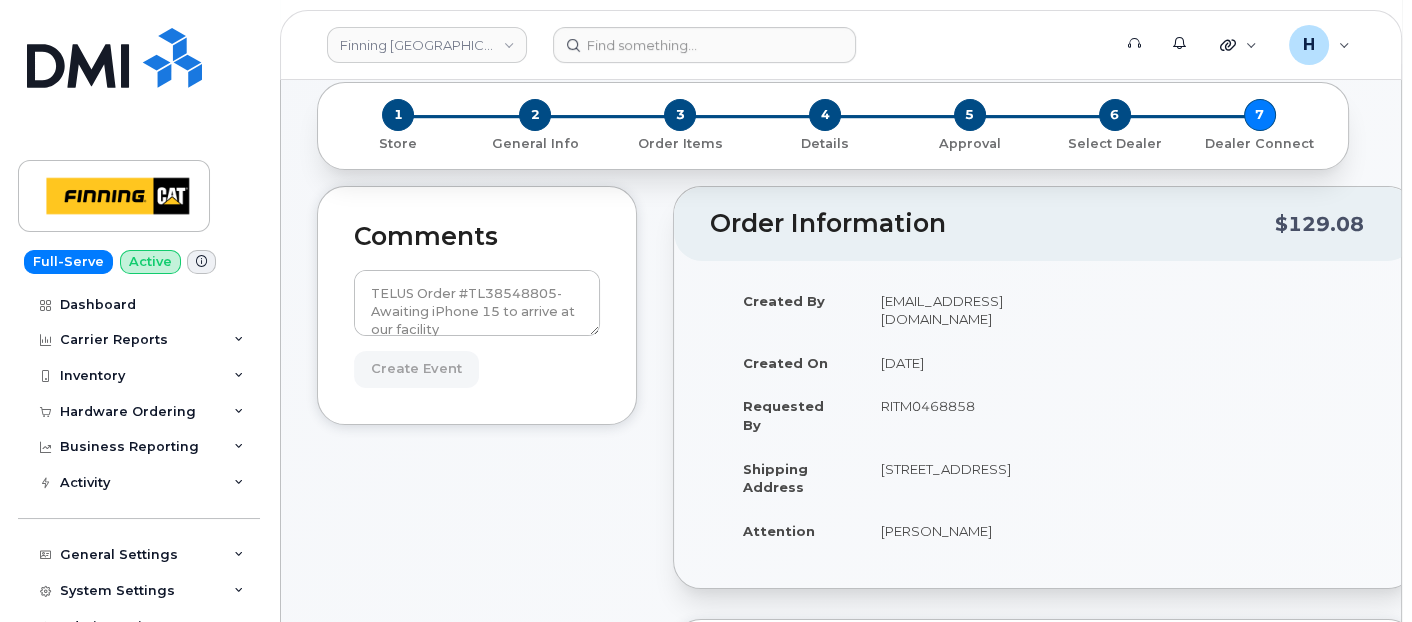 type on "Create Event" 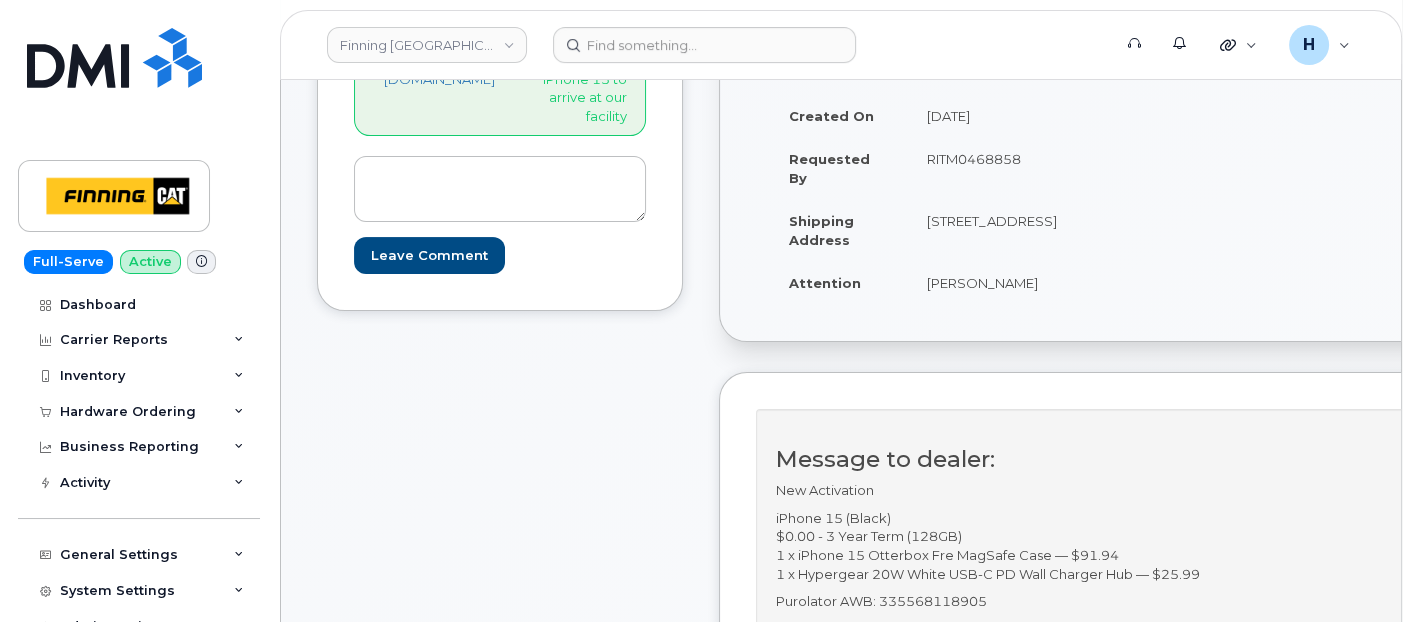 scroll, scrollTop: 888, scrollLeft: 0, axis: vertical 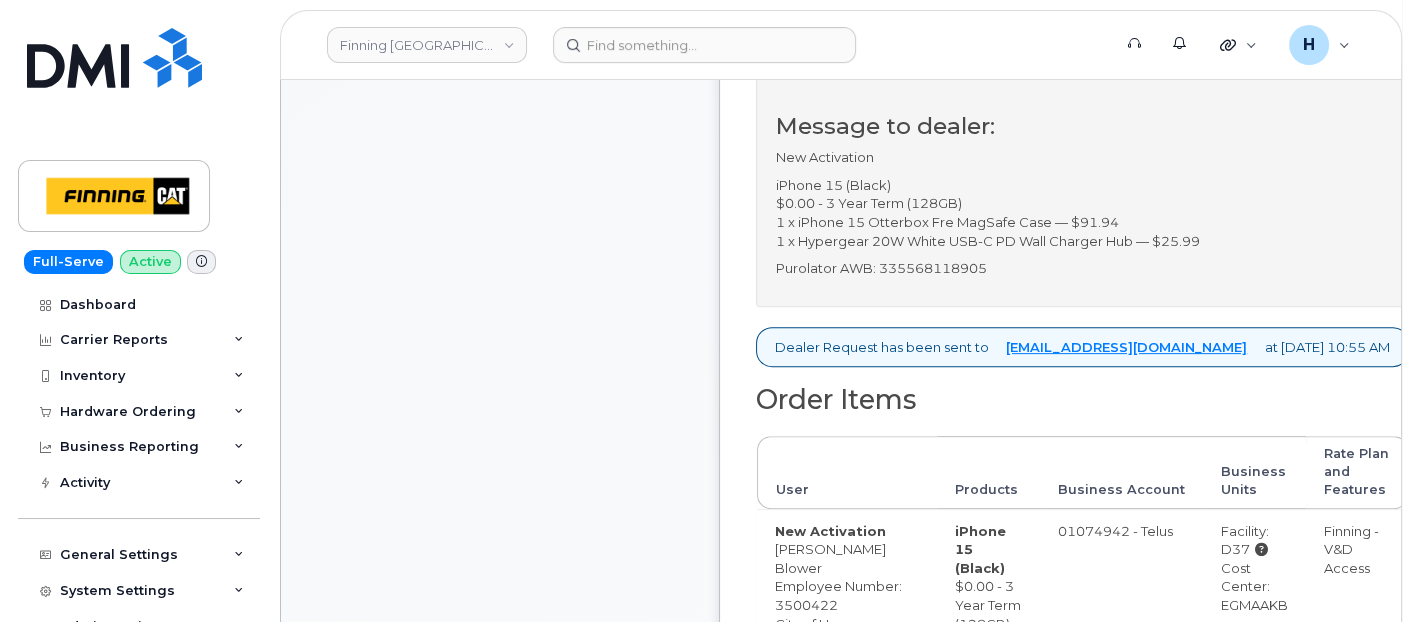 click on "Comments
[EMAIL_ADDRESS][DOMAIN_NAME]
TELUS Order #TL38548805- Awaiting iPhone 15 to arrive at our facility
Leave Comment" at bounding box center [500, 428] 